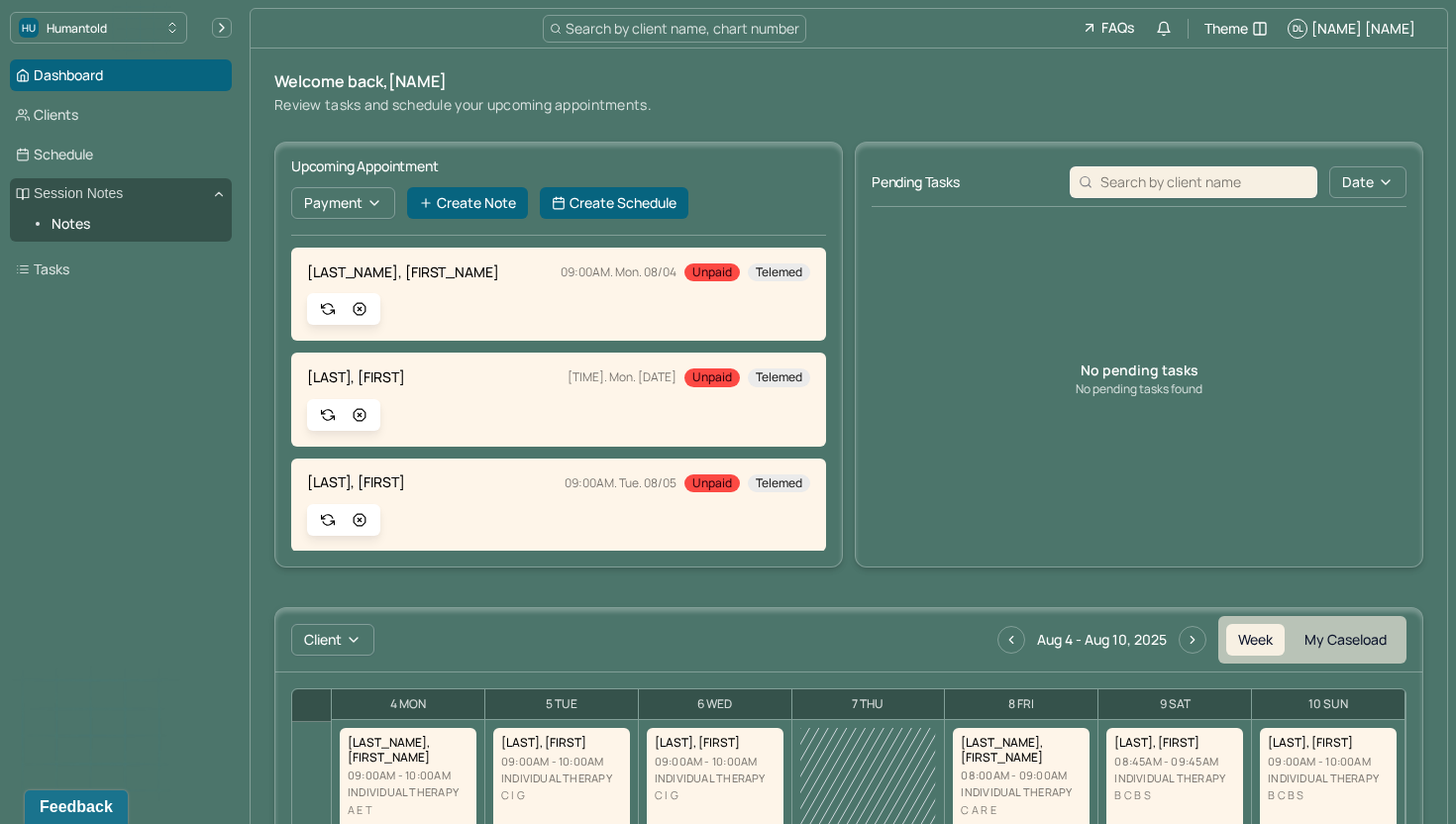 scroll, scrollTop: 0, scrollLeft: 0, axis: both 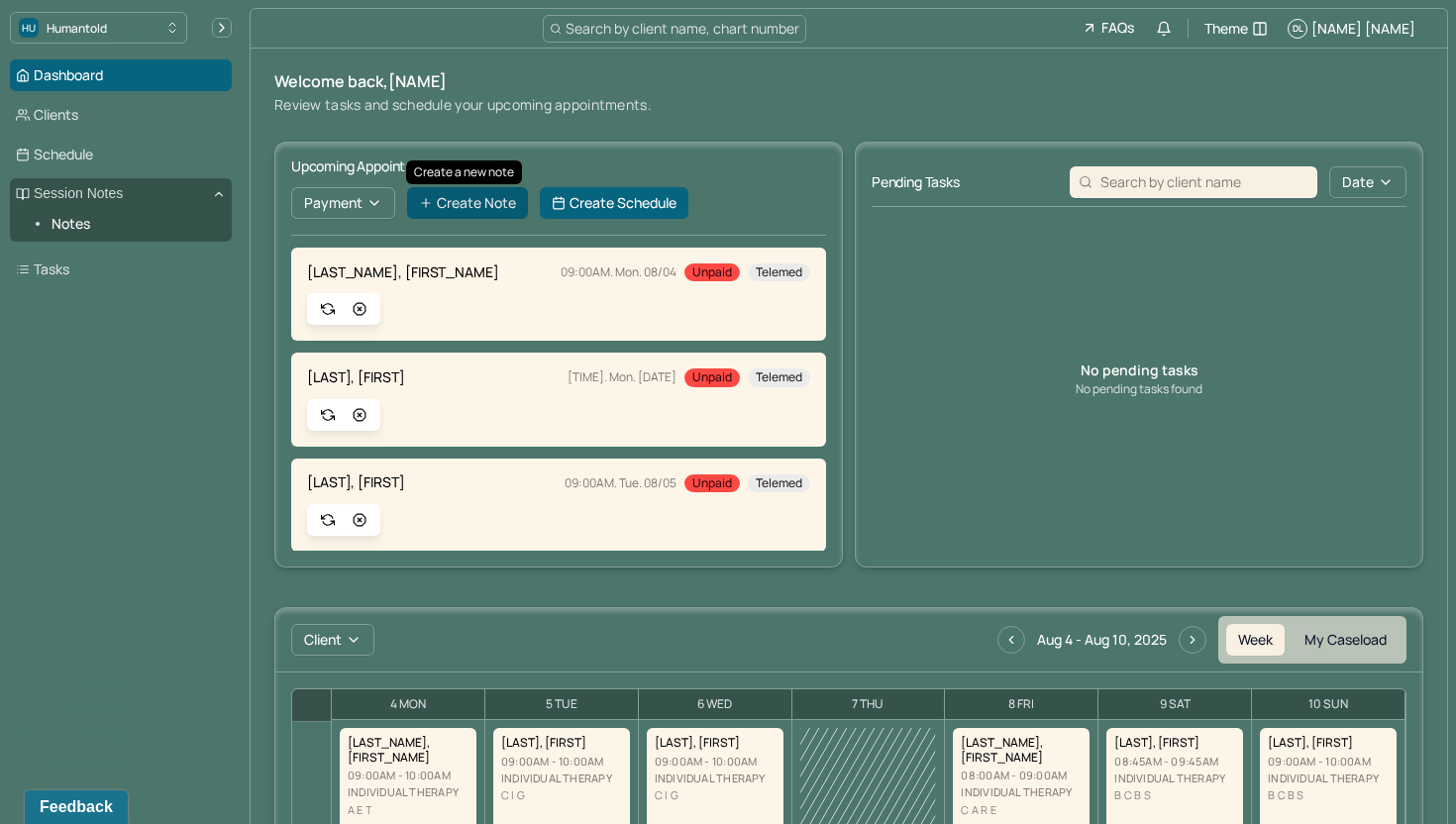 click on "Create Note" at bounding box center (468, 203) 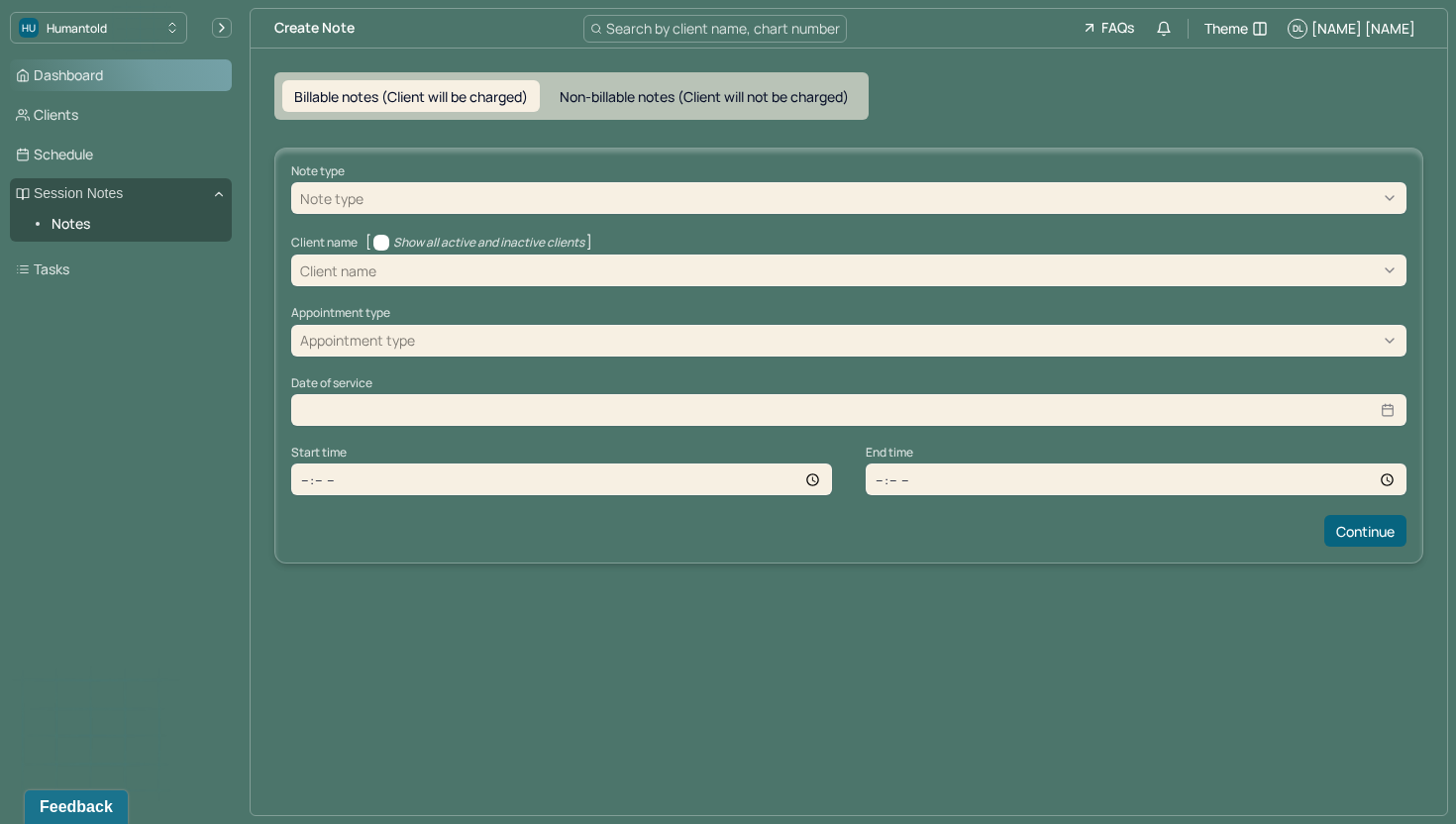 click on "Dashboard" at bounding box center [121, 75] 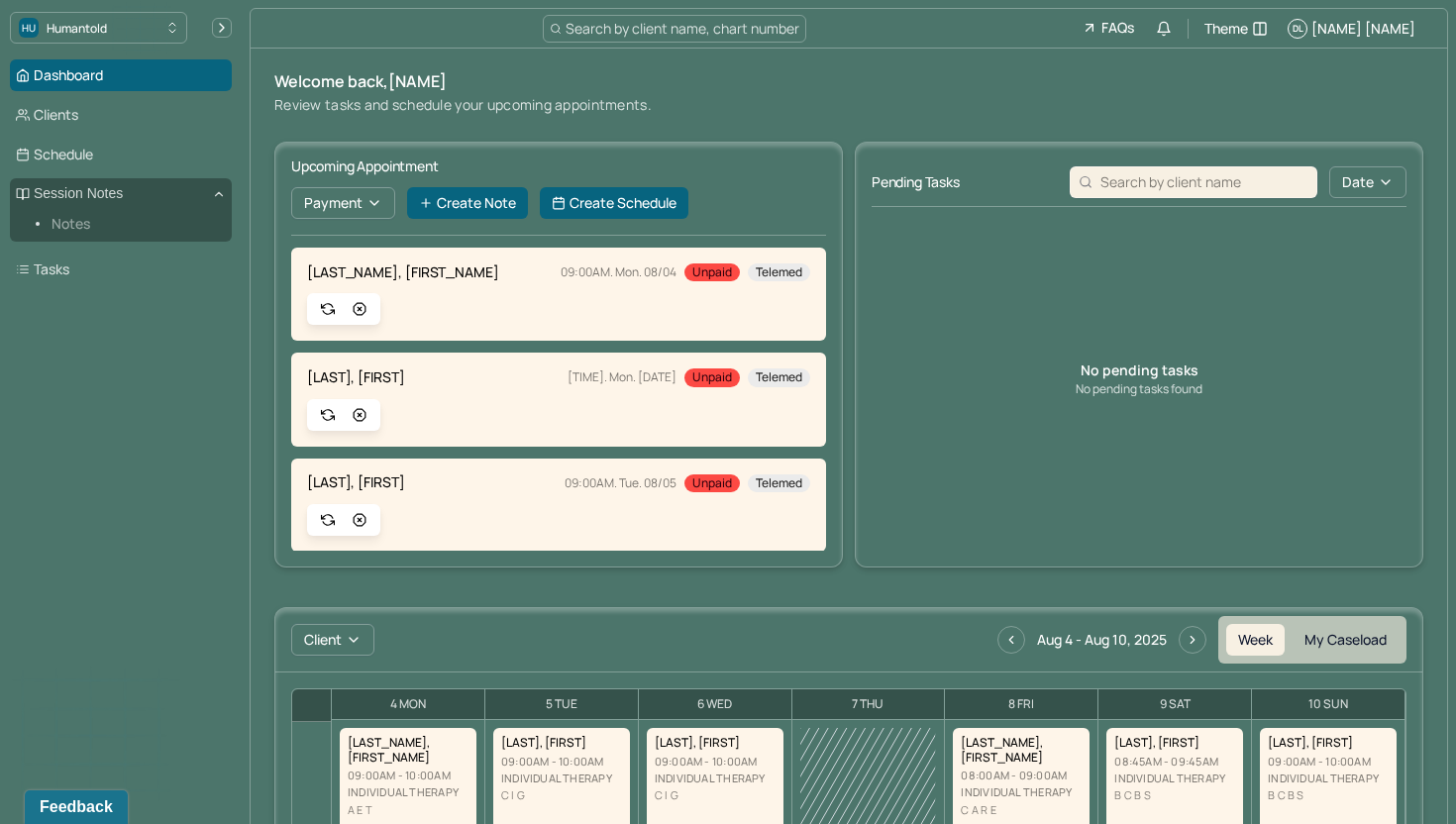 click on "Notes" at bounding box center (134, 224) 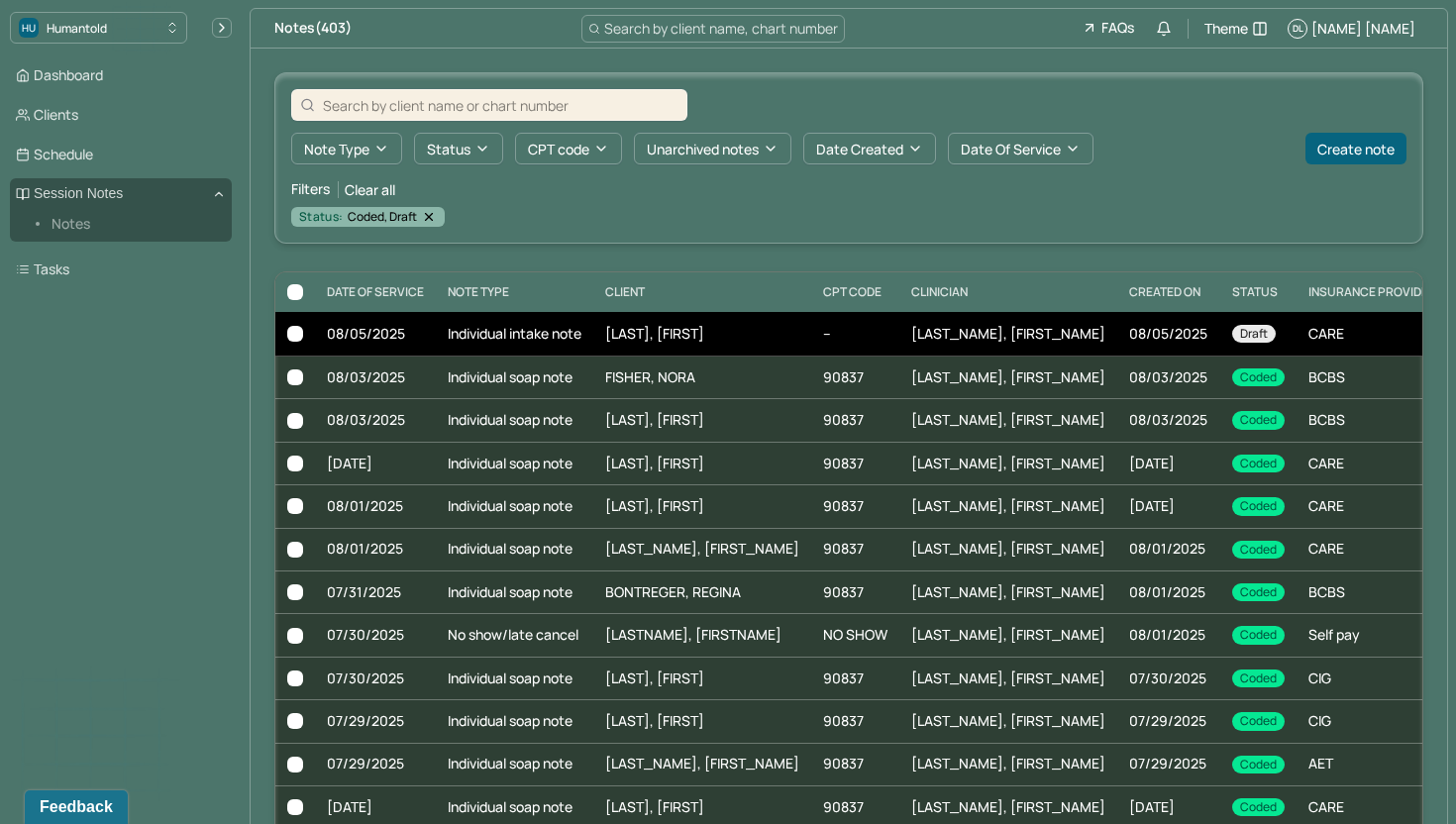 click on "--" at bounding box center [855, 334] 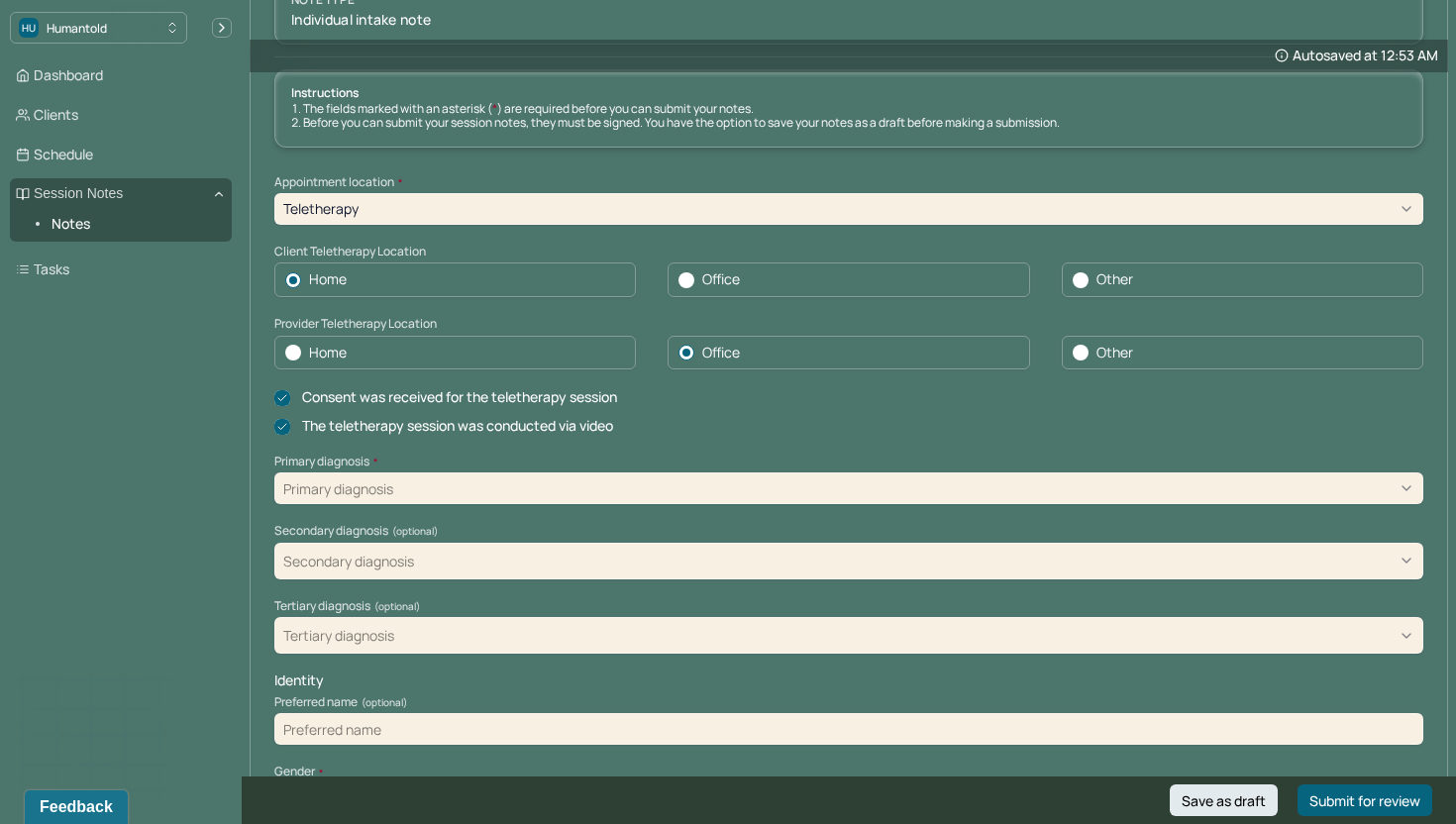 scroll, scrollTop: 205, scrollLeft: 0, axis: vertical 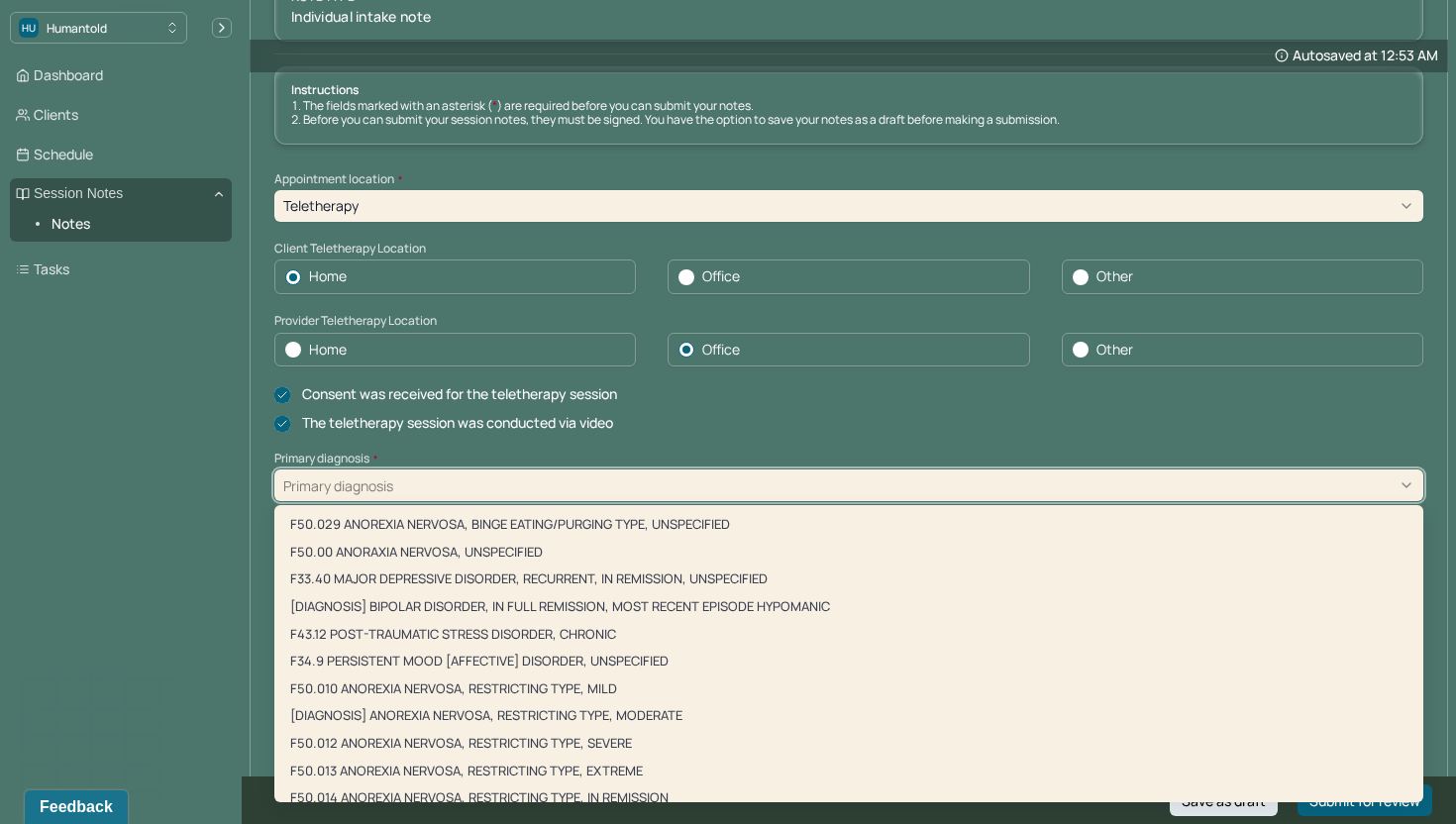 click at bounding box center [905, 485] 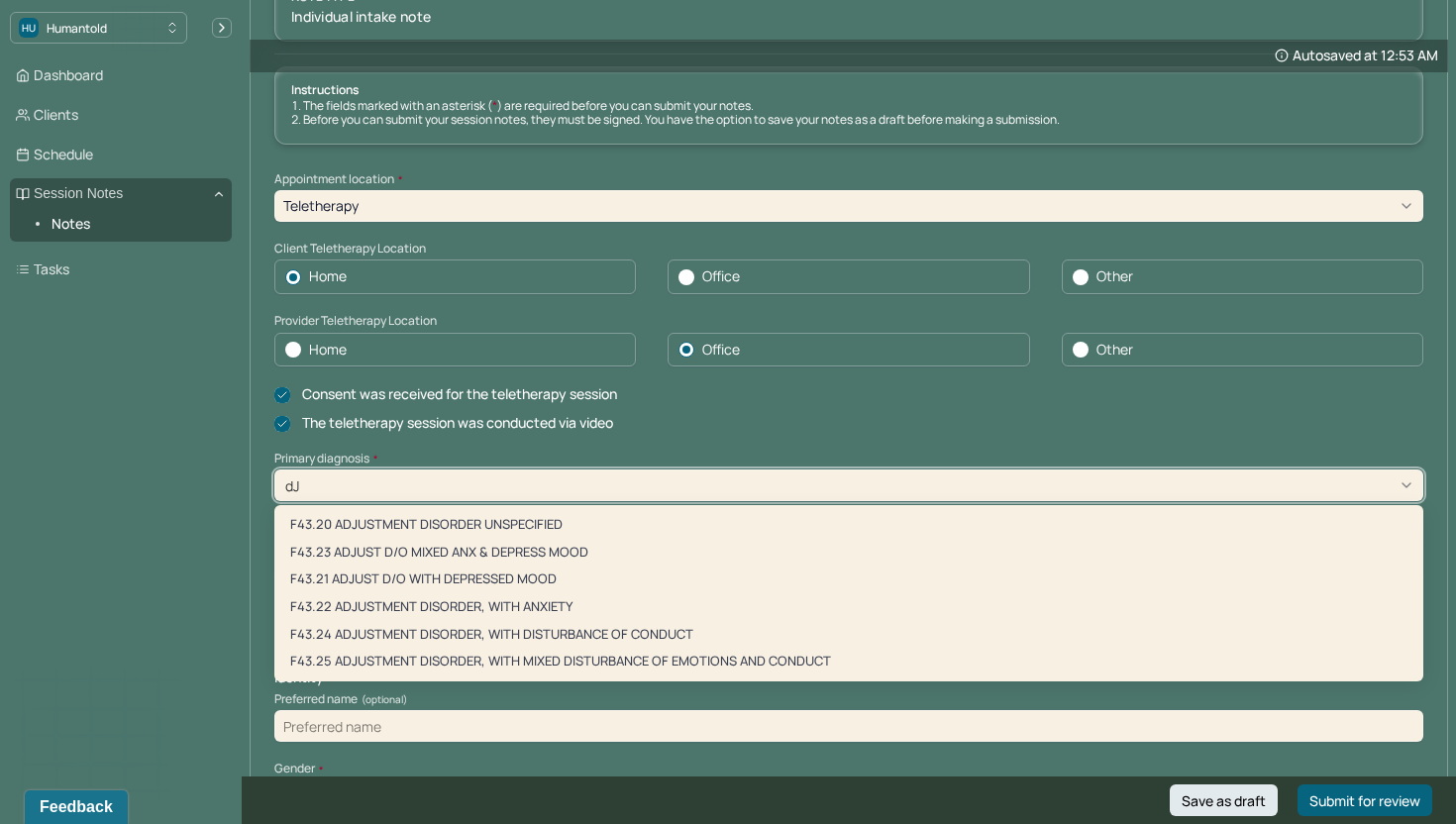 type on "d" 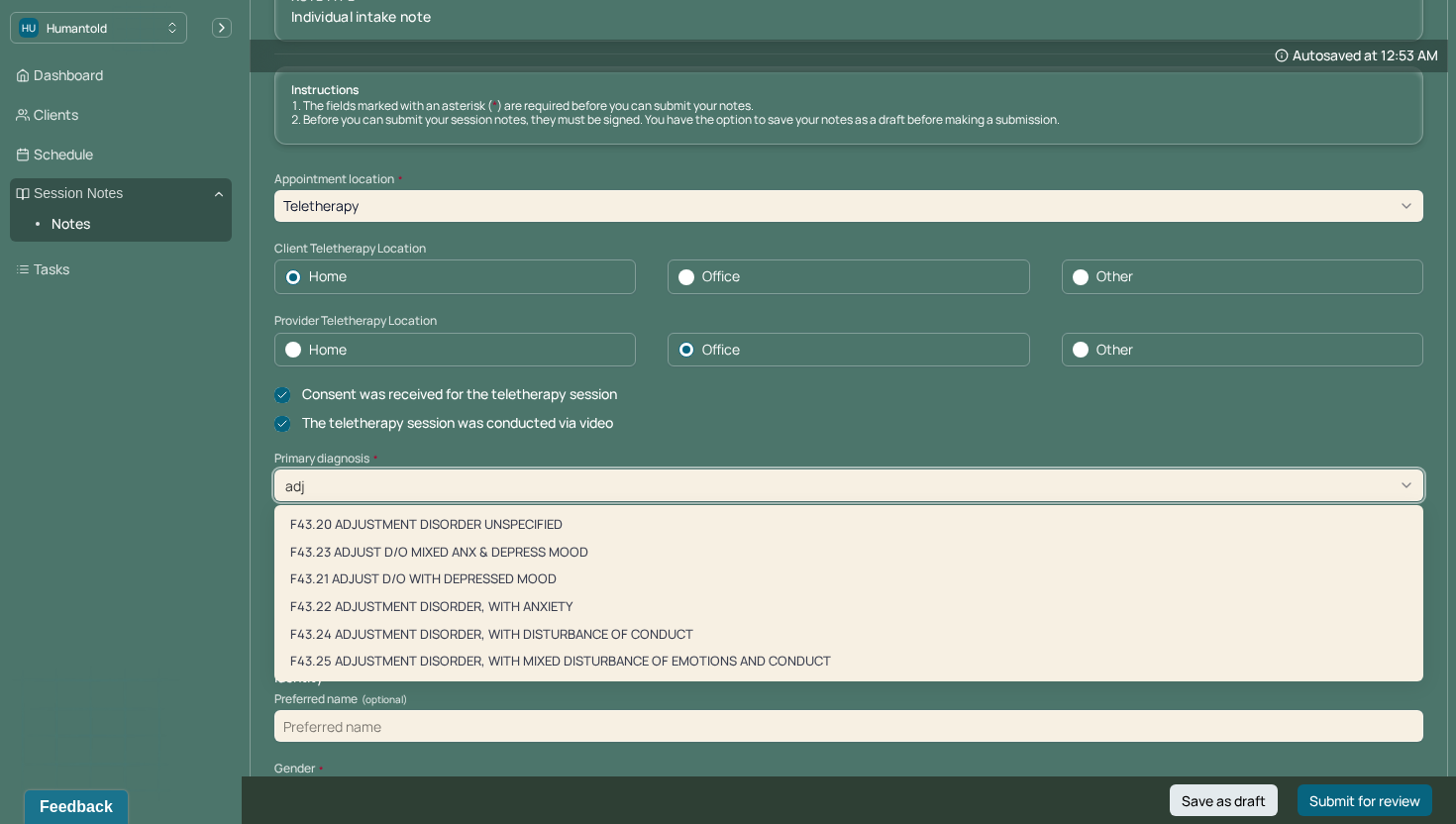 type on "adju" 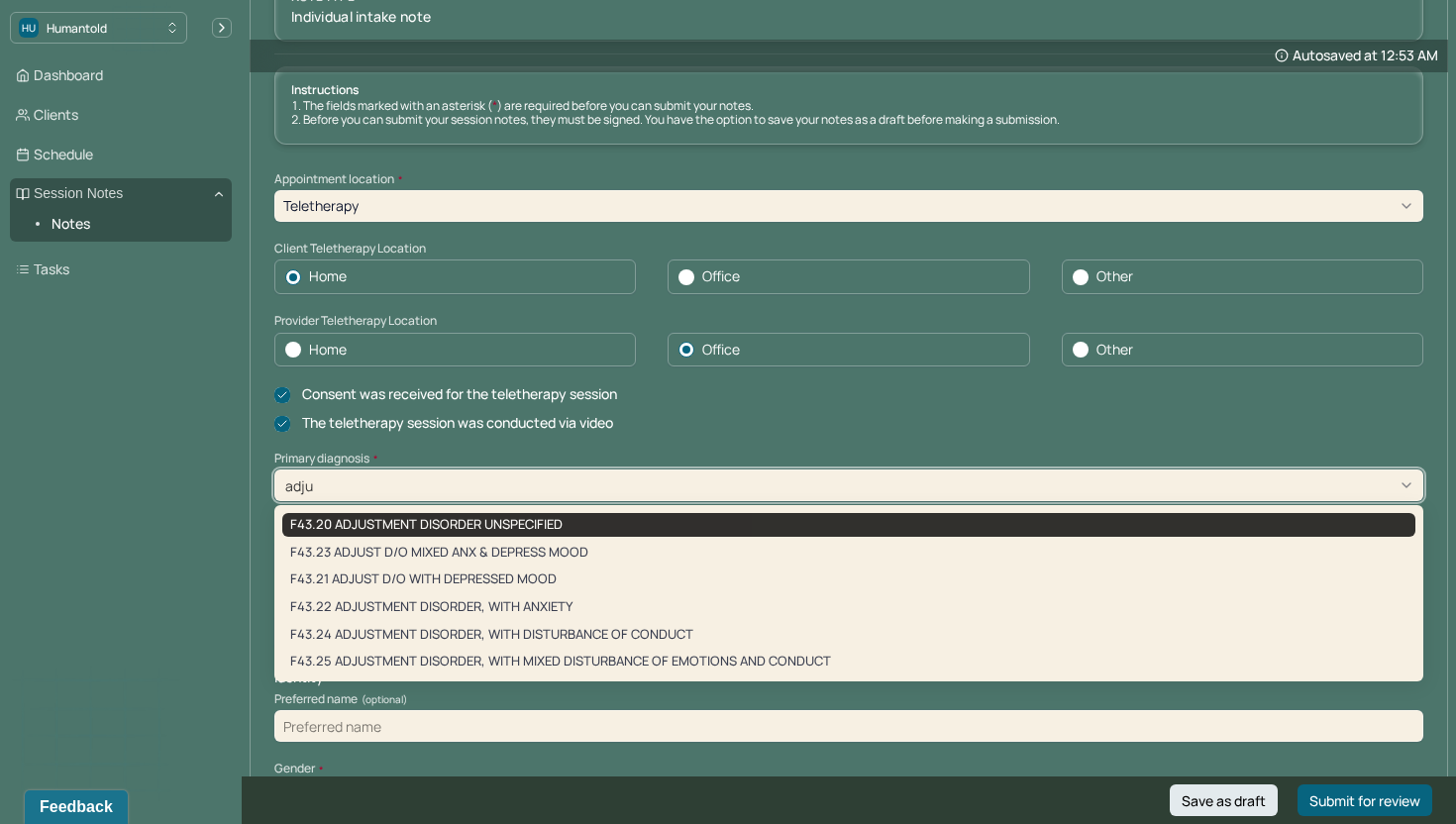 click on "F43.20 ADJUSTMENT DISORDER UNSPECIFIED" at bounding box center [849, 525] 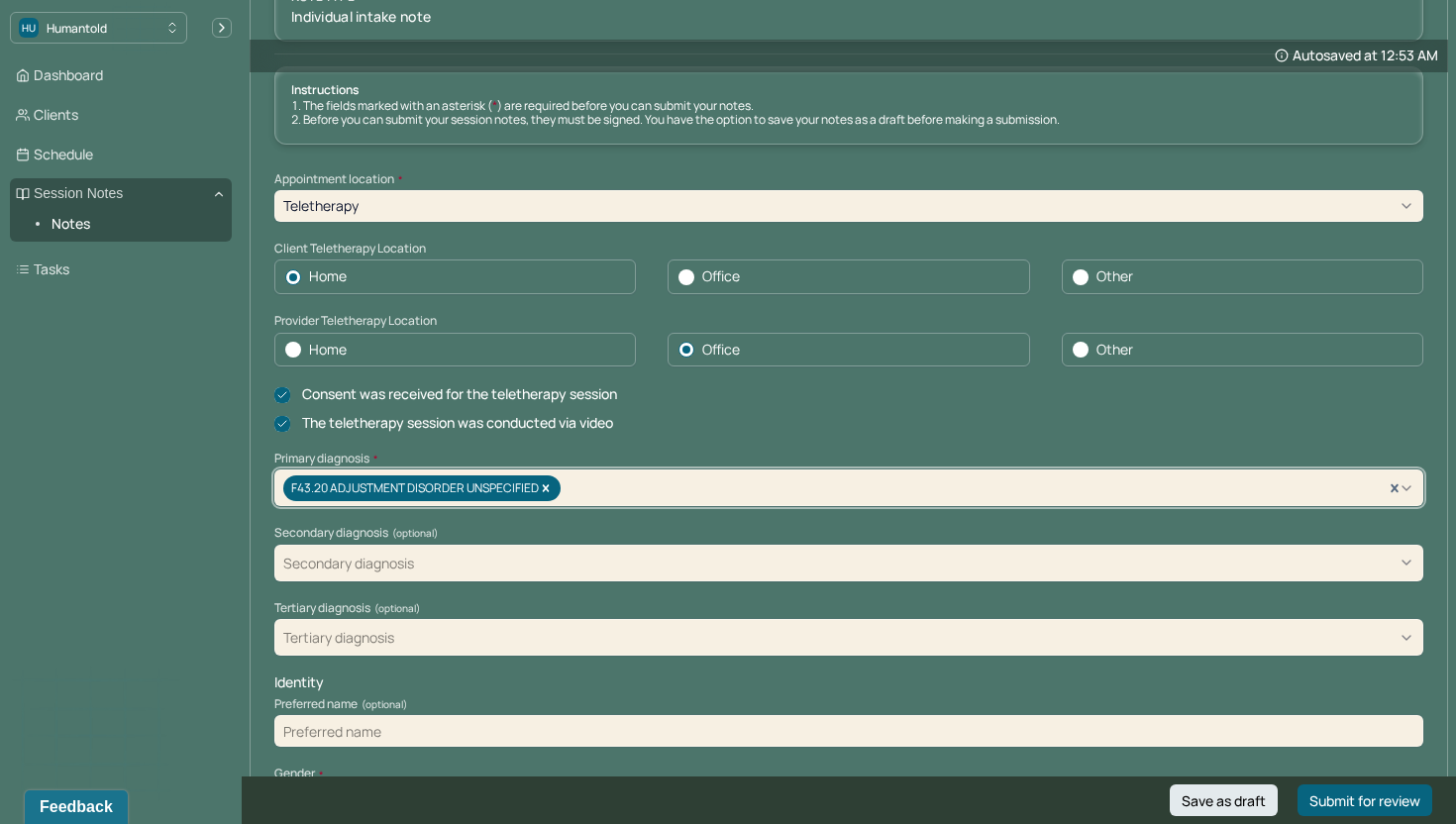 click on "Secondary diagnosis" at bounding box center [849, 563] 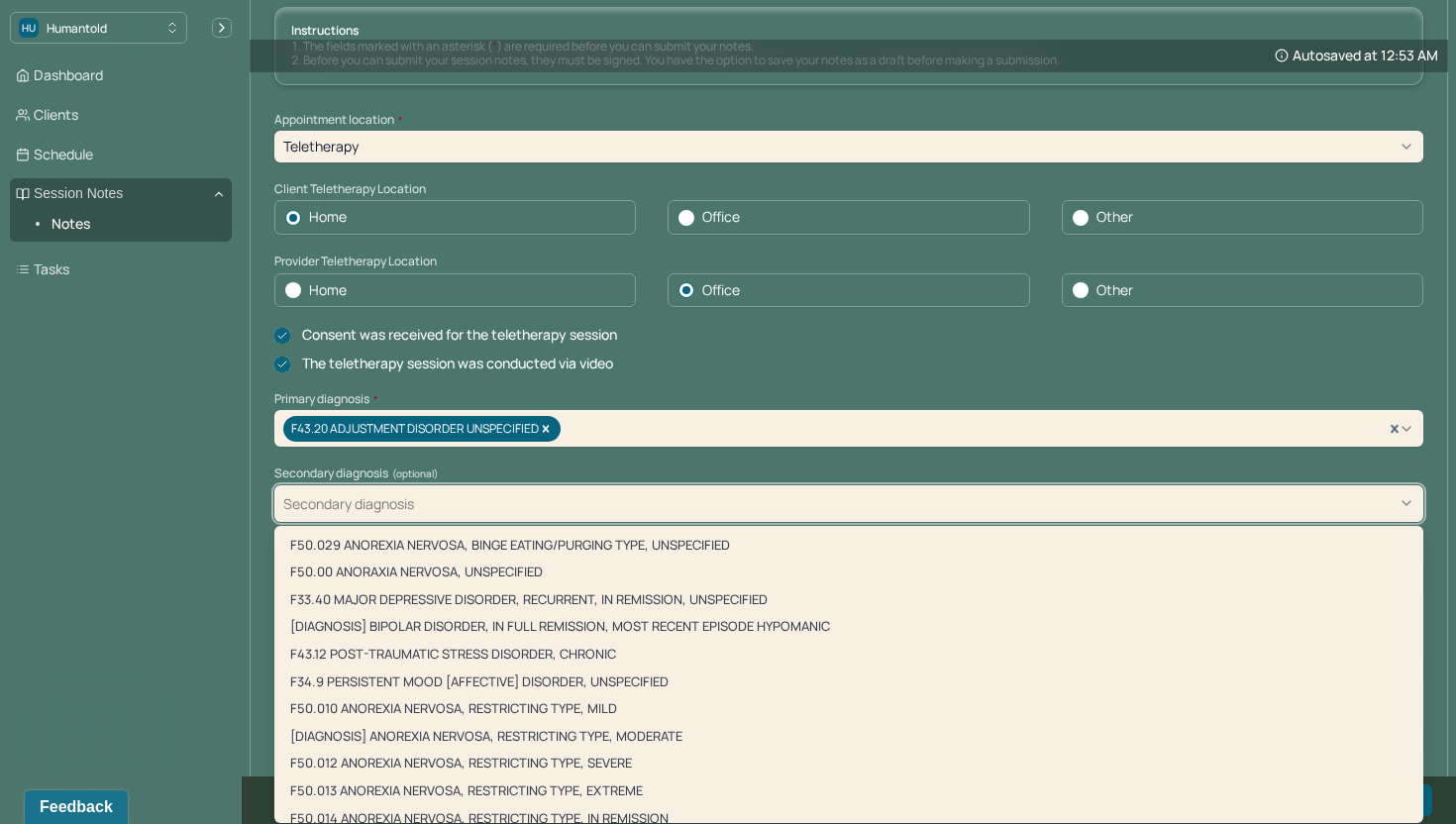 scroll, scrollTop: 264, scrollLeft: 0, axis: vertical 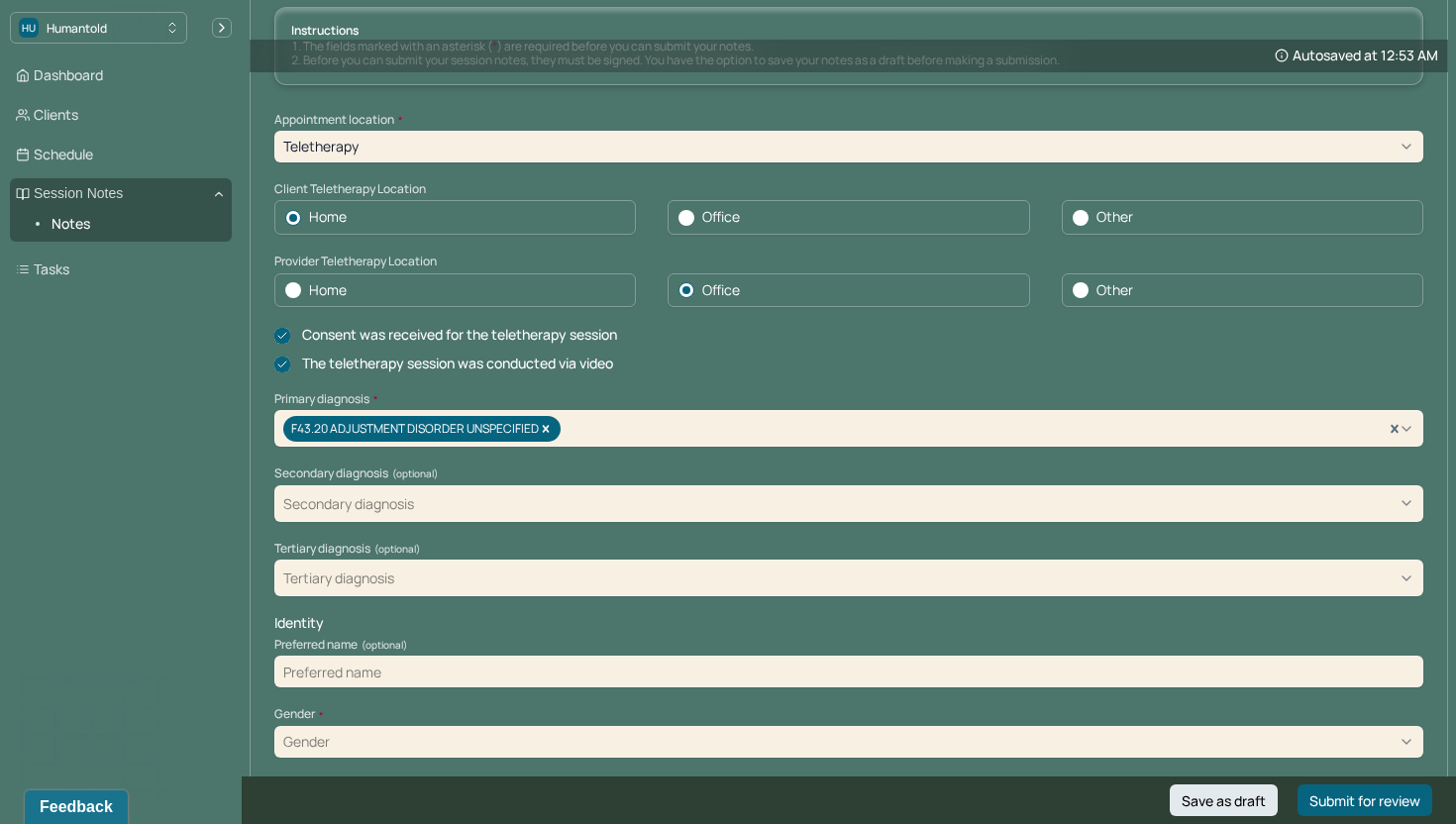 click on "Consent was received for the teletherapy session" at bounding box center [849, 335] 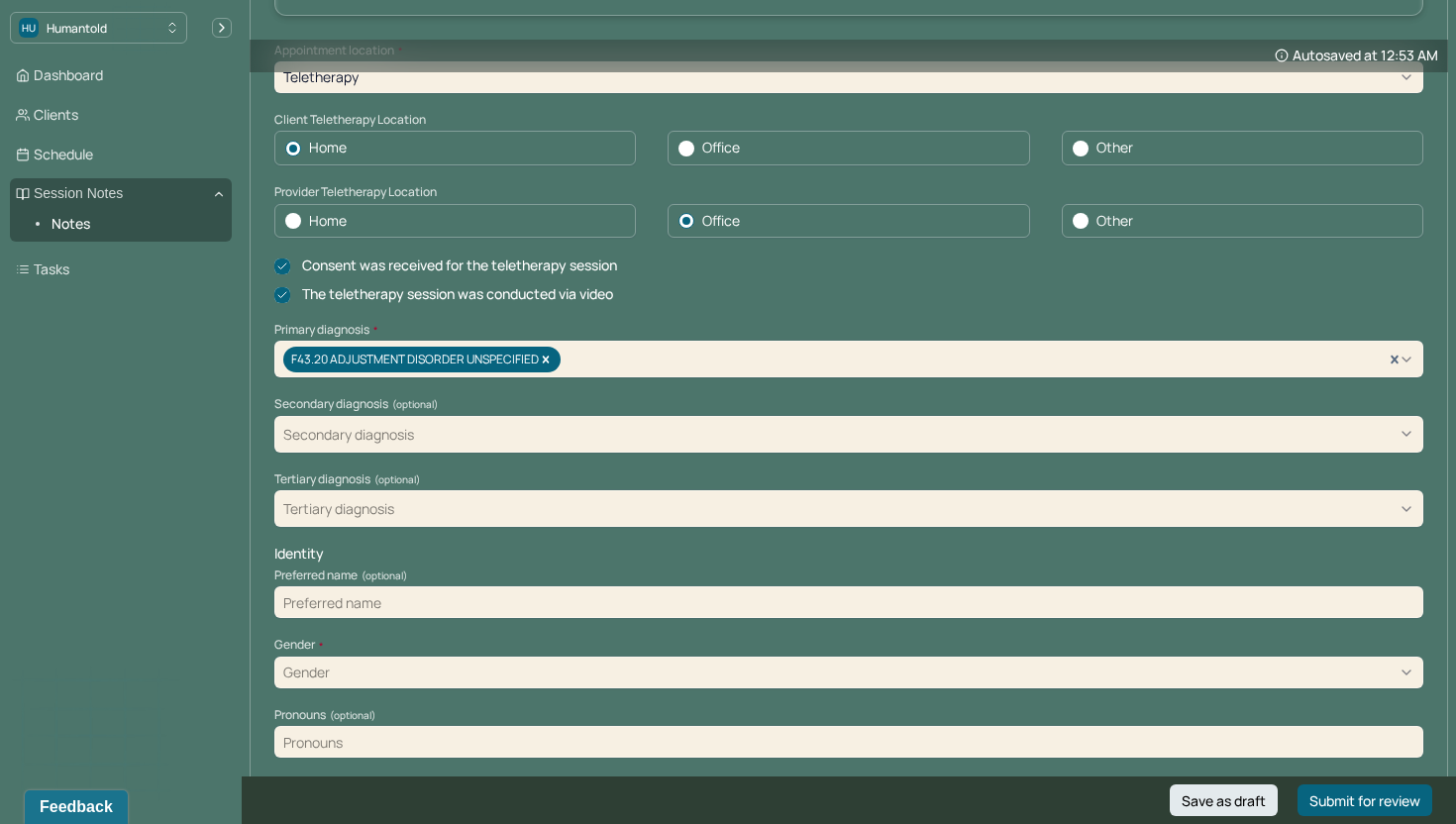 scroll, scrollTop: 337, scrollLeft: 0, axis: vertical 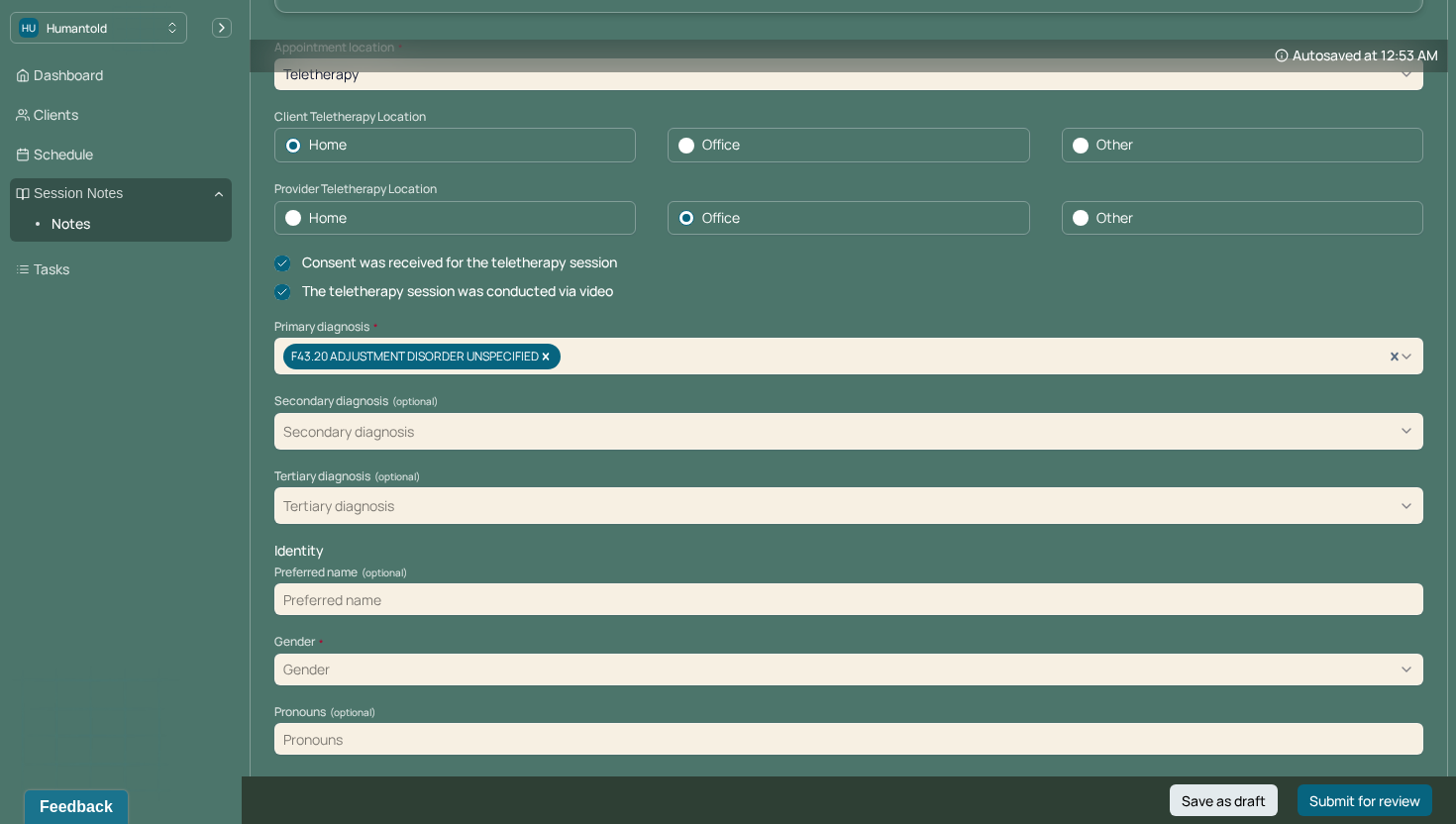 click at bounding box center (849, 599) 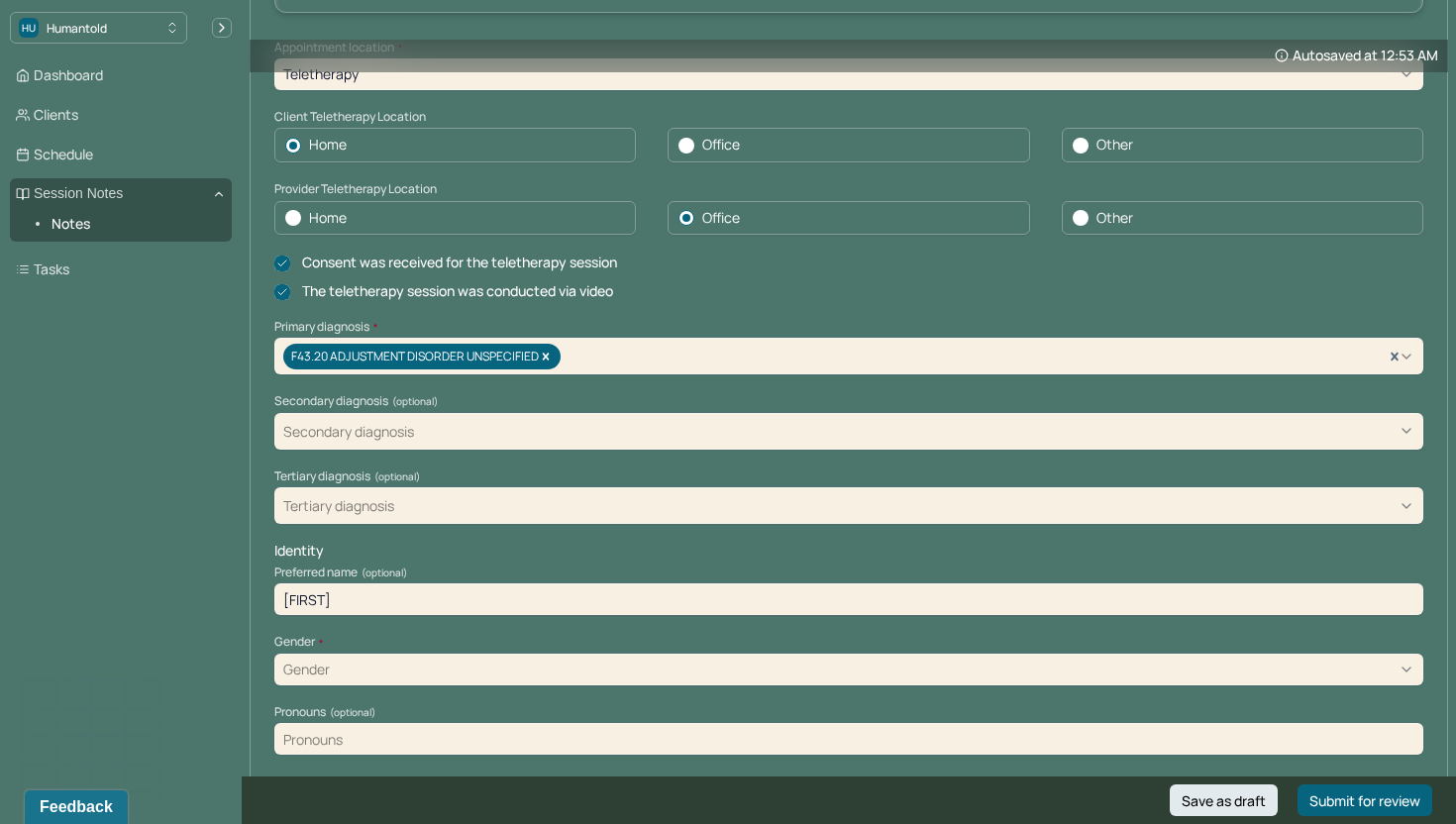 scroll, scrollTop: 453, scrollLeft: 0, axis: vertical 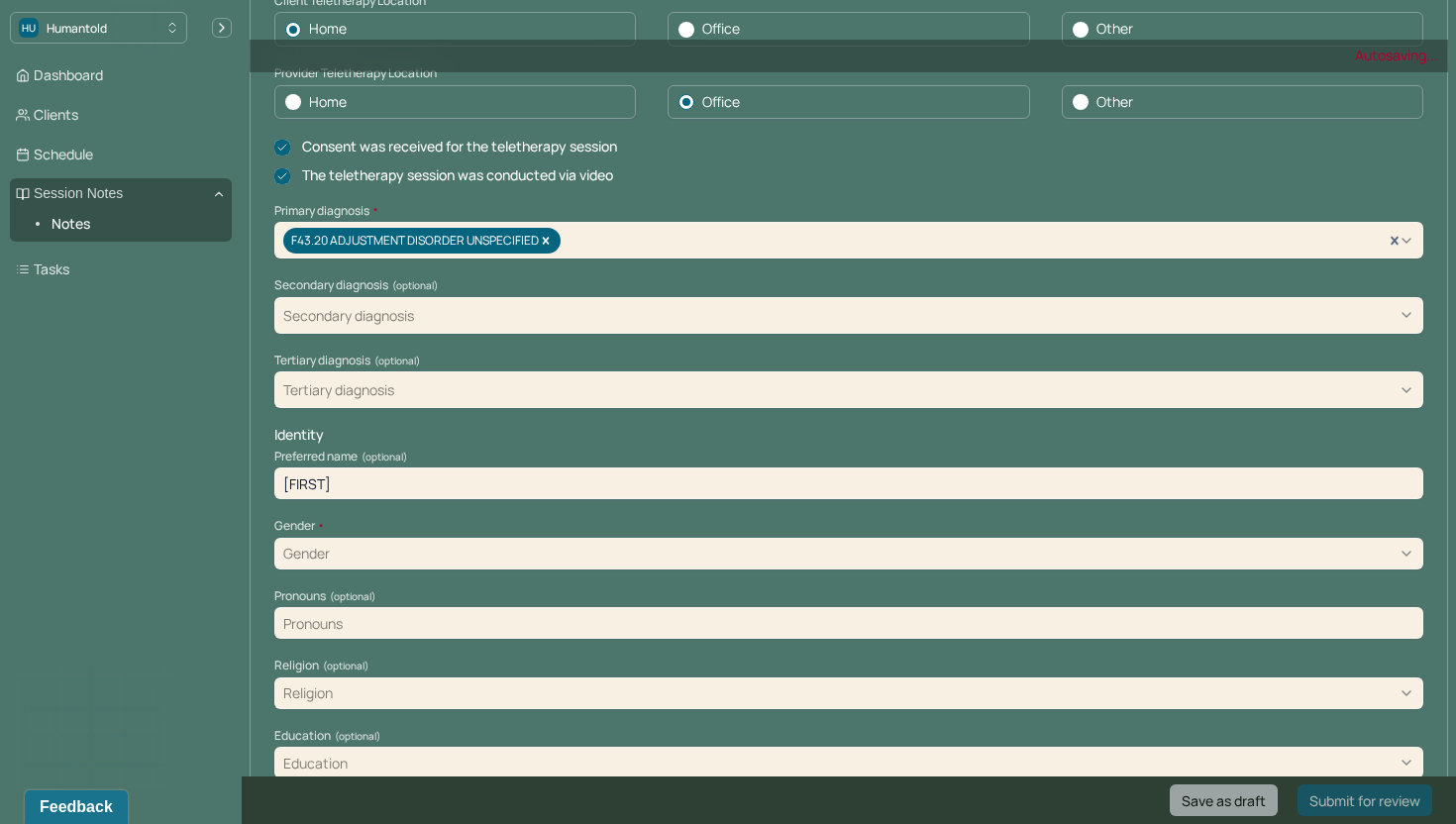 type on "[FIRST]" 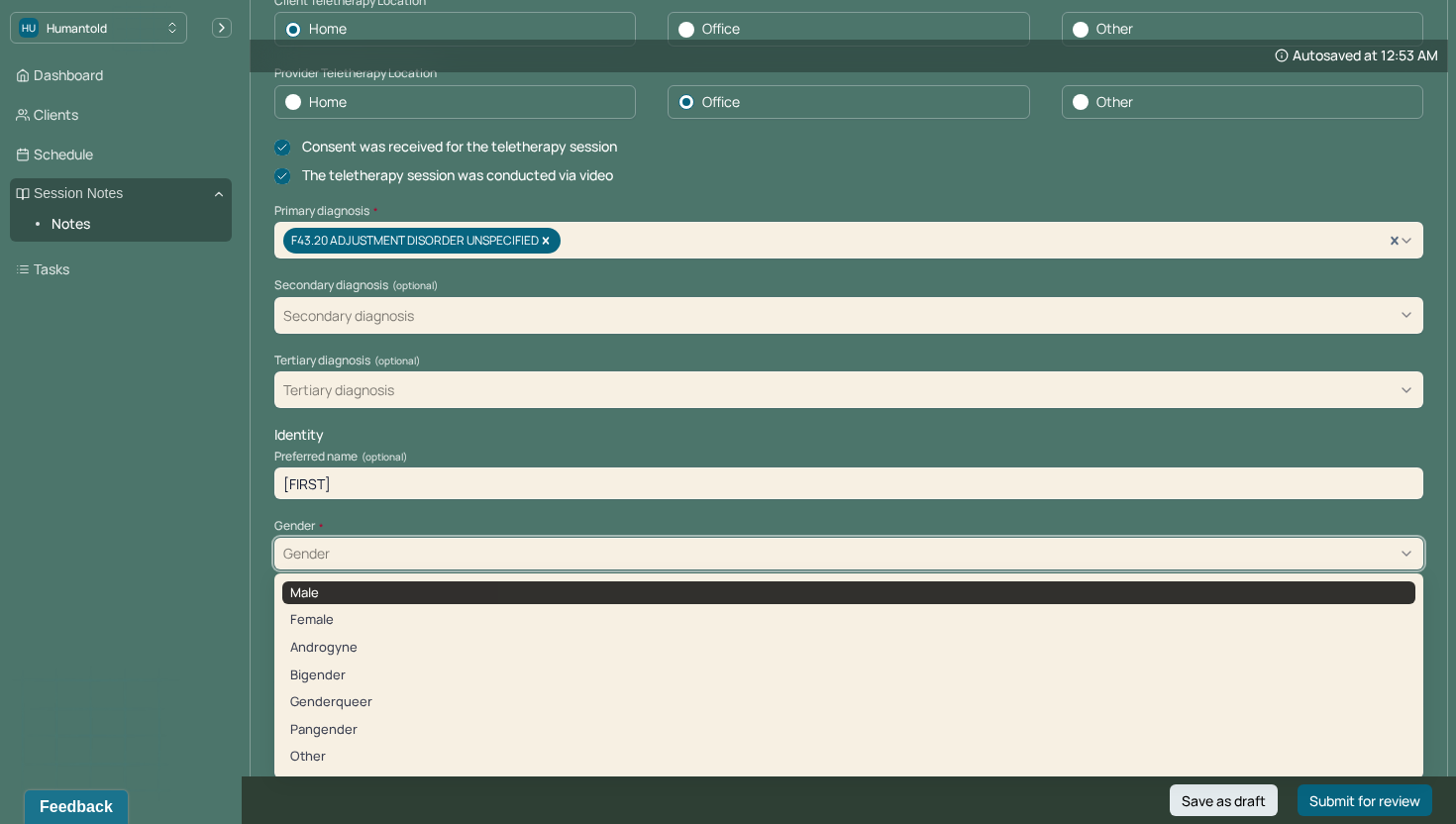 drag, startPoint x: 653, startPoint y: 570, endPoint x: 652, endPoint y: 580, distance: 10.049876 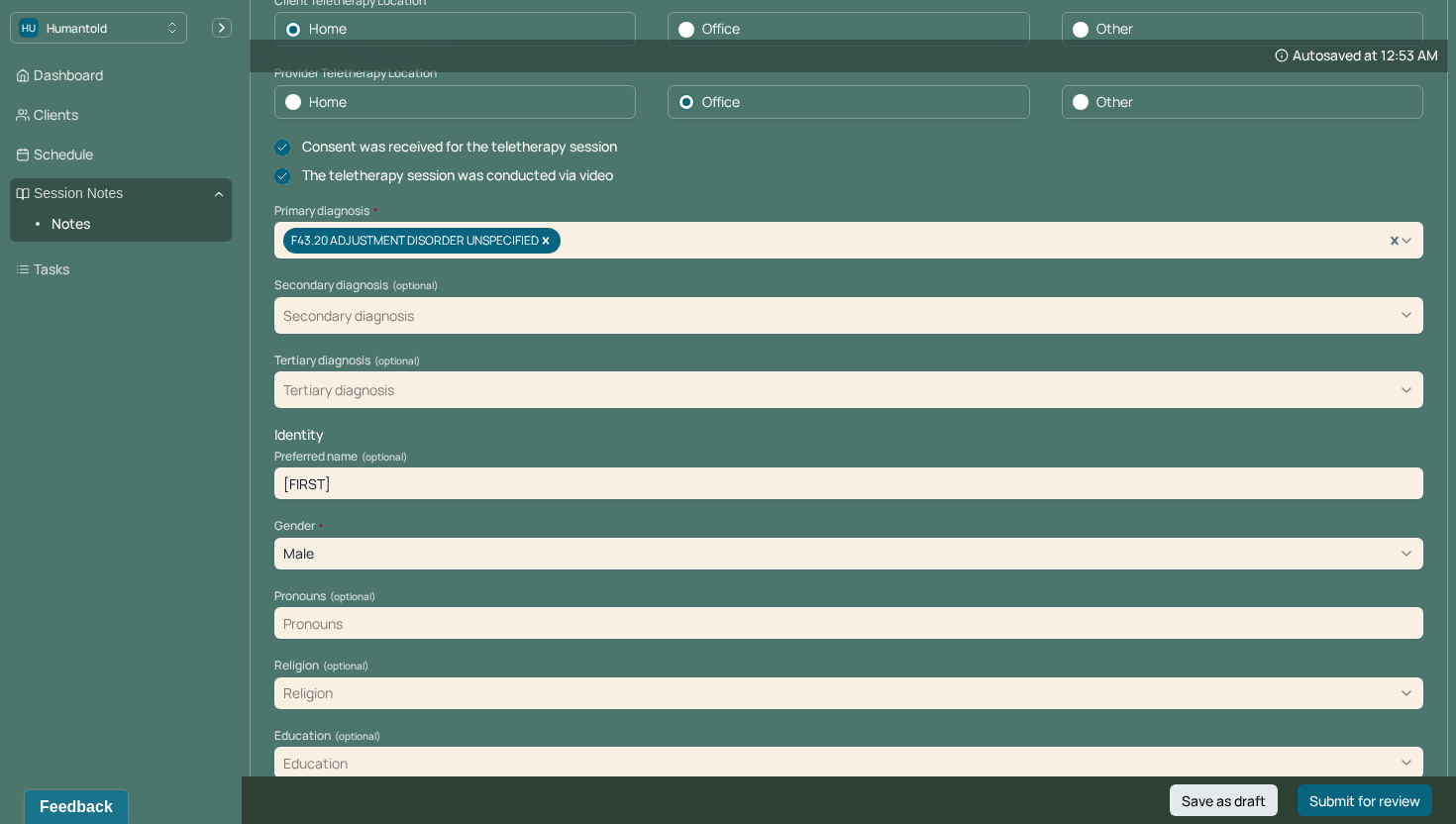 click at bounding box center [849, 623] 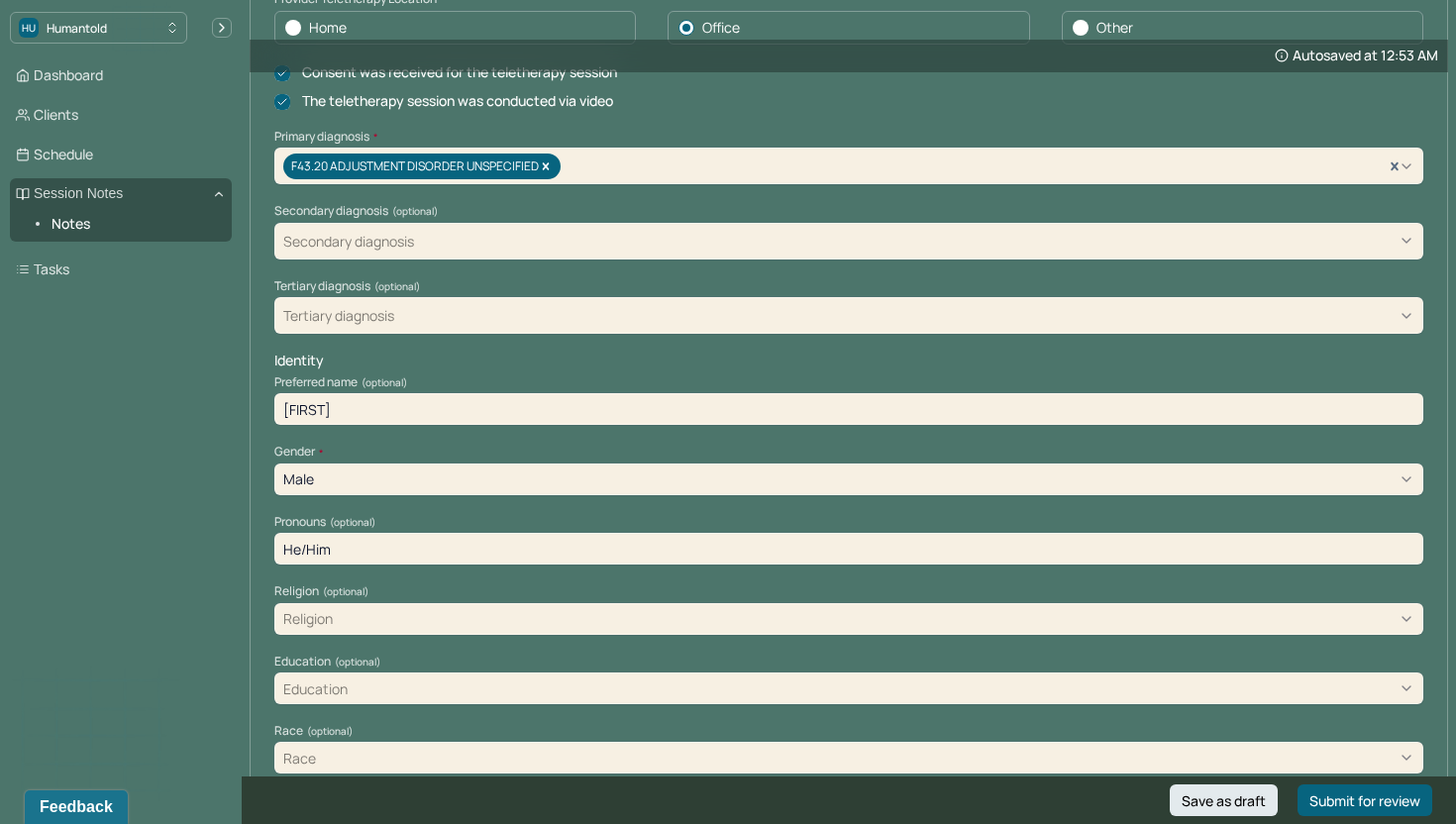 type on "He/Him" 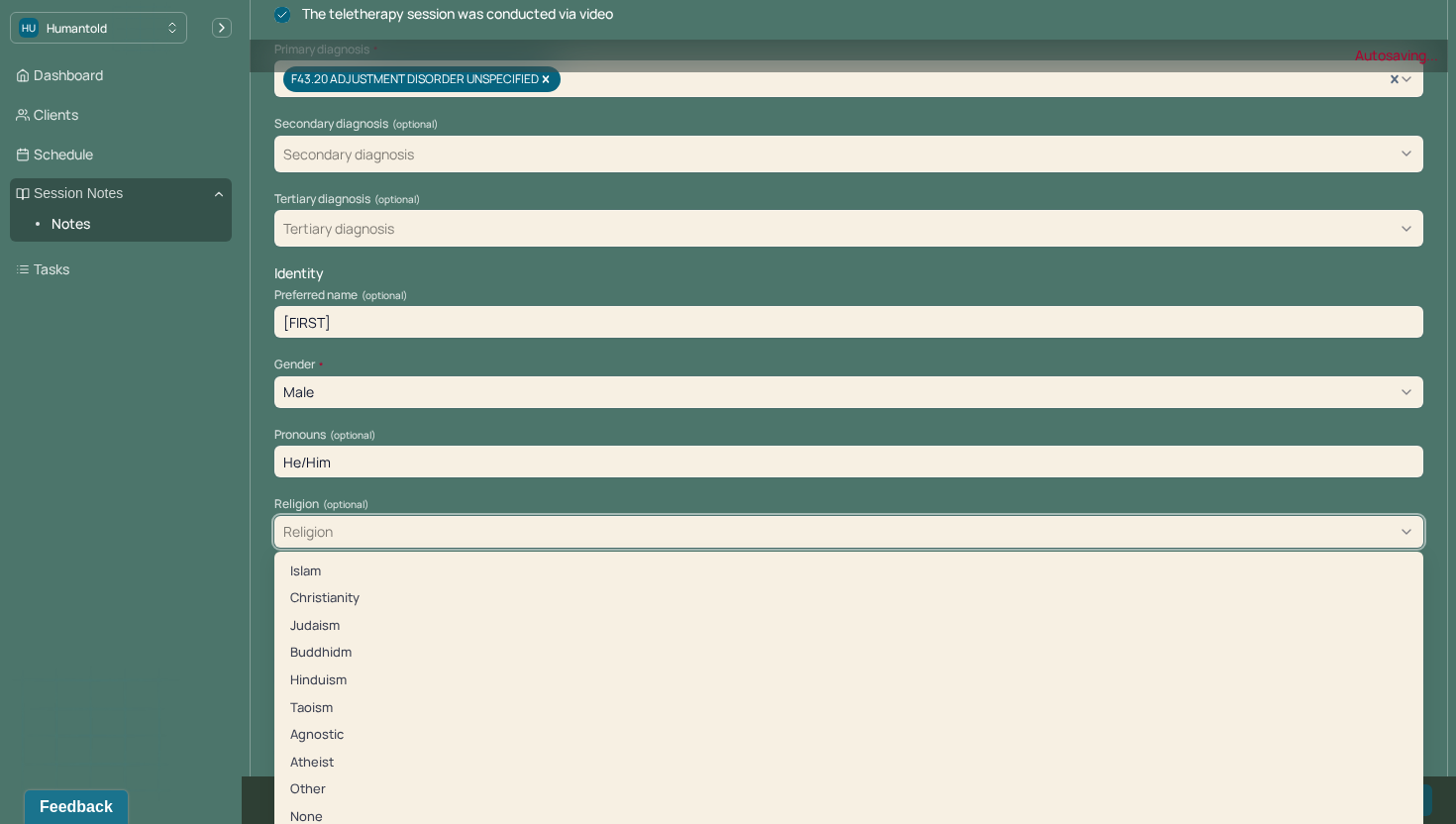 click on "Islam, 1 of 10. 10 results available. Use Up and Down to choose options, press Enter to select the currently focused option, press Escape to exit the menu, press Tab to select the option and exit the menu. Religion Islam Christianity Judaism Buddhidm Hinduism Taoism Agnostic Atheist Other None" at bounding box center (849, 532) 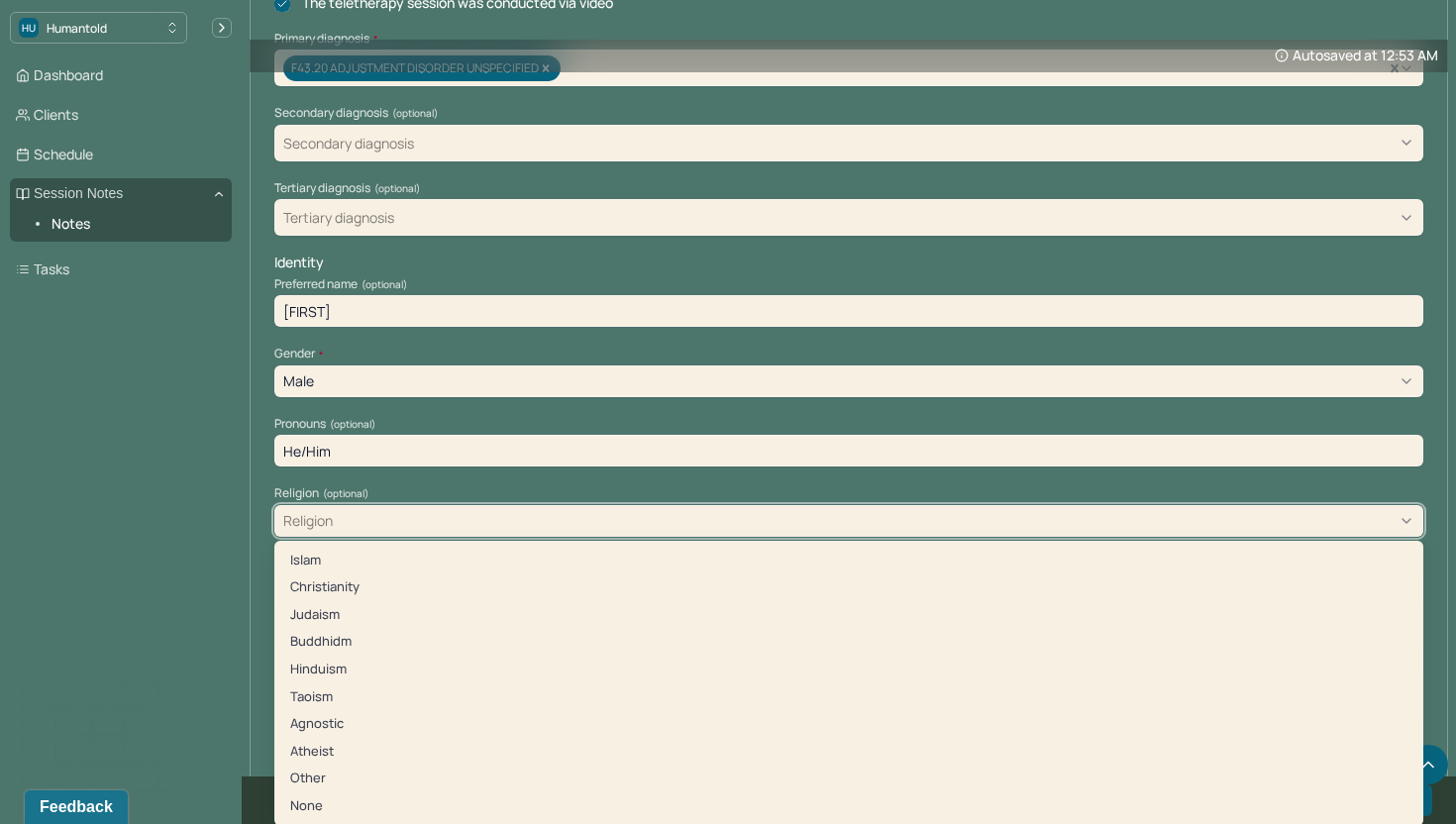scroll, scrollTop: 627, scrollLeft: 0, axis: vertical 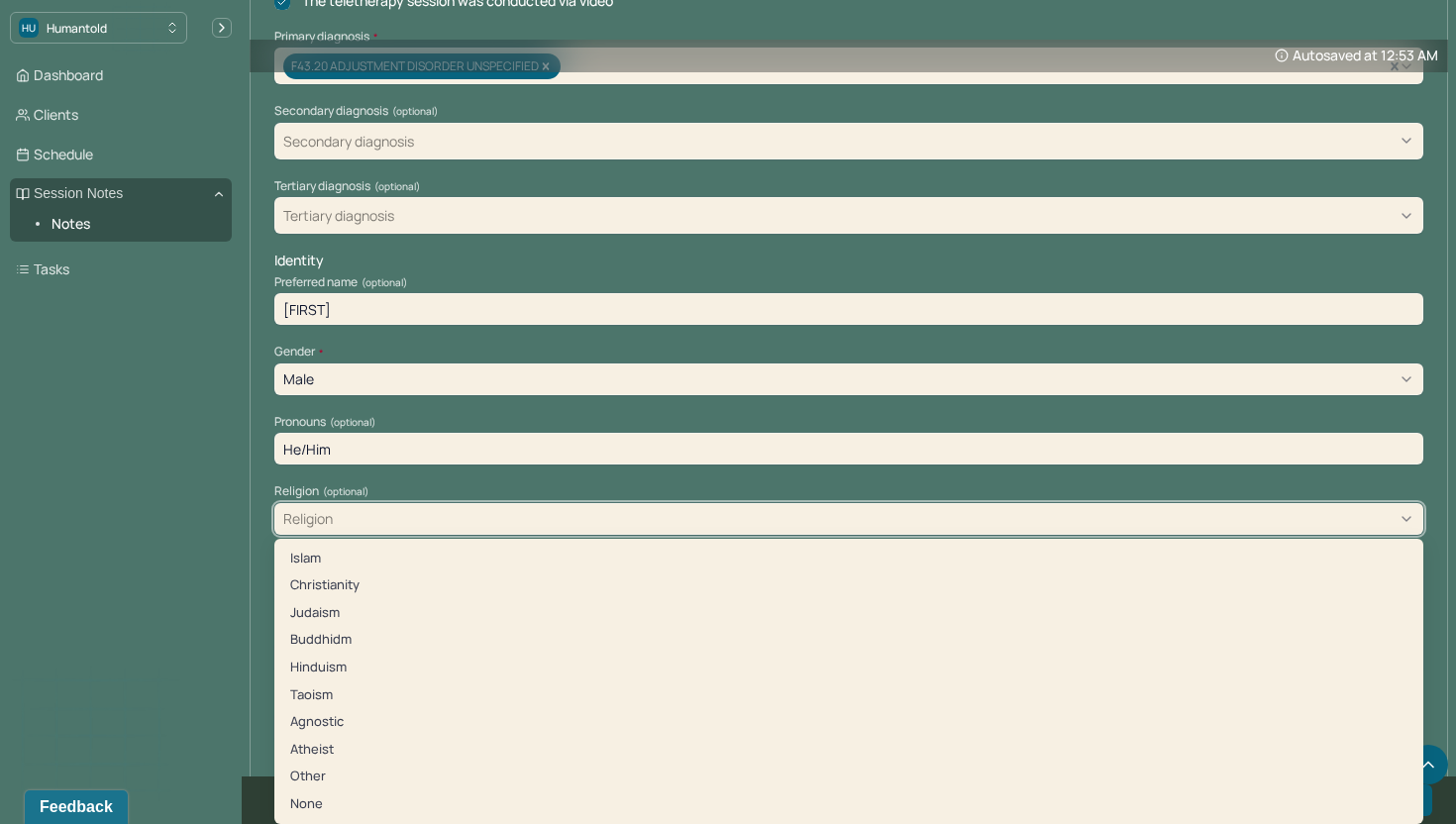 click on "Dashboard Clients Schedule Session Notes Notes Tasks DL [NAME]   Louis provider Logout" at bounding box center [121, 432] 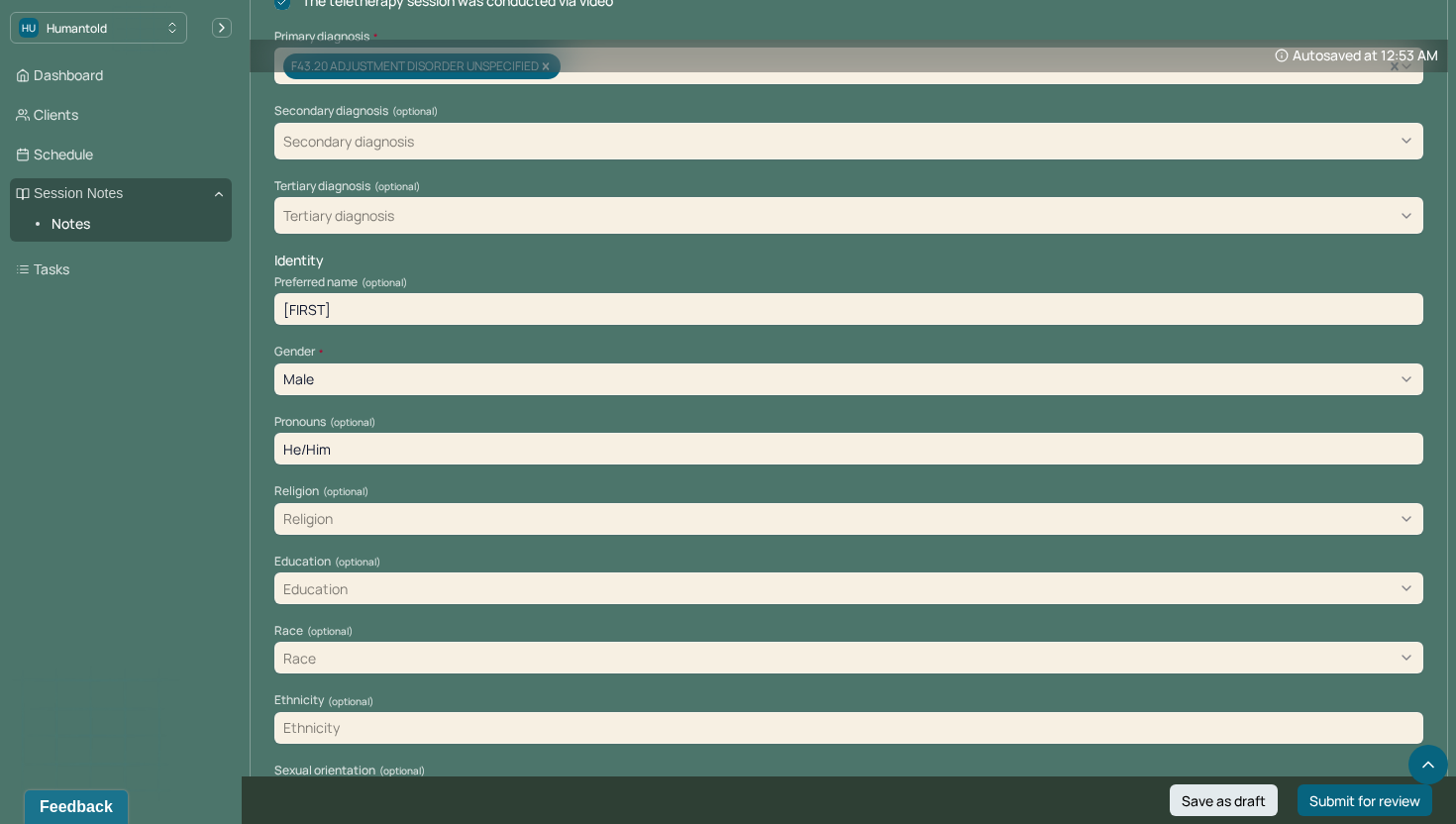 scroll, scrollTop: 662, scrollLeft: 0, axis: vertical 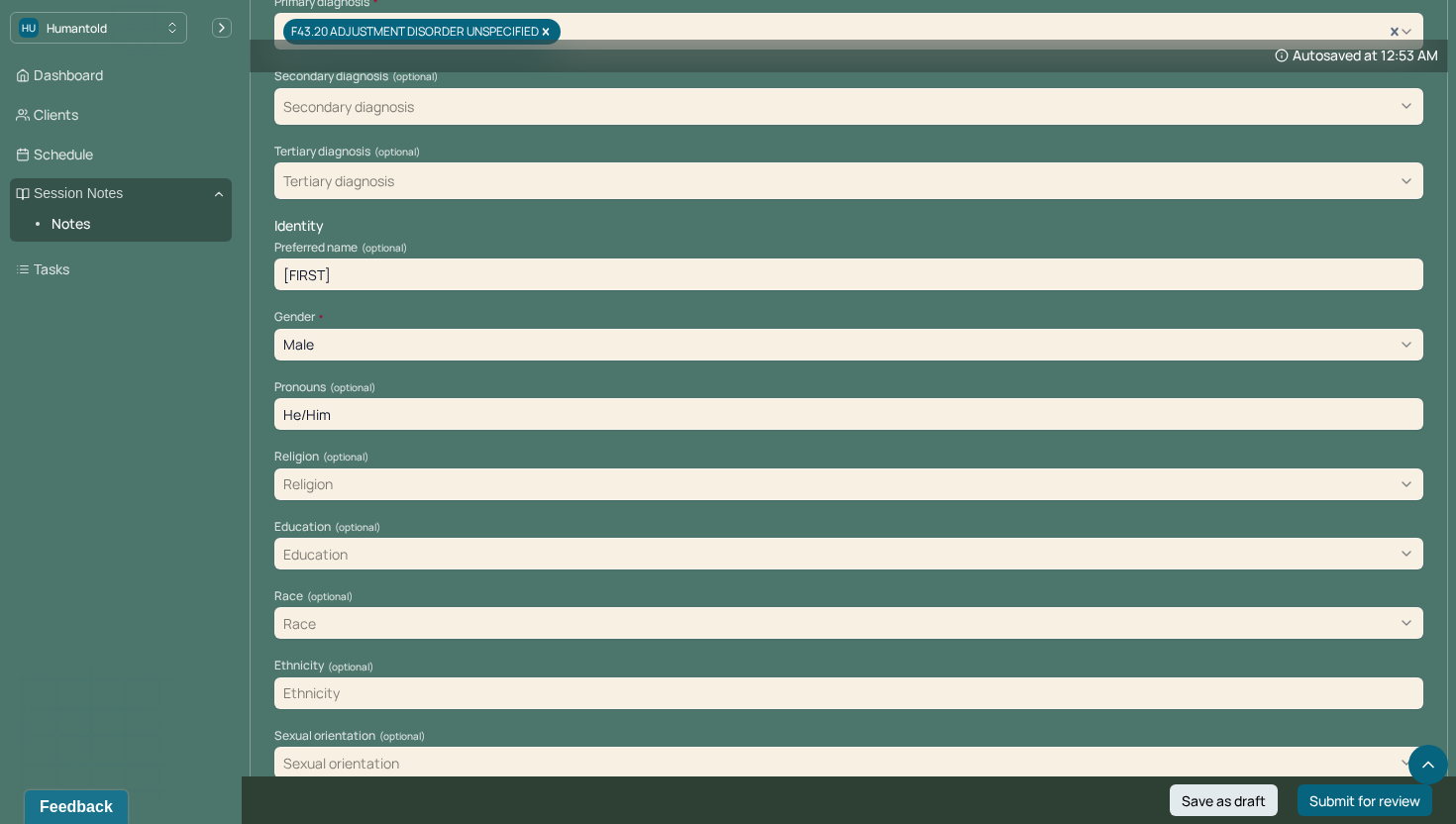 click on "Education" at bounding box center (849, 554) 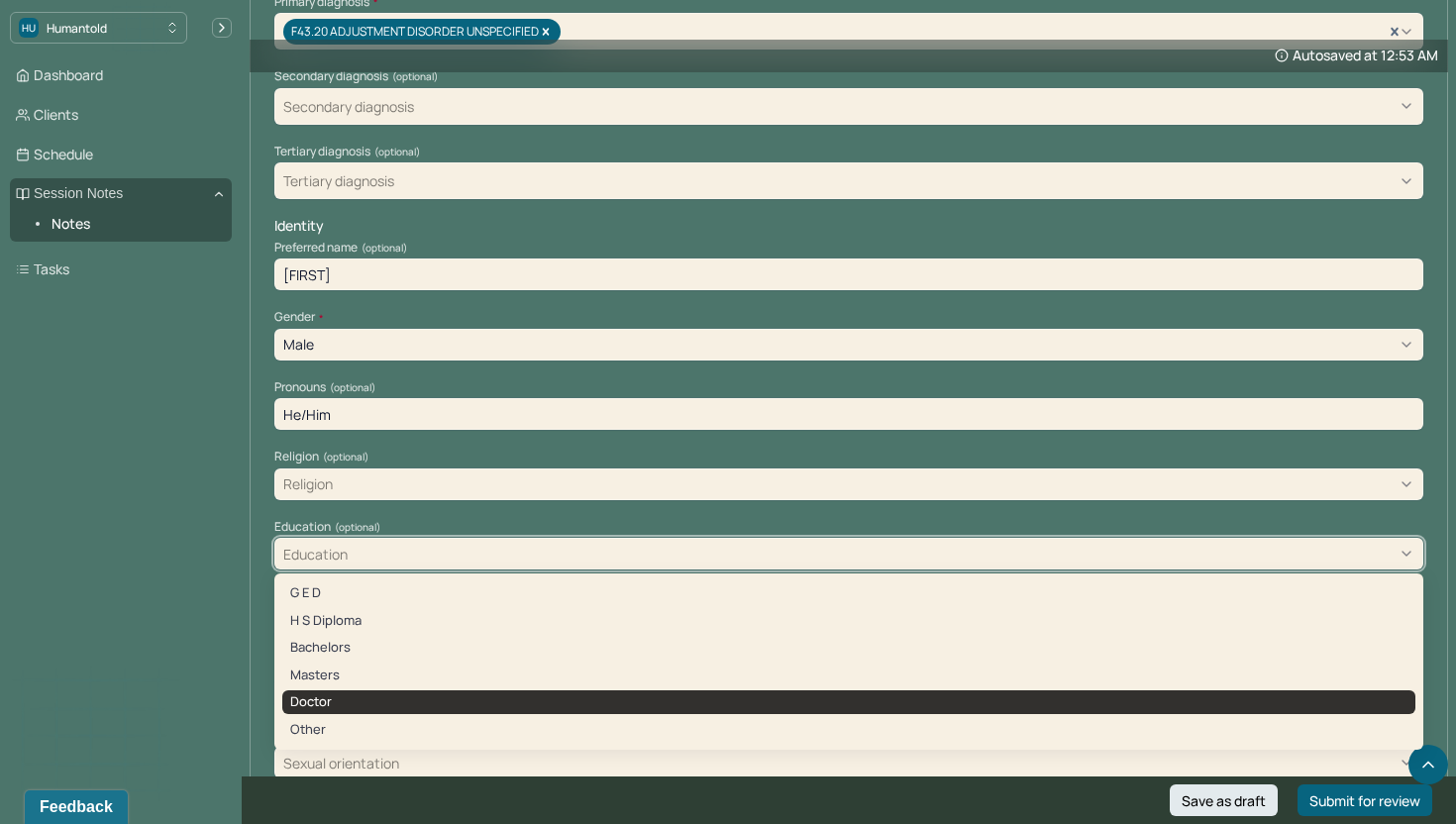 click on "G E D H S  Diploma Bachelors Masters Doctor Other" at bounding box center (849, 662) 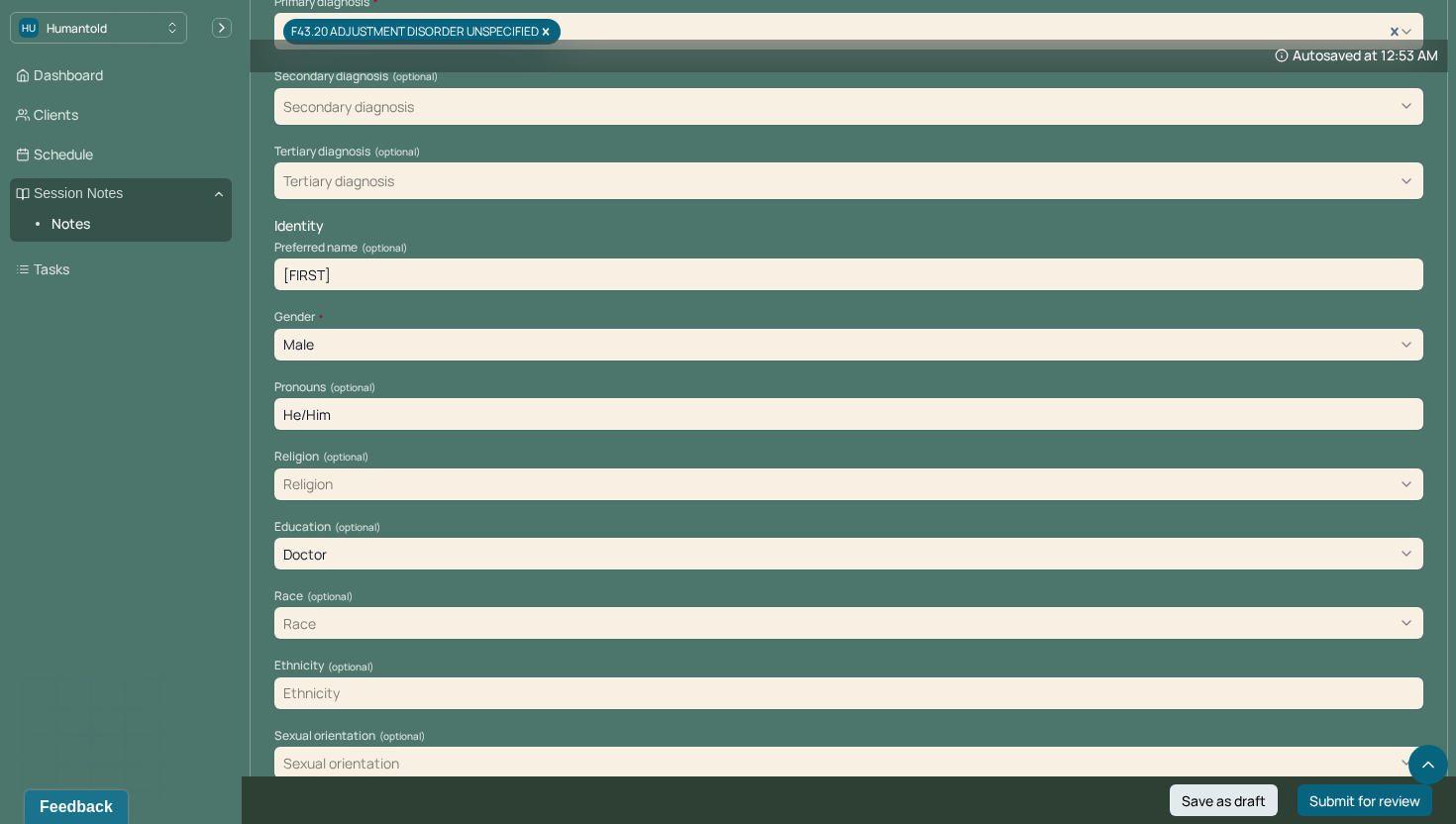 click on "Dashboard Clients Schedule Session Notes Notes Tasks DL [NAME]   Louis provider Logout" at bounding box center (121, 432) 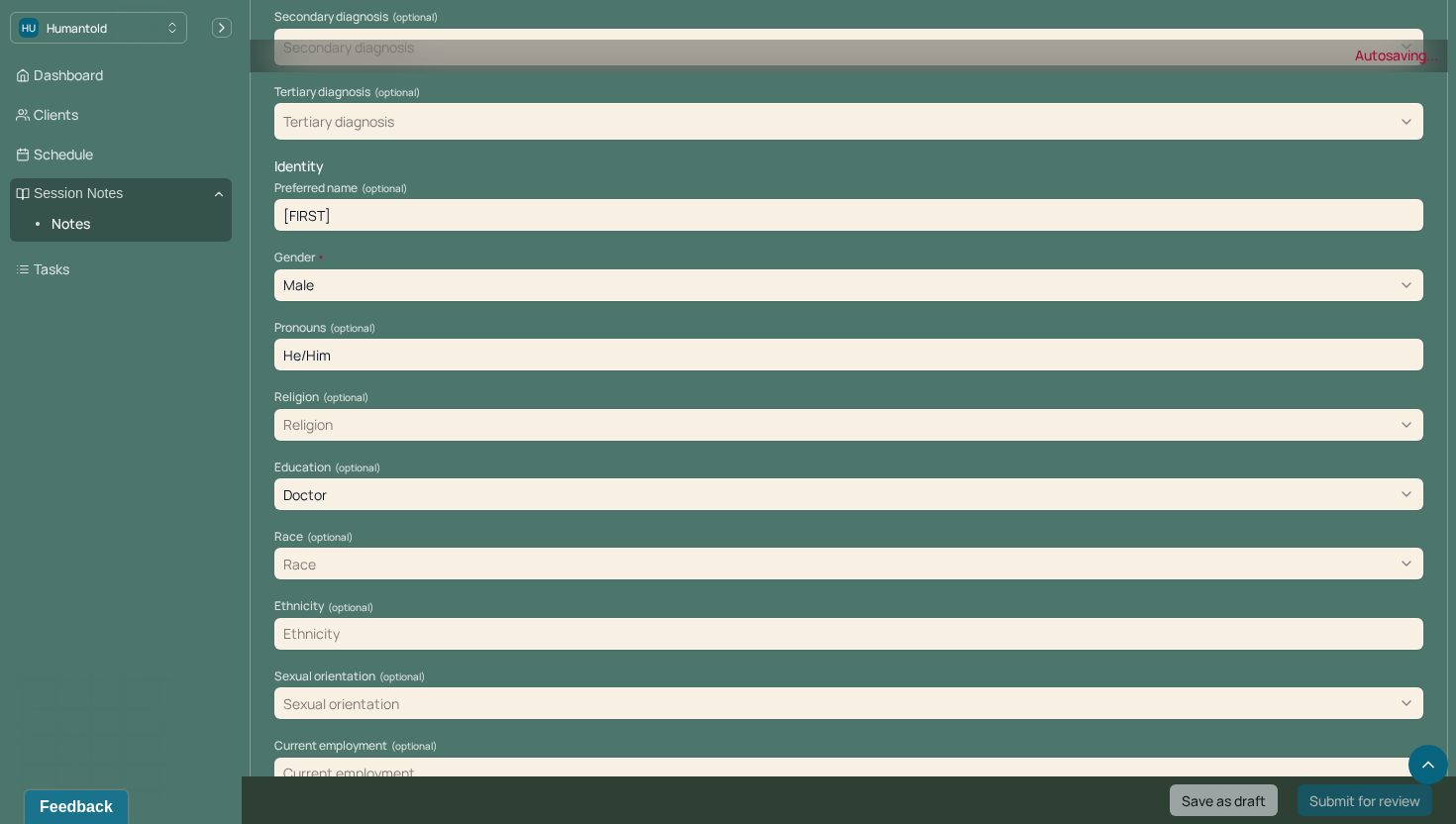 scroll, scrollTop: 729, scrollLeft: 0, axis: vertical 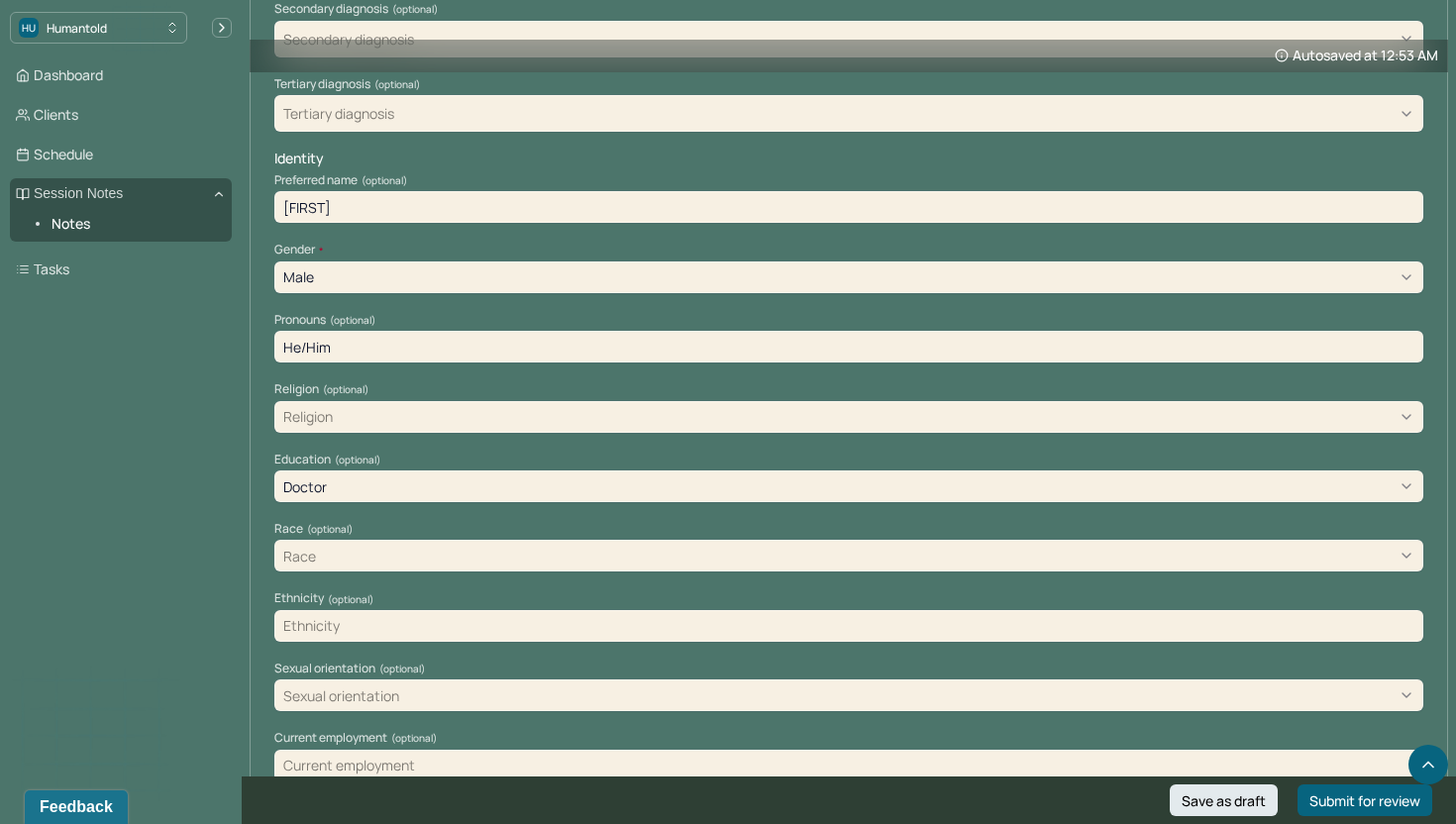 click on "Race" at bounding box center [849, 556] 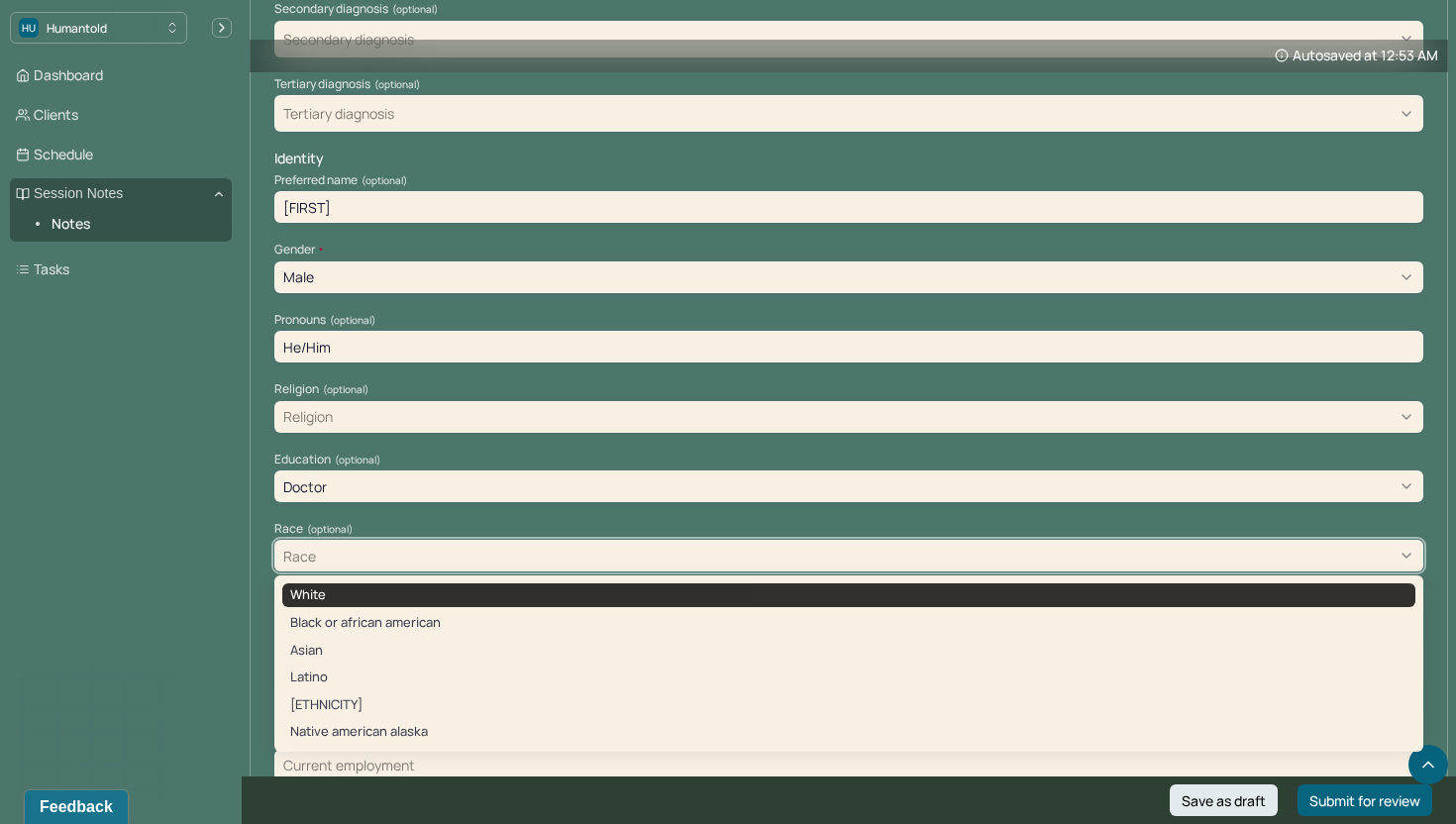 click on "White" at bounding box center [849, 595] 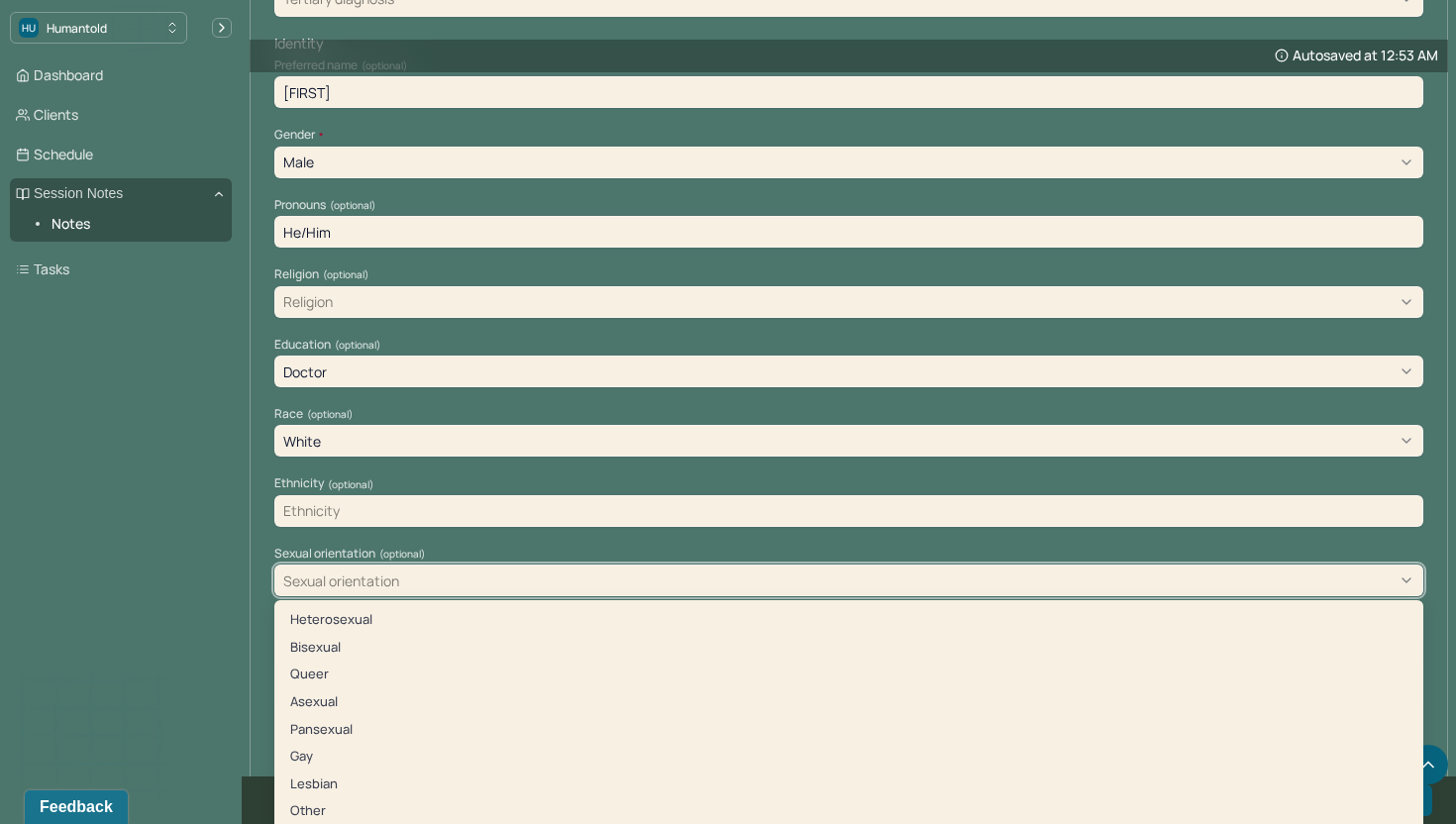 click on "Heterosexual, 1 of 8. 8 results available. Use Up and Down to choose options, press Enter to select the currently focused option, press Escape to exit the menu, press Tab to select the option and exit the menu. Sexual orientation Heterosexual Bisexual Queer Asexual Pansexual Gay Lesbian Other" at bounding box center [849, 580] 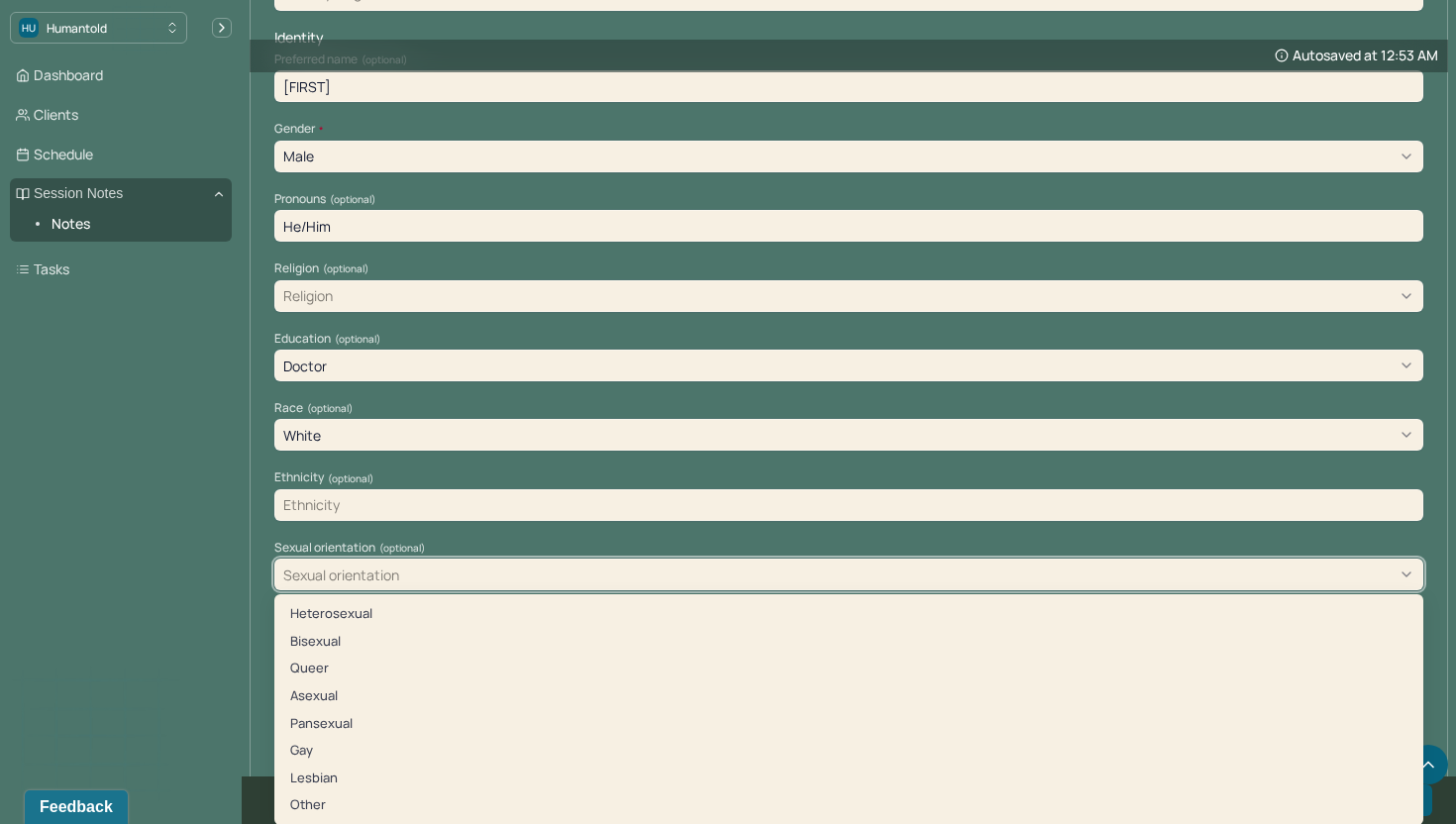 scroll, scrollTop: 851, scrollLeft: 0, axis: vertical 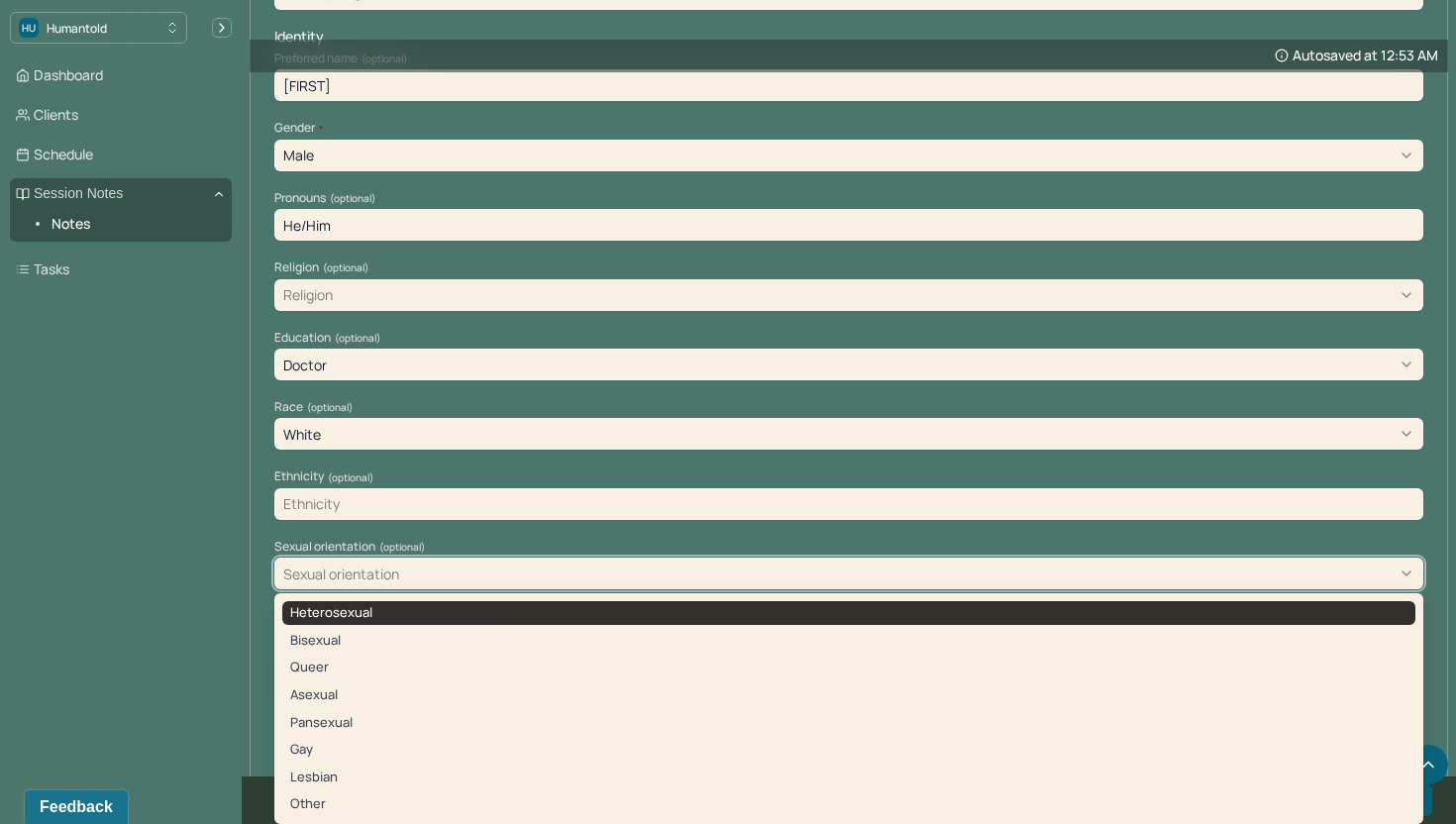 click on "Heterosexual" at bounding box center (849, 613) 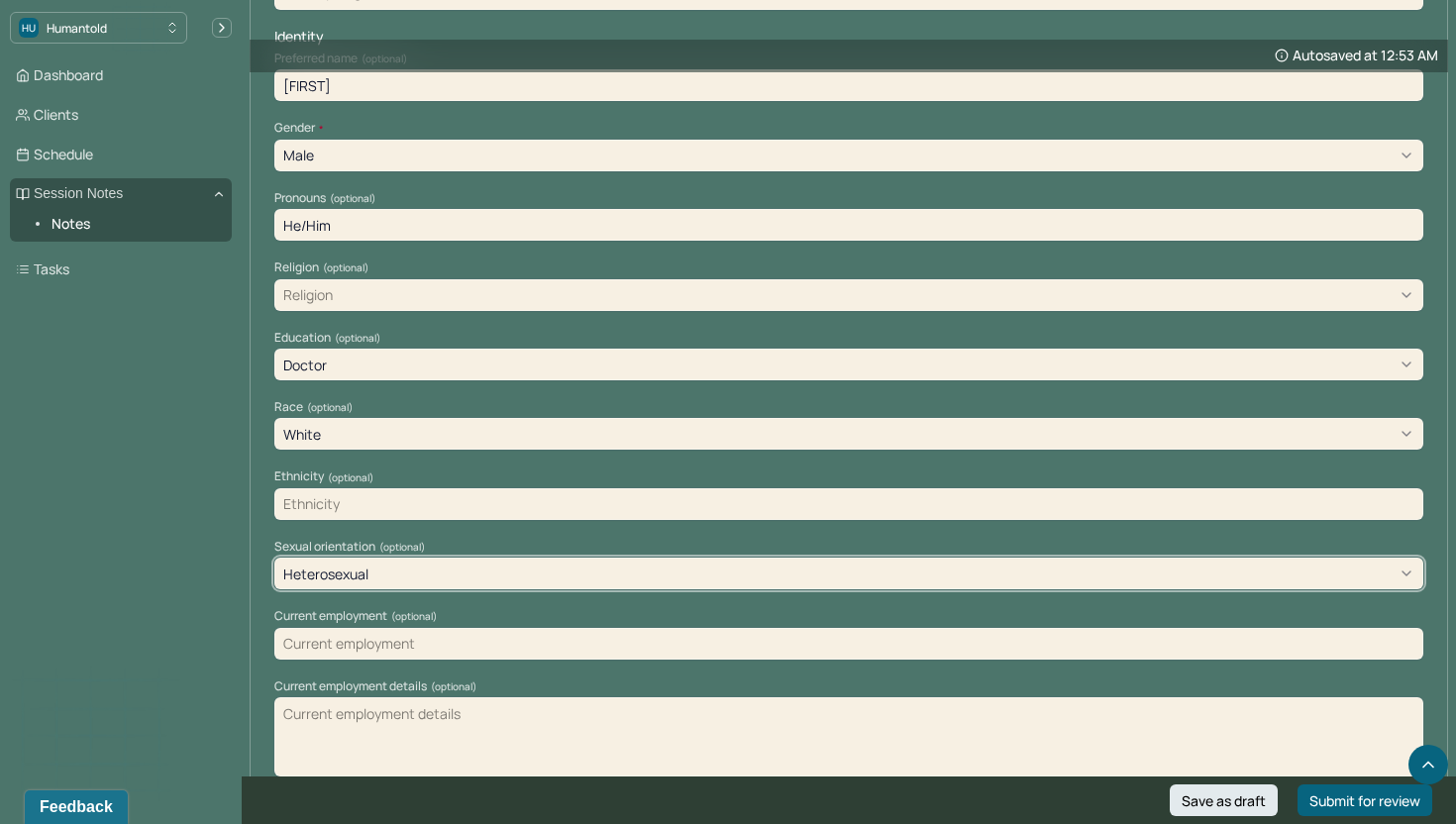 click on "Dashboard Clients Schedule Session Notes Notes Tasks DL [NAME]   Louis provider Logout" at bounding box center [121, 432] 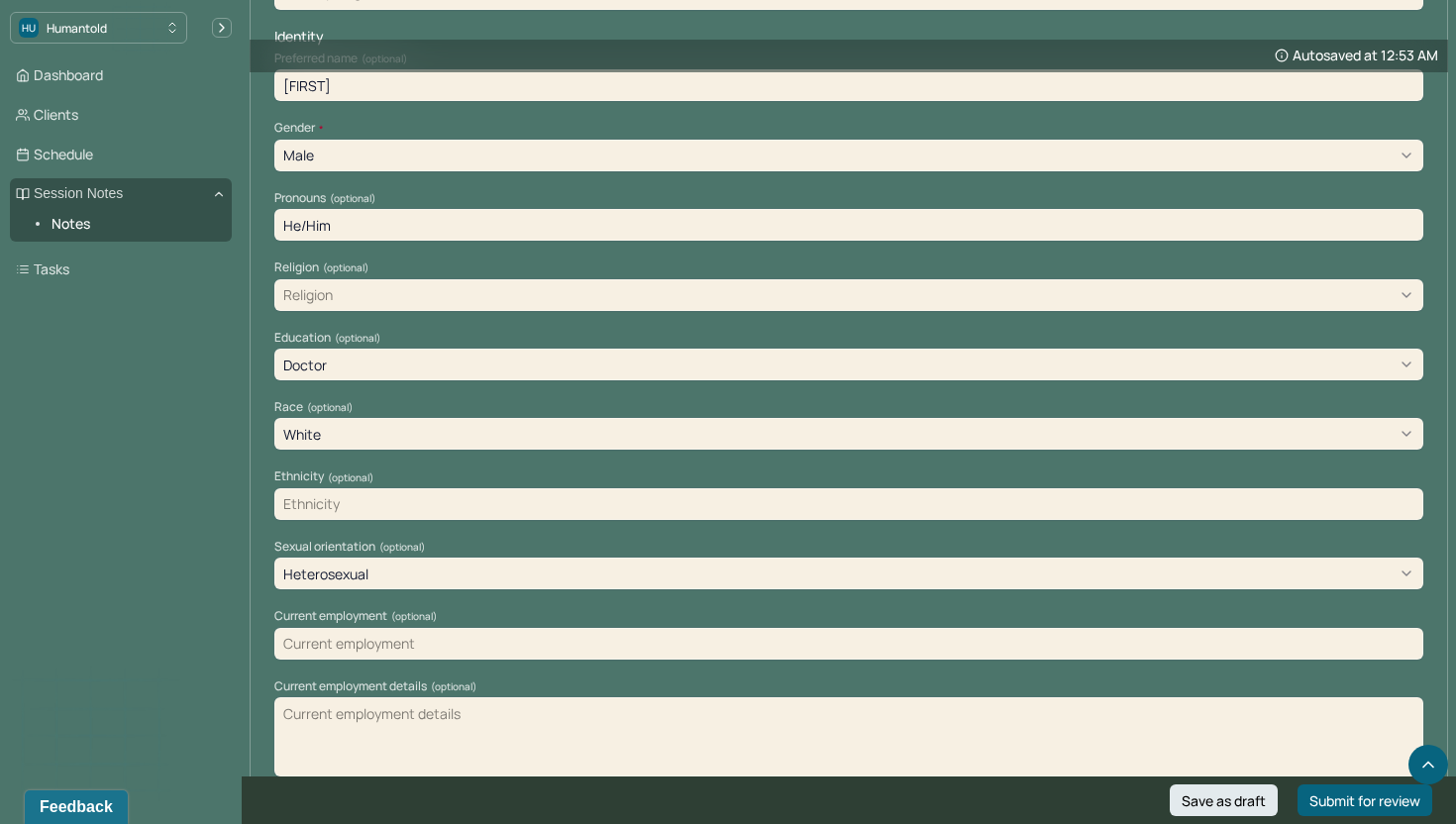 scroll, scrollTop: 918, scrollLeft: 0, axis: vertical 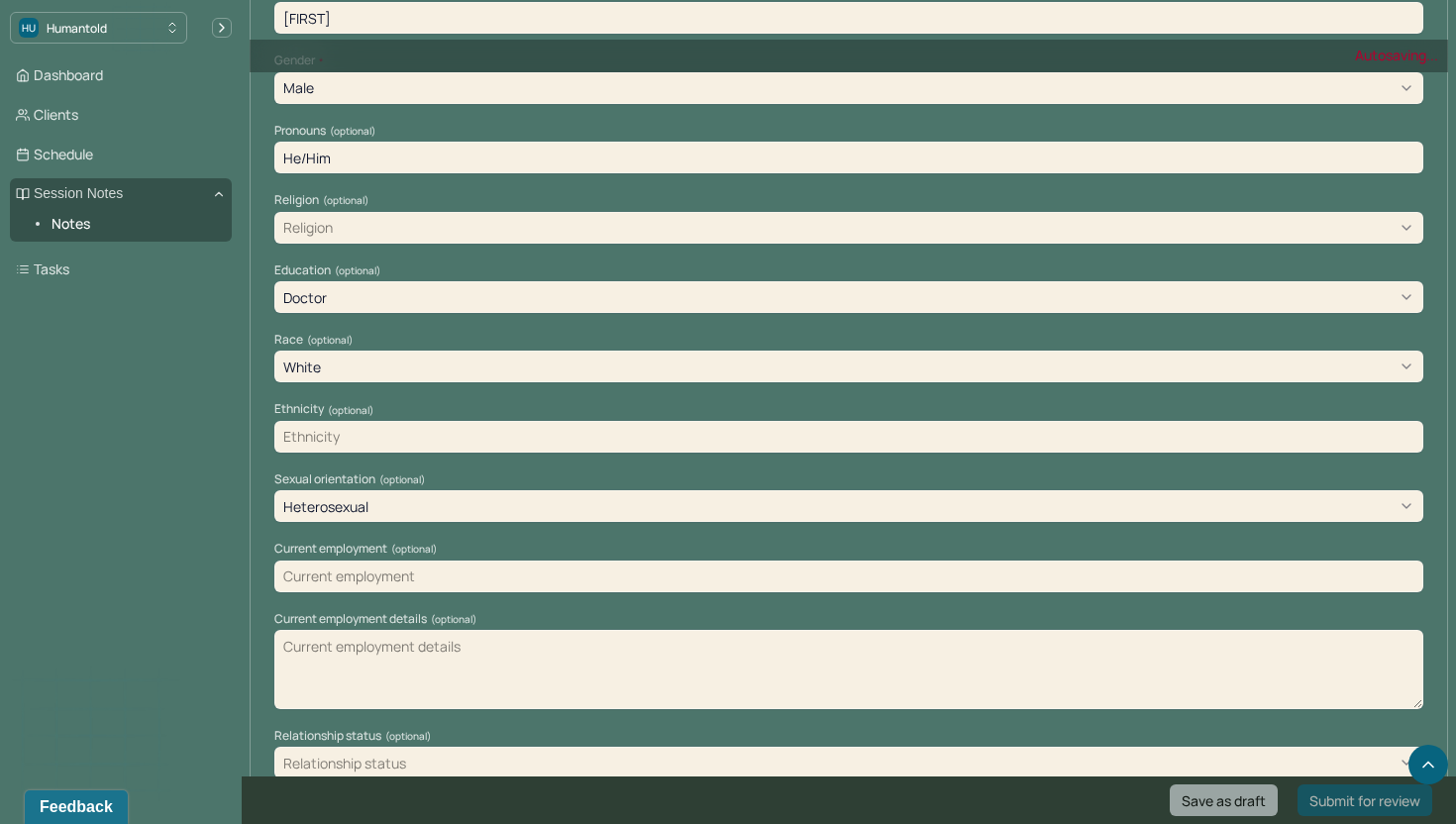 click at bounding box center (849, 576) 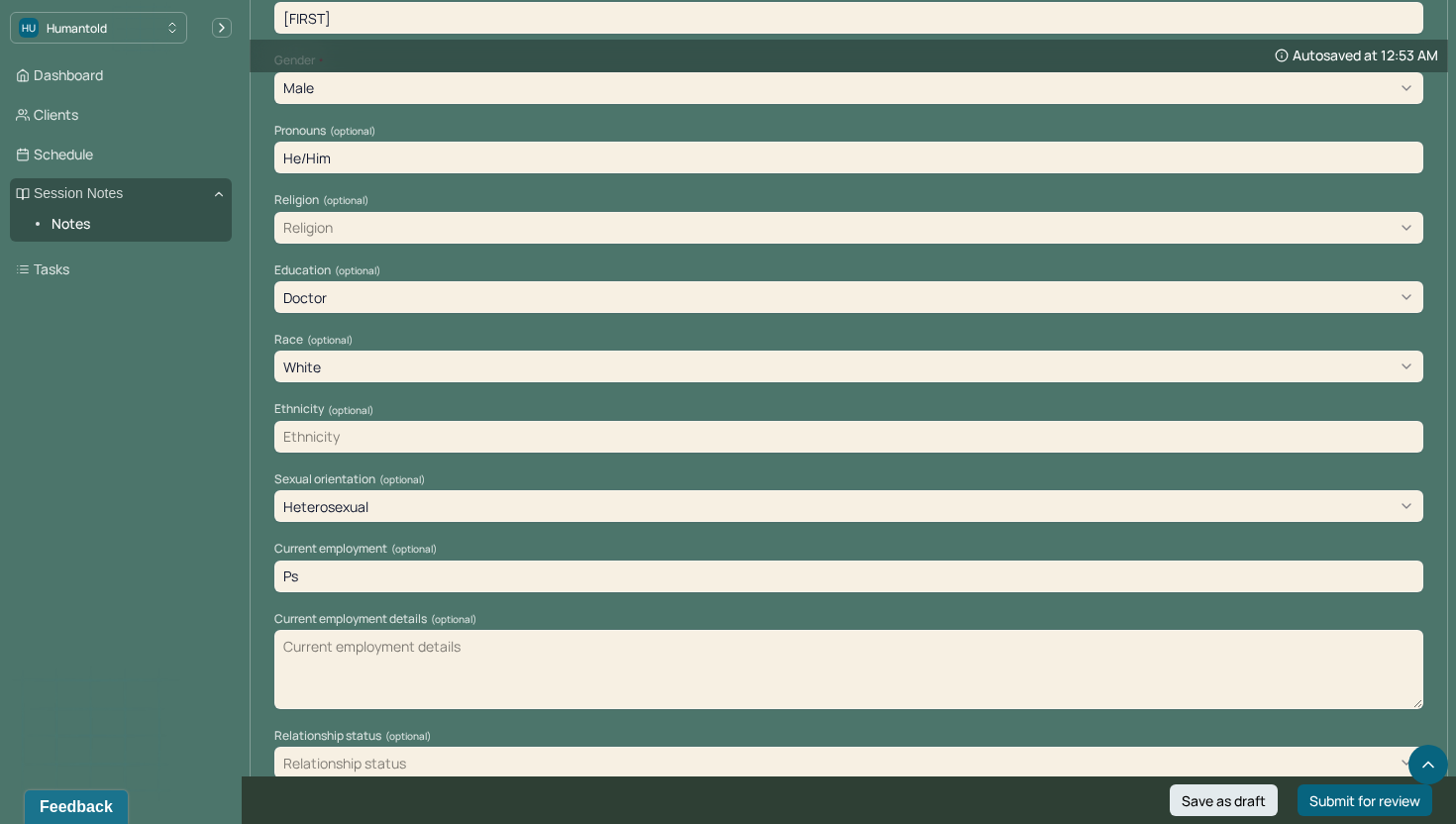type on "P" 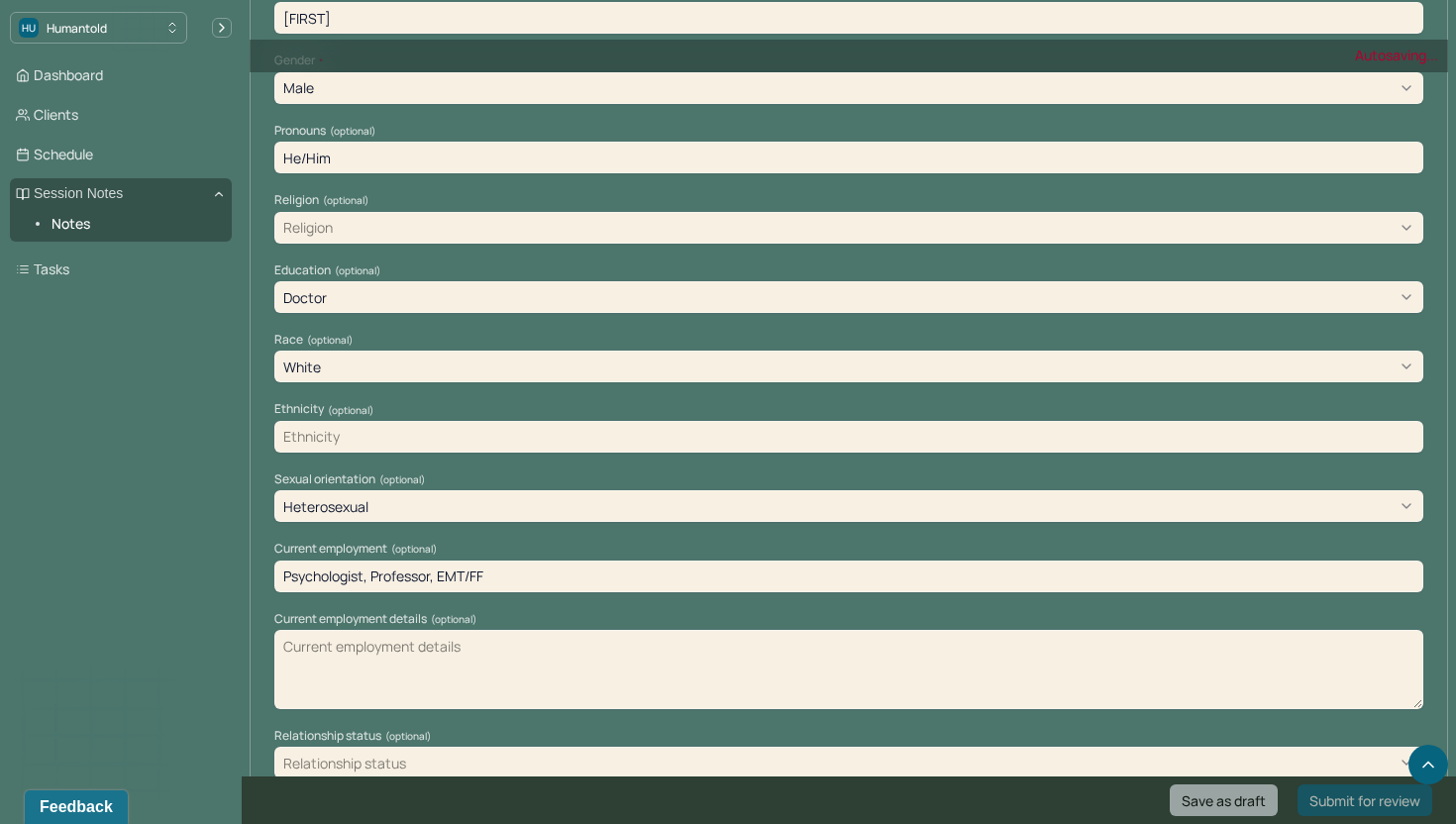 click on "Current employment details (optional)" at bounding box center (849, 670) 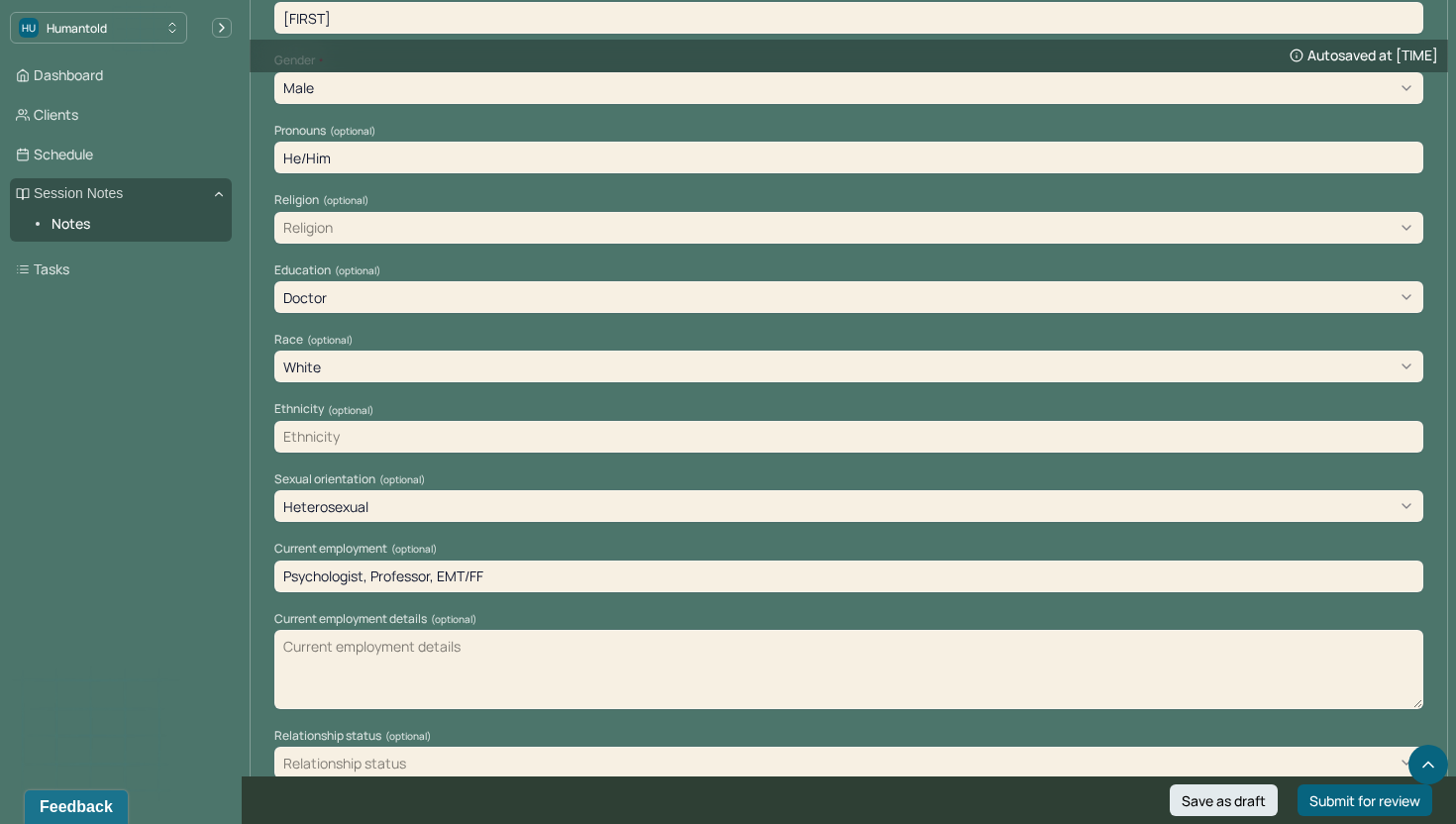 click on "Psychologist, Professor, EMT/FF" at bounding box center [849, 576] 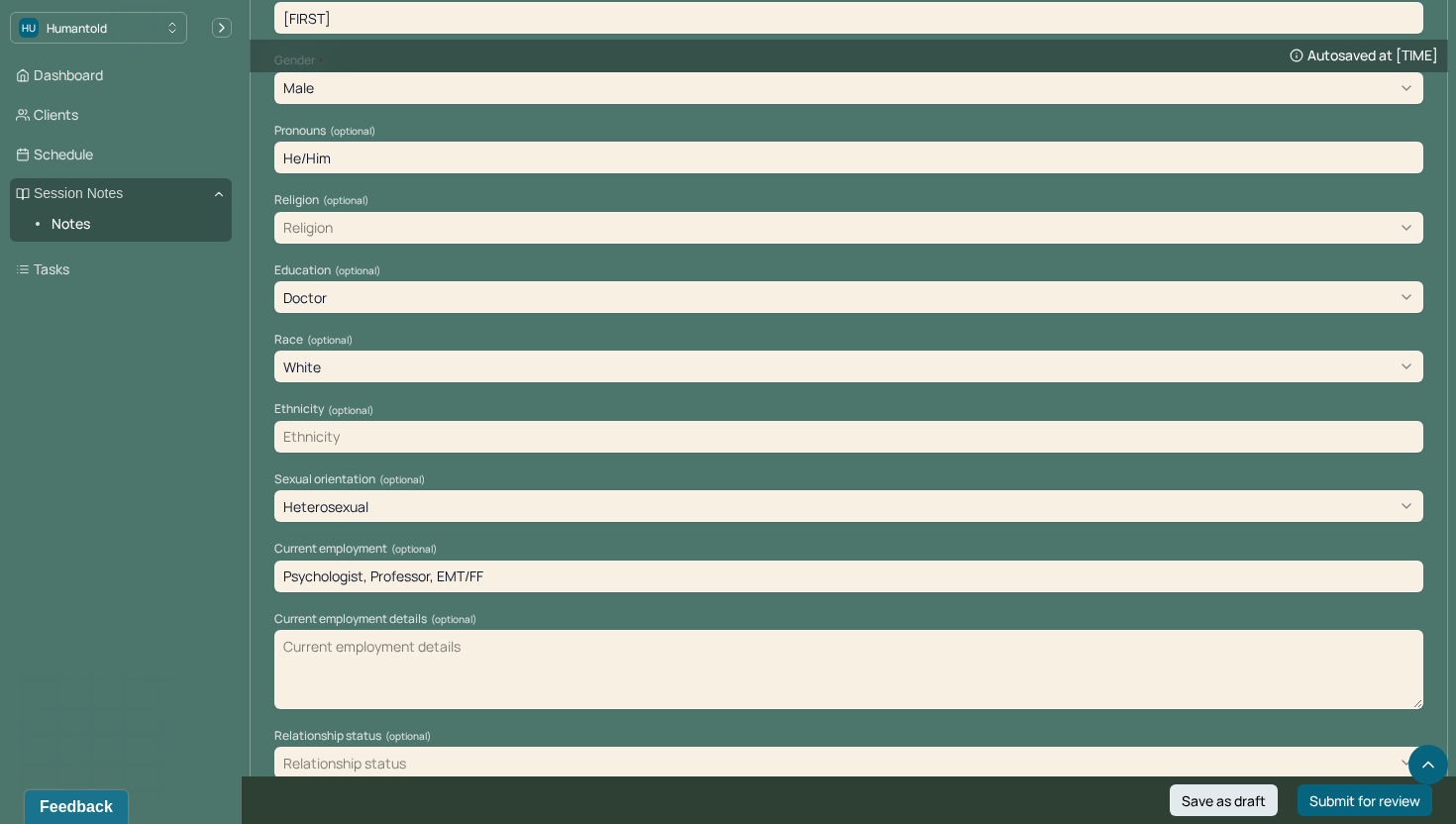 drag, startPoint x: 486, startPoint y: 565, endPoint x: 440, endPoint y: 565, distance: 46 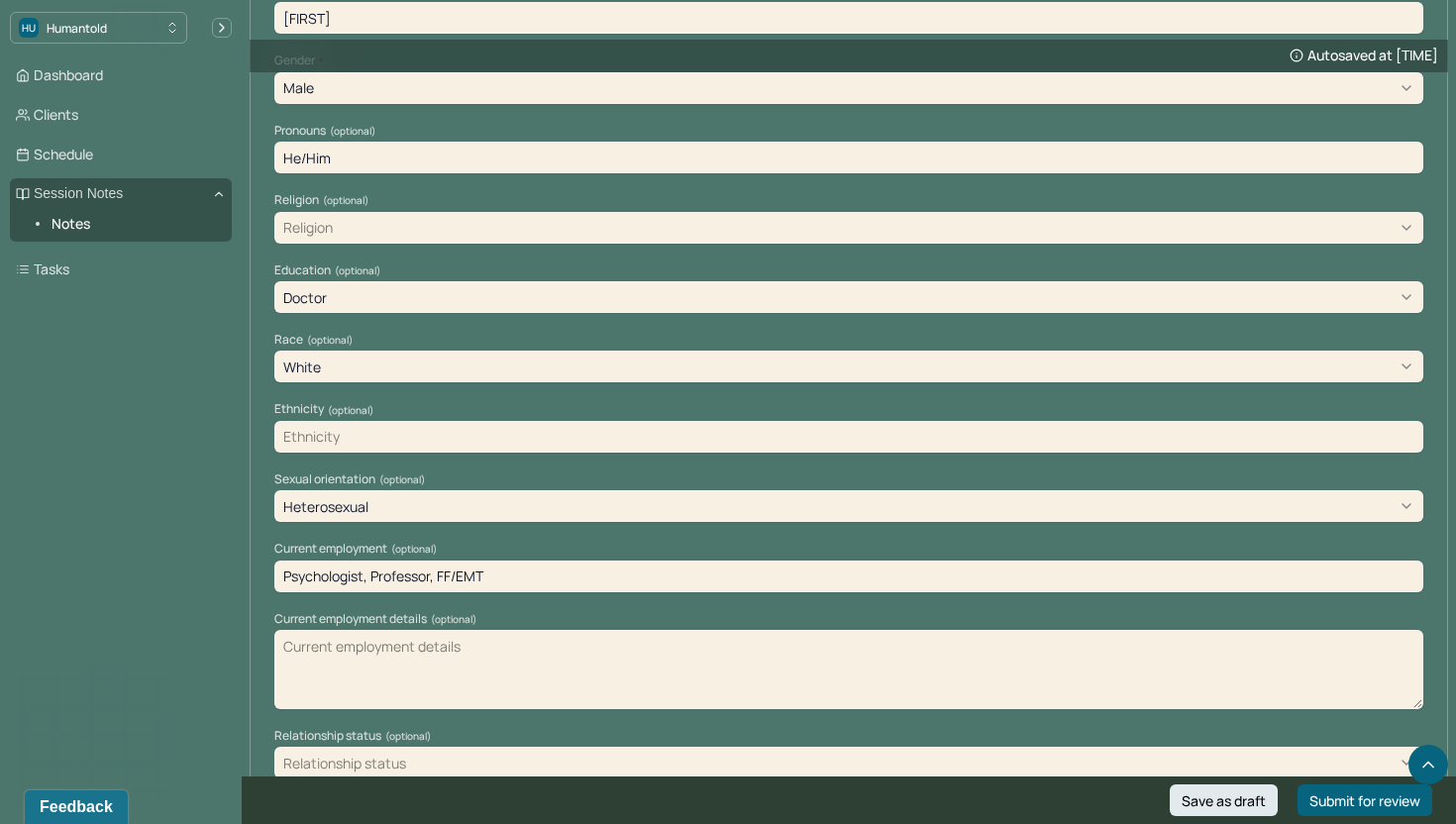 type on "Psychologist, Professor, FF/EMT" 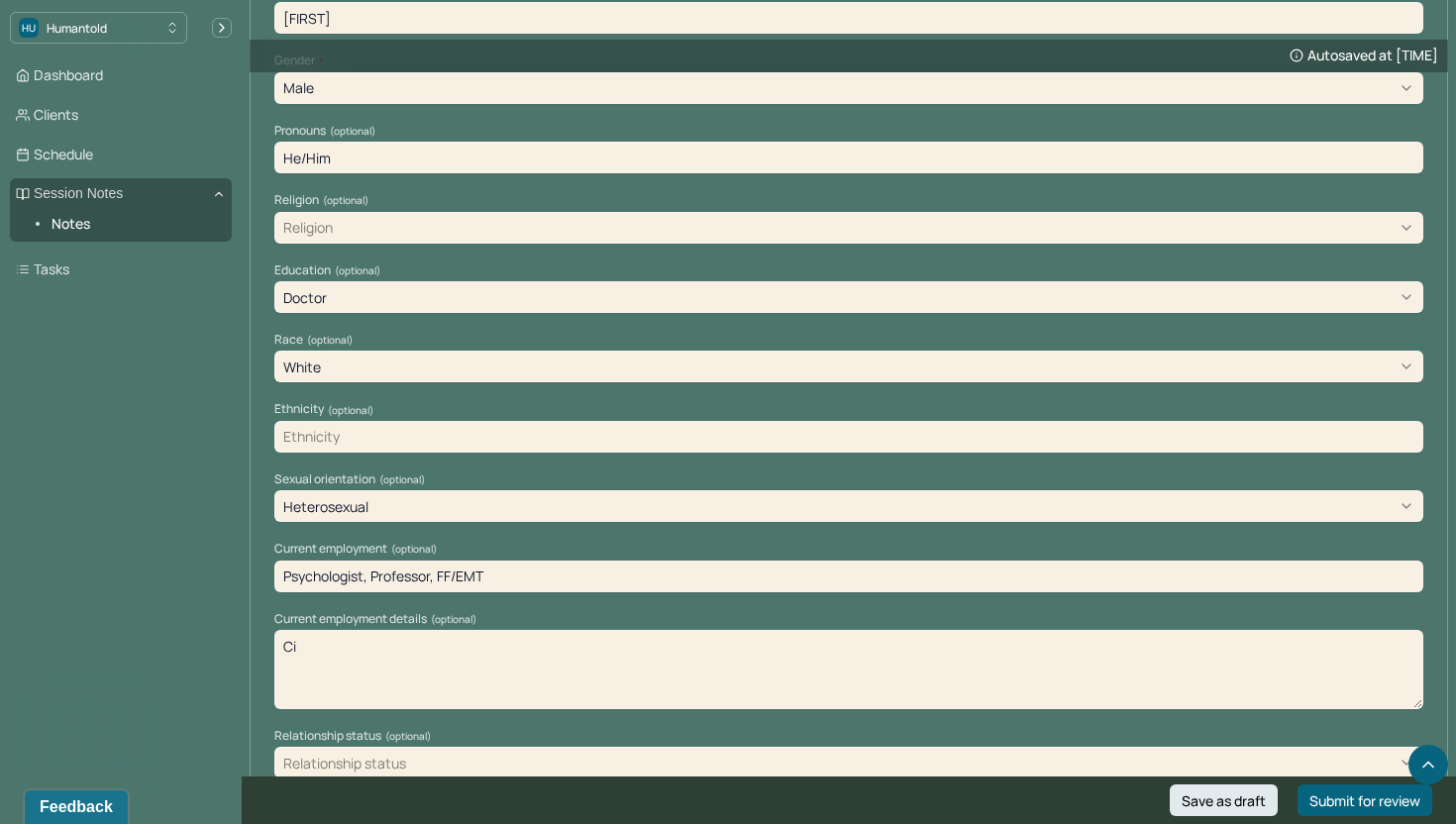 type on "C" 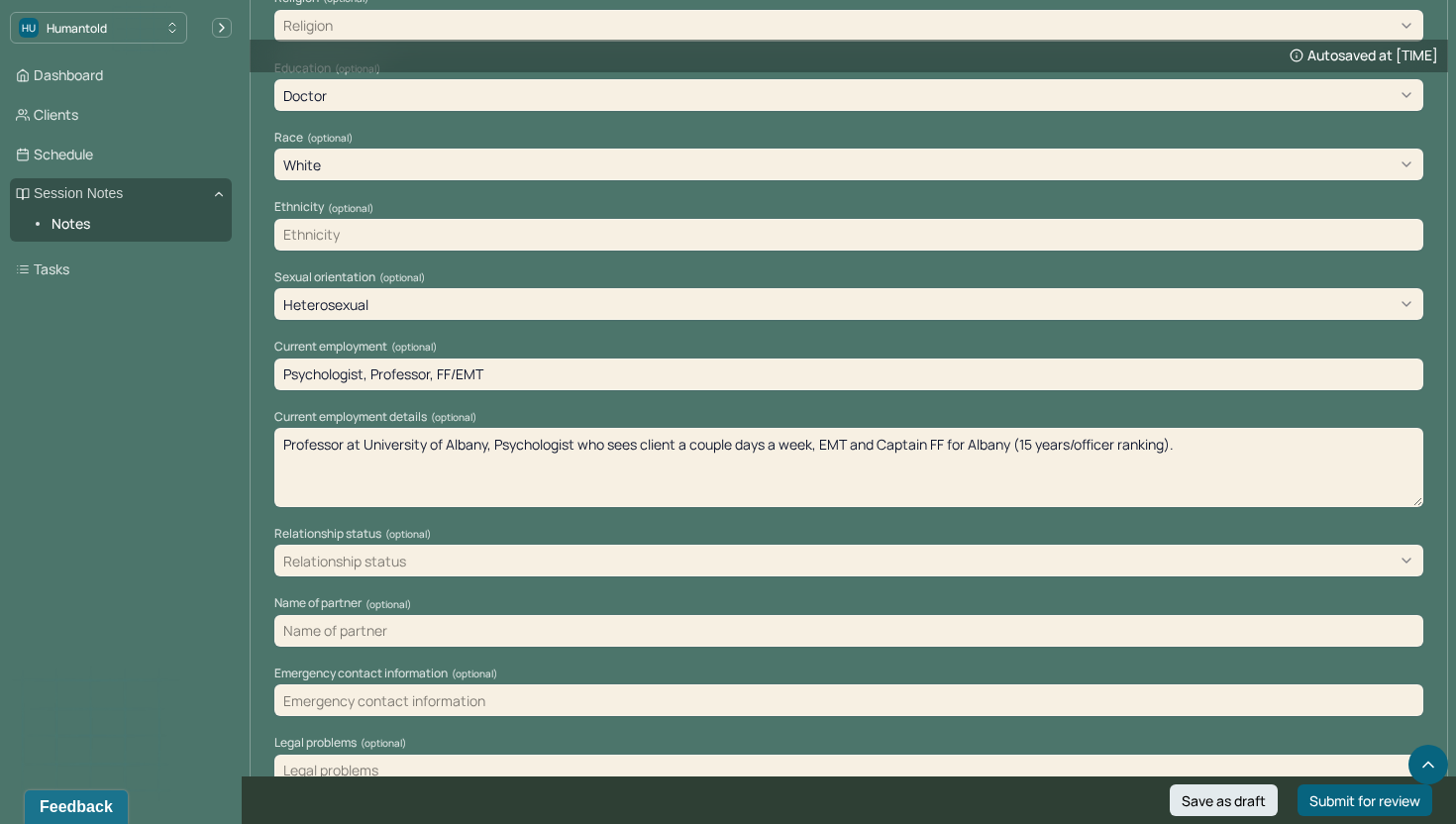 scroll, scrollTop: 1121, scrollLeft: 0, axis: vertical 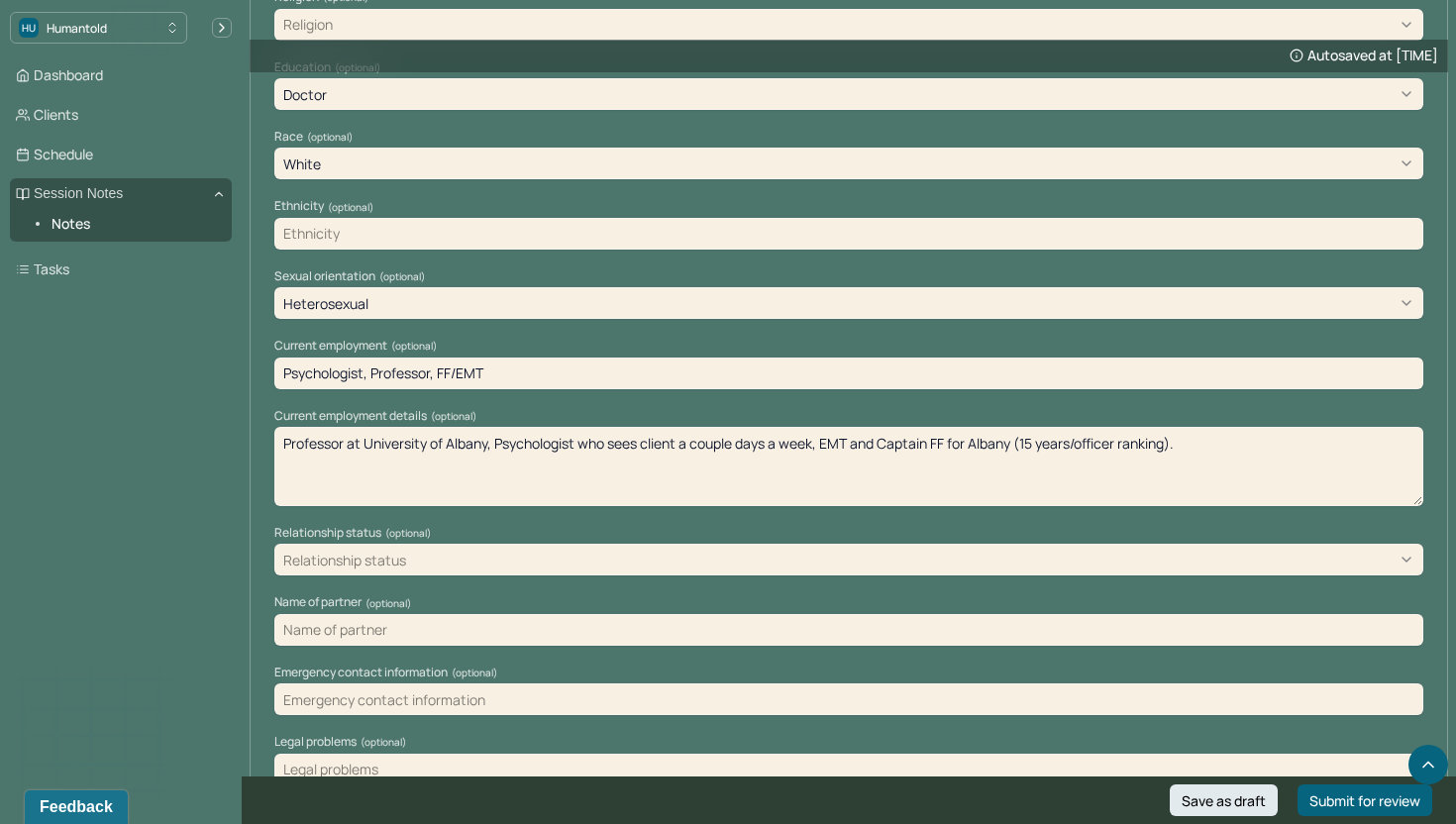 type on "Professor at University of Albany, Psychologist who sees client a couple days a week, EMT and Captain FF for Albany (15 years/officer ranking)." 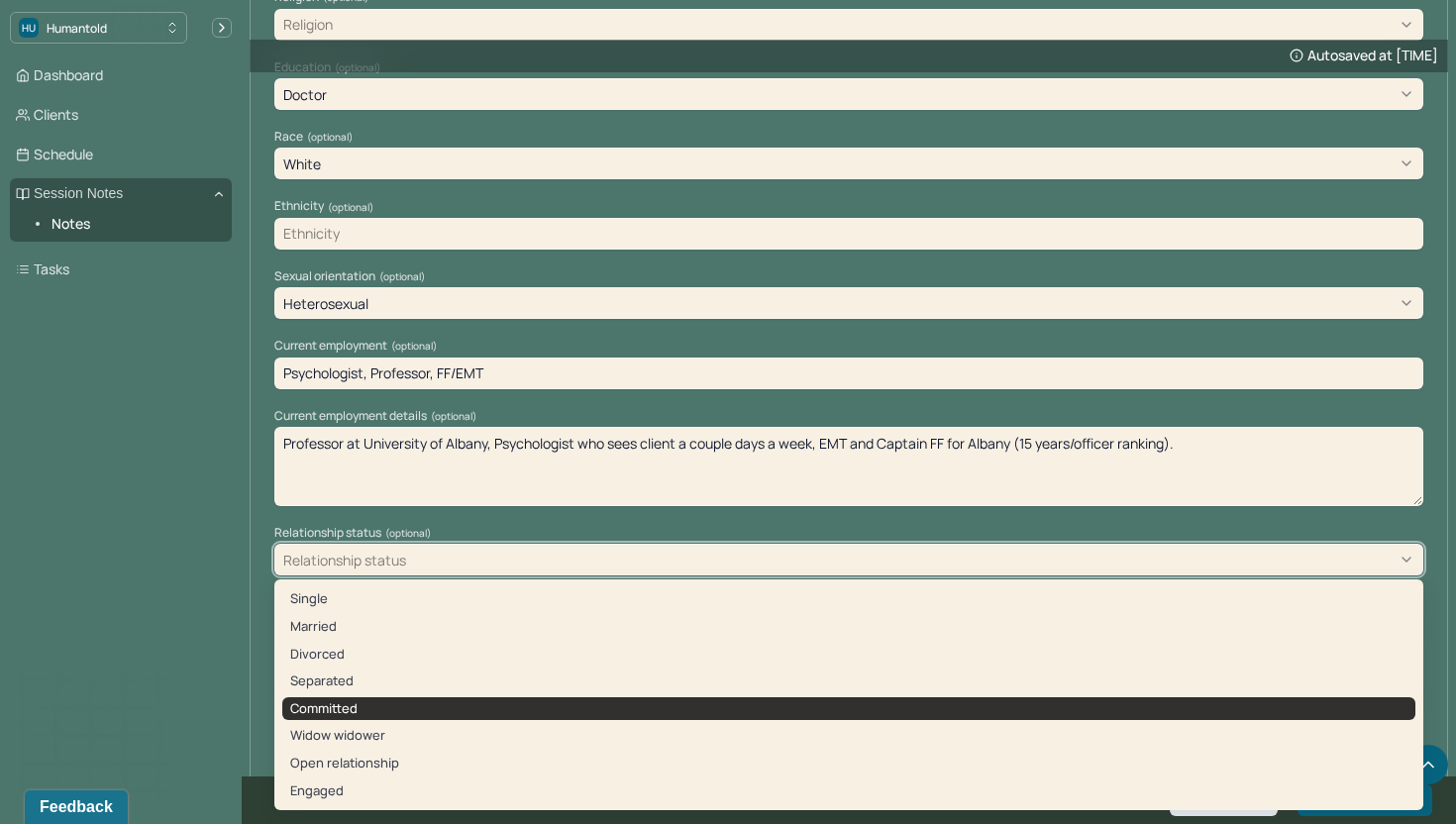 click on "Committed" at bounding box center (849, 709) 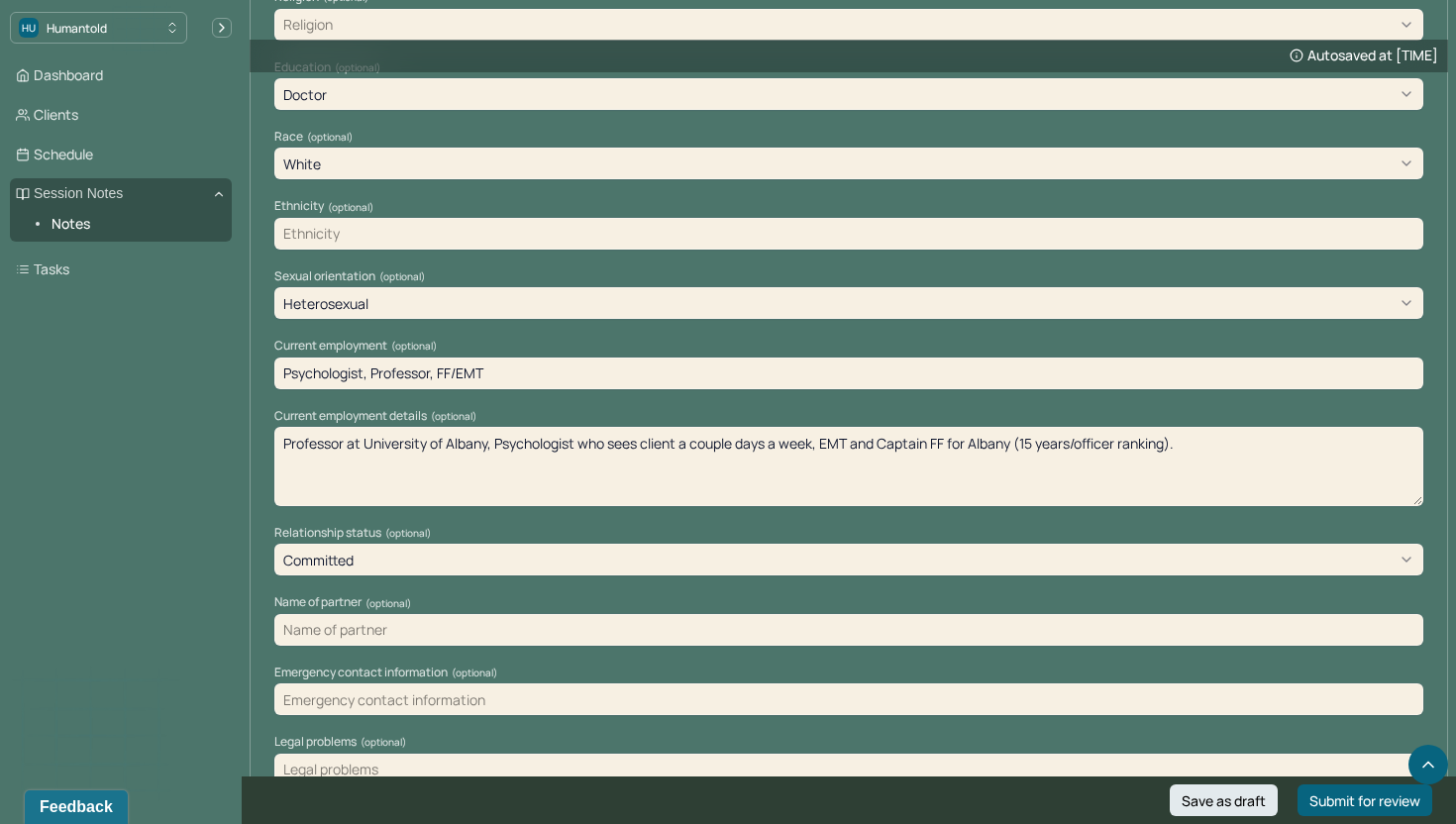 click on "Dashboard Clients Schedule Session Notes Notes Tasks DL [NAME]   Louis provider Logout" at bounding box center [121, 432] 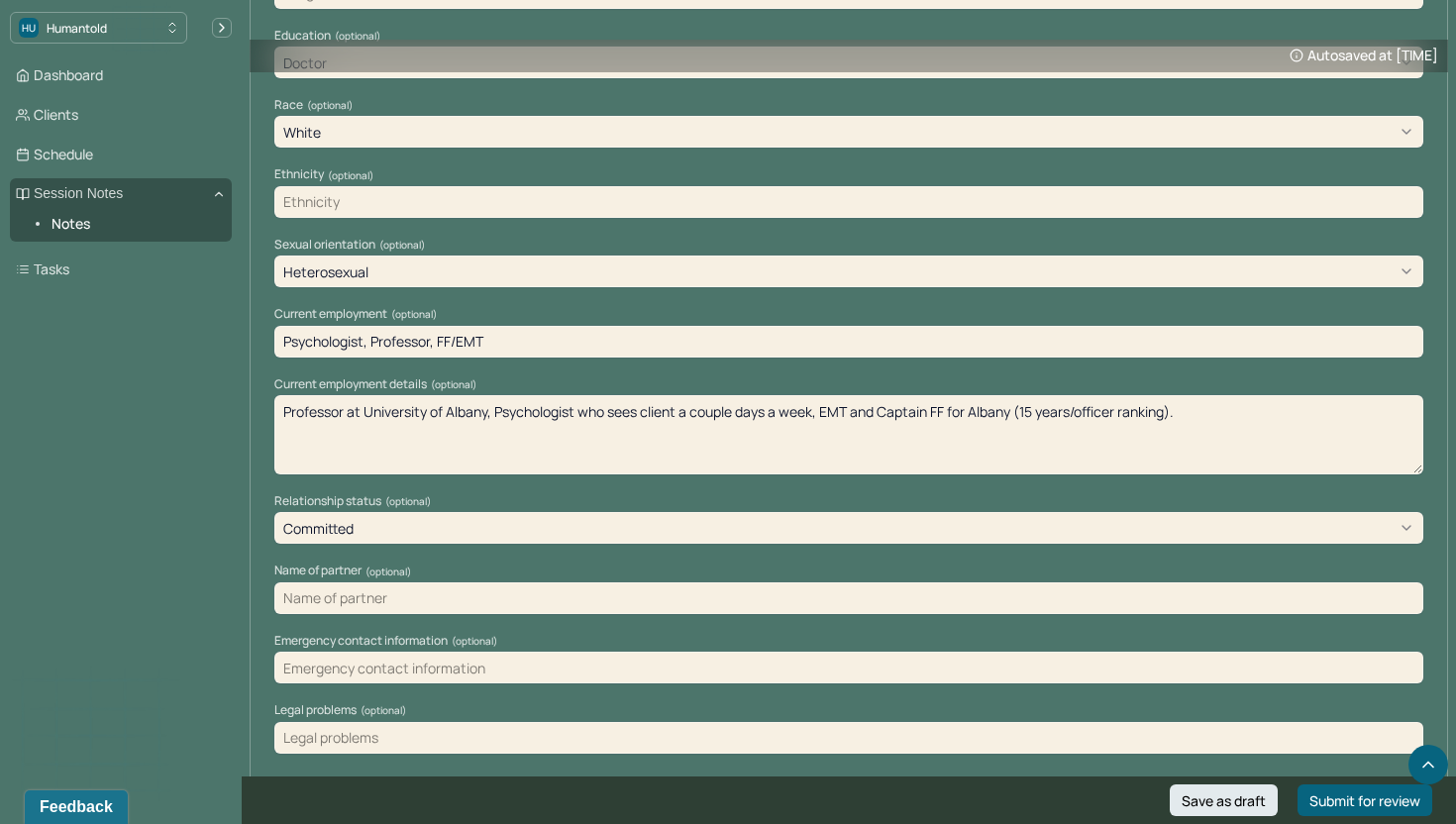 scroll, scrollTop: 1161, scrollLeft: 0, axis: vertical 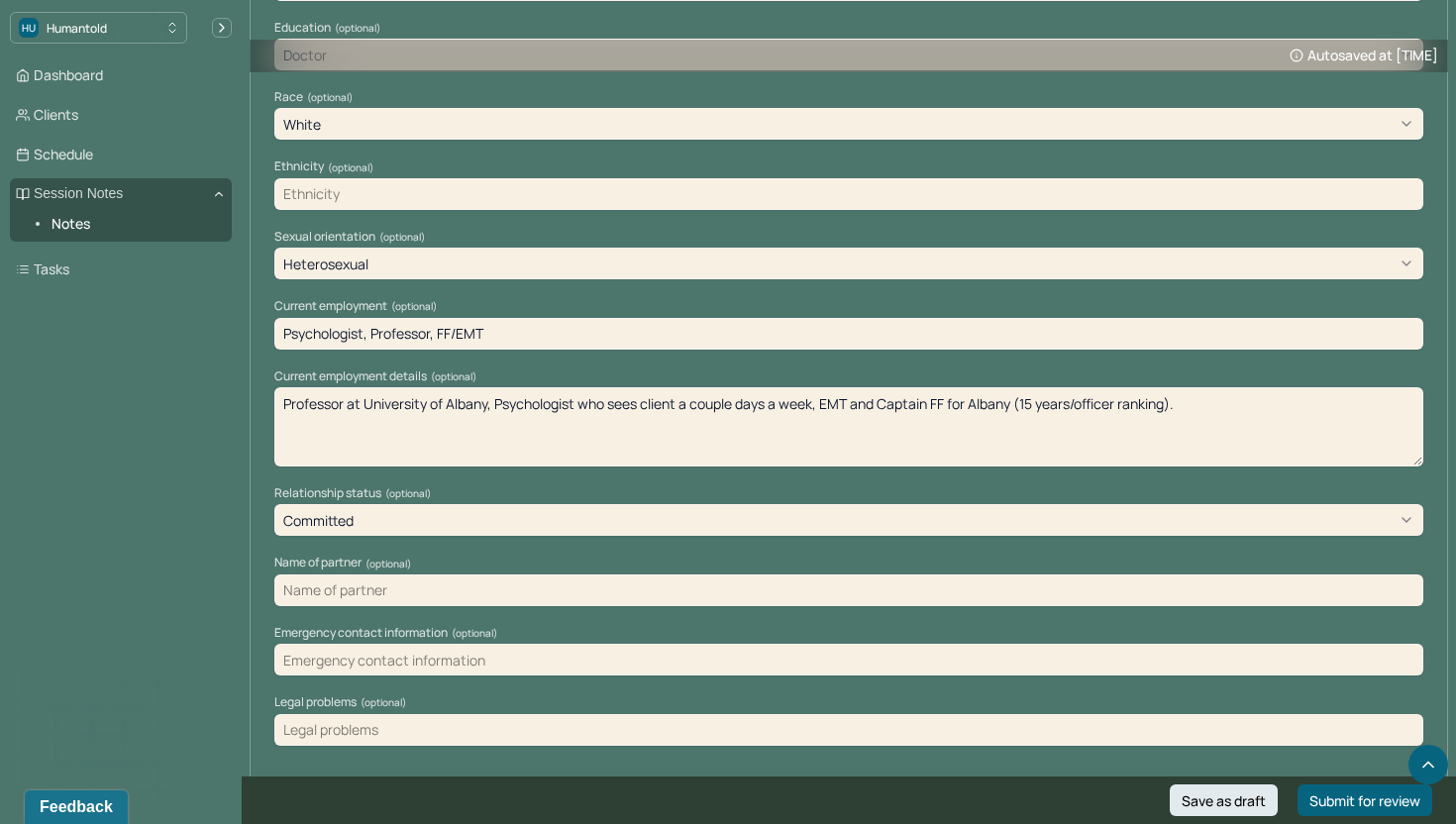 click at bounding box center [849, 590] 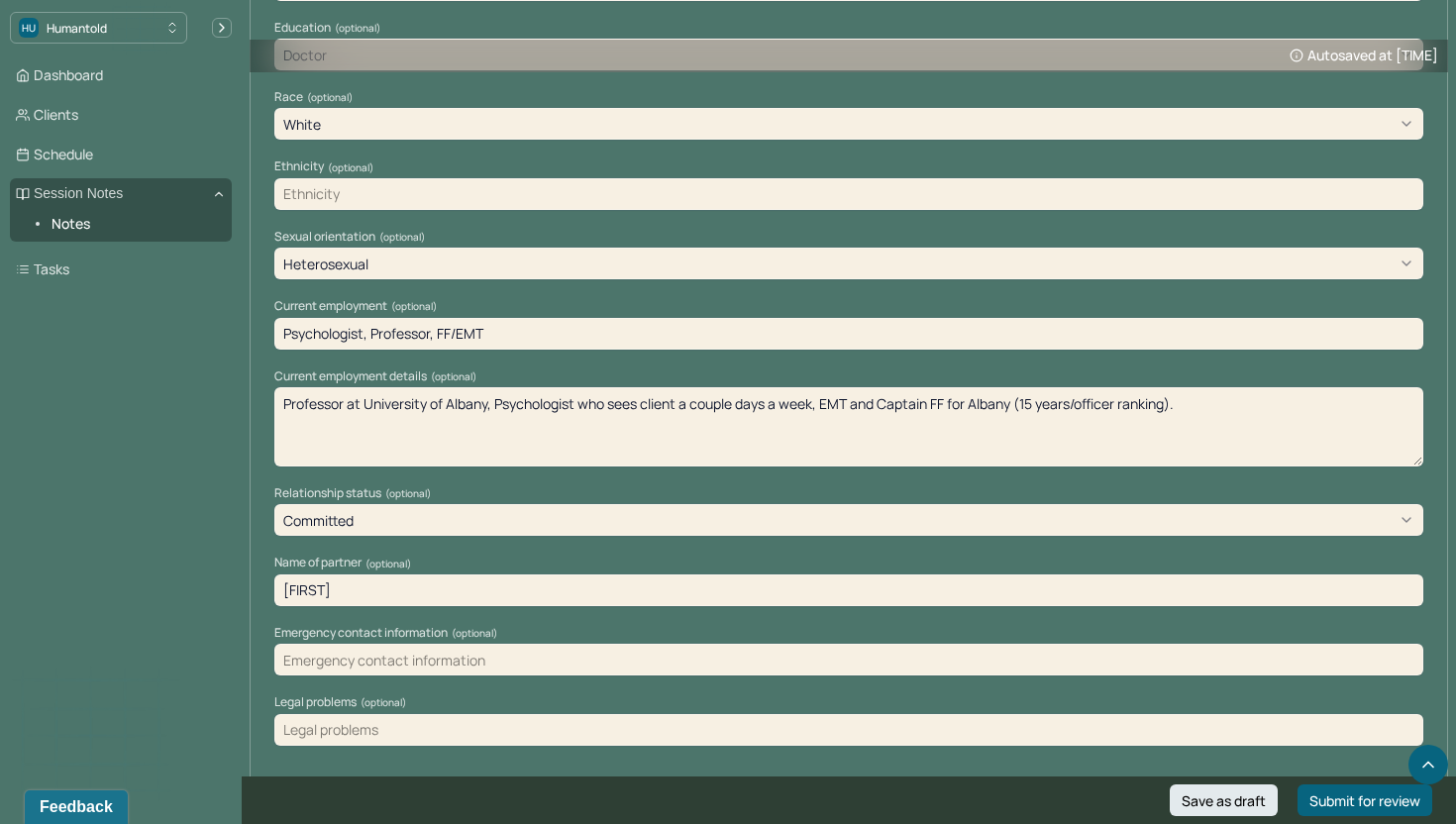type on "[FIRST]" 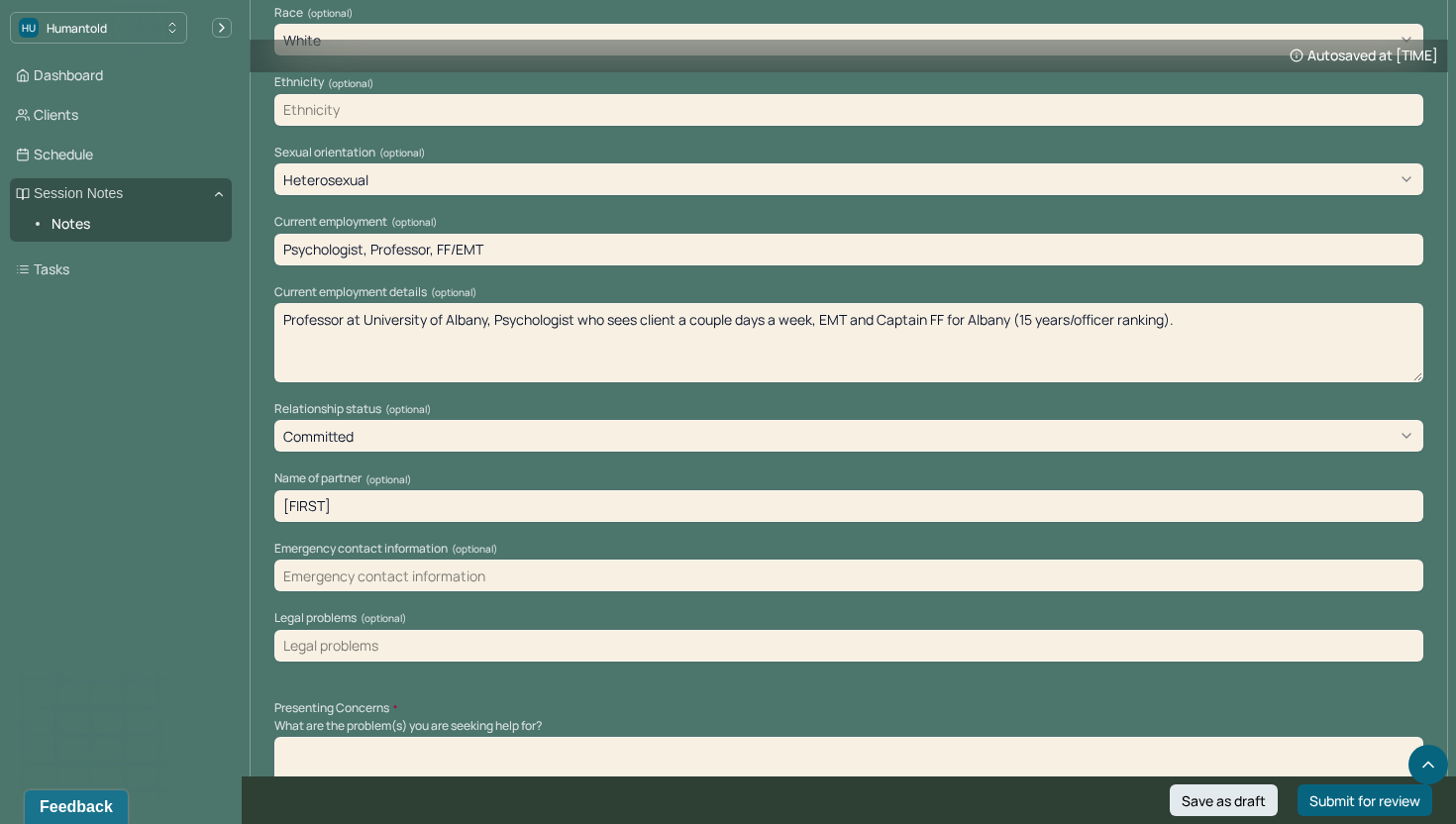 scroll, scrollTop: 1259, scrollLeft: 0, axis: vertical 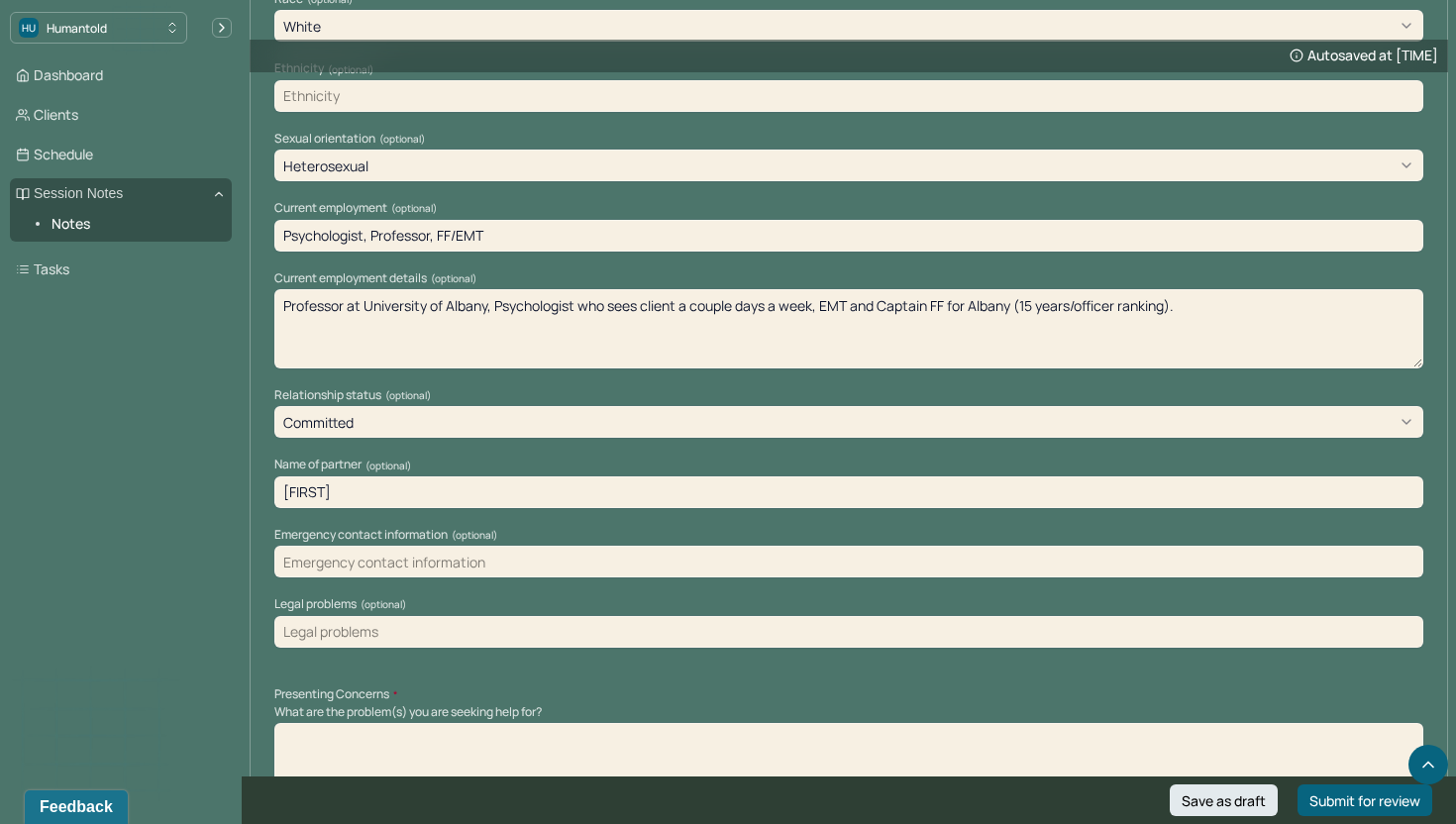 click at bounding box center (849, 632) 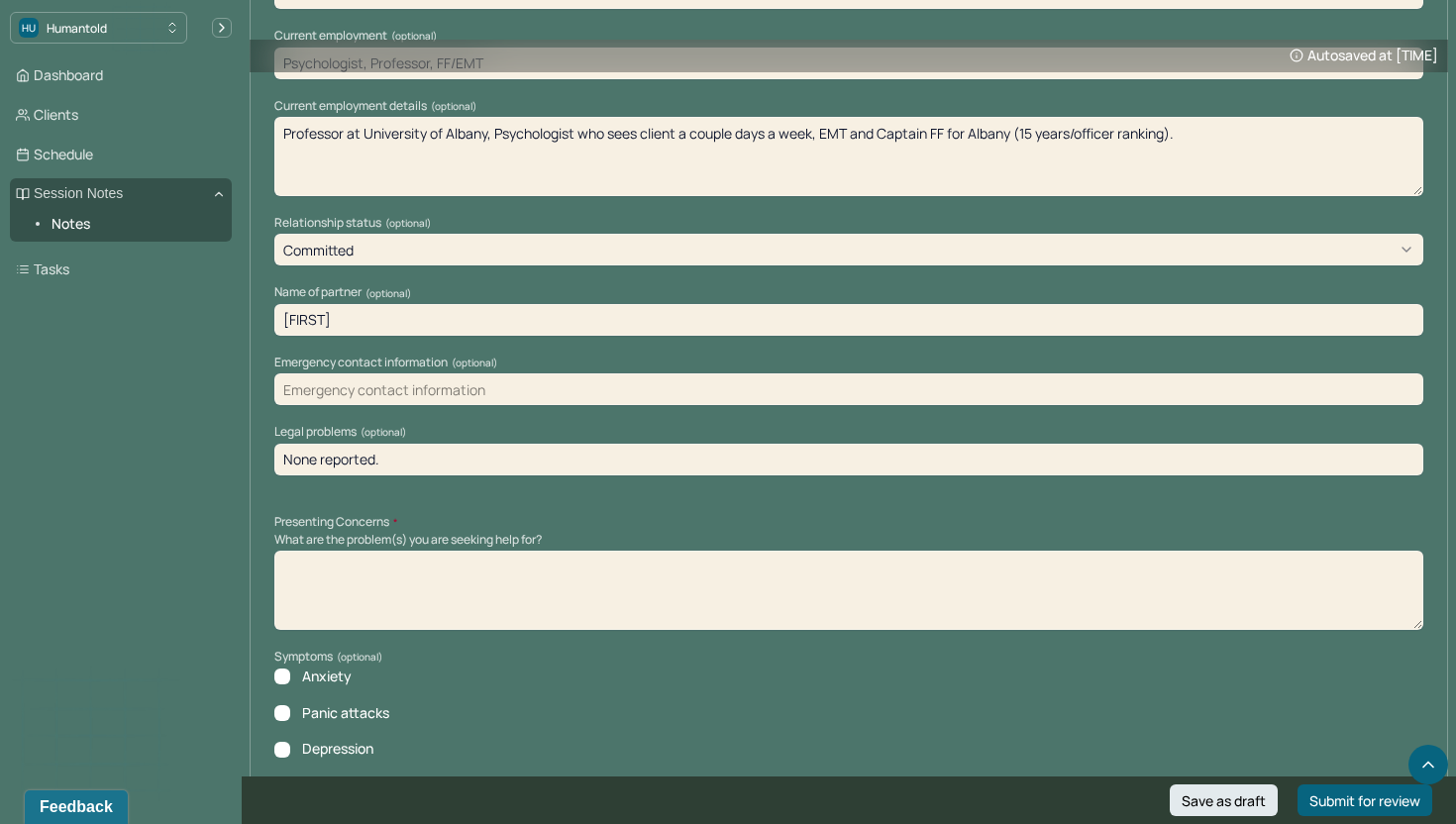 scroll, scrollTop: 1434, scrollLeft: 0, axis: vertical 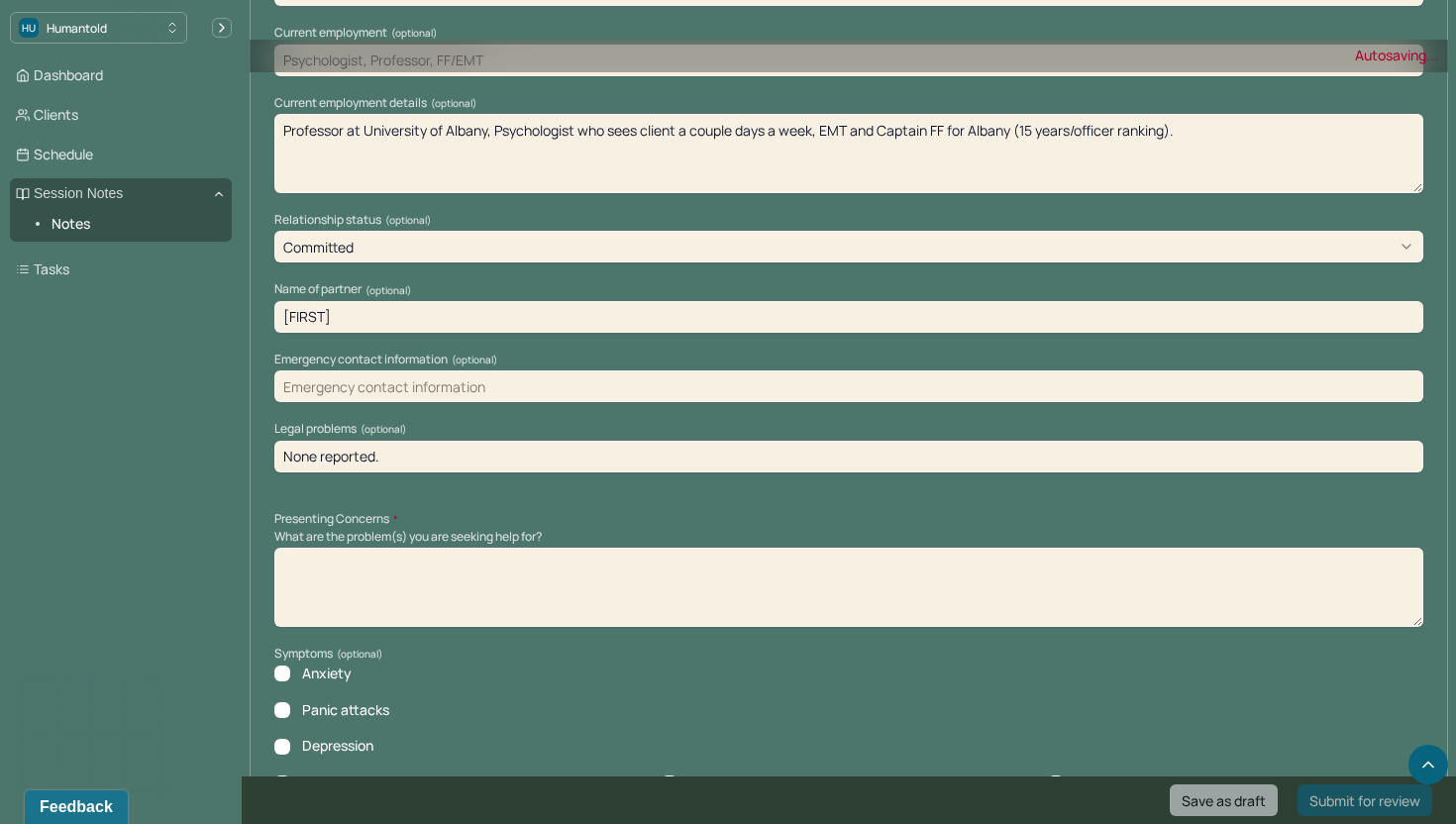 type on "None reported." 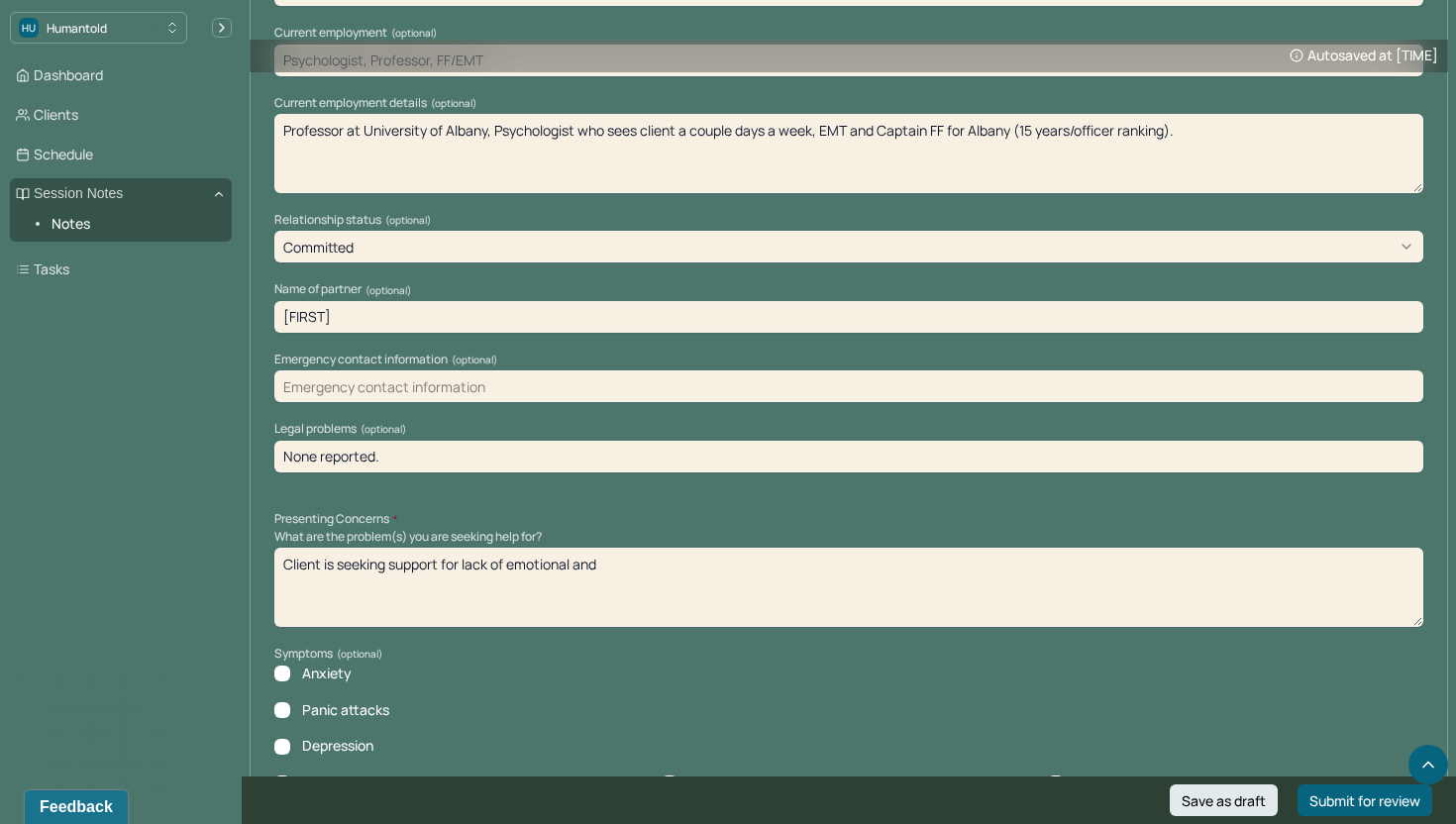 drag, startPoint x: 678, startPoint y: 580, endPoint x: 462, endPoint y: 561, distance: 216.83404 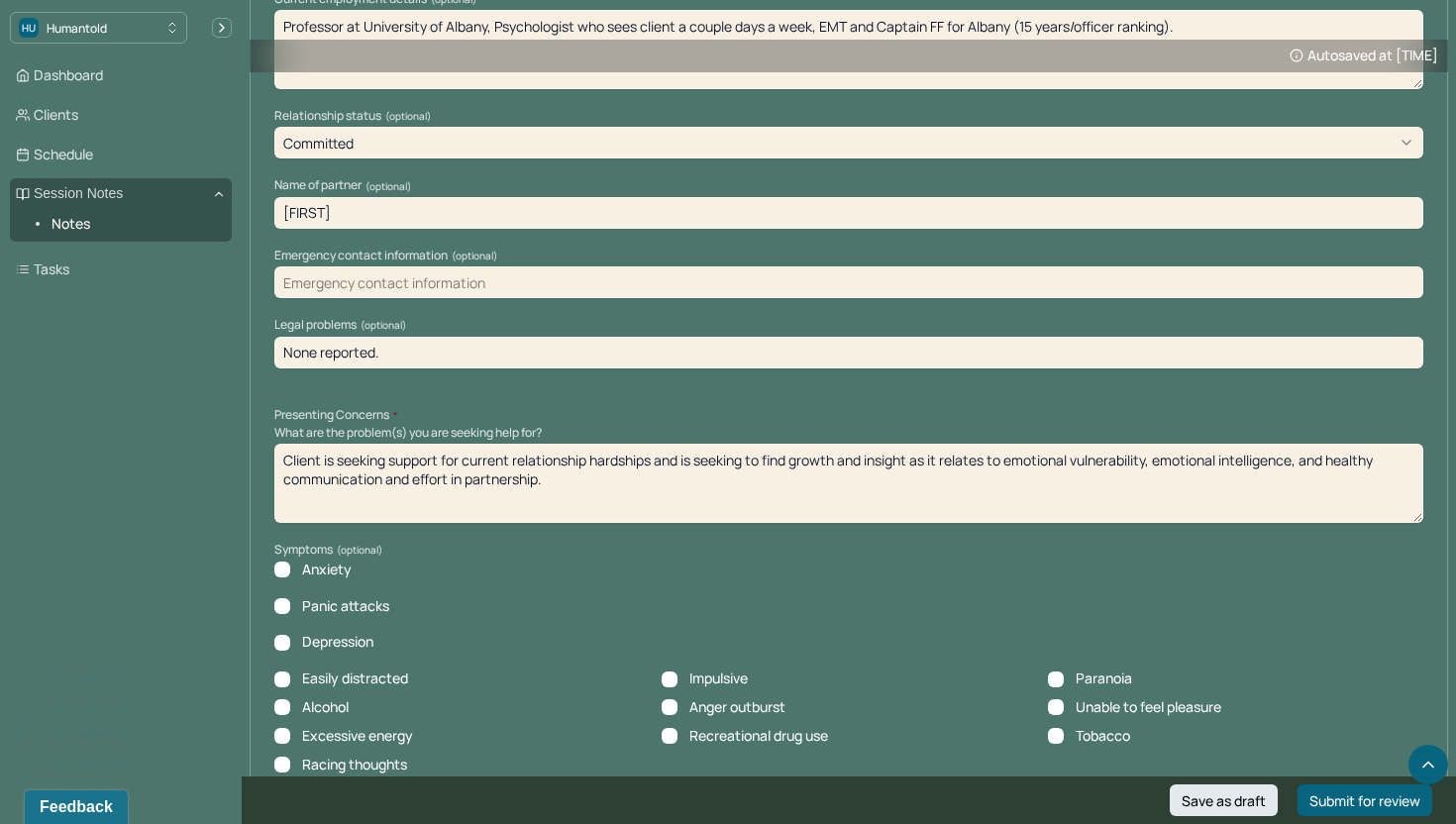 scroll, scrollTop: 1540, scrollLeft: 0, axis: vertical 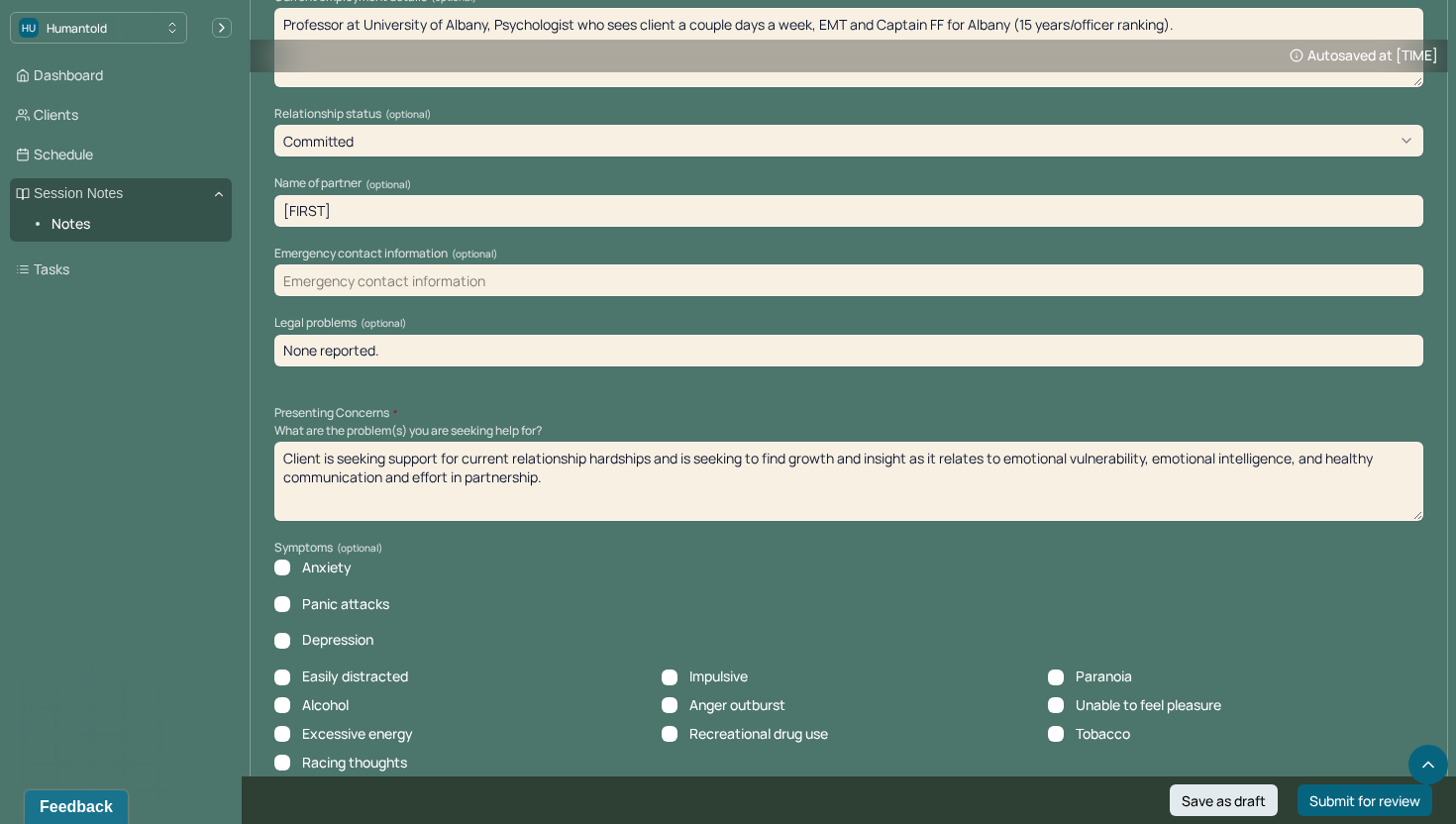 type on "Client is seeking support for current relationship hardships and is seeking to find growth and insight as it relates to emotional vulnerability, emotional intelligence, and healthy communication and effort in partnership." 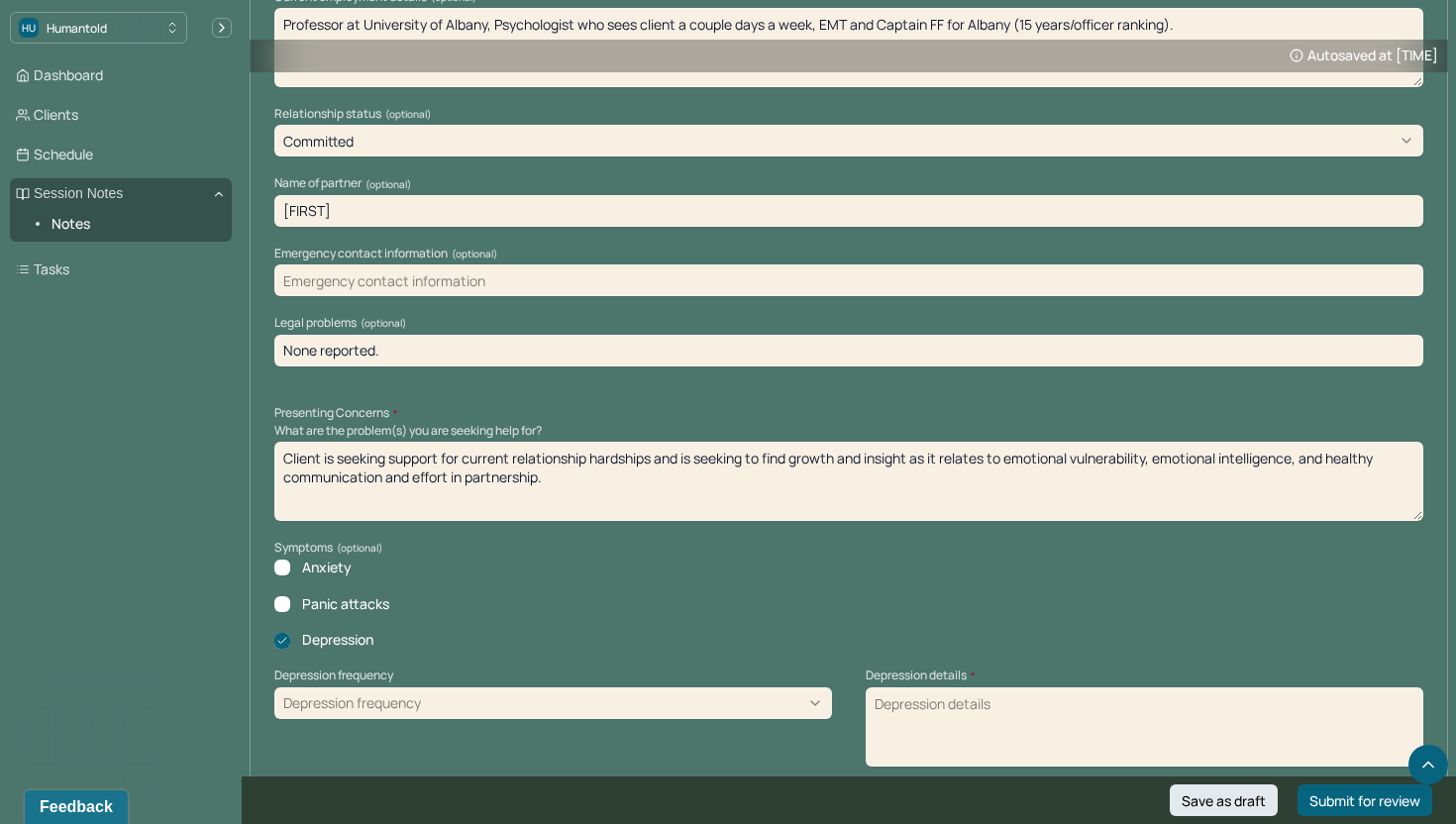 click on "Presenting Concerns What are the problem(s) you are seeking help for? Client is seeking support for current relationship hardships and is seeking to find growth and insight as it relates to emotional vulnerability, emotional intelligence, and healthy communication and effort in partnership.  Symptoms Anxiety Panic attacks Depression Depression frequency Depression frequency Depression details * Easily distracted Impulsive Paranoia Alcohol Anger outburst Unable to feel pleasure Excessive energy Recreational drug use Tobacco Racing thoughts Other symptoms (optional) Physical symptoms (optional) Medication physical/psychiatric (optional) Sleeping habits and concerns (optional) Difficulties with appetite or eating patterns (optional)" at bounding box center (849, 940) 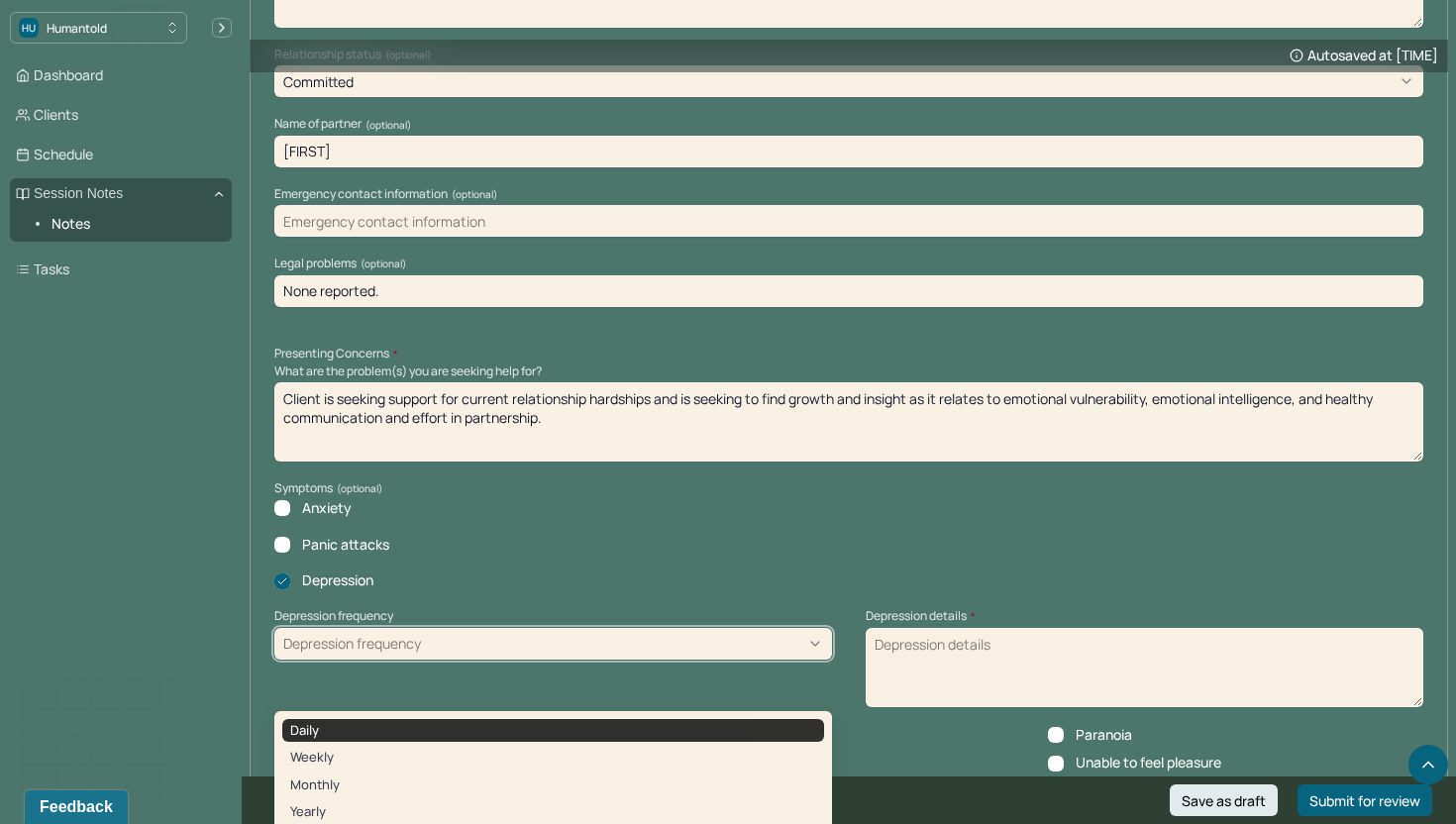 scroll, scrollTop: 1607, scrollLeft: 0, axis: vertical 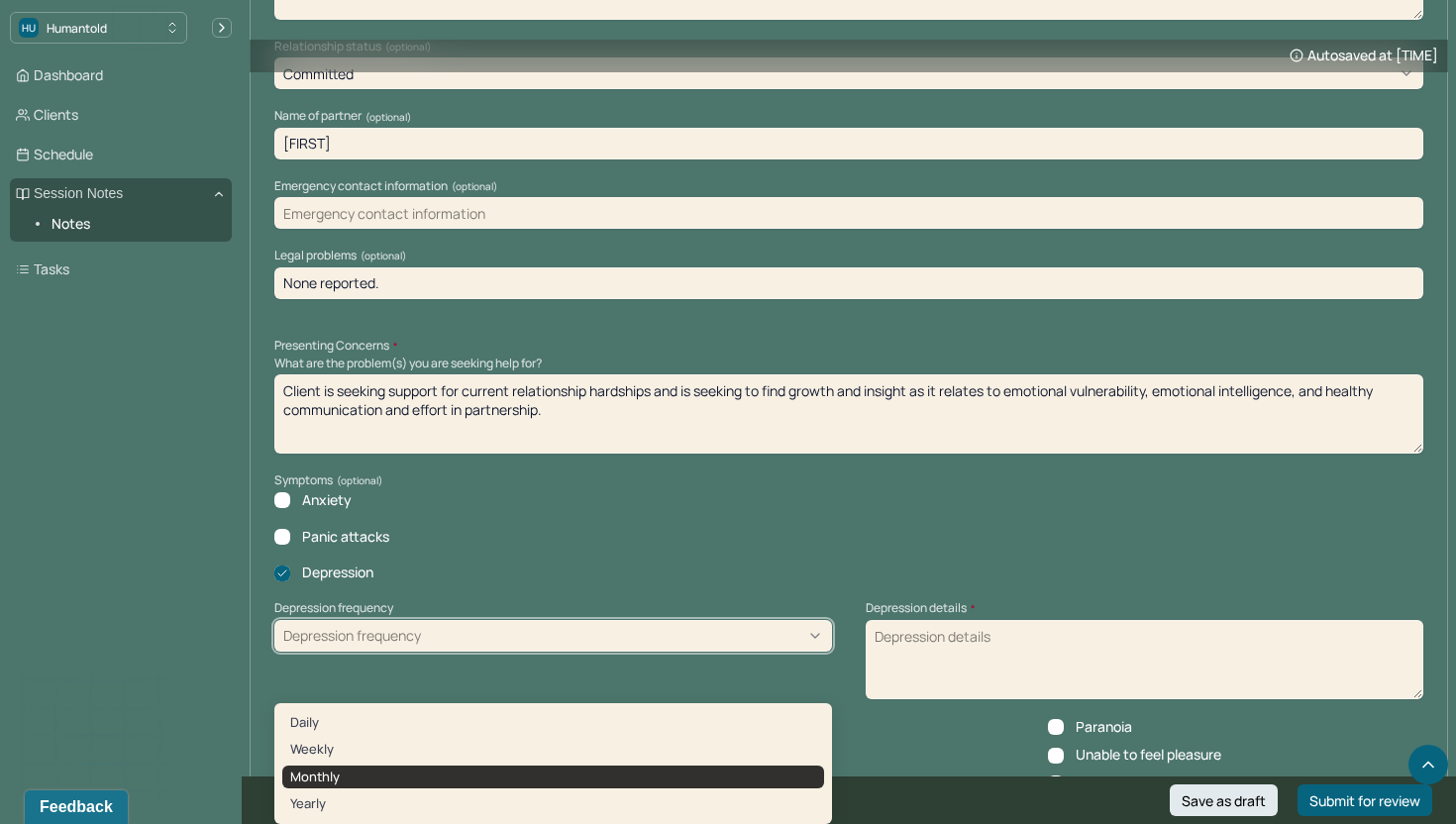 click on "Monthly" at bounding box center (553, 777) 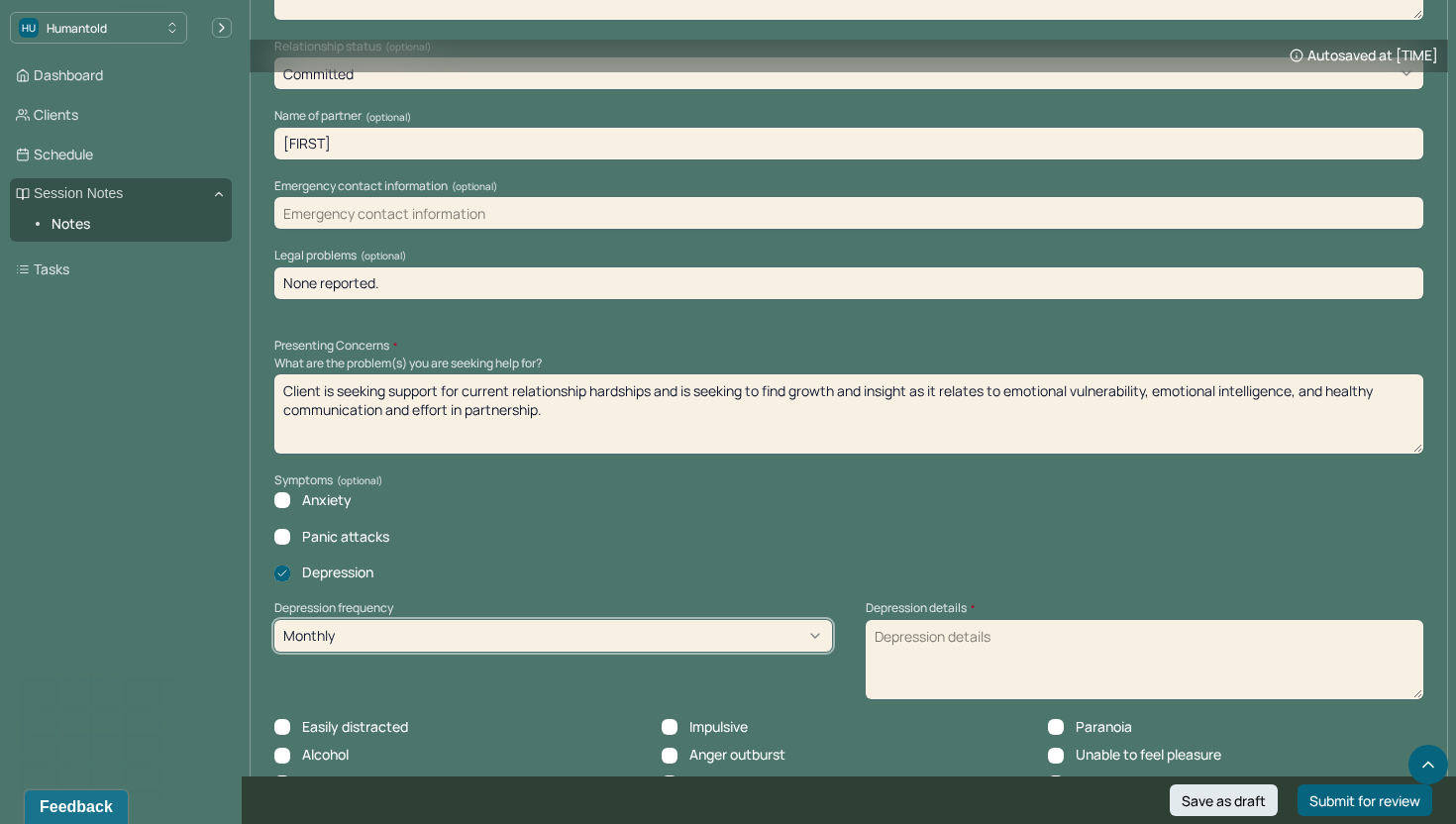 click on "Depression details *" at bounding box center [1144, 660] 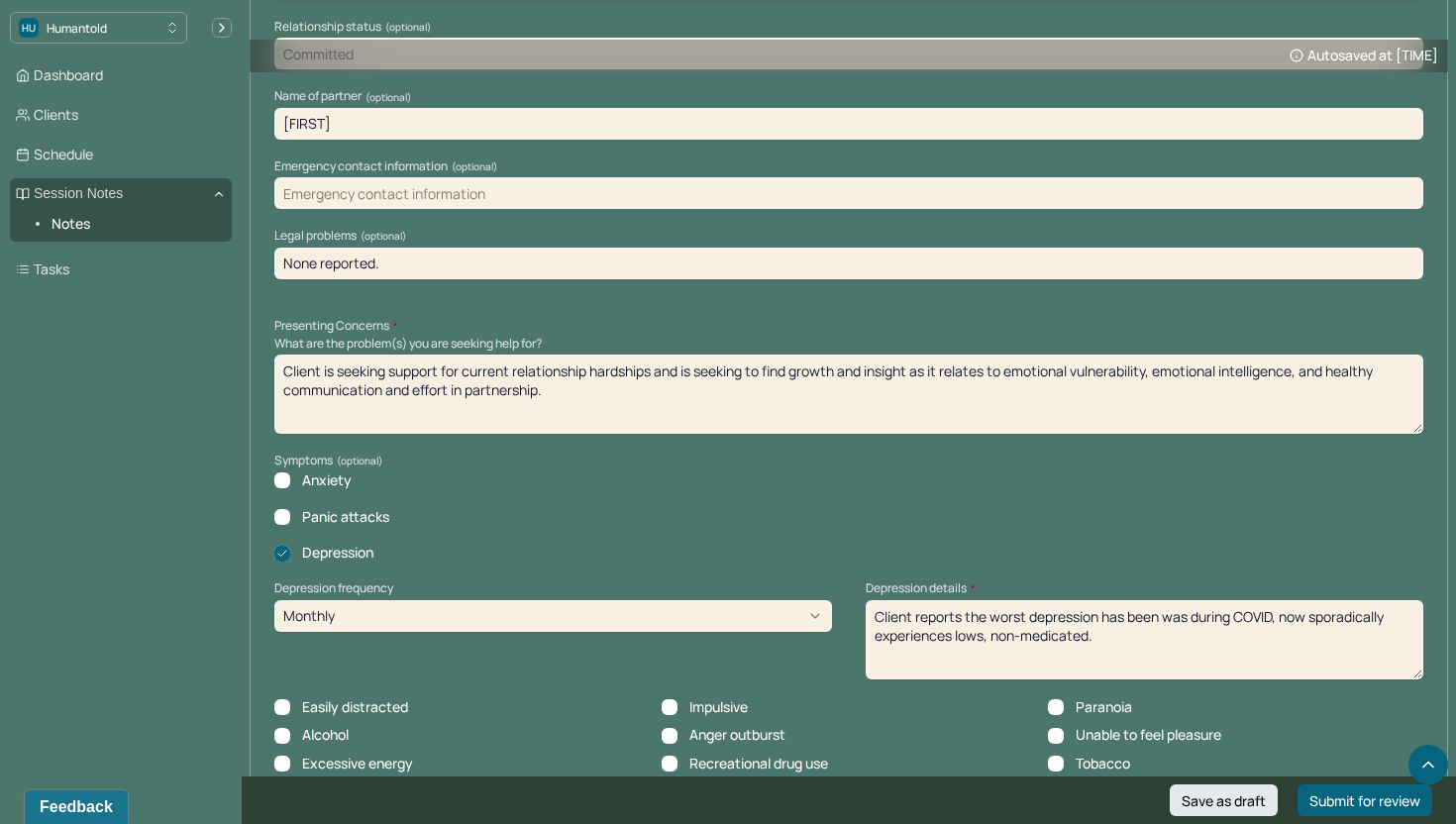 scroll, scrollTop: 1631, scrollLeft: 0, axis: vertical 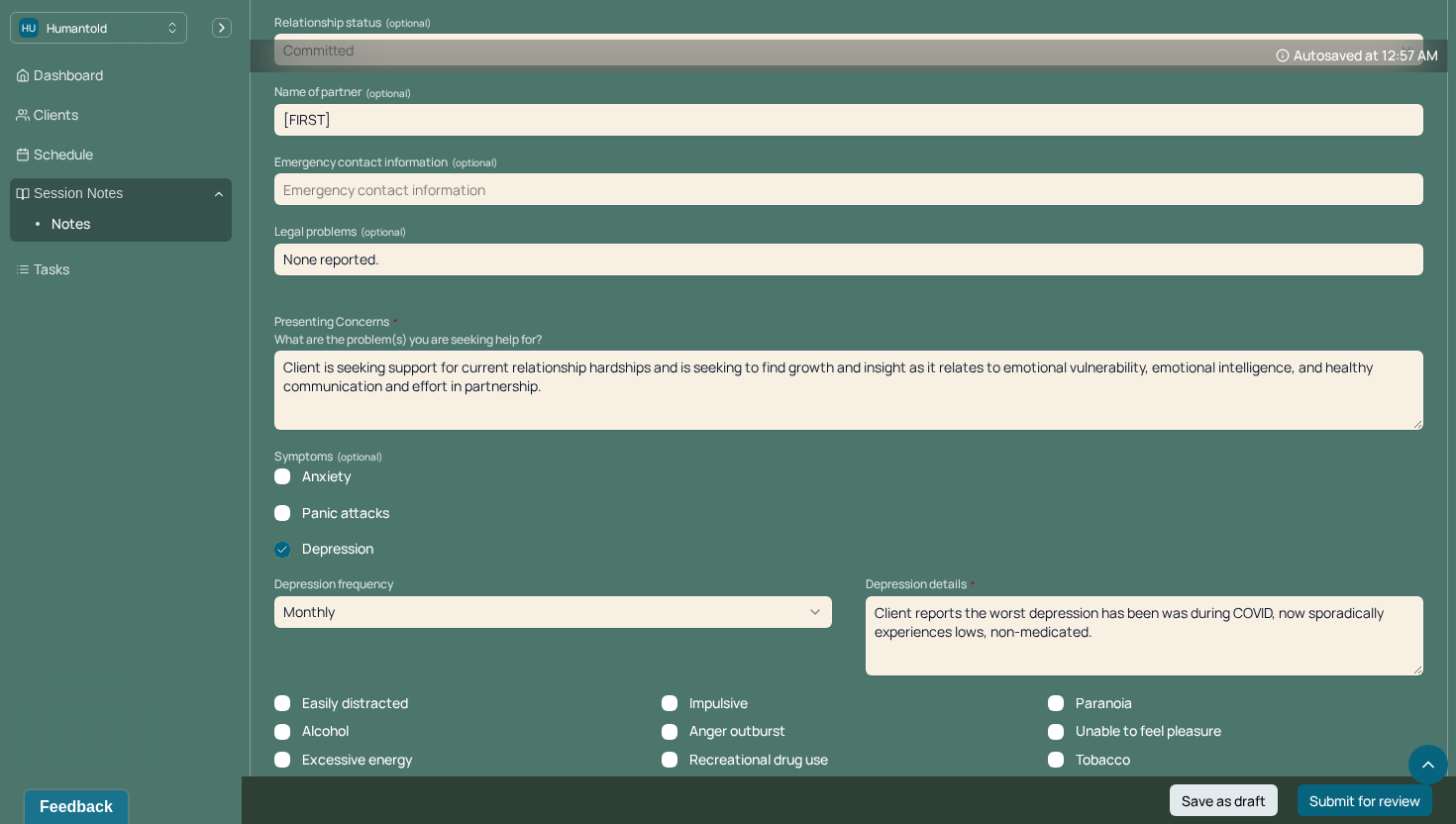 type on "Client reports the worst depression has been was during COVID, now sporadically experiences lows, non-medicated." 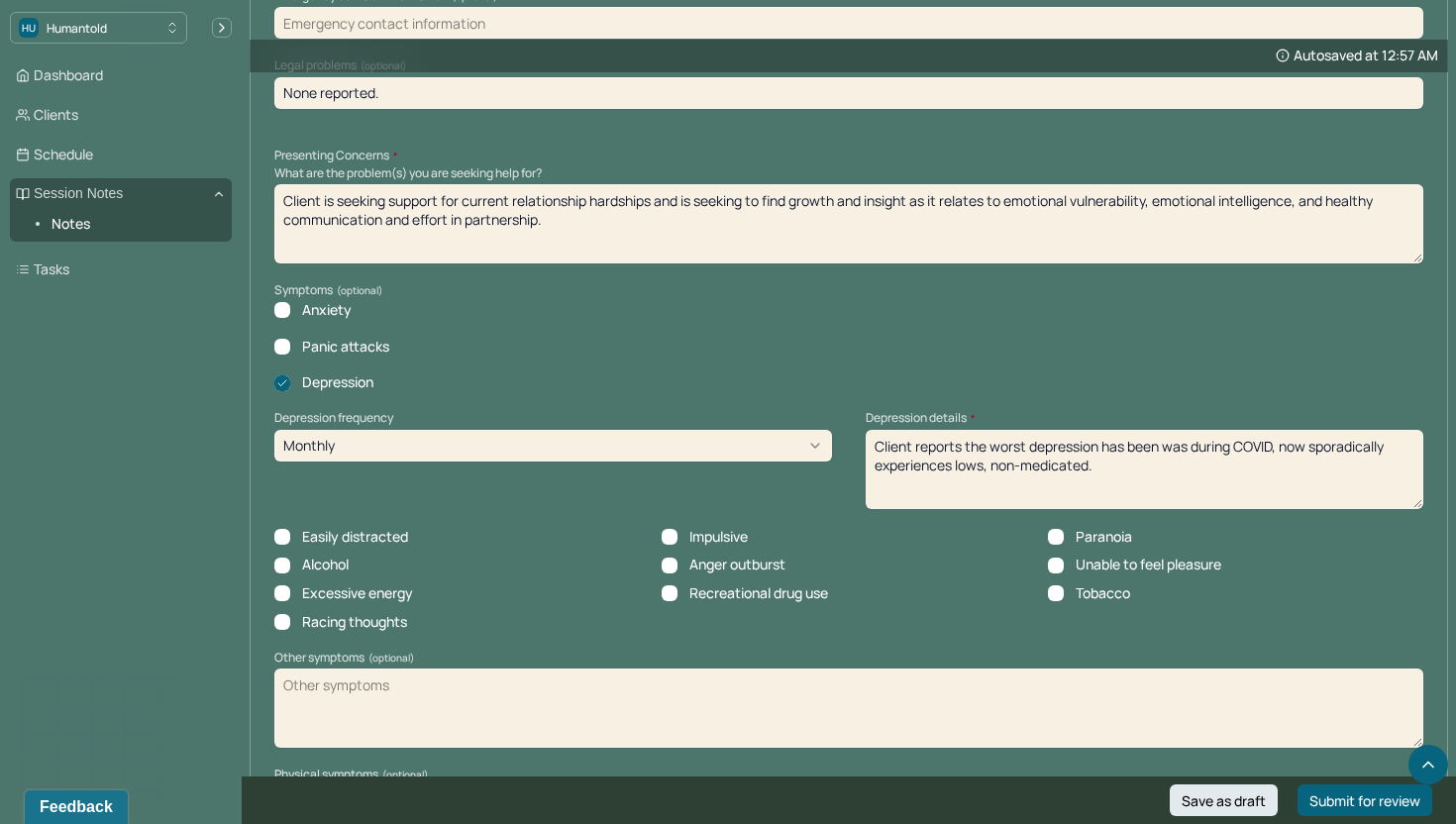 scroll, scrollTop: 1806, scrollLeft: 0, axis: vertical 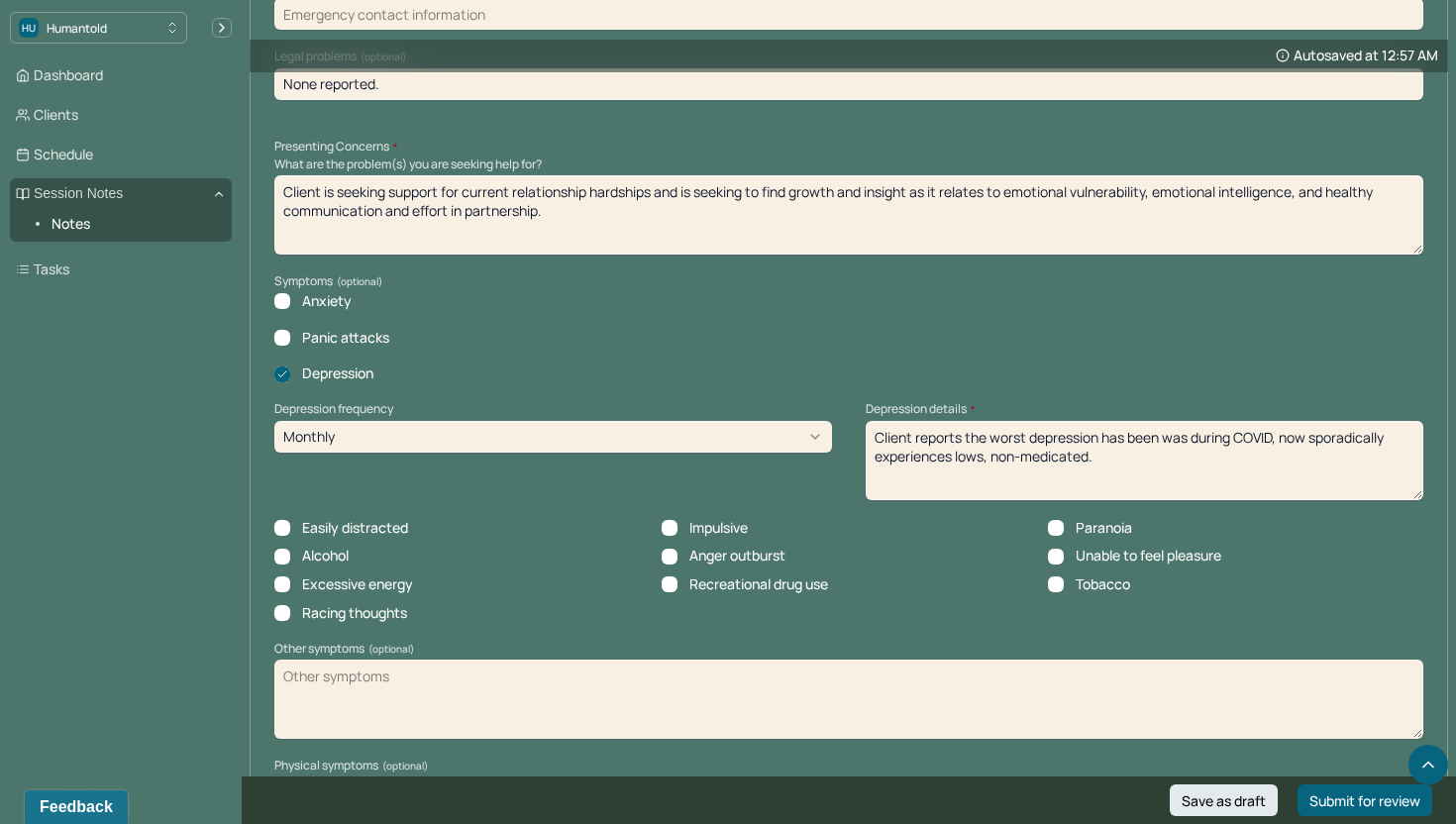 click on "Easily distracted" at bounding box center (355, 528) 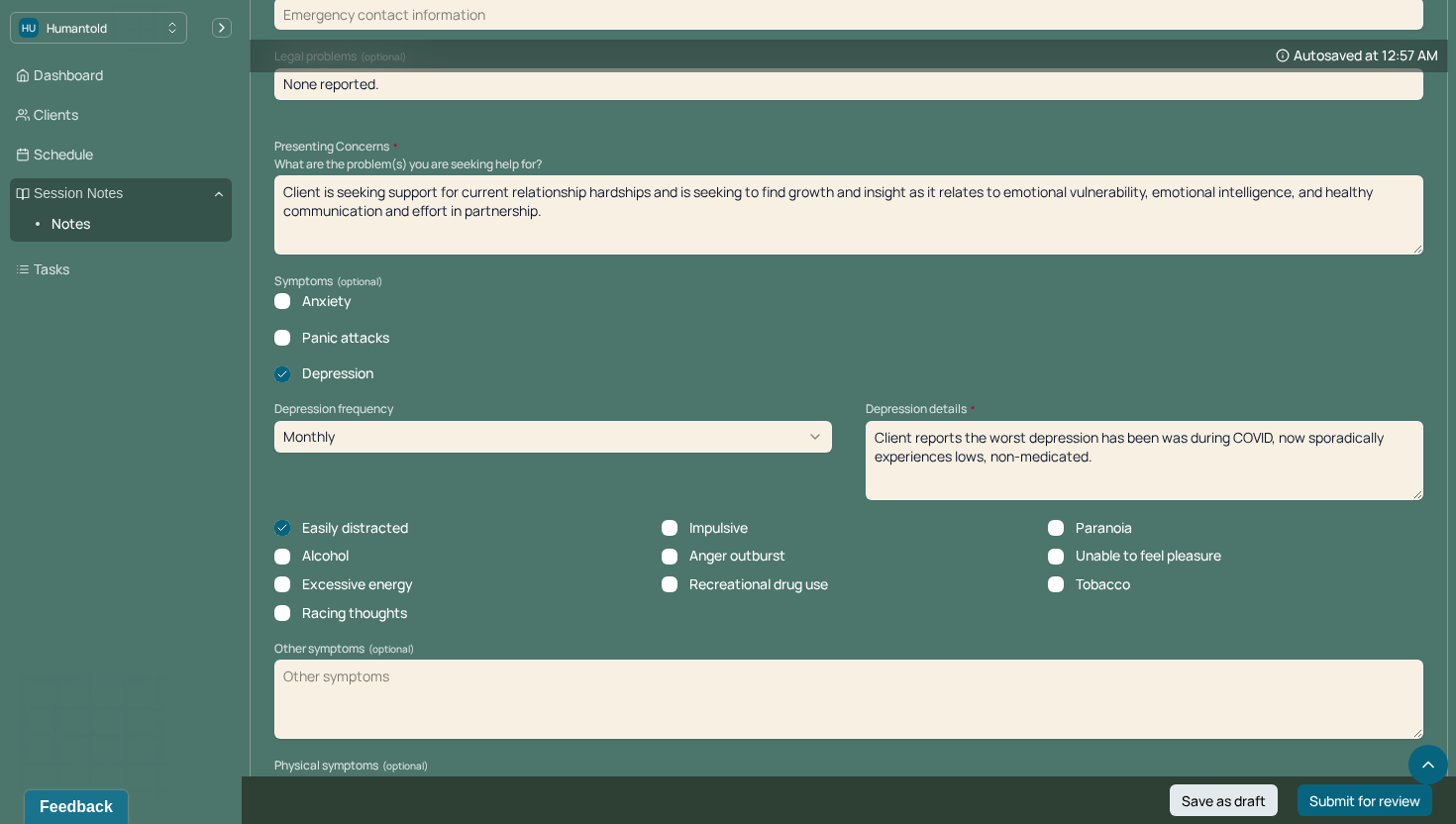 click on "Alcohol" at bounding box center [325, 556] 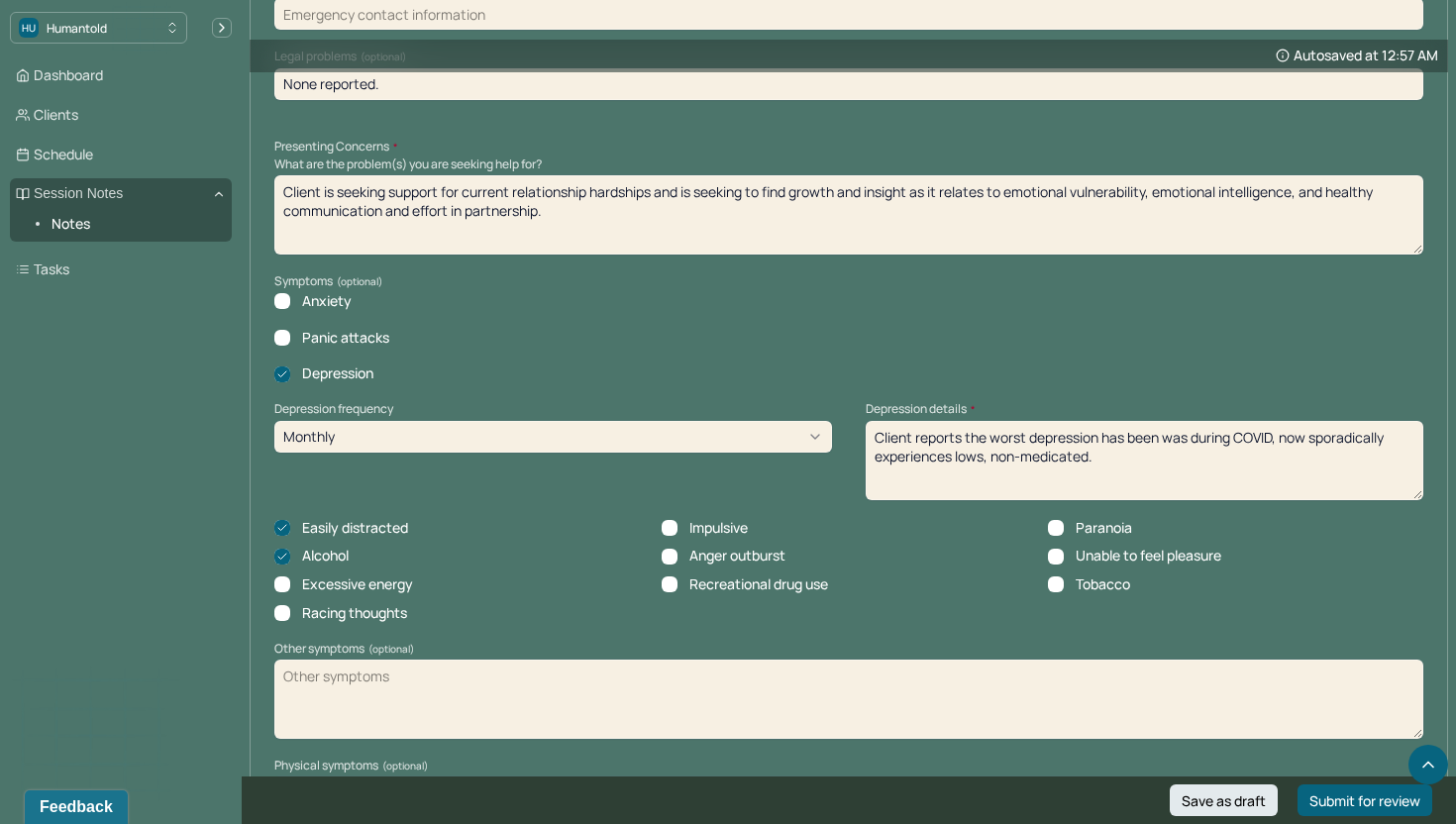 click on "Easily distracted" at bounding box center [355, 528] 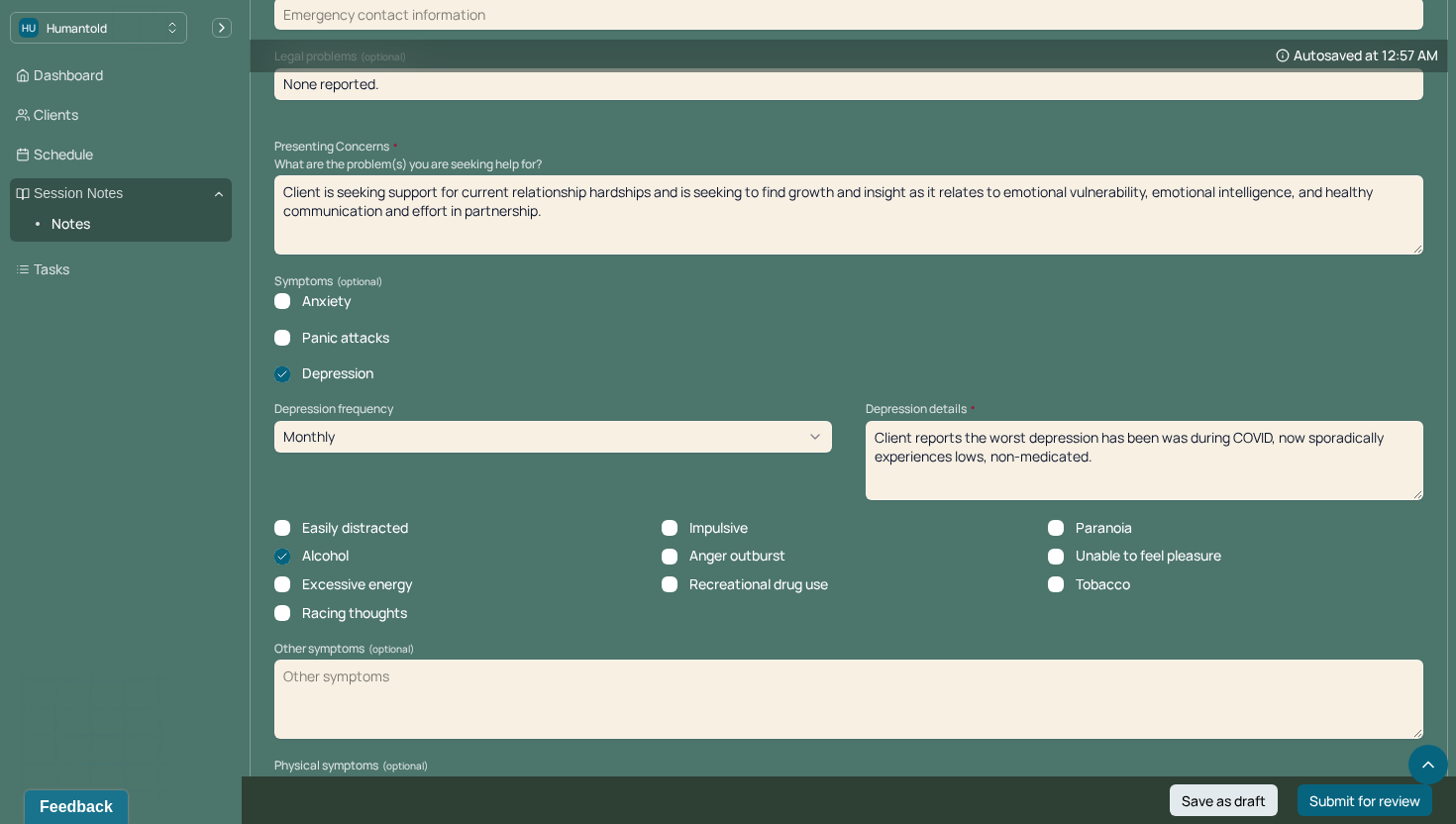 click on "Easily distracted" at bounding box center [355, 528] 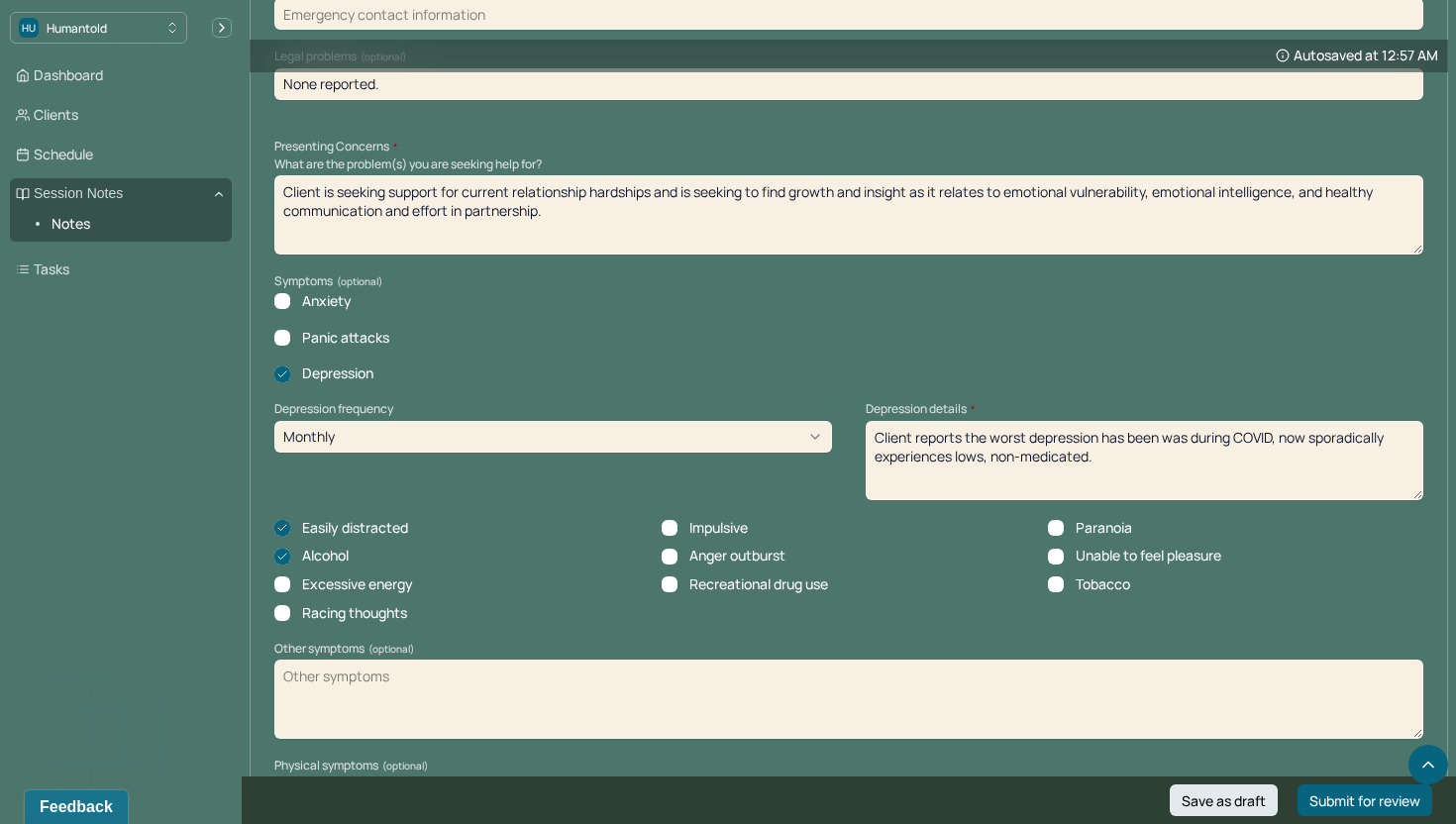 click on "Easily distracted" at bounding box center (355, 528) 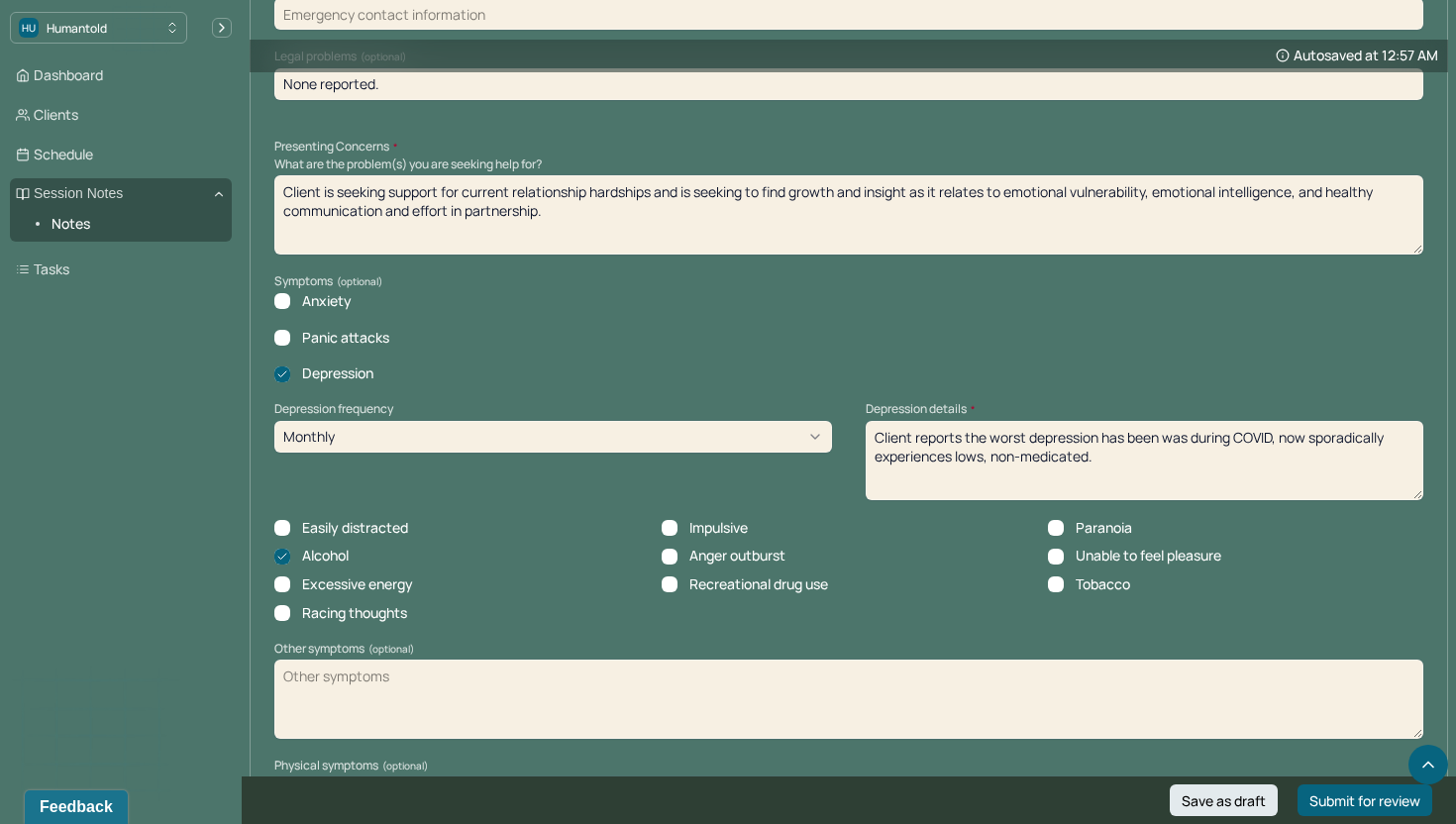 click on "Alcohol" at bounding box center [325, 556] 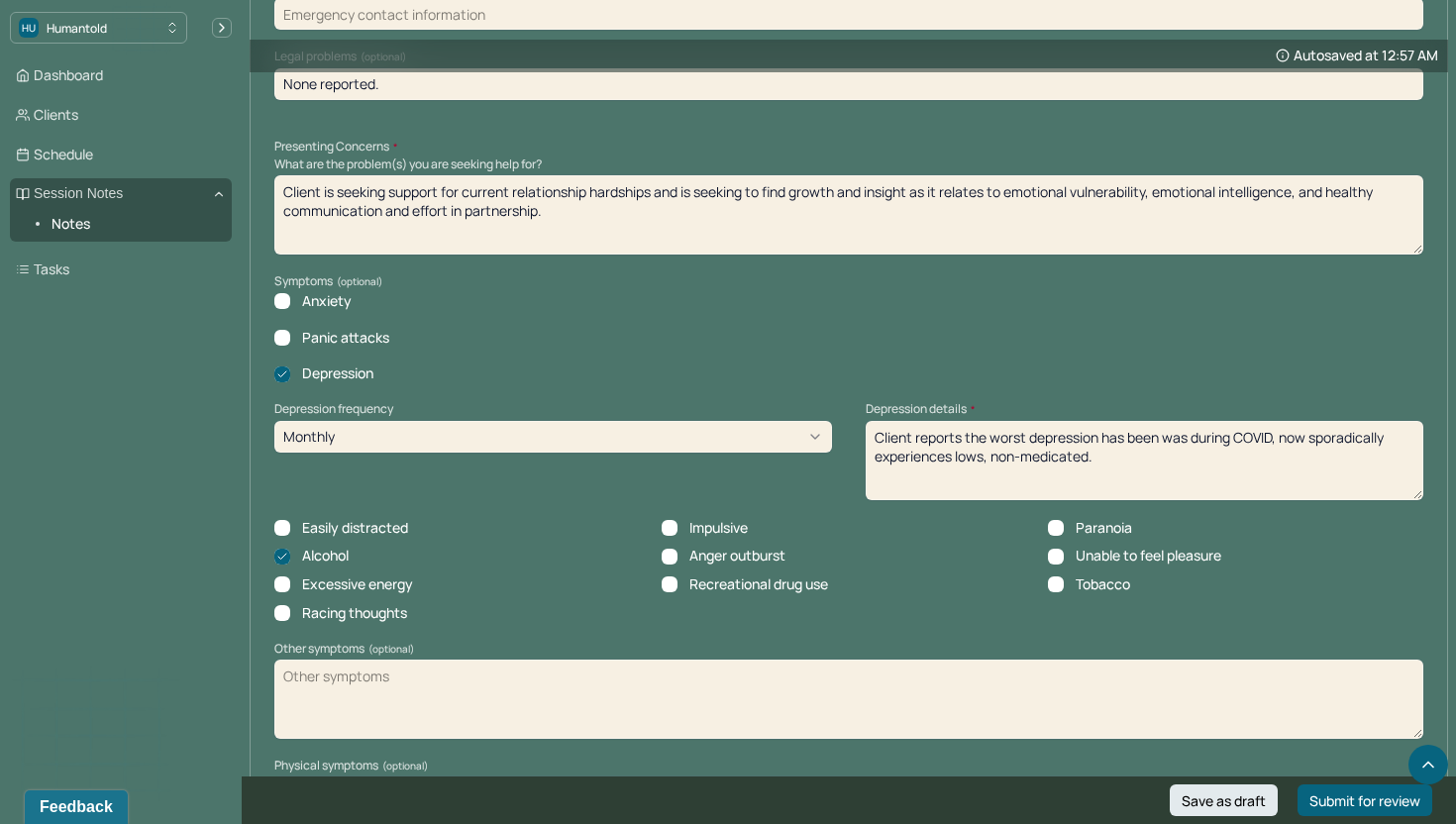 click on "Alcohol" at bounding box center [282, 557] 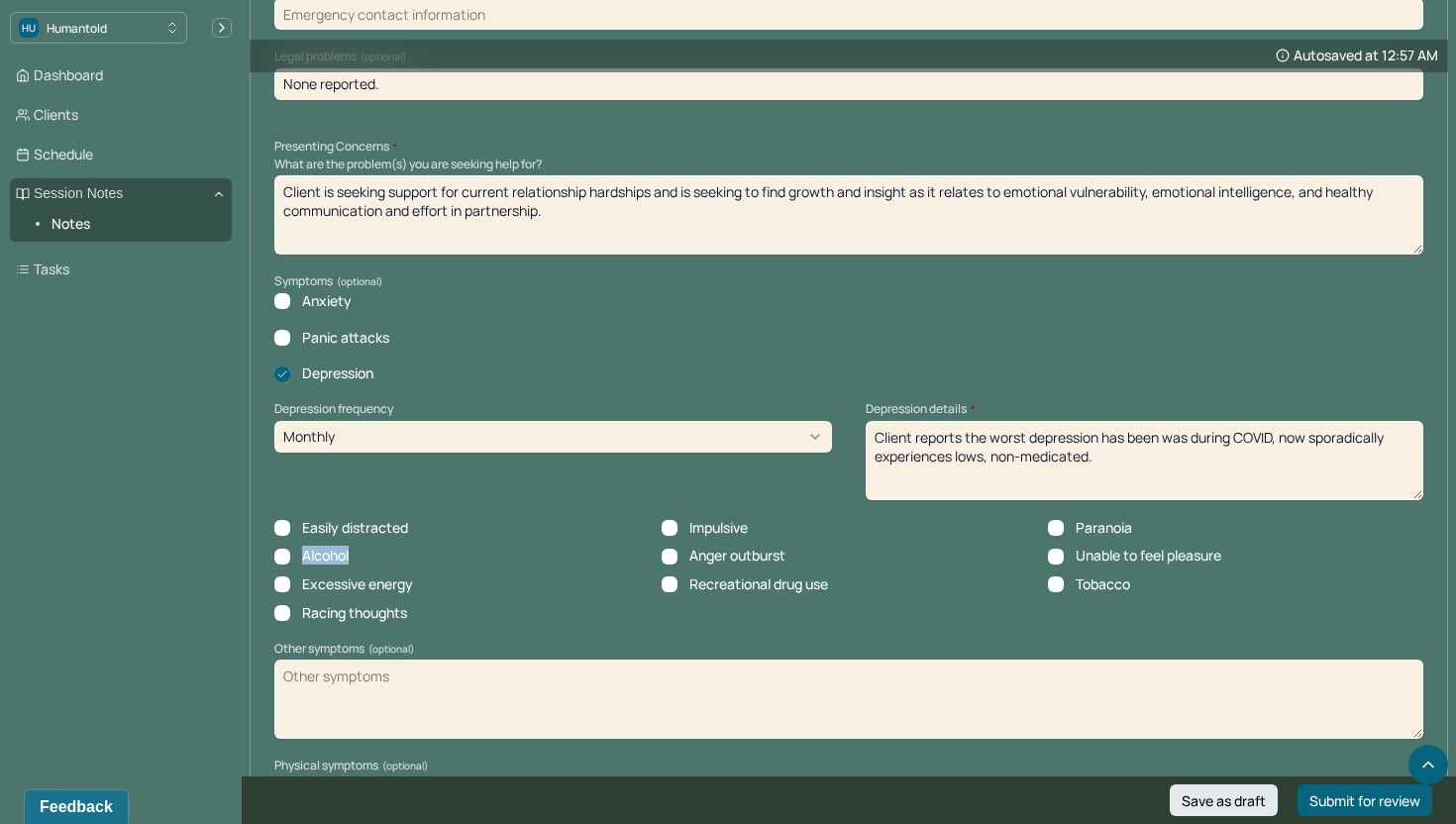 click on "Alcohol" at bounding box center (325, 556) 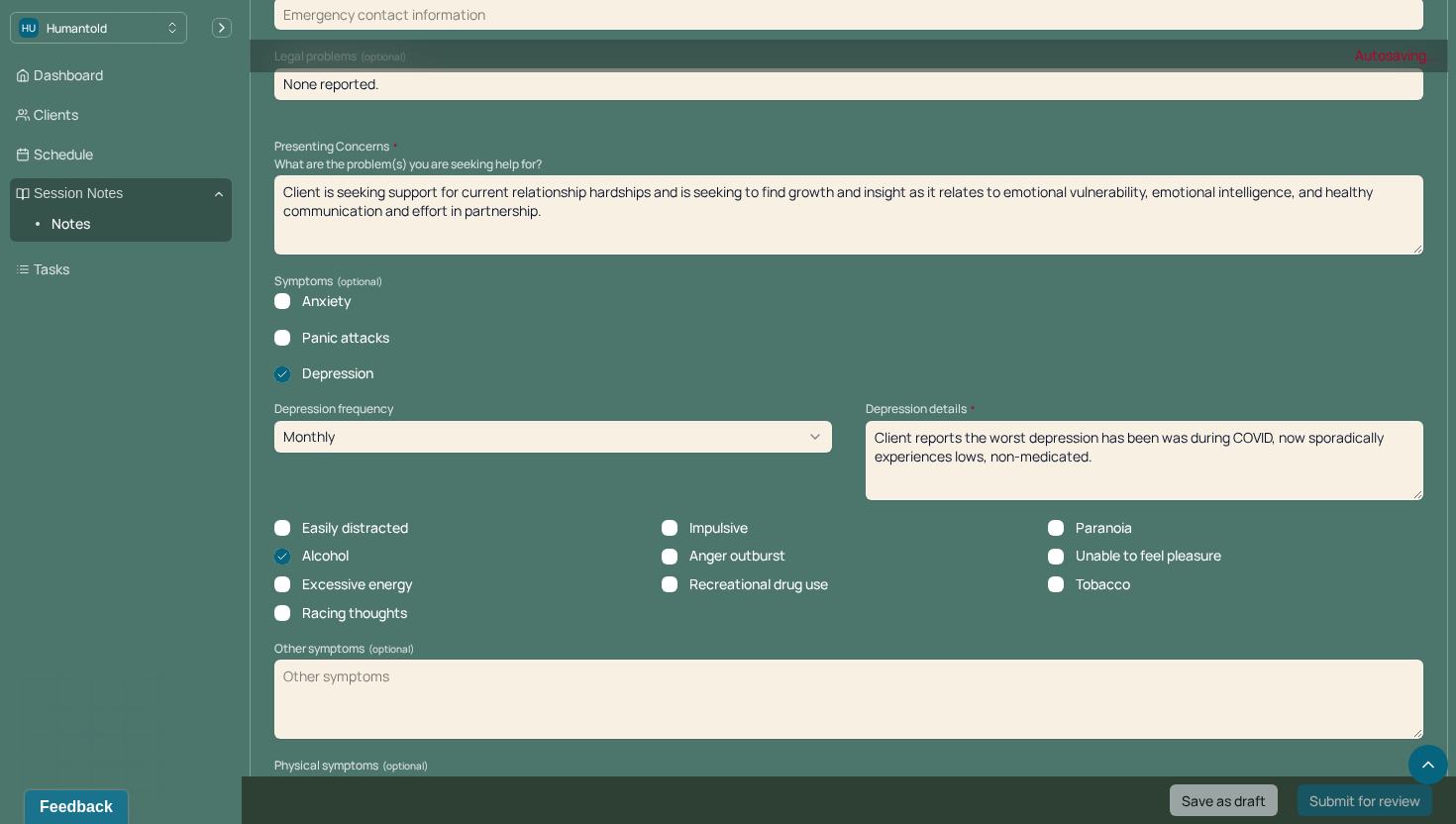 click on "Presenting Concerns What are the problem(s) you are seeking help for? Client is seeking support for current relationship hardships and is seeking to find growth and insight as it relates to emotional vulnerability, emotional intelligence, and healthy communication and effort in partnership.  Symptoms Anxiety Panic attacks Depression Depression frequency Monthly Depression details * Client reports the worst depression has been was during COVID, now sporadically experiences lows, non-medicated.  Easily distracted Impulsive Paranoia Alcohol Anger outburst Unable to feel pleasure Excessive energy Recreational drug use Tobacco Racing thoughts Other symptoms (optional) Physical symptoms (optional) Medication physical/psychiatric (optional) Sleeping habits and concerns (optional) Difficulties with appetite or eating patterns (optional)" at bounding box center [849, 673] 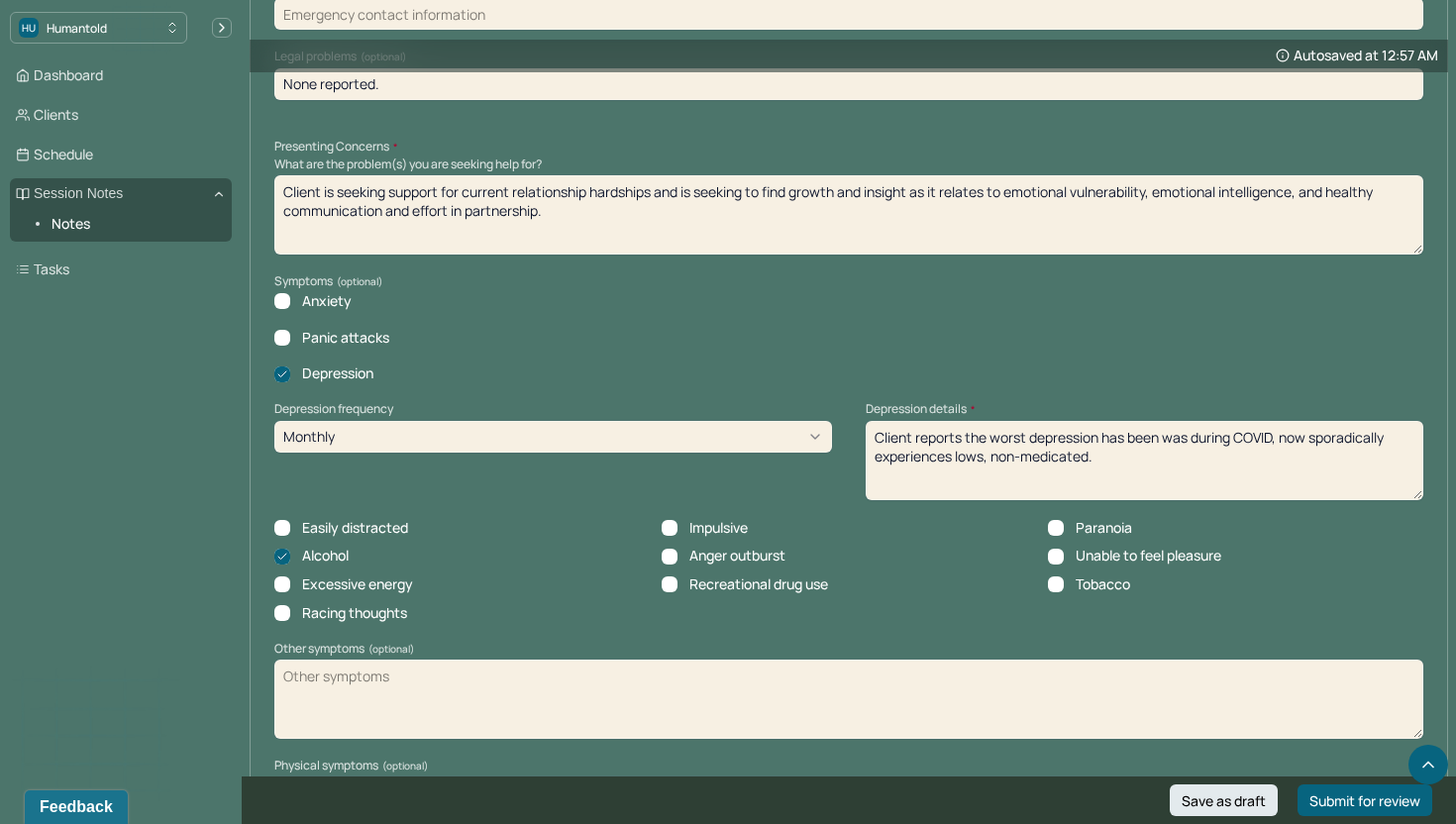 click on "Alcohol" at bounding box center (325, 556) 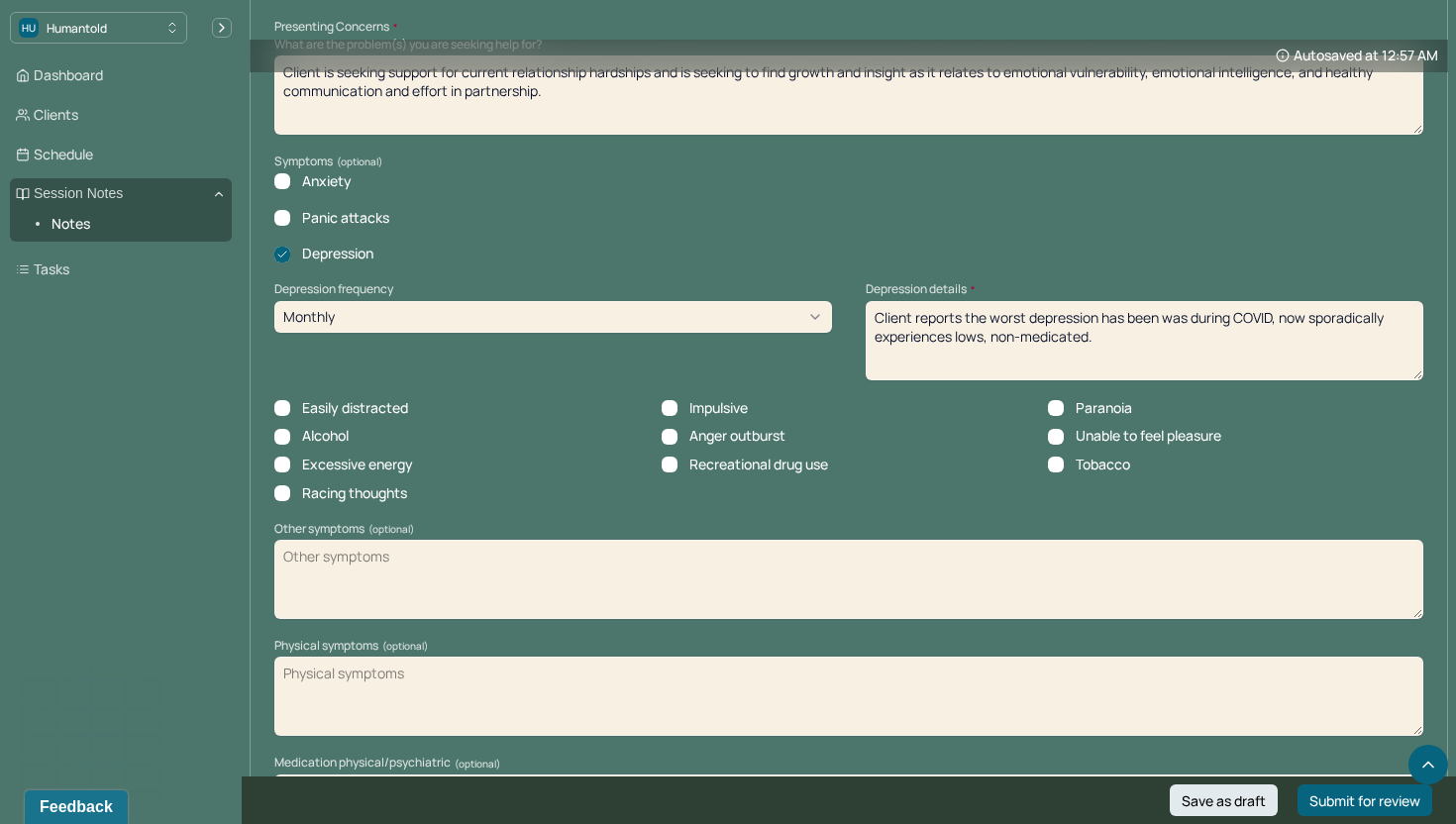 scroll, scrollTop: 1822, scrollLeft: 0, axis: vertical 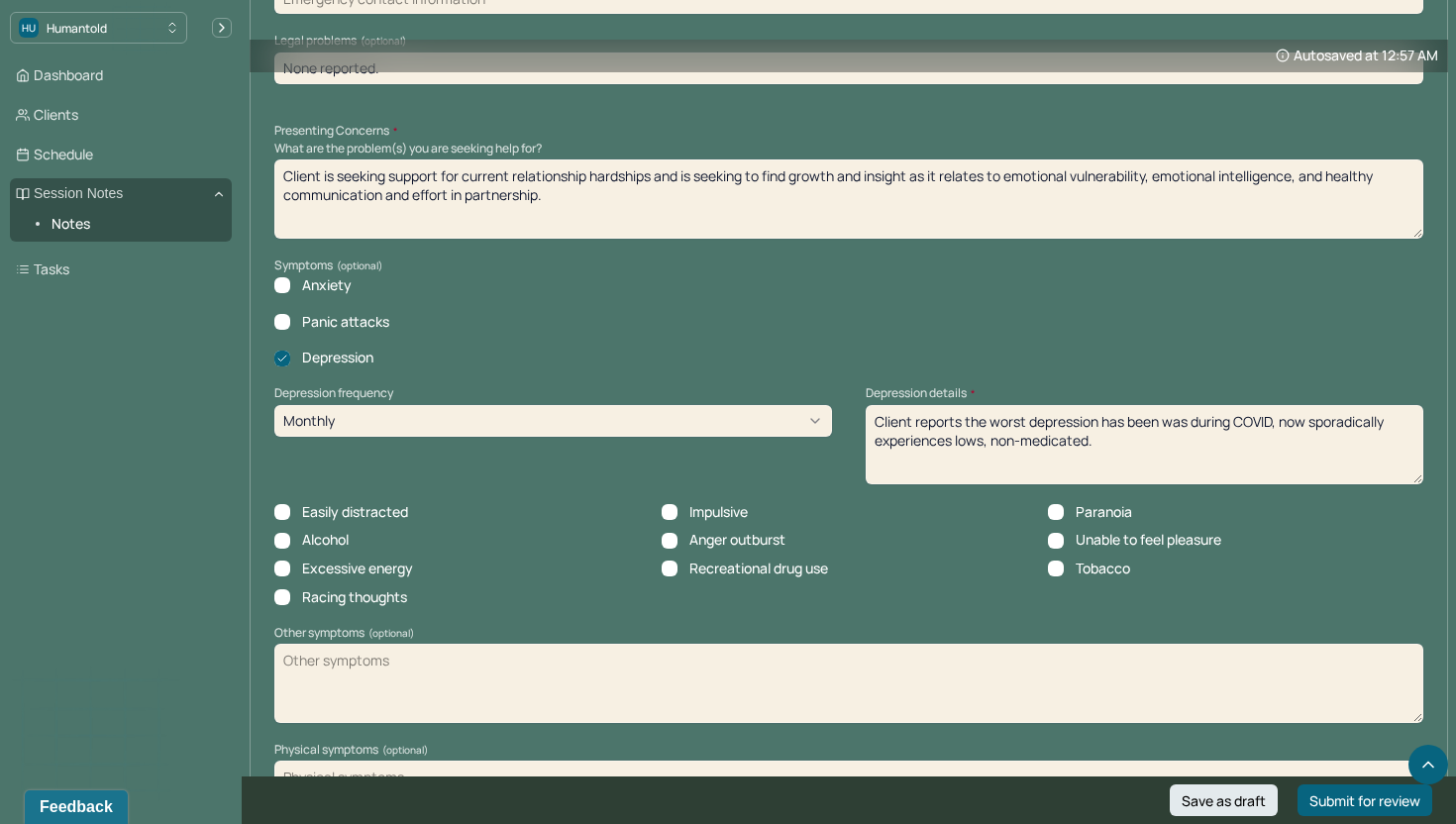 click on "Client is seeking support for current relationship hardships and is seeking to find growth and insight as it relates to emotional vulnerability, emotional intelligence, and healthy communication and effort in partnership." at bounding box center (849, 199) 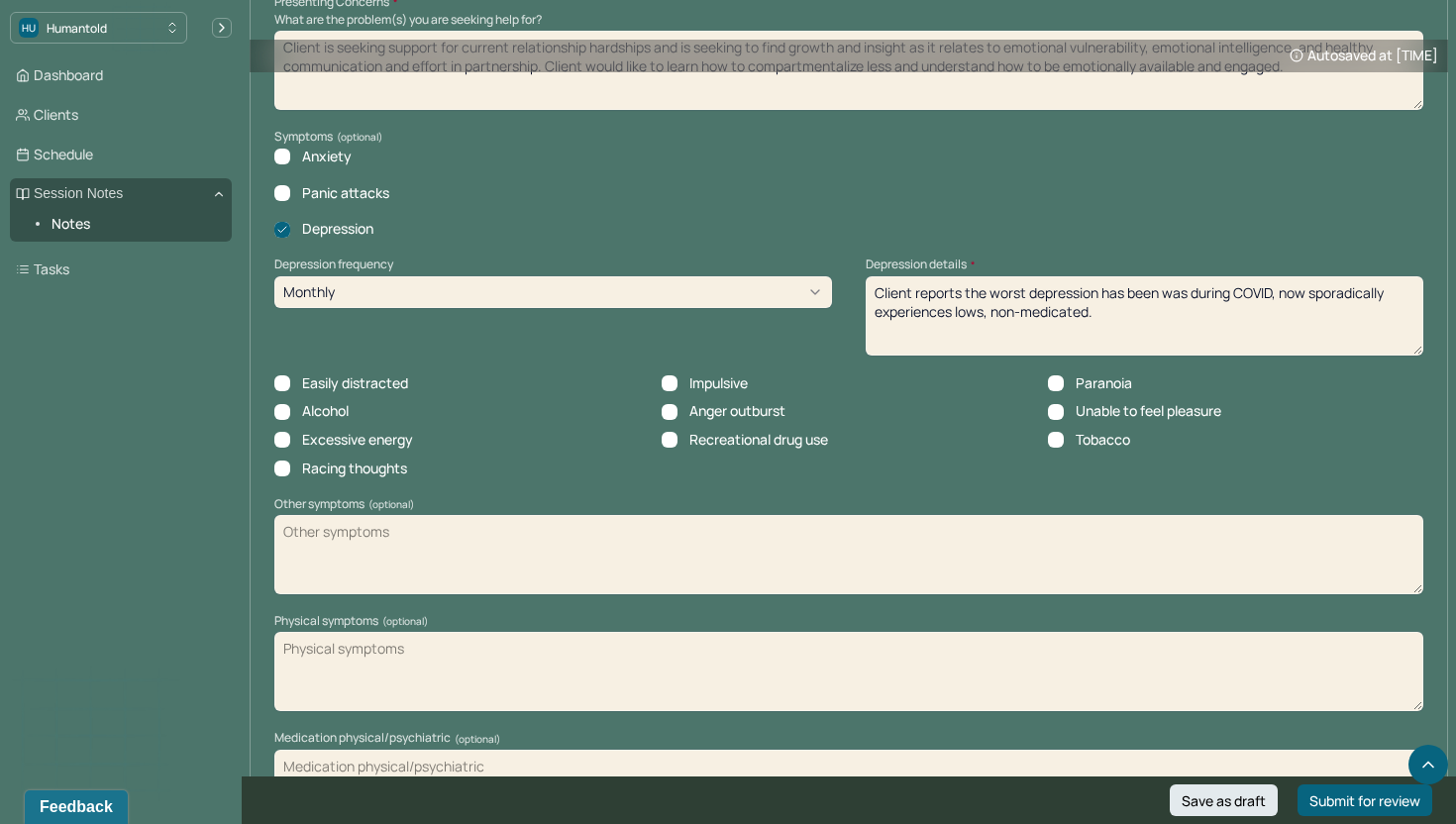 scroll, scrollTop: 1999, scrollLeft: 0, axis: vertical 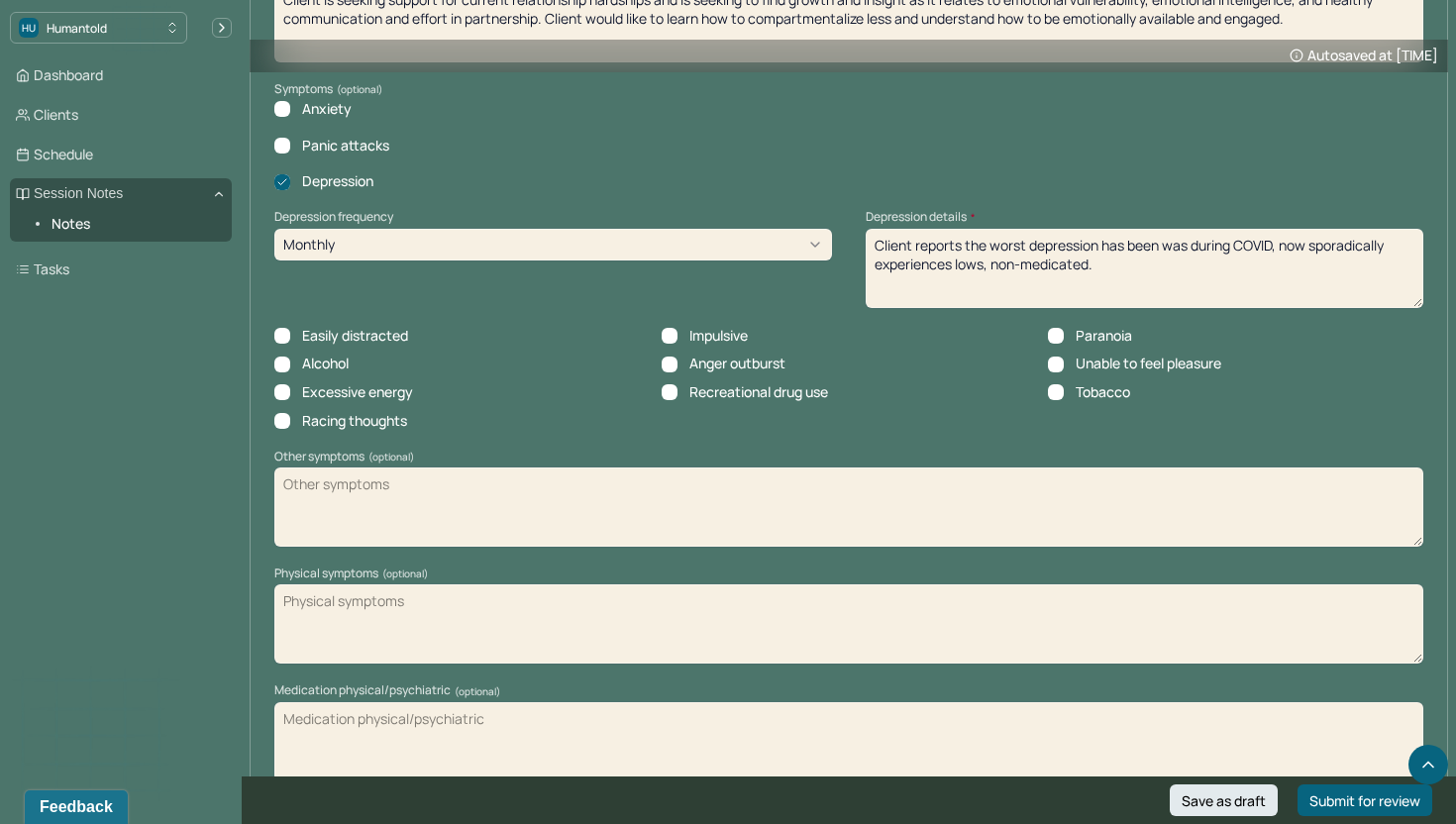 type on "Client is seeking support for current relationship hardships and is seeking to find growth and insight as it relates to emotional vulnerability, emotional intelligence, and healthy communication and effort in partnership. Client would like to learn how to compartmentalize less and understand how to be emotionally available and engaged." 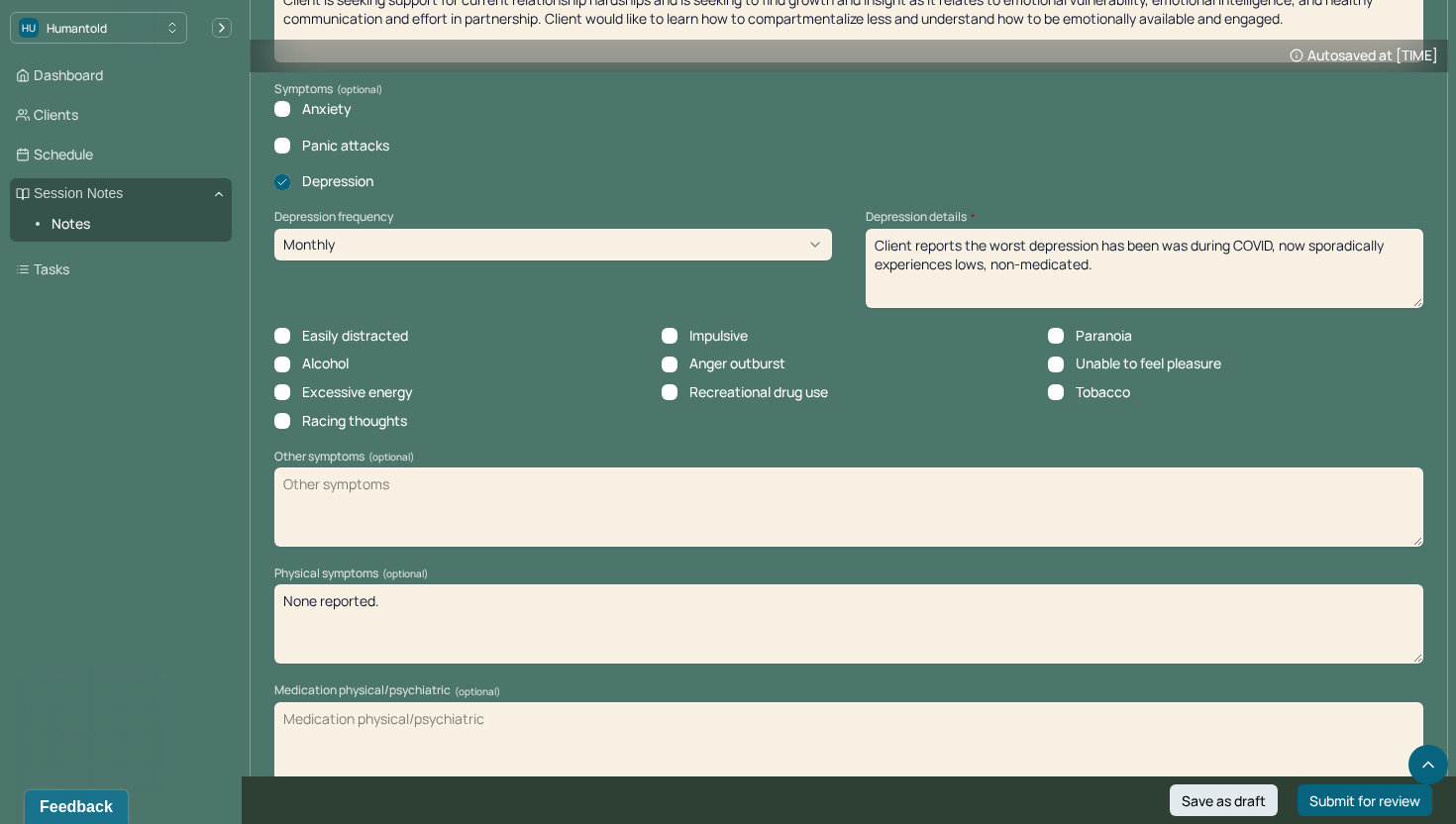 type on "None reported." 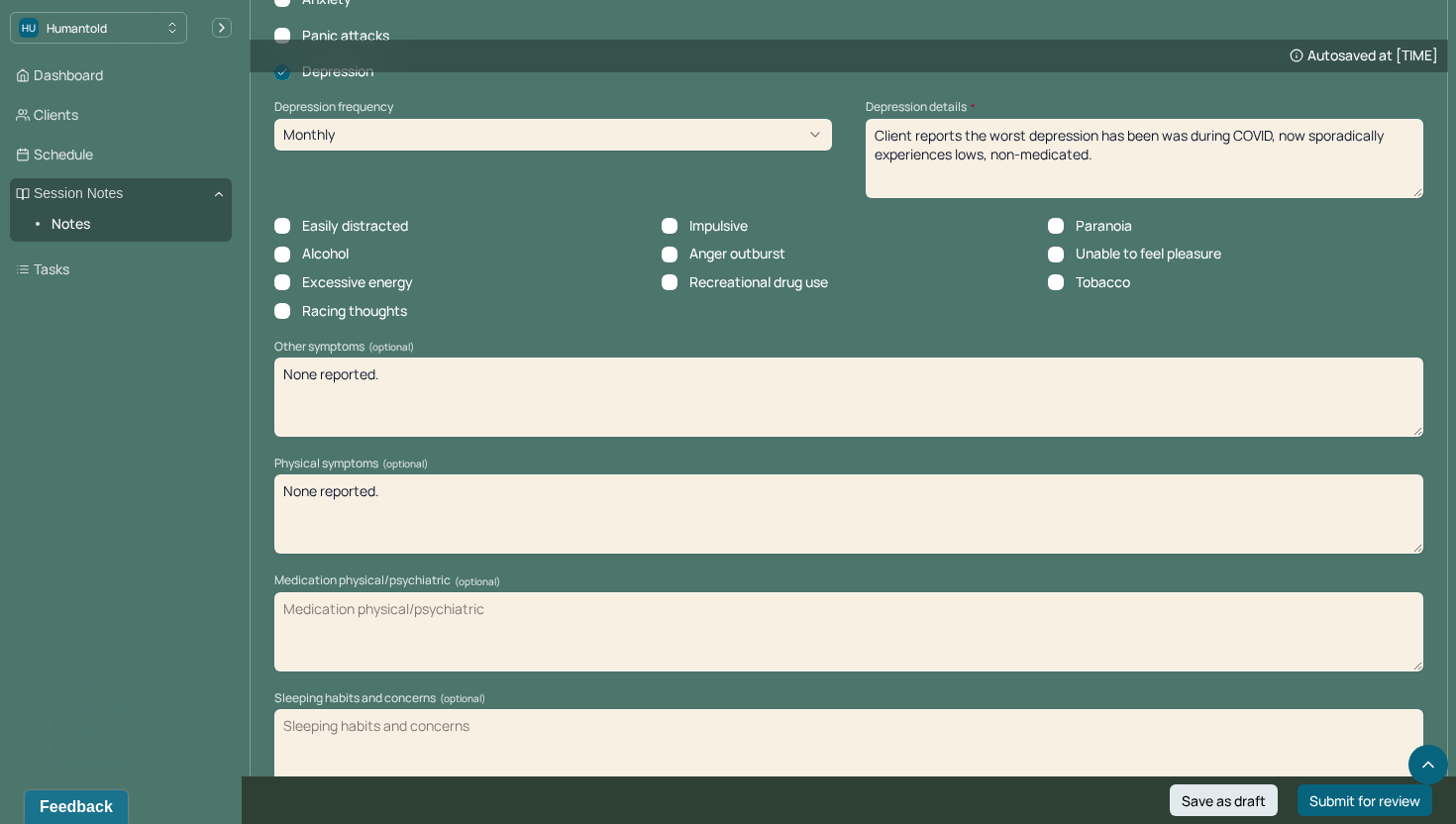 scroll, scrollTop: 2137, scrollLeft: 0, axis: vertical 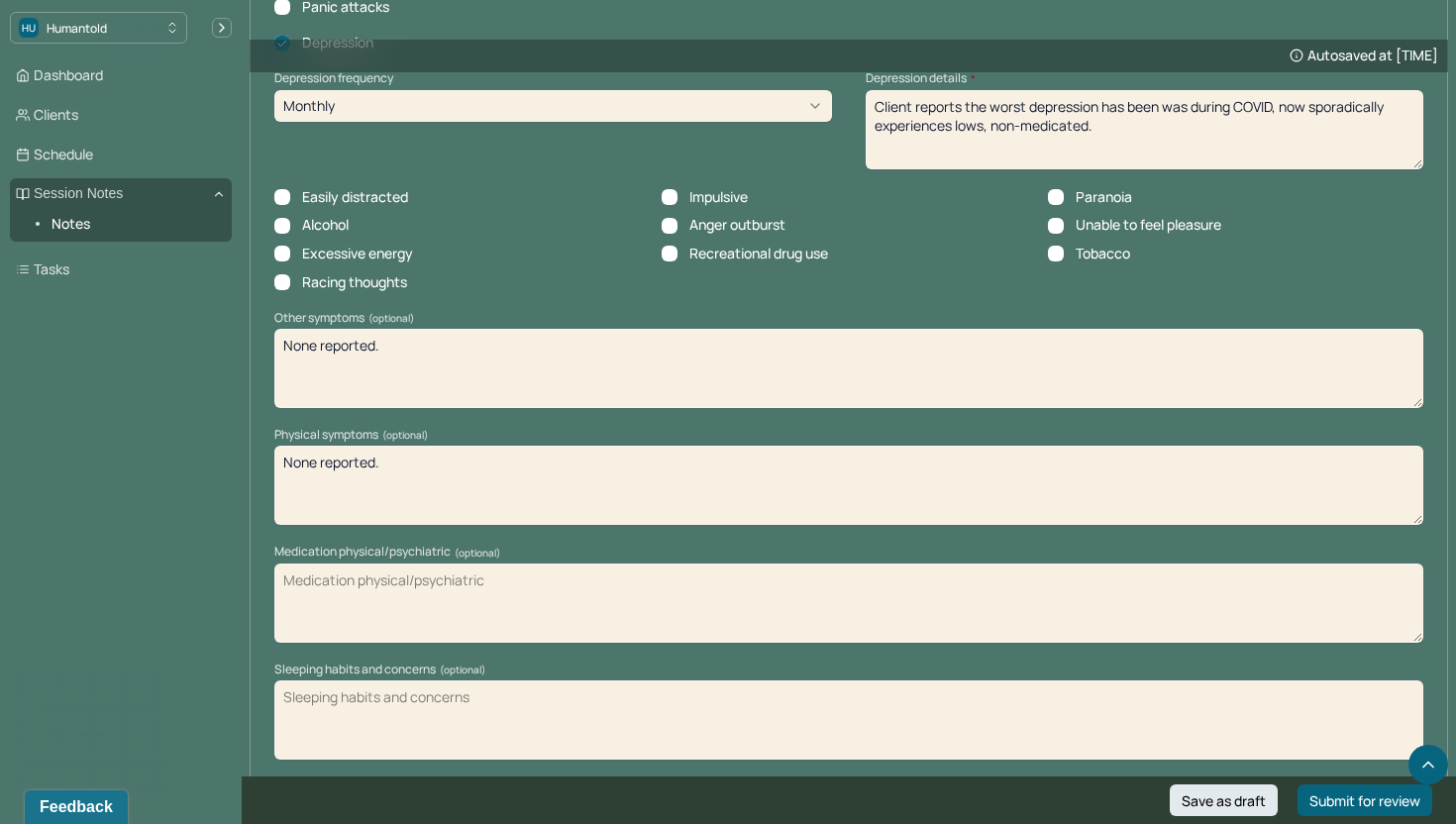 type on "None reported." 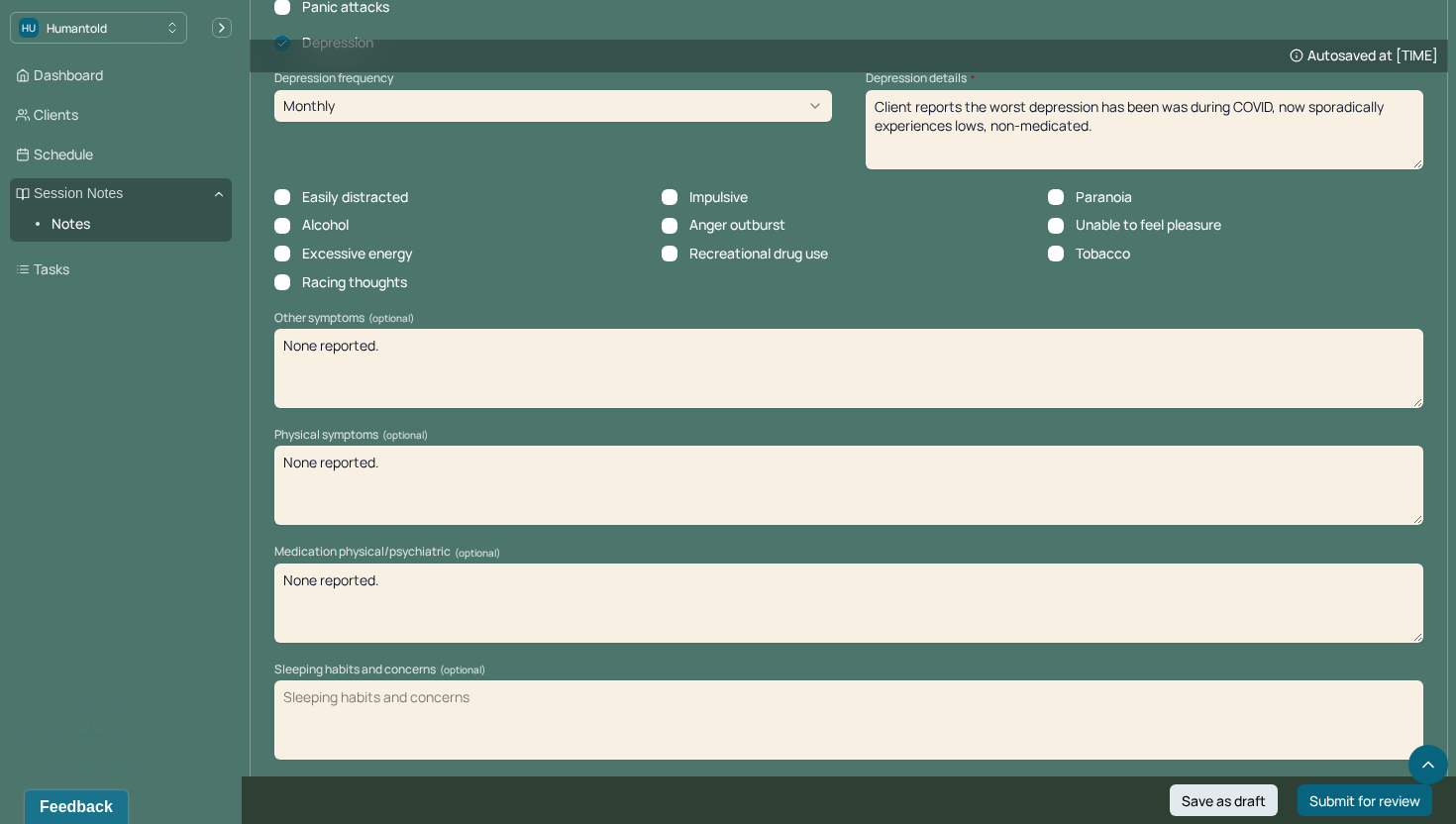 type on "None reported." 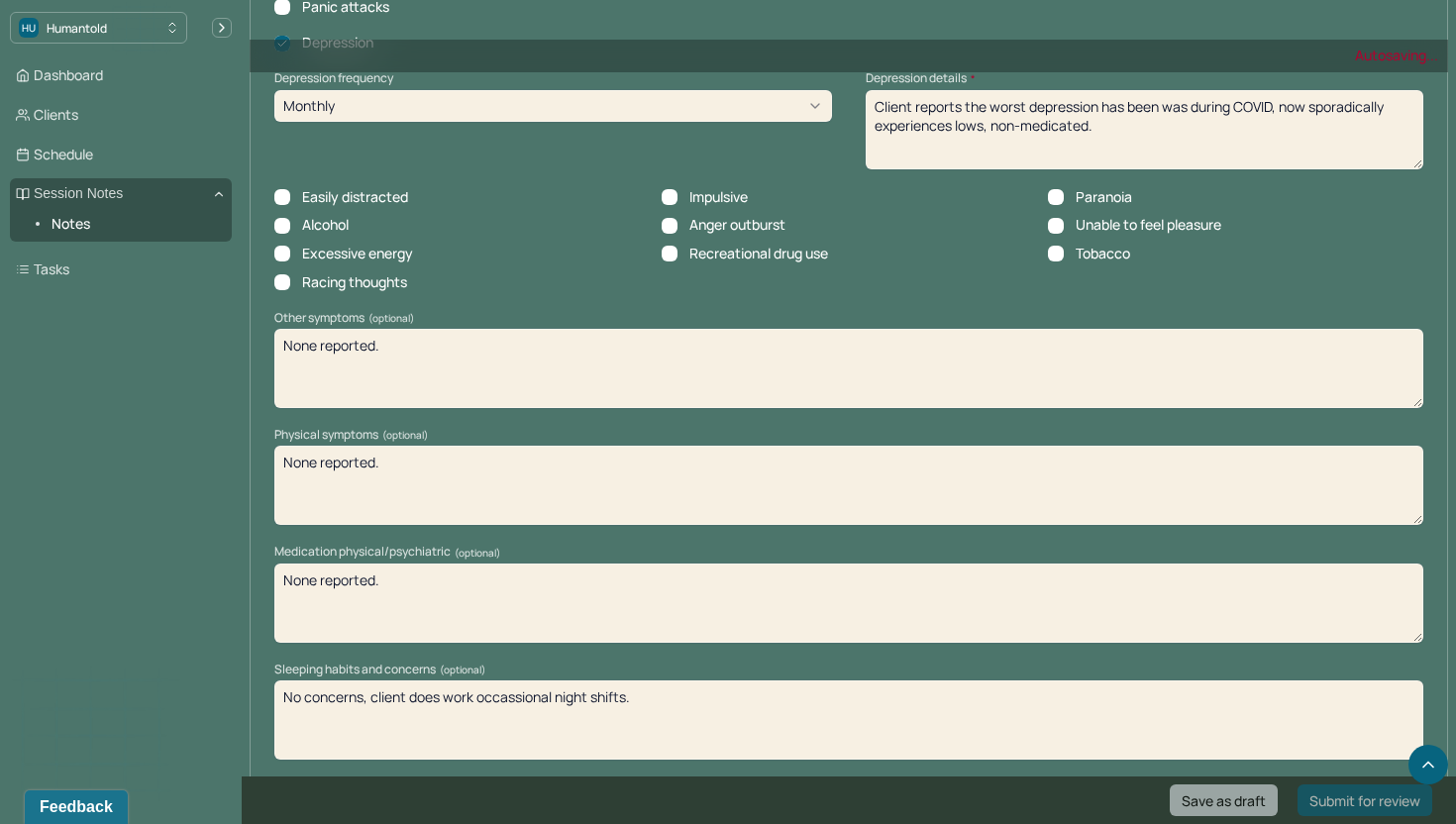 click on "No concerns, client does work occassional night shifts." at bounding box center [849, 720] 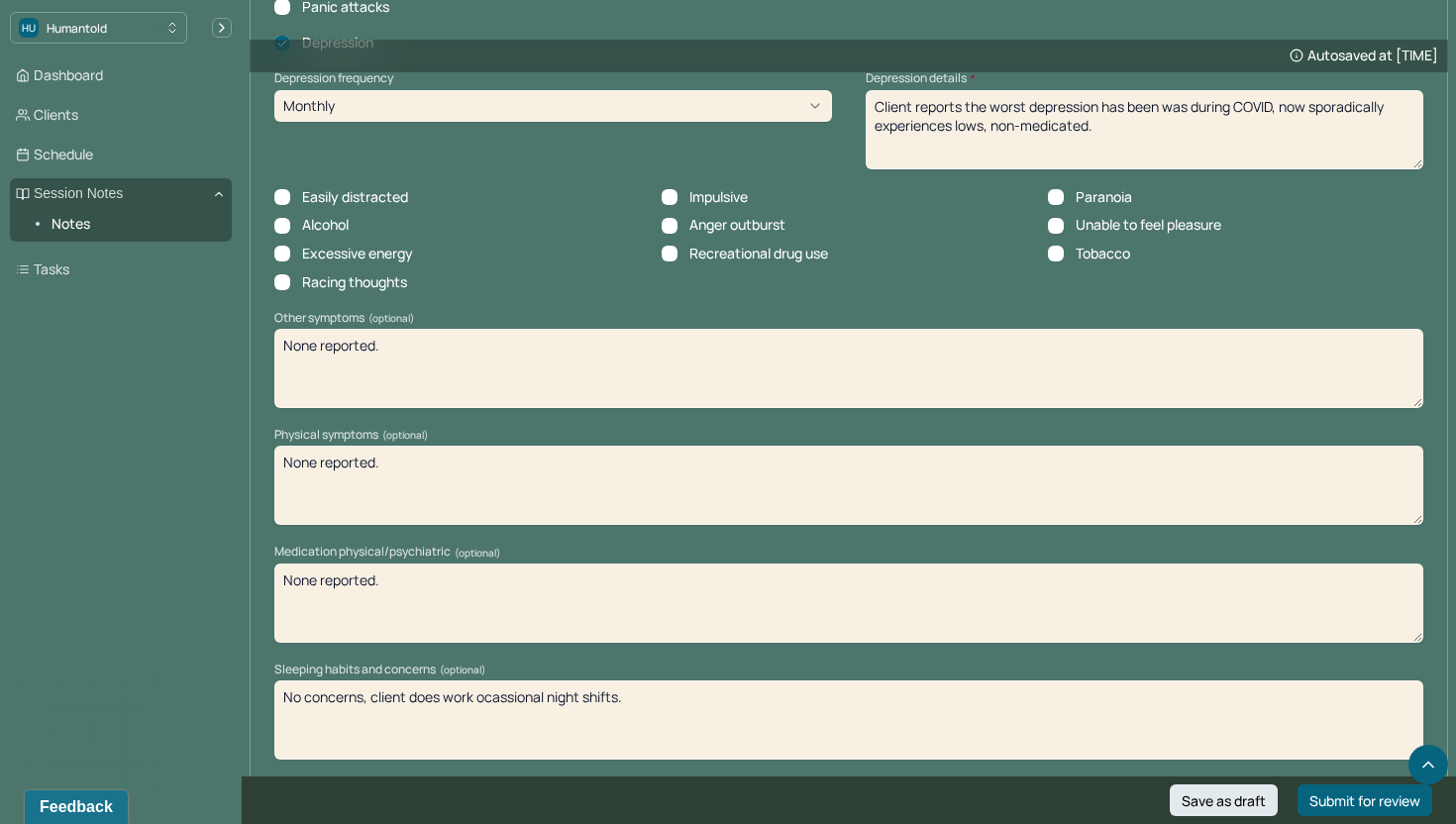 click on "No concerns, client does work occassional night shifts." at bounding box center [849, 720] 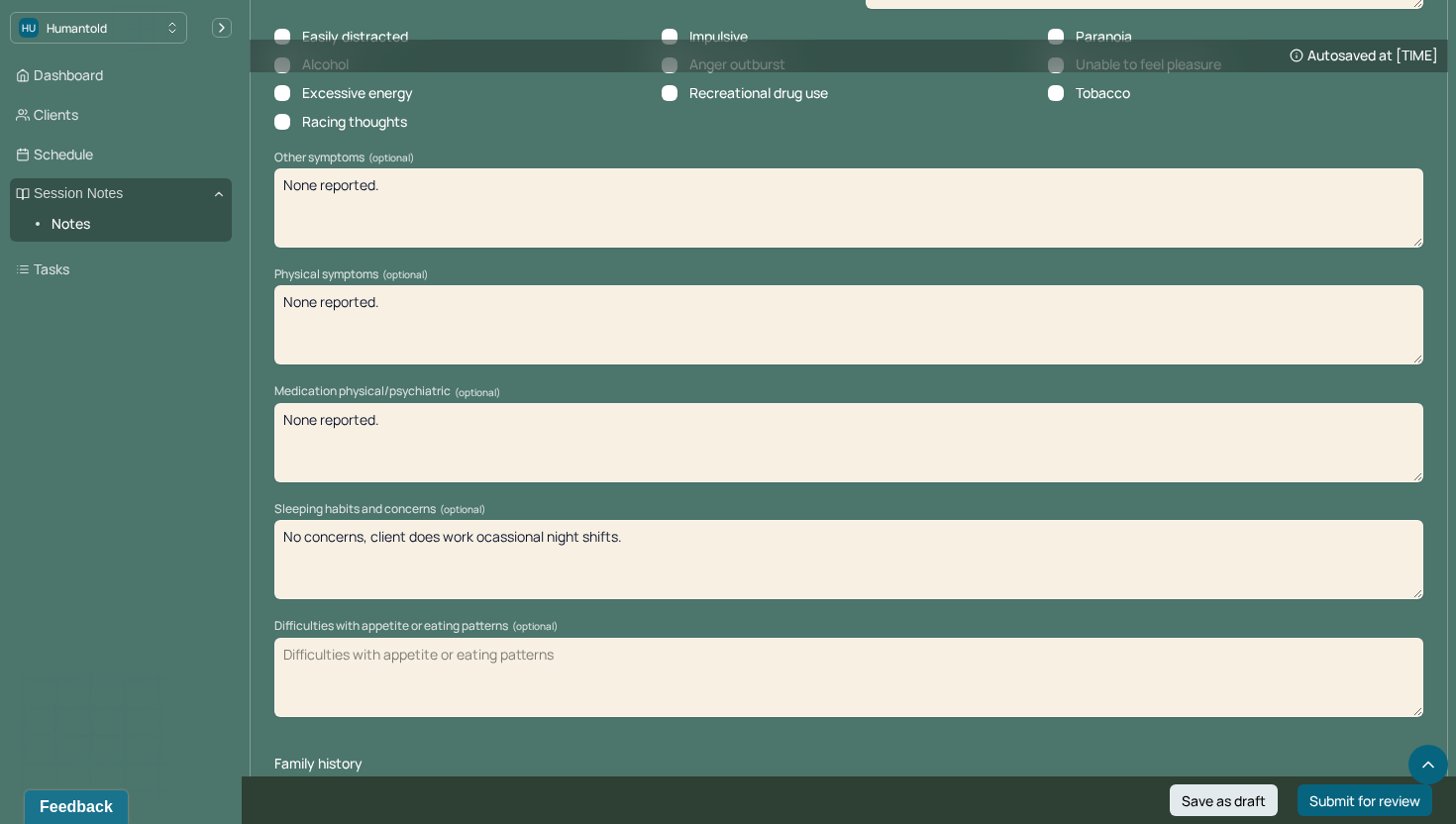 scroll, scrollTop: 2361, scrollLeft: 0, axis: vertical 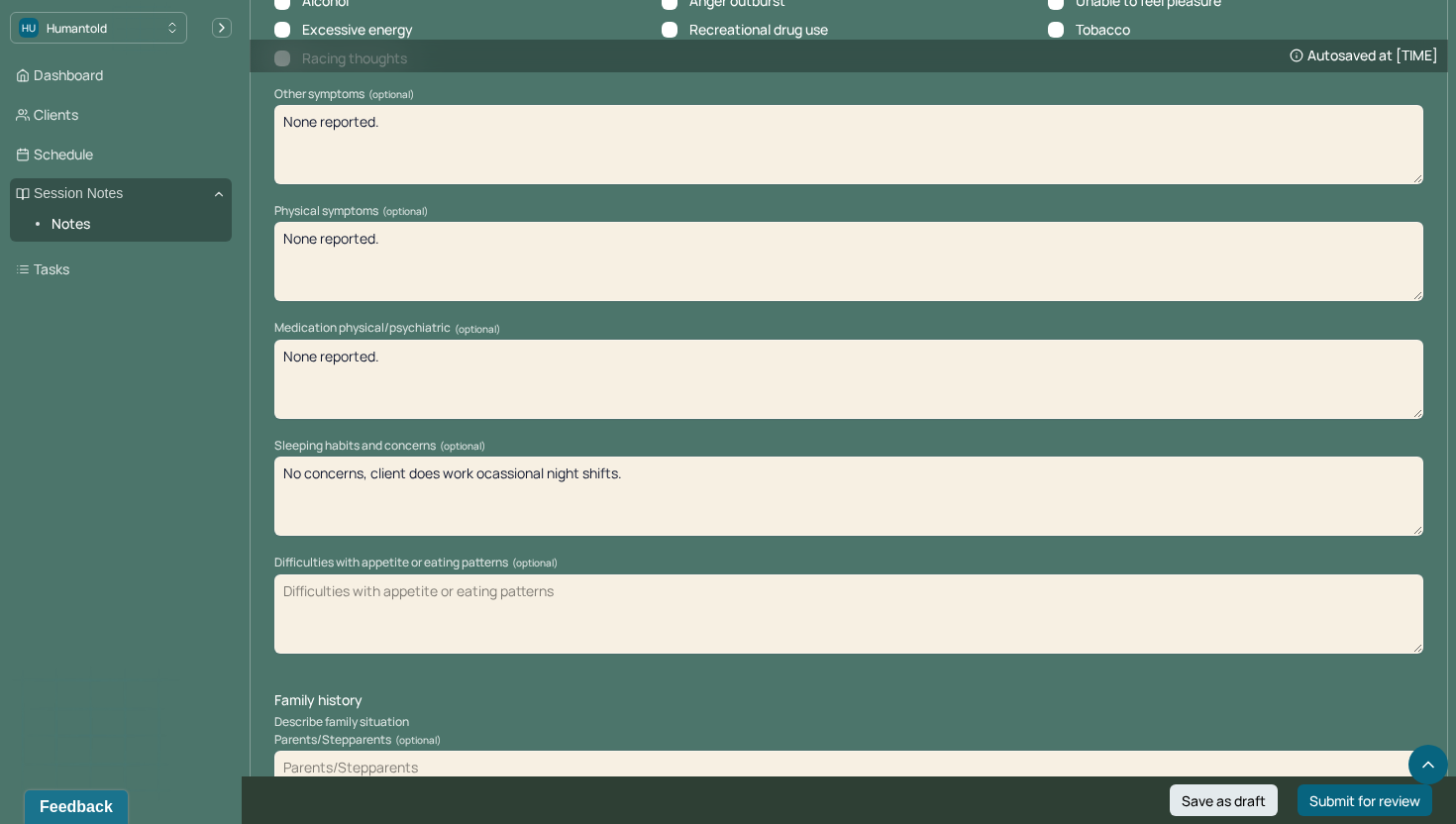 type on "No concerns, client does work ocassional night shifts." 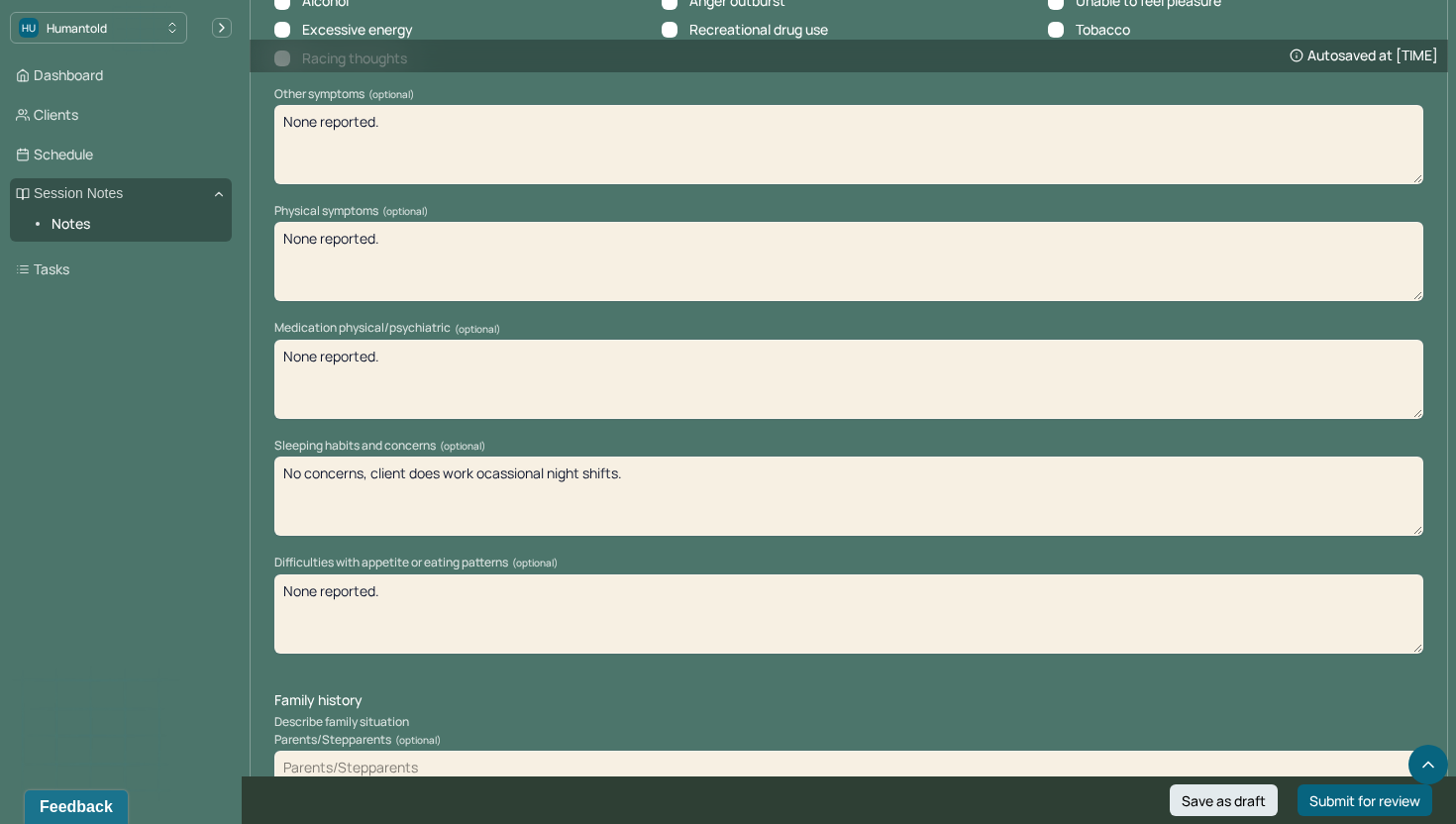 scroll, scrollTop: 2444, scrollLeft: 0, axis: vertical 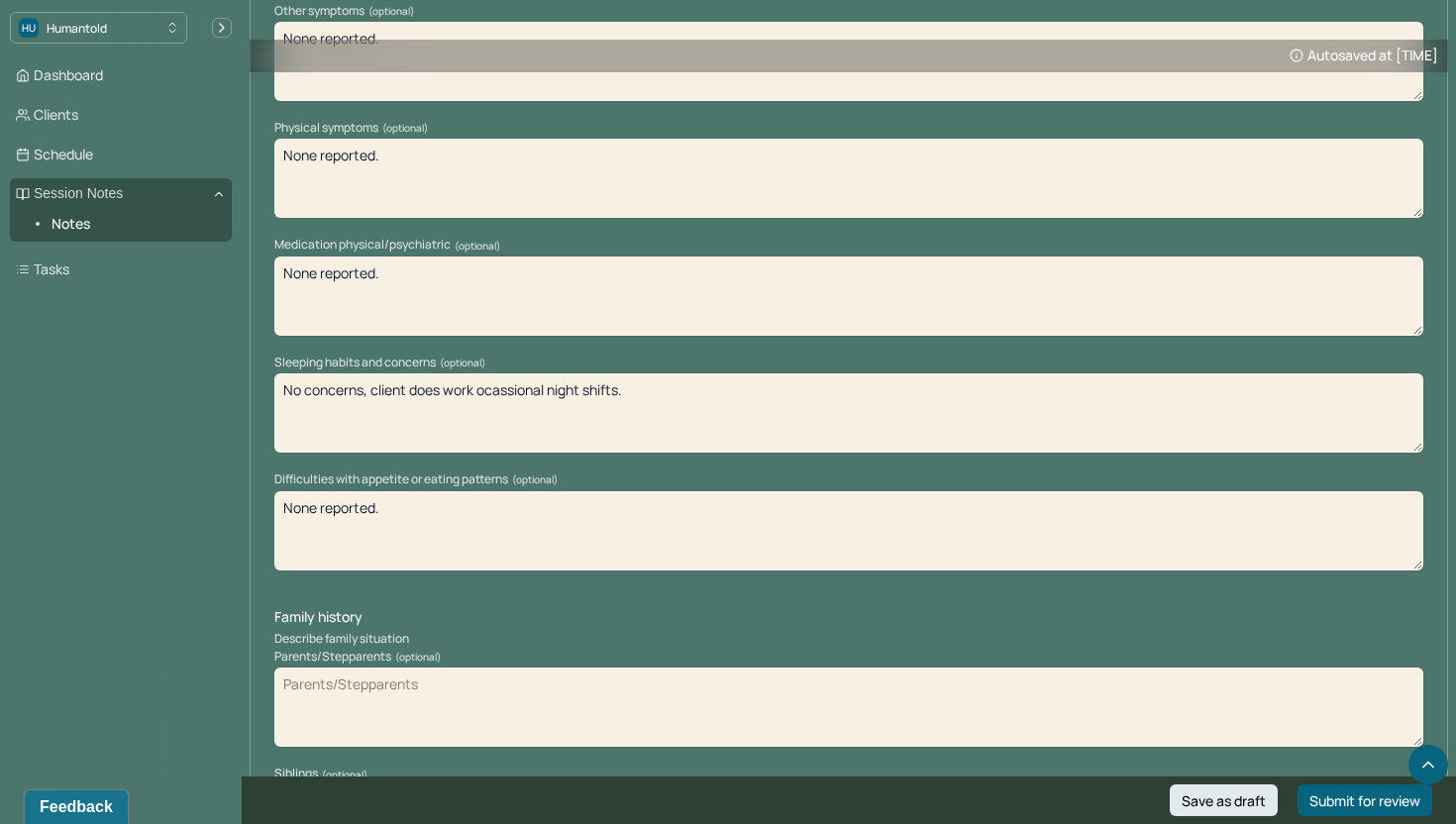 type on "None reported." 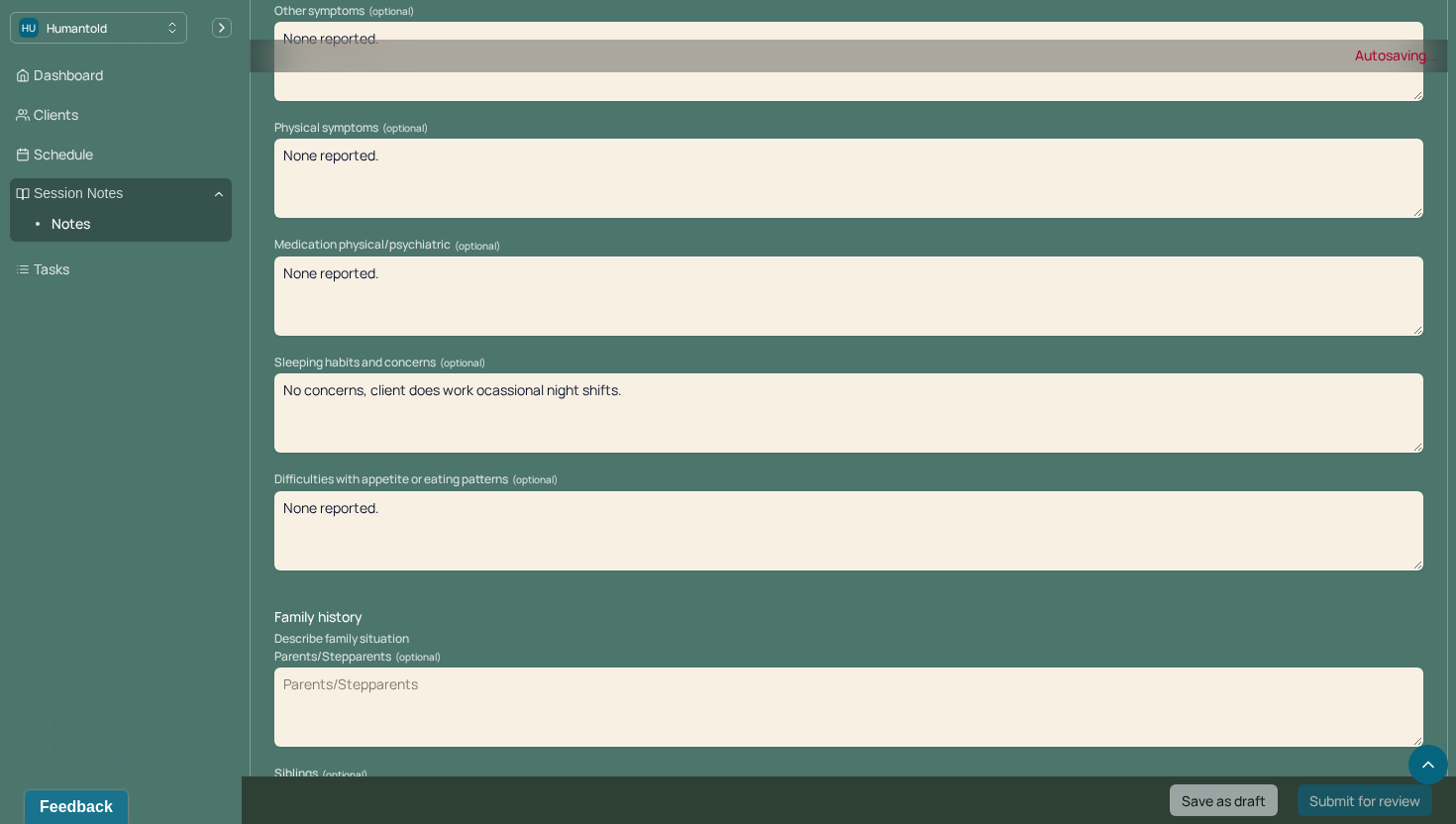 click on "Parents/Stepparents (optional)" at bounding box center [849, 707] 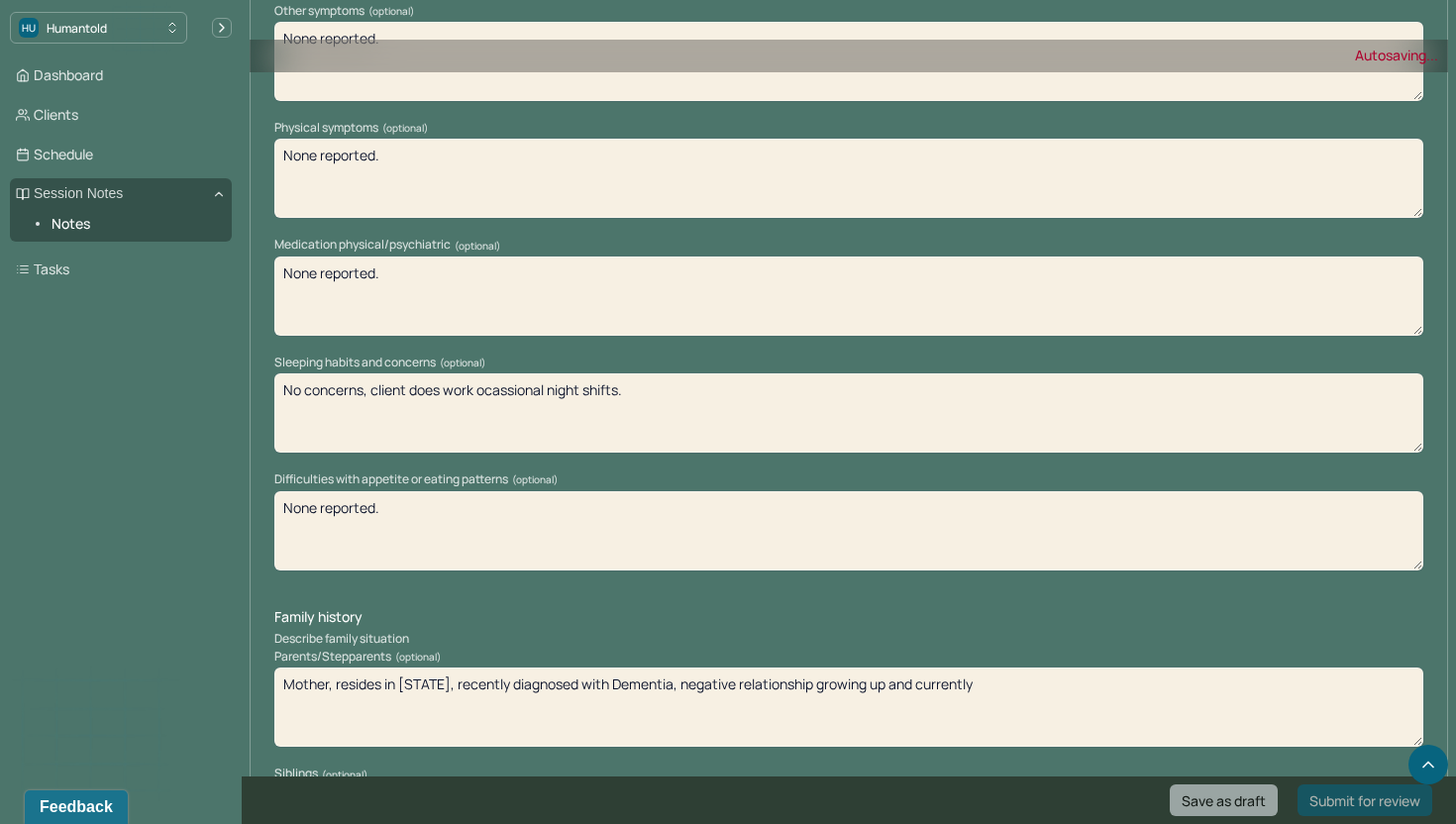 click on "Mother, resides in [STATE], recently diagnosed with Dementia" at bounding box center [849, 707] 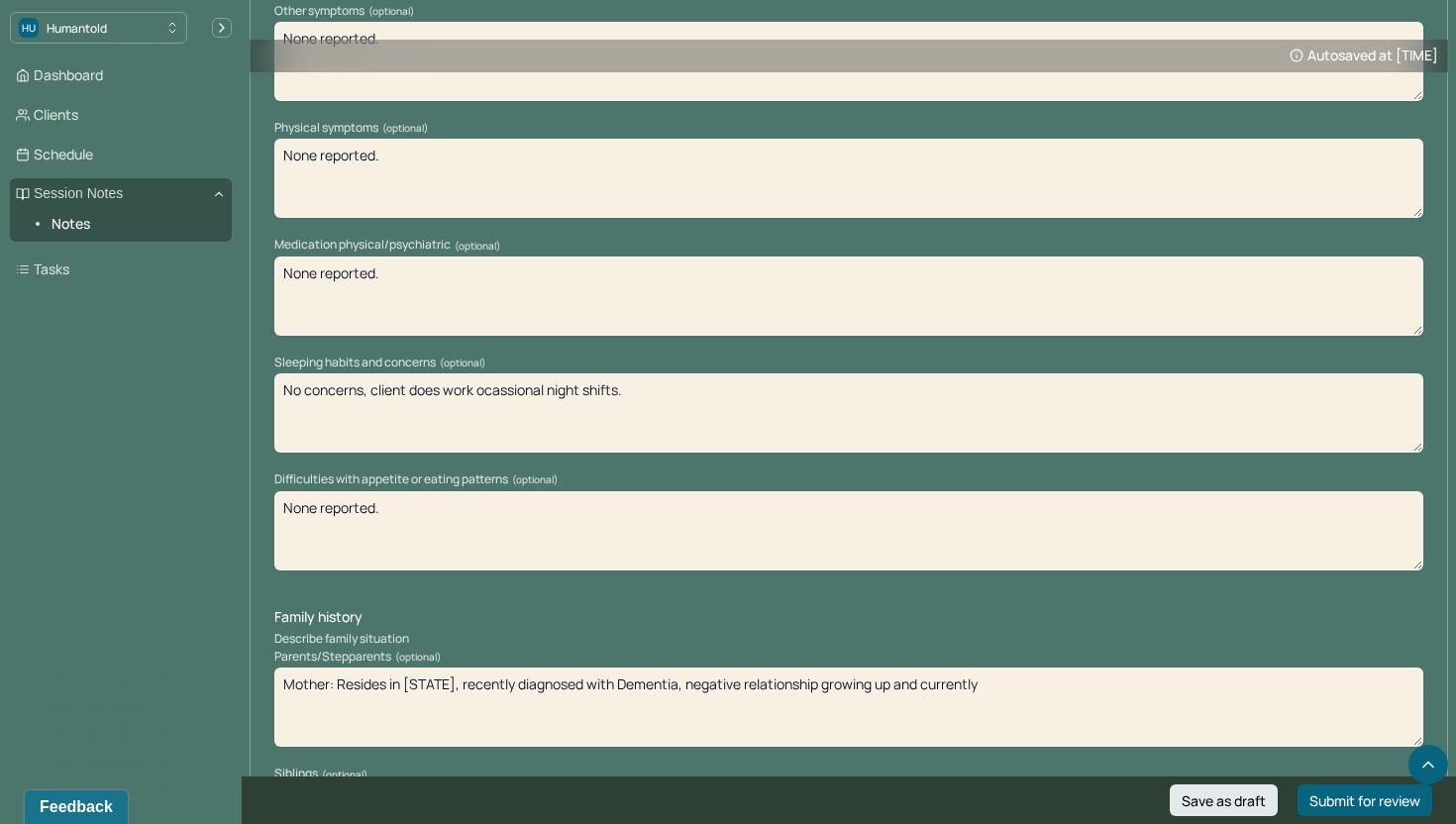 click on "Mother: resides in [STATE], recently diagnosed with Dementia, negative relationship growing up and currently" at bounding box center (849, 707) 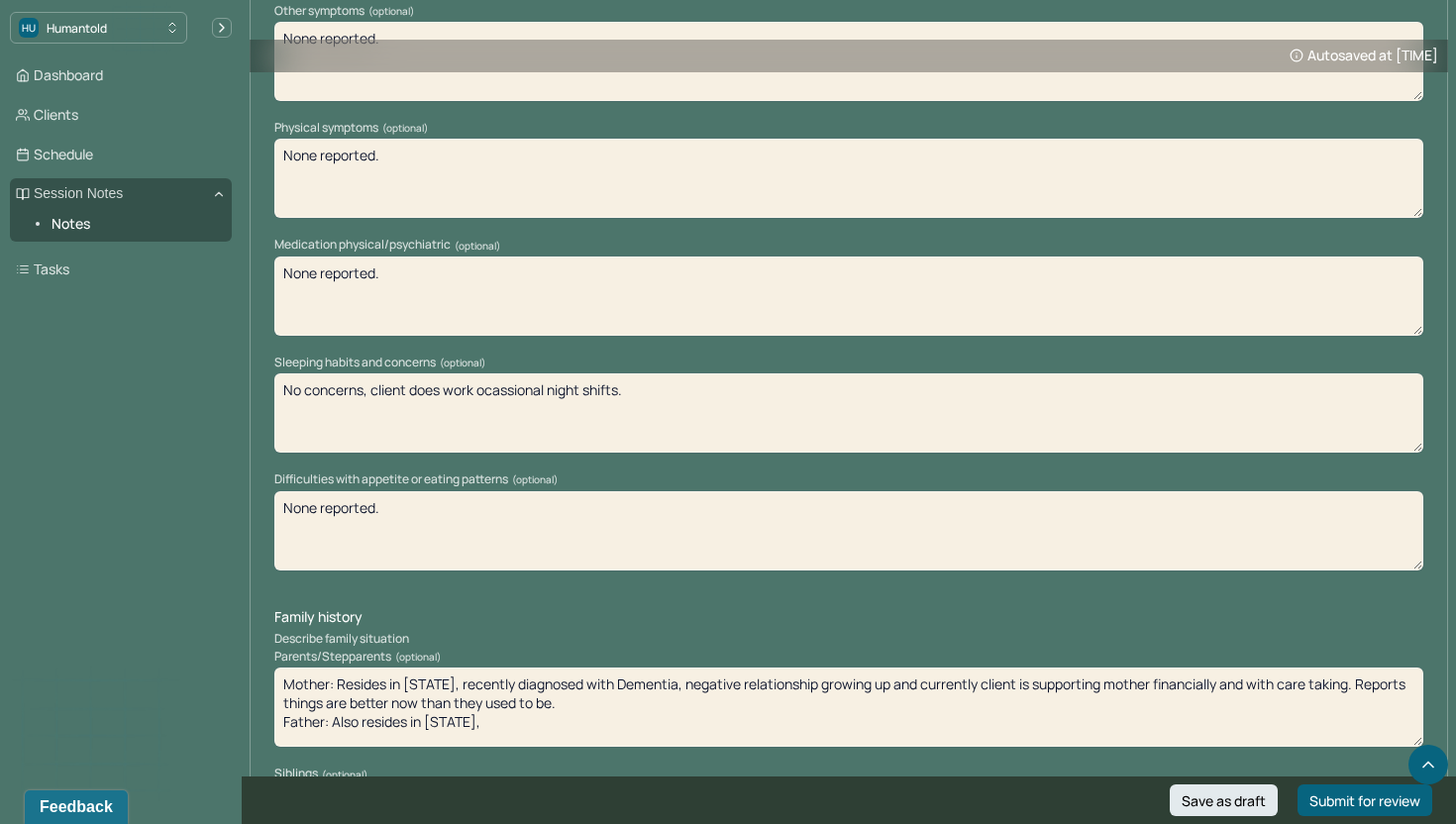 click on "Mother: Resides in [STATE], recently diagnosed with Dementia, negative relationship growing up and currently client is supporting mother financially and with care taking. Reports things are better now than they used to be.
Father: Also resides in [STATE]," at bounding box center (849, 707) 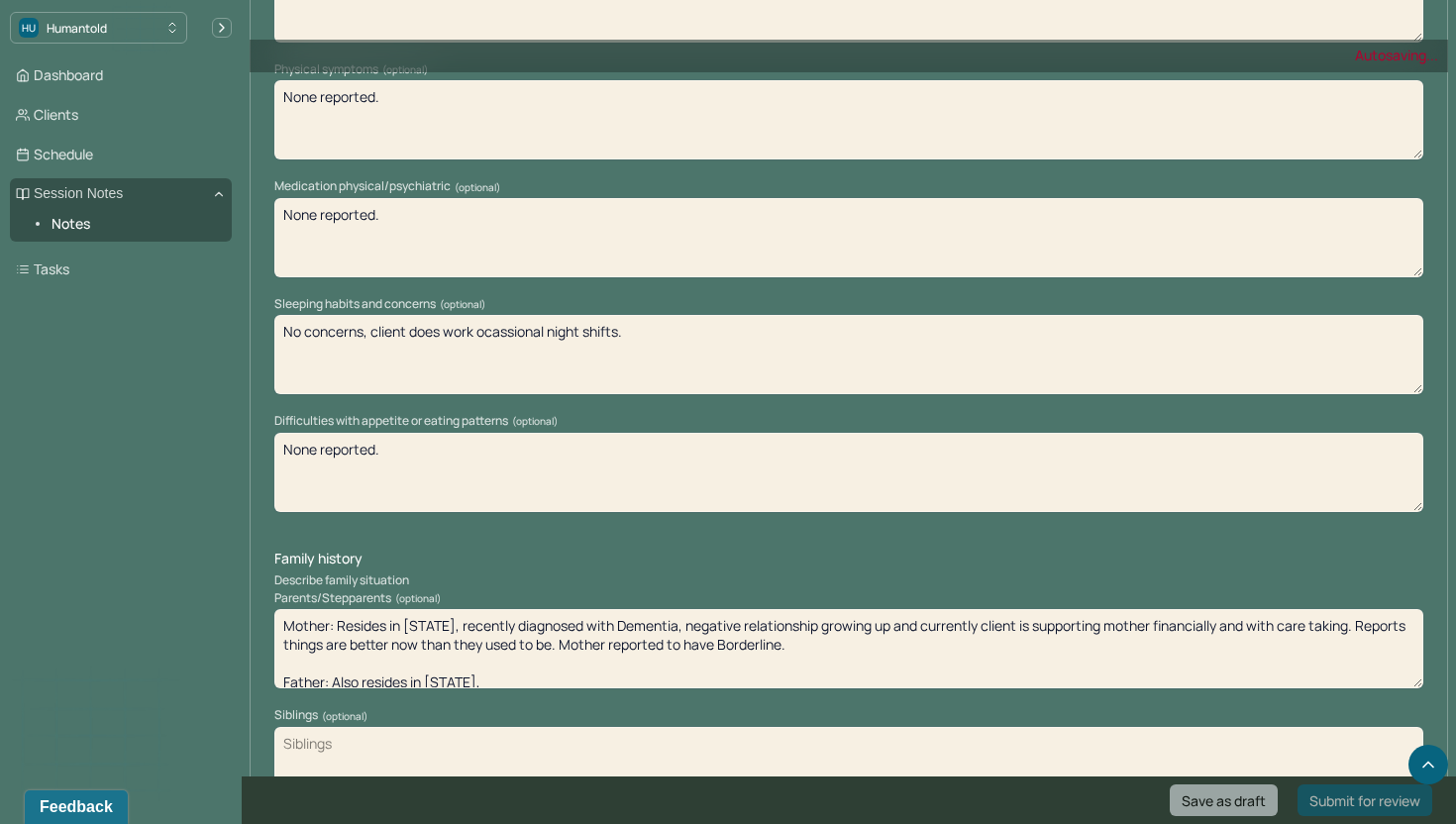 scroll, scrollTop: 2505, scrollLeft: 0, axis: vertical 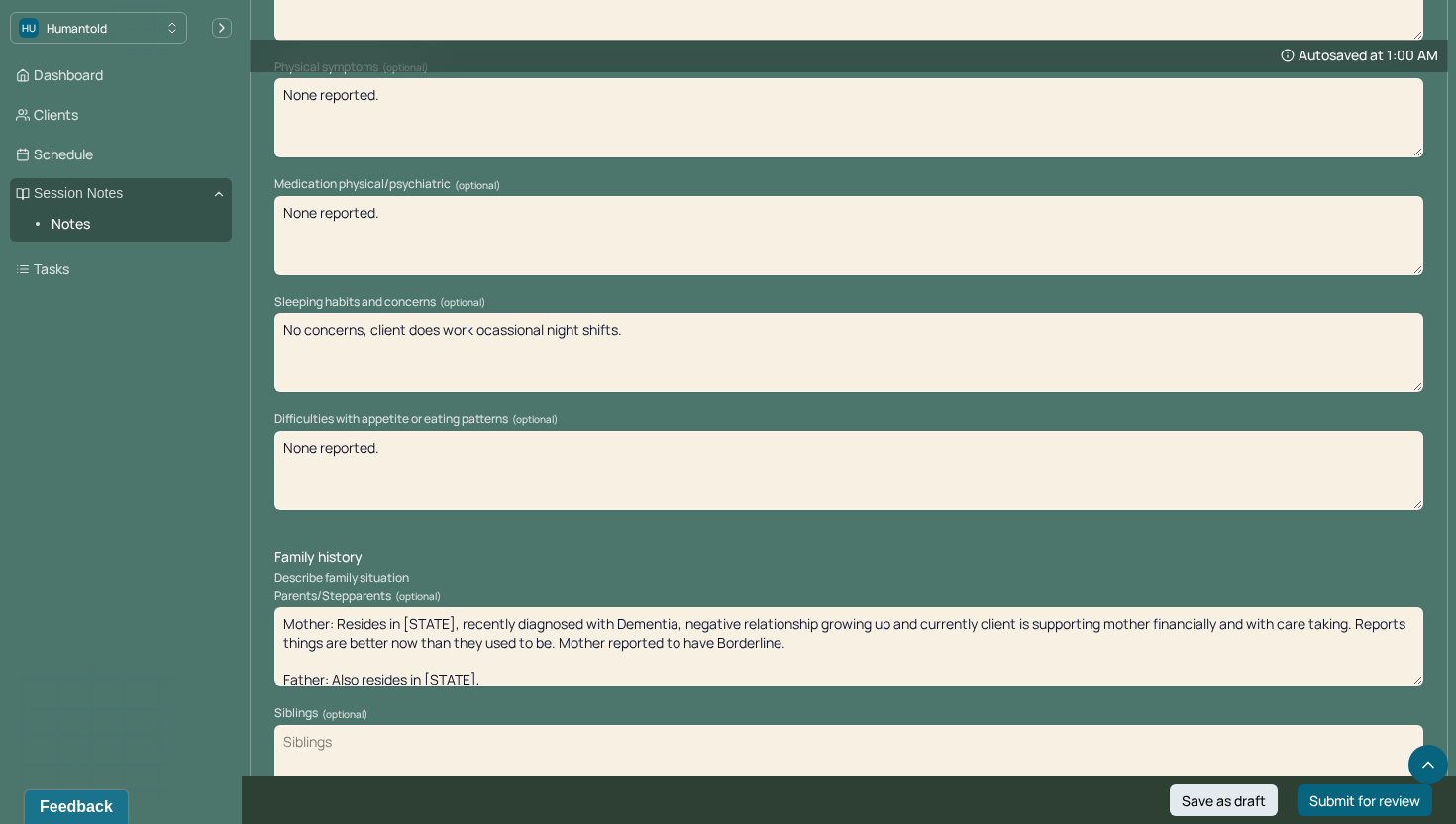 click on "Family history Describe family situation Parents/Stepparents (optional) Mother: Resides in [STATE], recently diagnosed with Dementia, negative relationship growing up and currently client is supporting mother financially and with care taking. Reports things are better now than they used to be. Mother reported to have Borderline.
Father: Also resides in [STATE],  Siblings (optional) Grandparents (optional) Children (optional) Other family members (optional) Family Psychiatric History Select which family members the below situation apply to Alcohol abuse All Father Mother Child/Children Brother Sister Other Anxiety All Father Mother Child/Children Brother Sister Other Bipolar Disorder All Father Mother Child/Children Brother Sister Other Depression All Father Mother Child/Children Brother Sister Other PTSD All Father Mother Child/Children Brother Sister Other Schizophrenia All Father Mother Child/Children Brother Sister Other Substance use All Father Mother Child/Children Brother Sister Other Specify substance" at bounding box center [849, 1298] 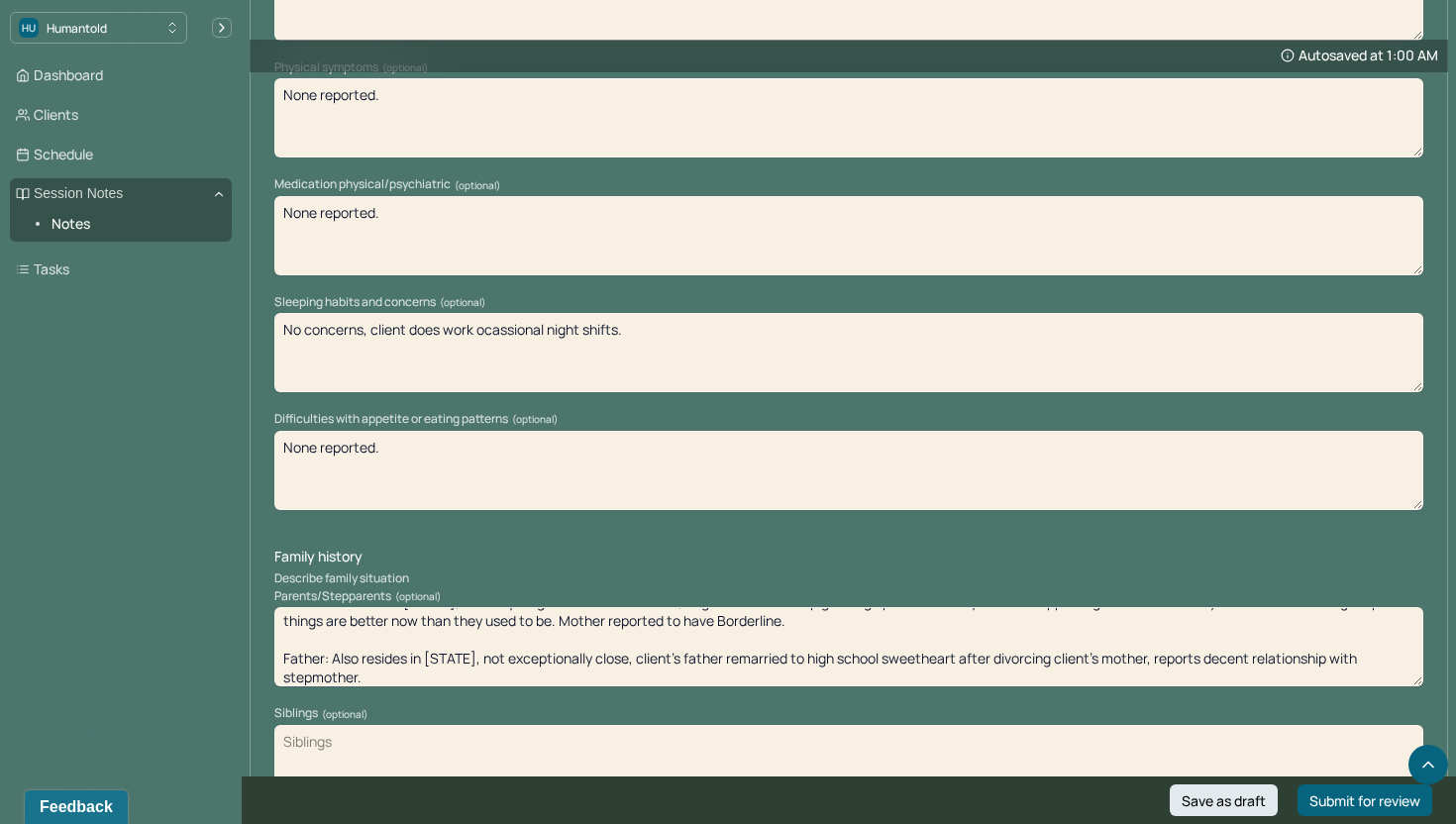 scroll, scrollTop: 28, scrollLeft: 0, axis: vertical 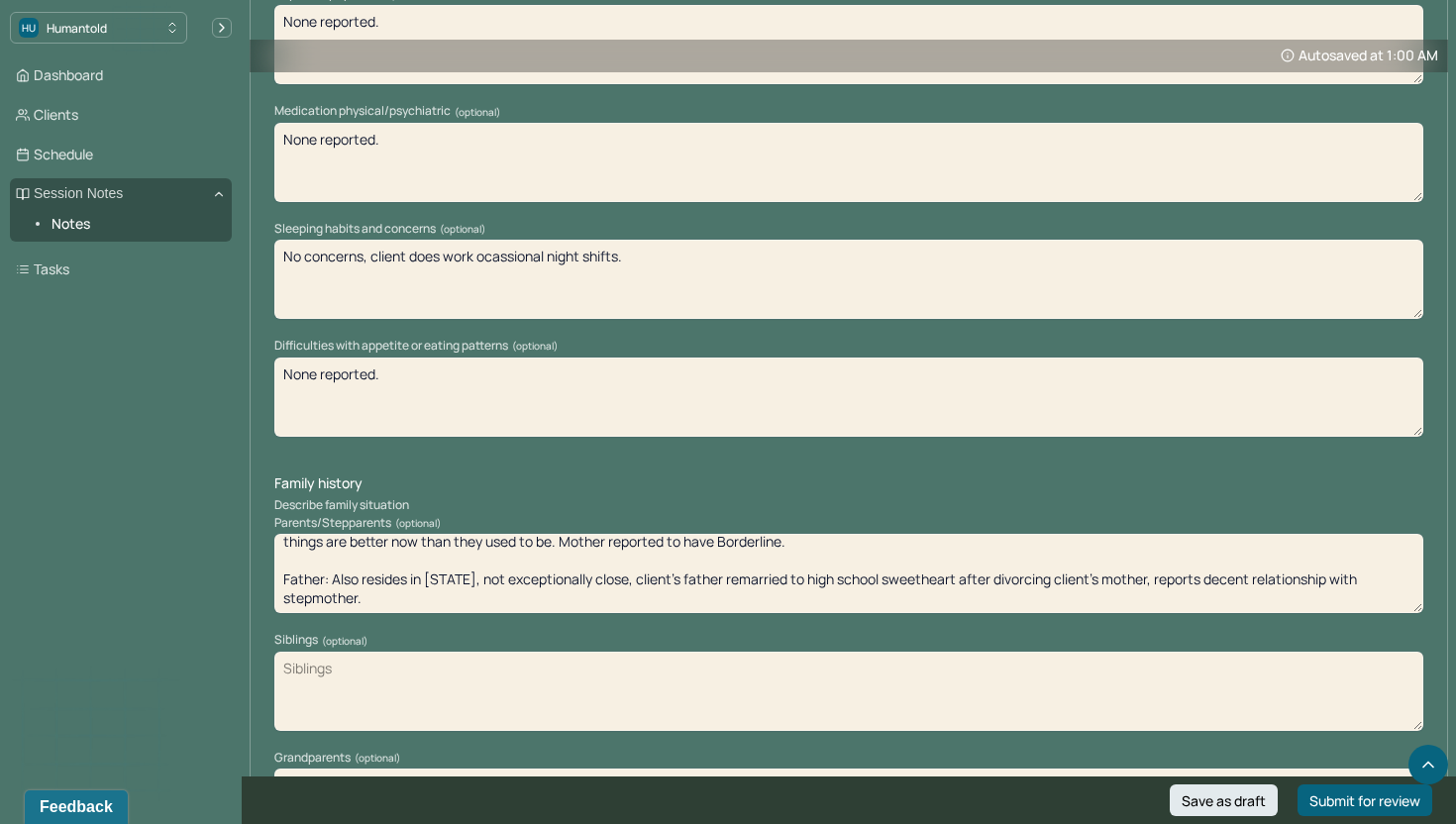 type on "Mother: Resides in [STATE], recently diagnosed with Dementia, negative relationship growing up and currently client is supporting mother financially and with care taking. Reports things are better now than they used to be. Mother reported to have Borderline.
Father: Also resides in [STATE], not exceptionally close, client's father remarried to high school sweetheart after divorcing client's mother, reports decent relationship with stepmother." 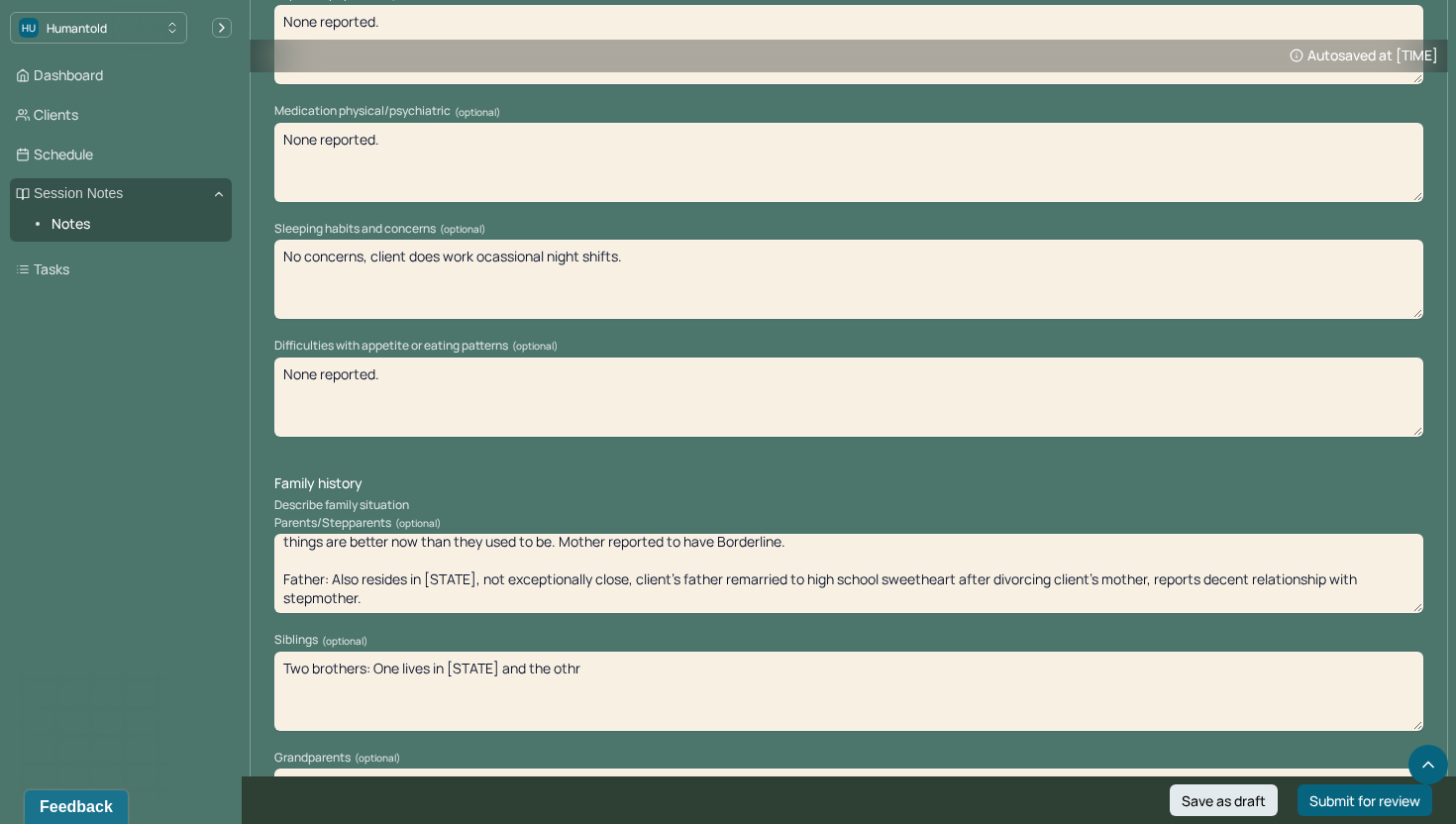 click on "Two brothers: One lives in [STATE] and the othr" at bounding box center [849, 691] 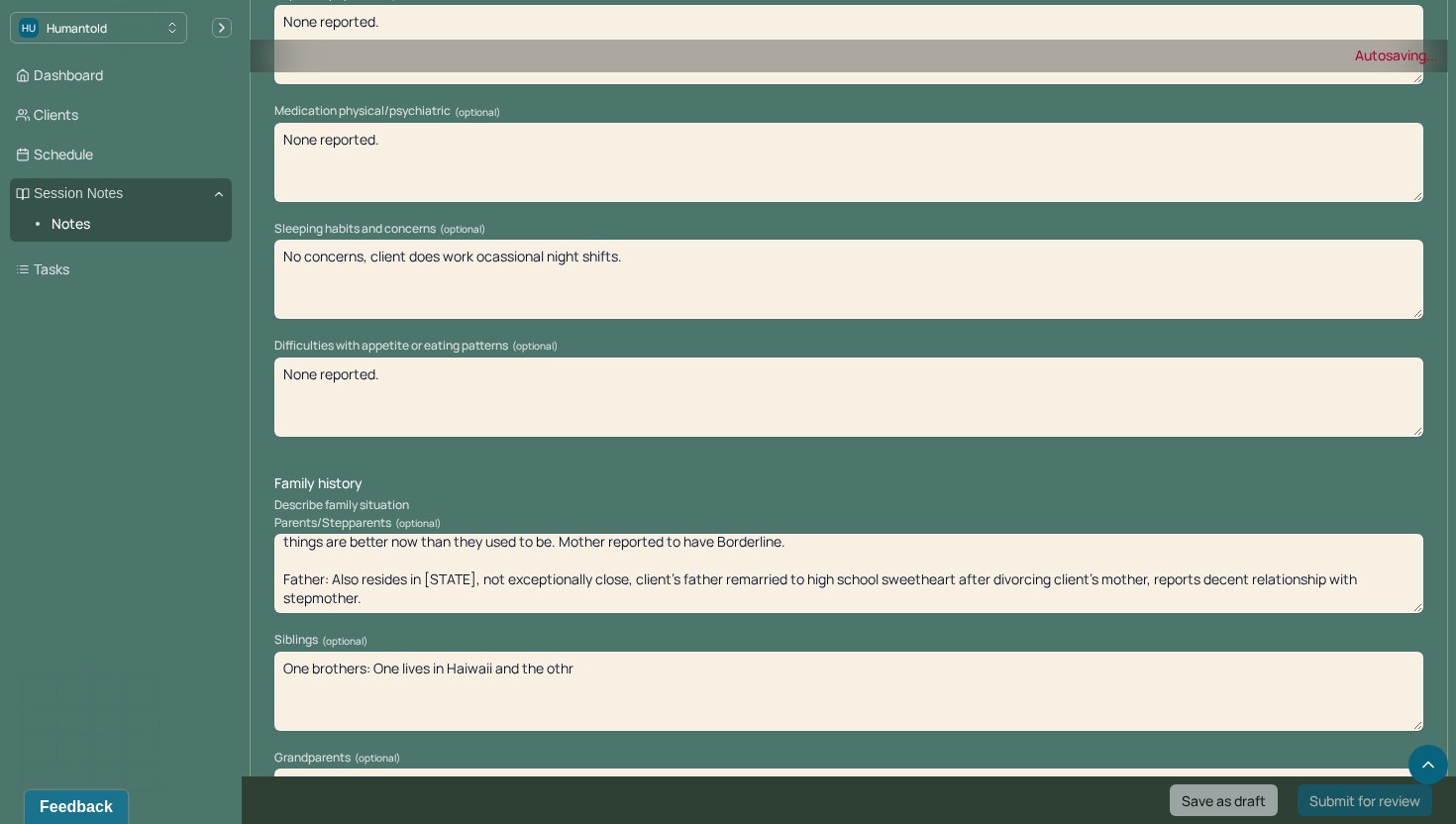 click on "Two brothers: One lives in [STATE] and the othr" at bounding box center (849, 691) 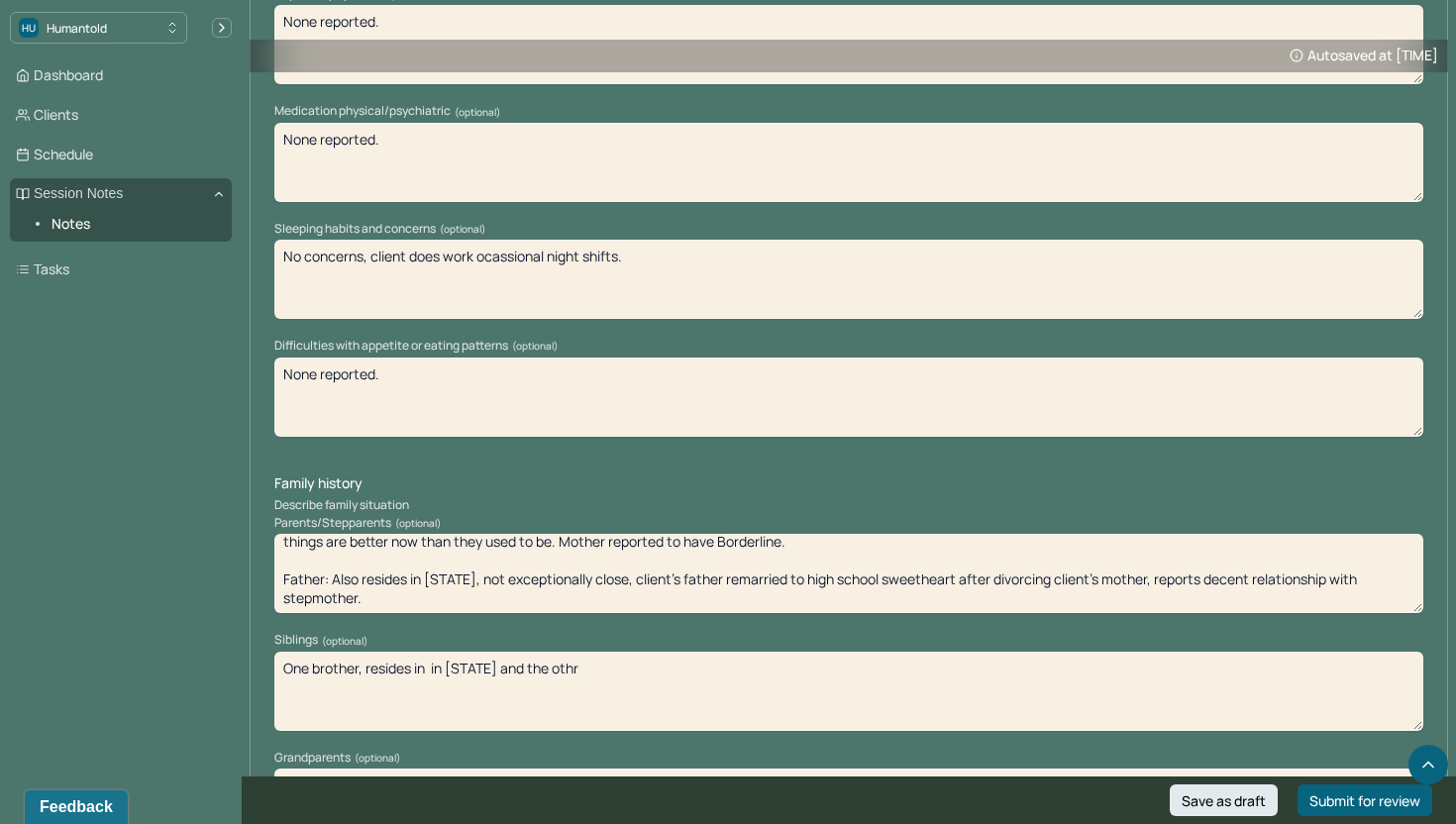 drag, startPoint x: 595, startPoint y: 667, endPoint x: 491, endPoint y: 662, distance: 104.12012 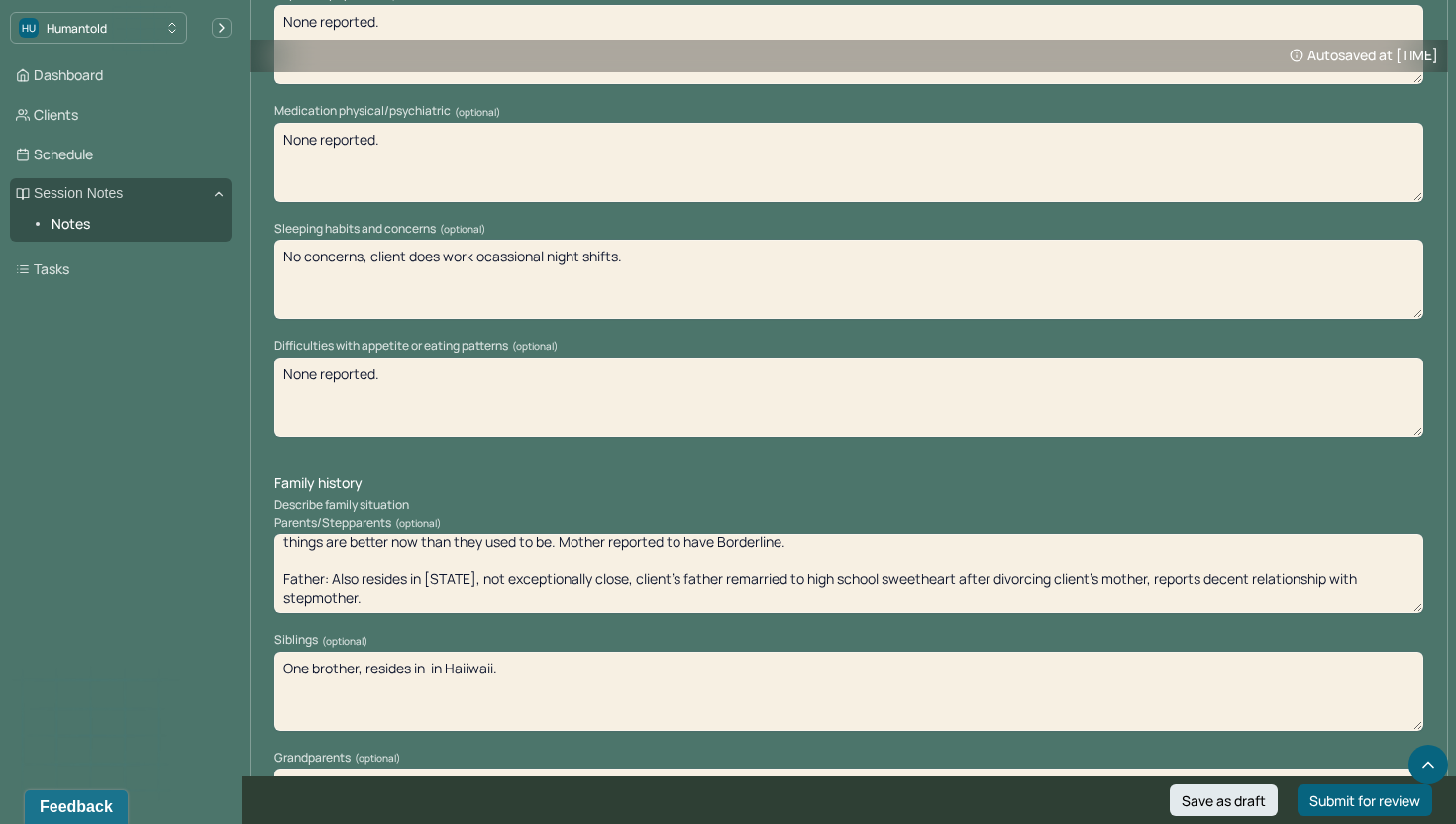 click on "One brother, resides in  in [STATE]." at bounding box center (849, 691) 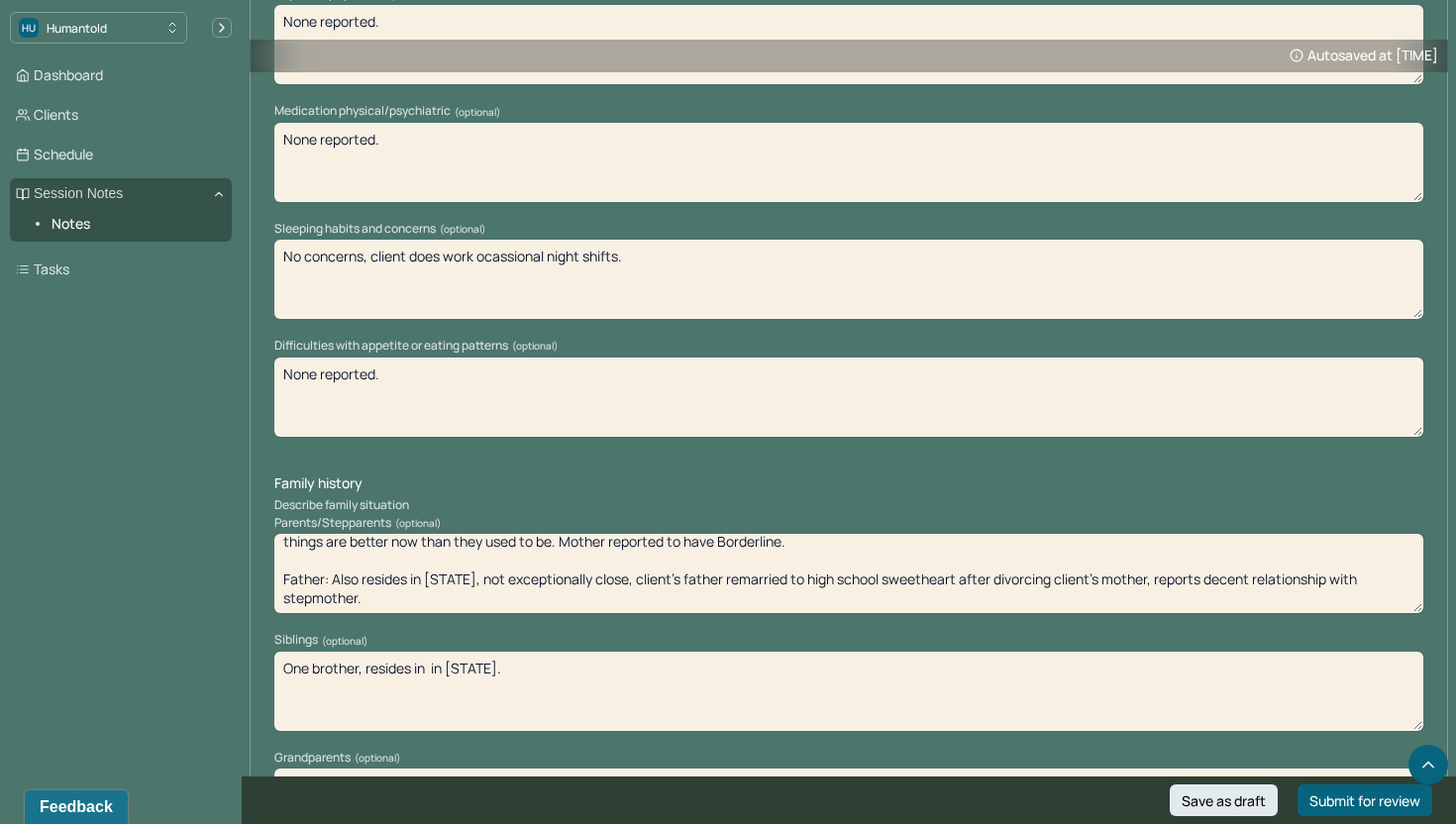 click on "One brother, resides in  in Haiiwaii." at bounding box center [849, 691] 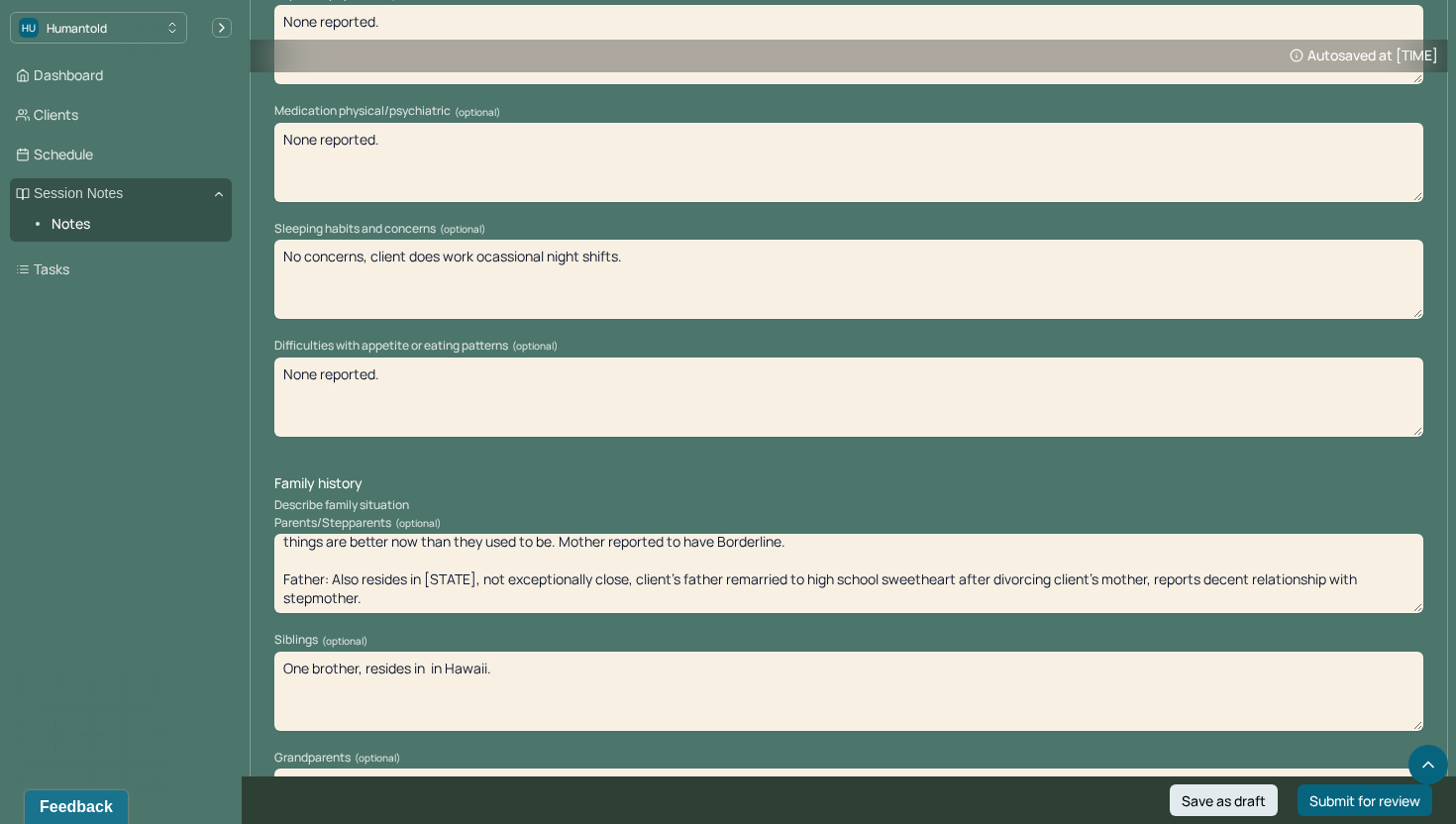 click on "One brother, resides in  in [STATE]." at bounding box center [849, 691] 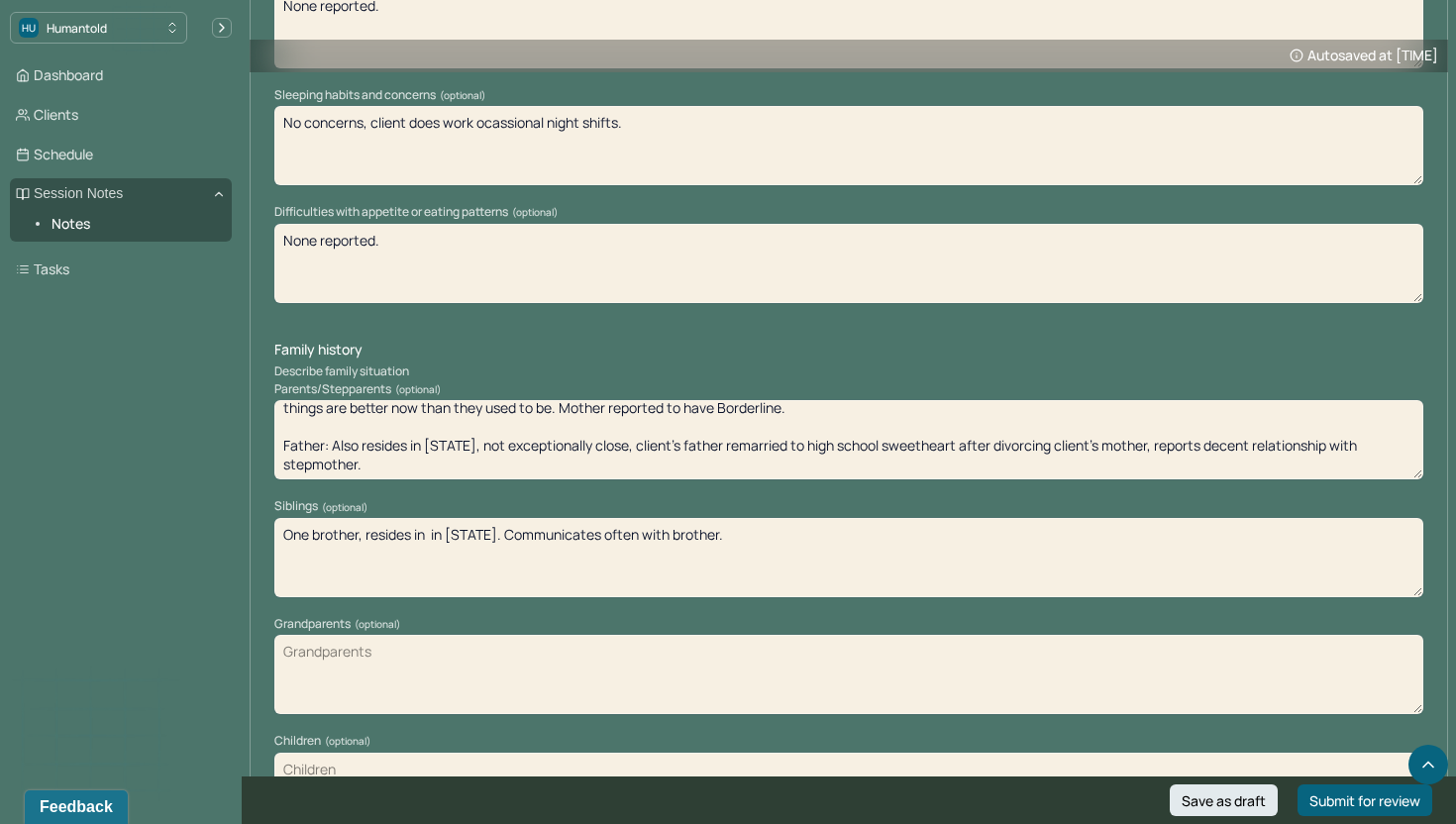 type on "One brother, resides in  in [STATE]. Communicates often with brother." 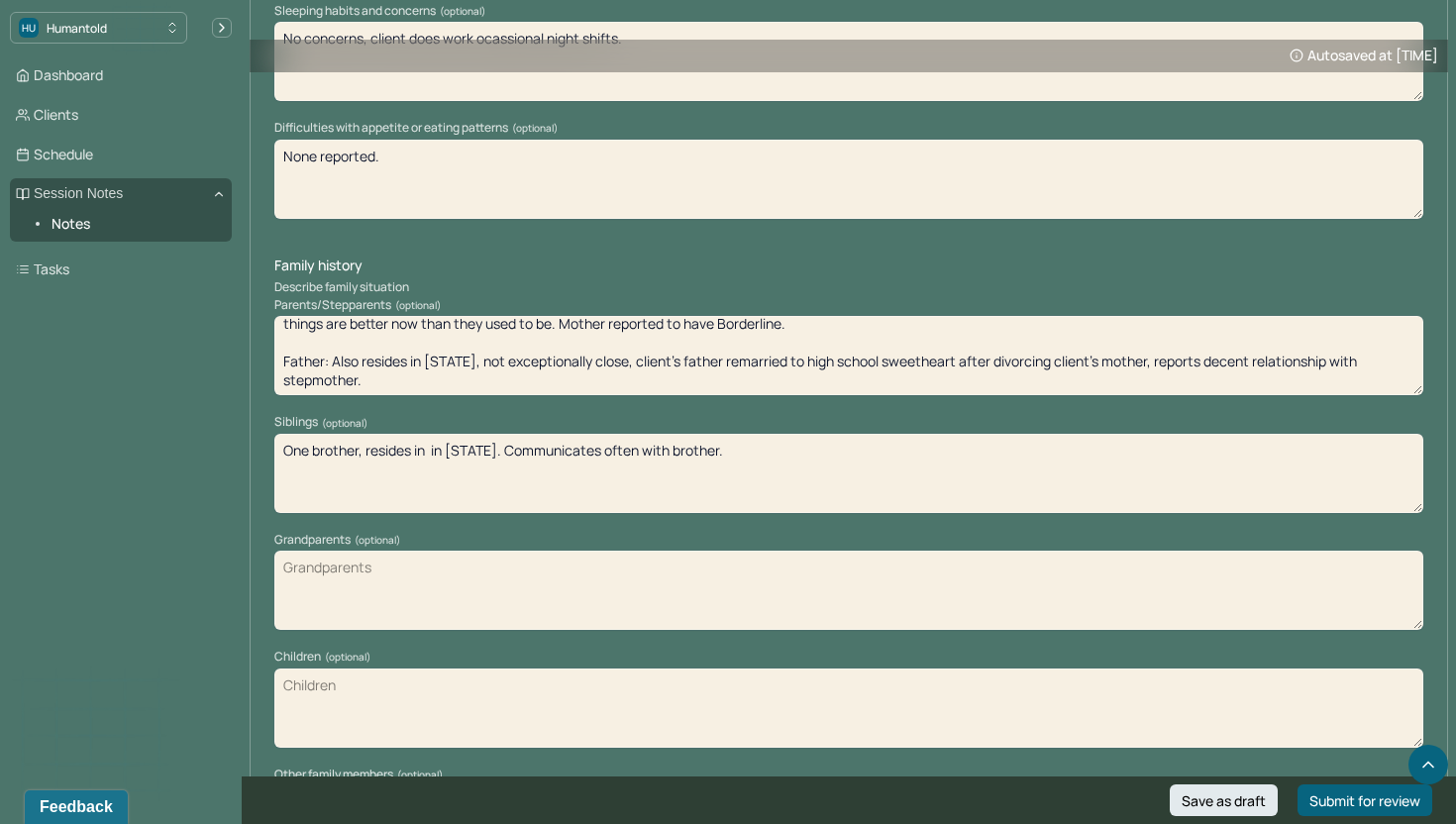 scroll, scrollTop: 2801, scrollLeft: 0, axis: vertical 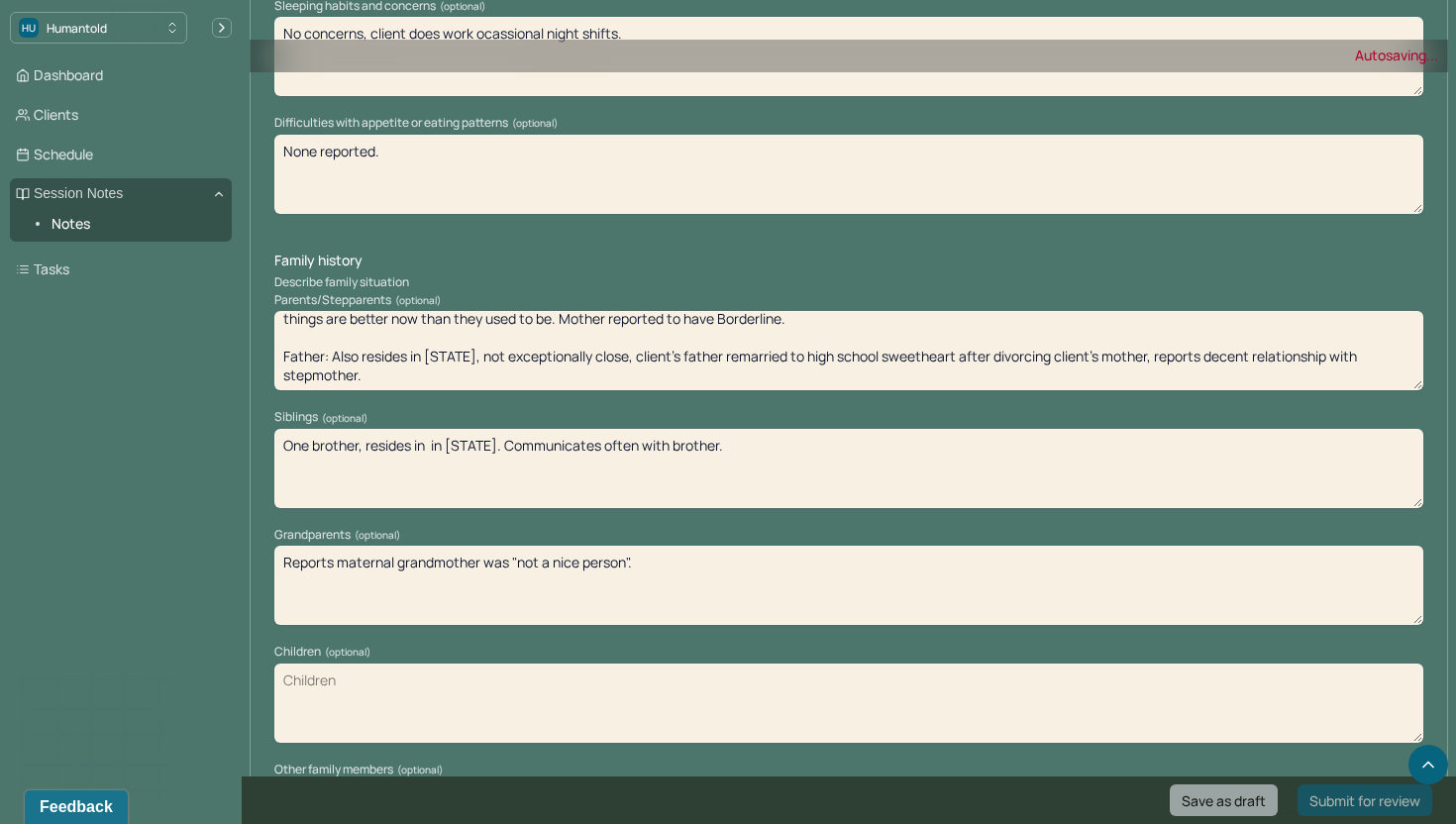 click on "Reports maternal grandmother was "not a nice person"." at bounding box center (849, 585) 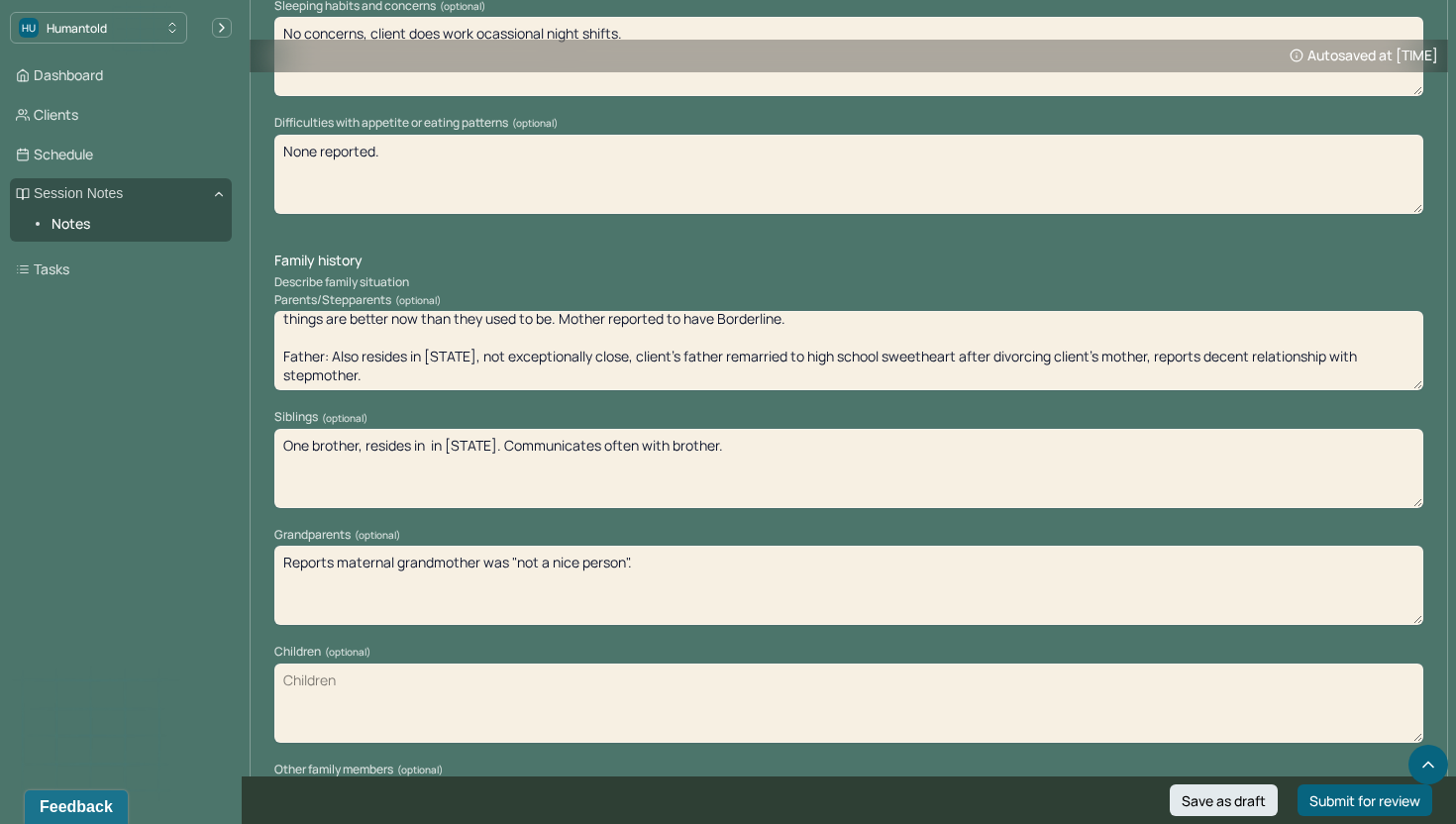 click on "Children (optional)" at bounding box center (849, 703) 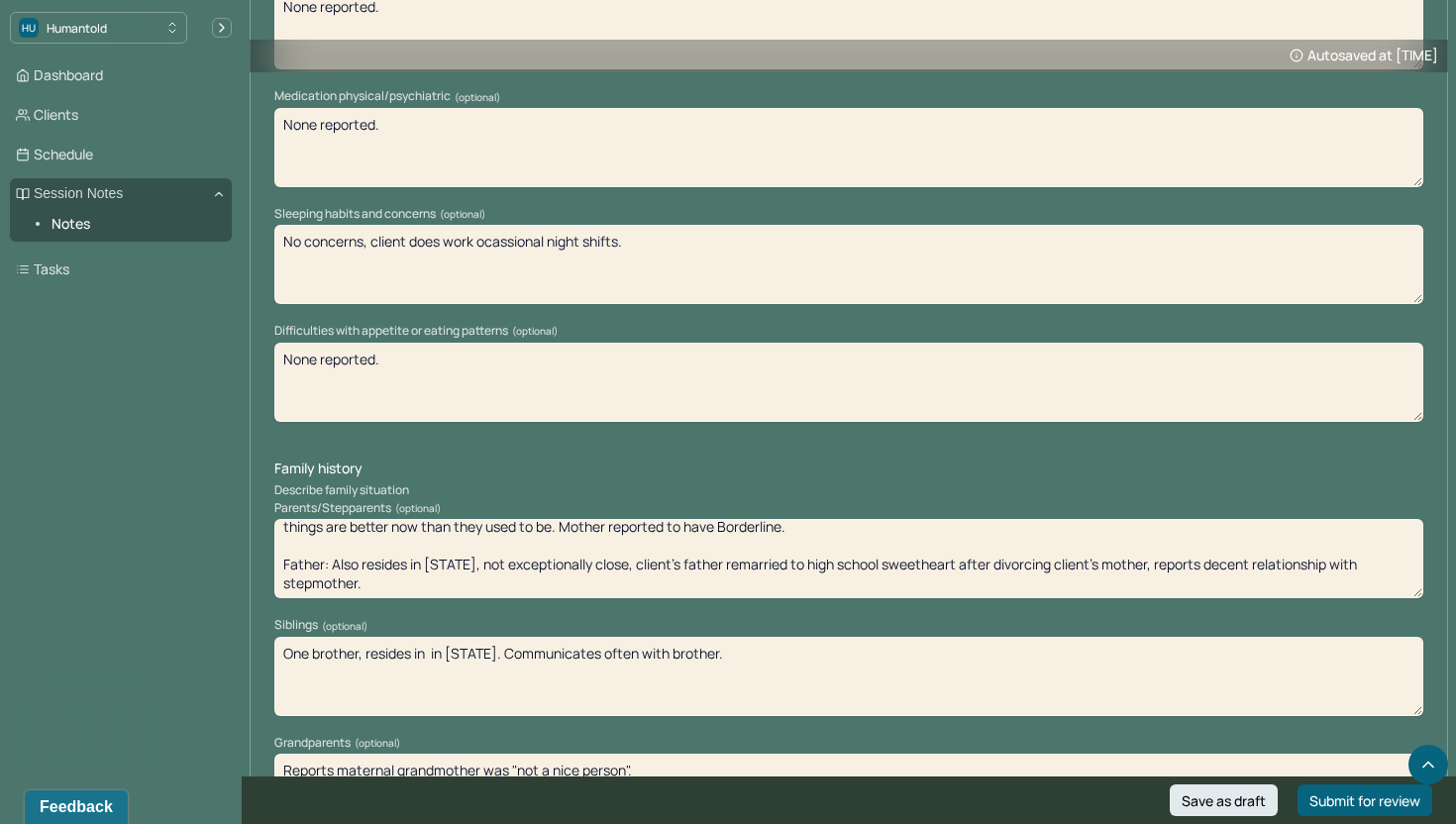 scroll, scrollTop: 2523, scrollLeft: 0, axis: vertical 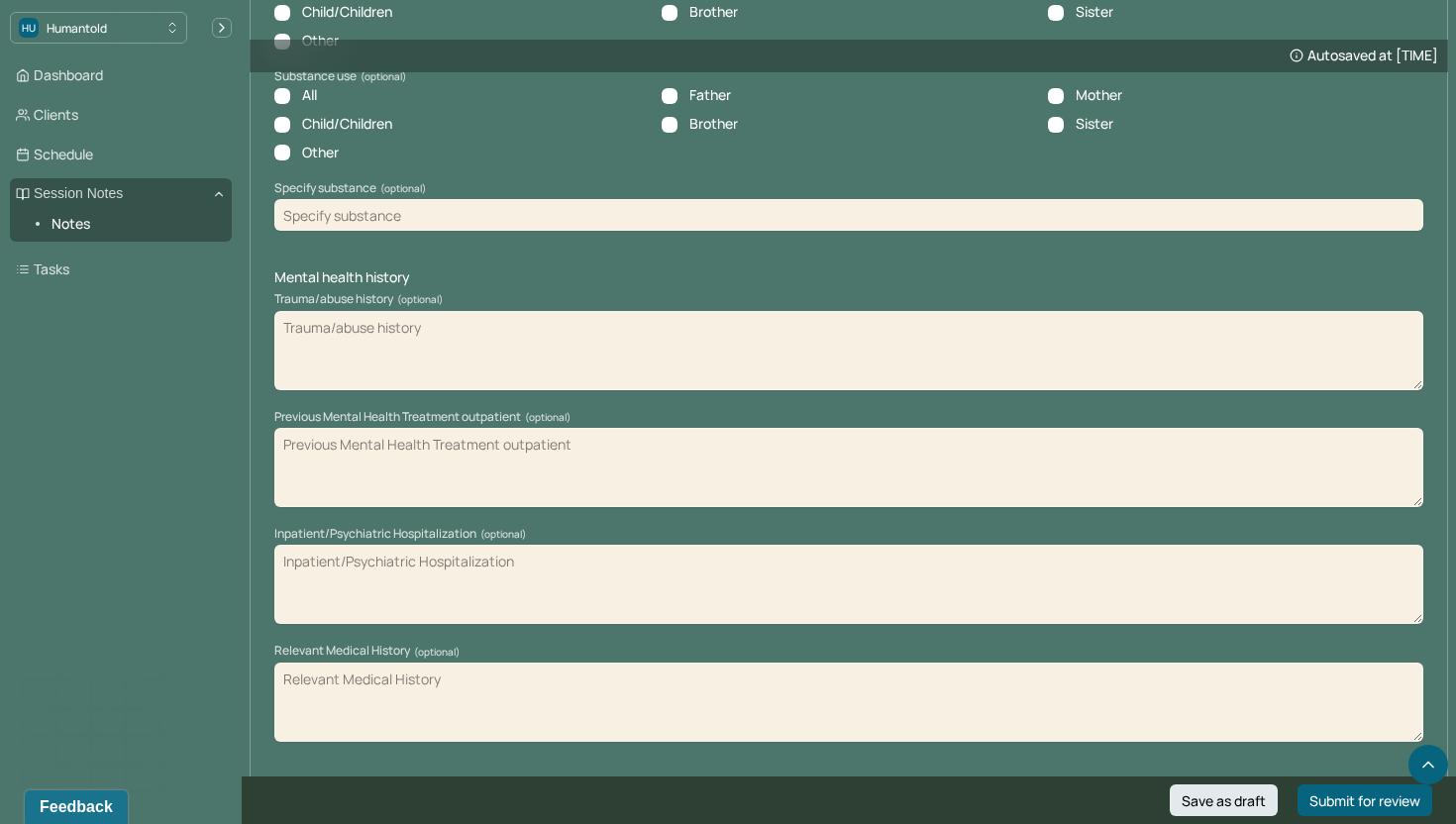 type on "Two adult daughters, [AGE] and [AGE] years old, one is going into senior year at Auburn, other is getting married next year." 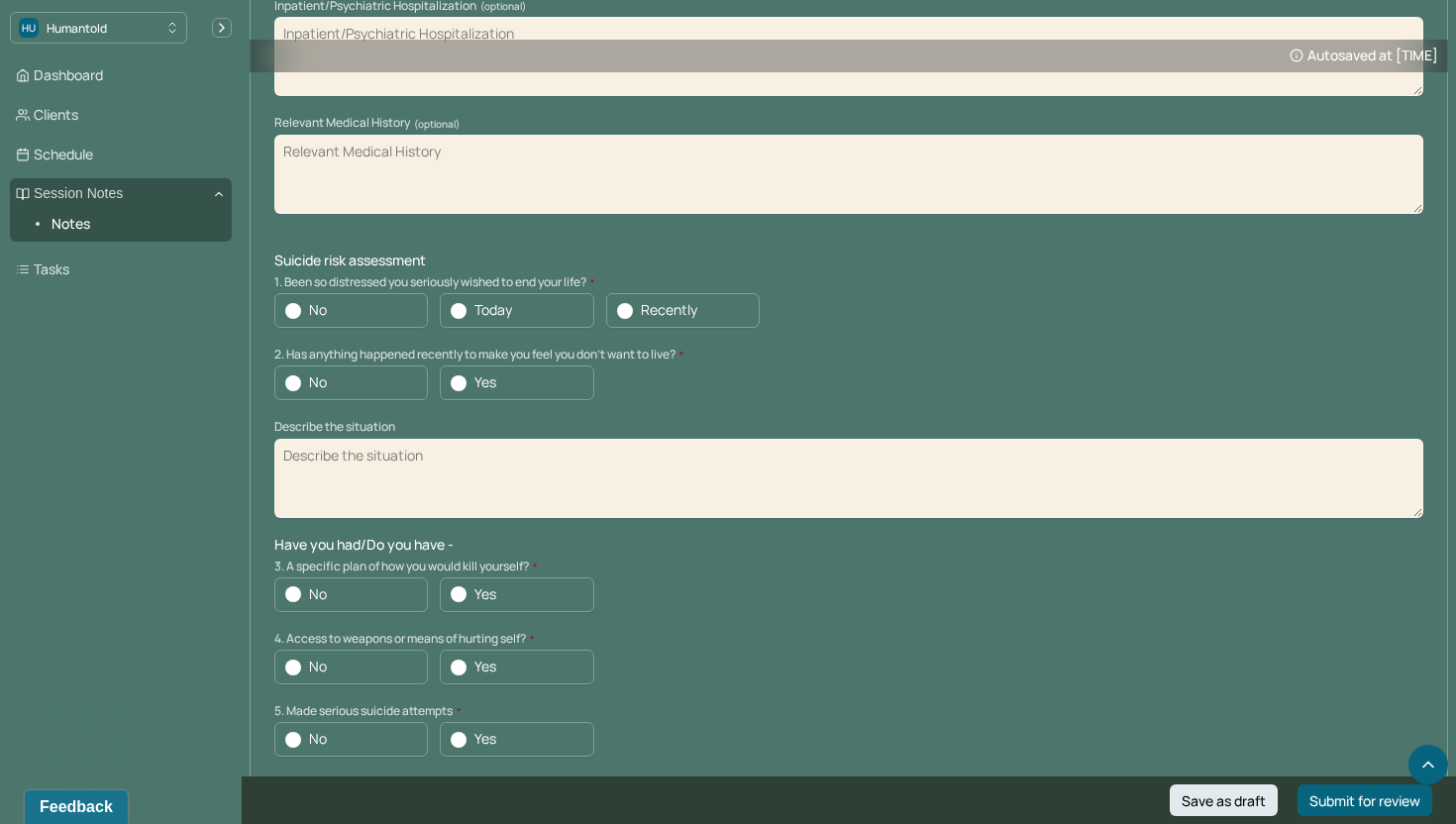 scroll, scrollTop: 4876, scrollLeft: 0, axis: vertical 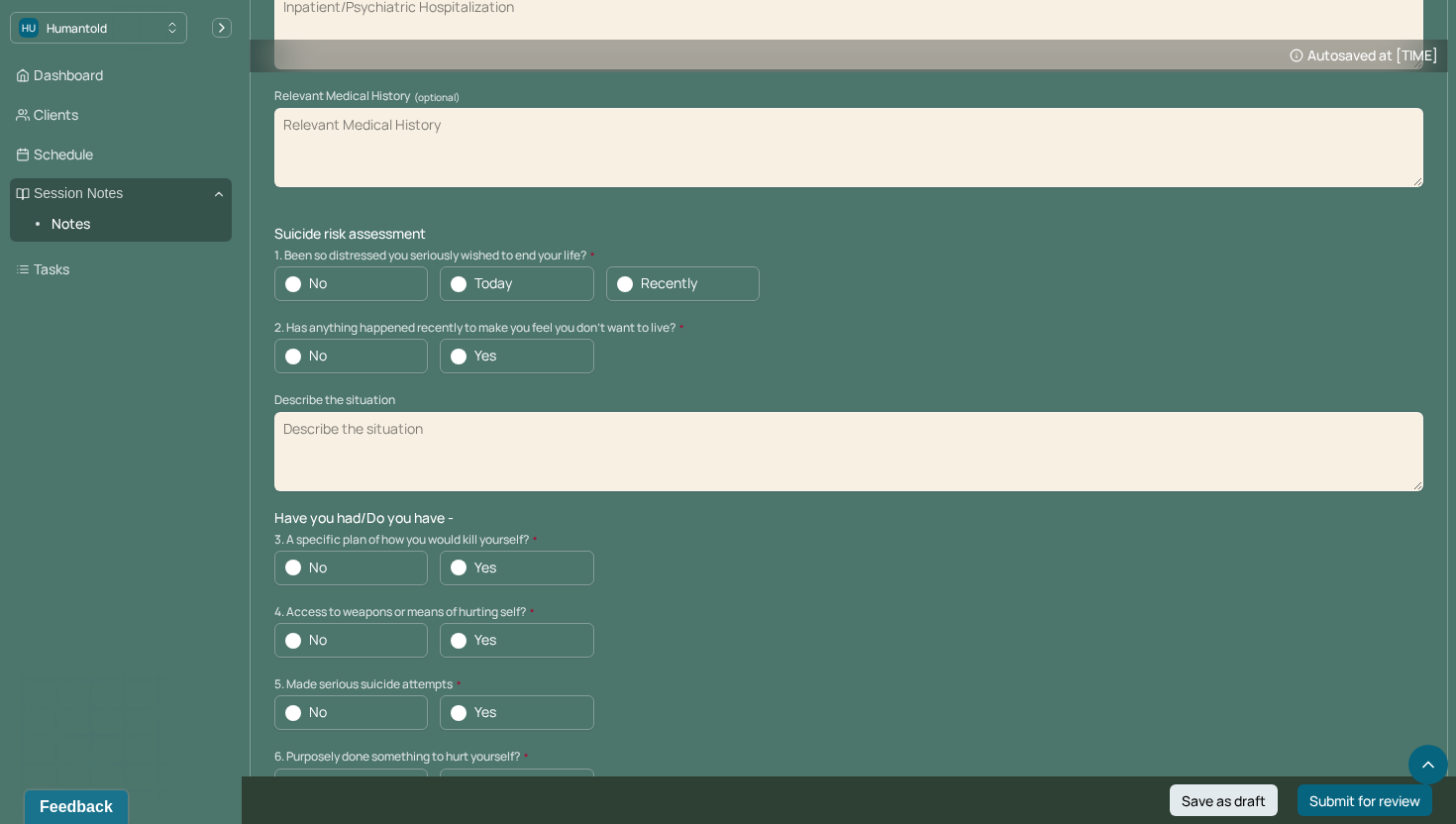click on "Recently" at bounding box center [682, 283] 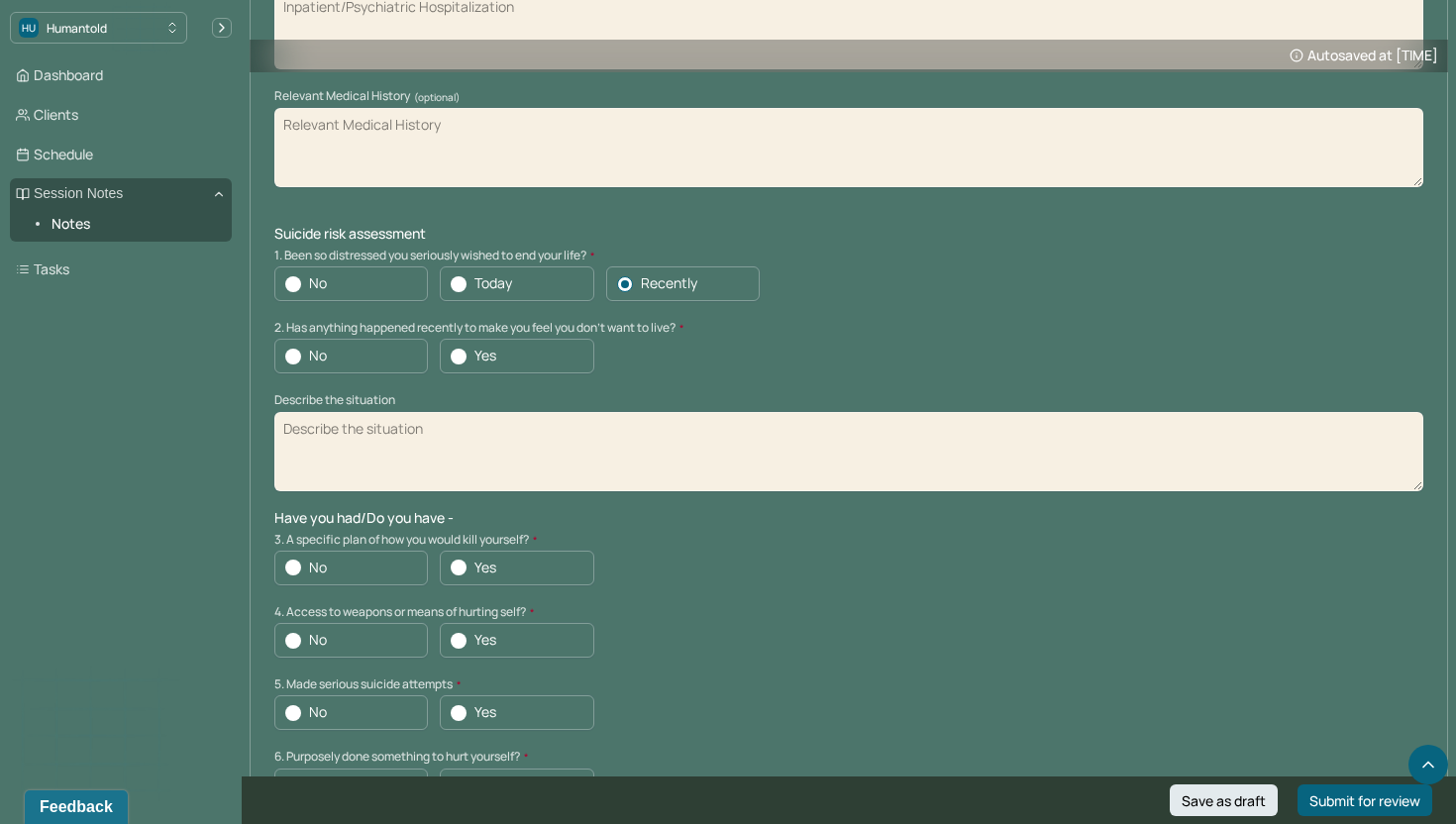 click on "No" at bounding box center [351, 356] 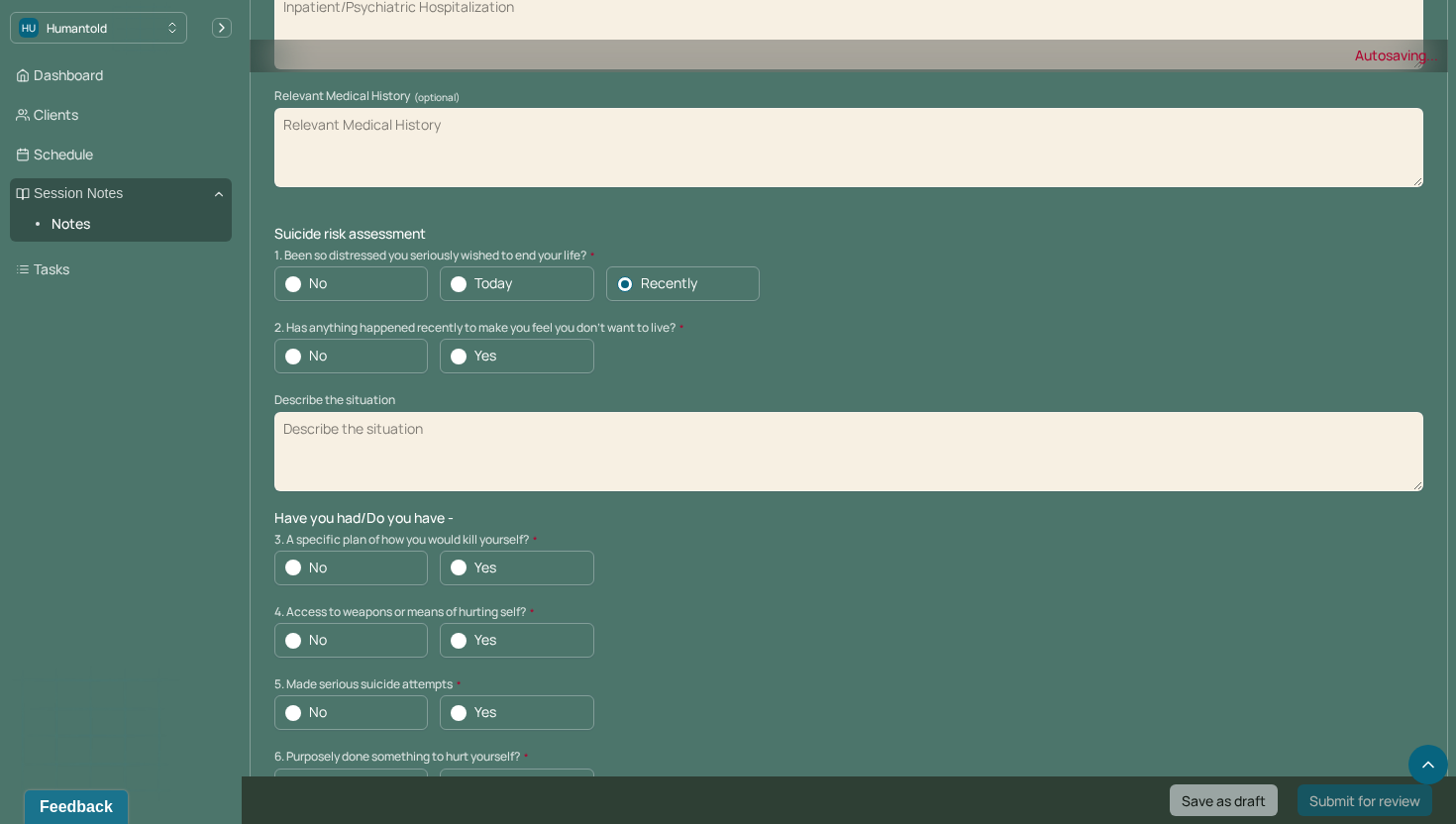 click on "No" at bounding box center (351, 356) 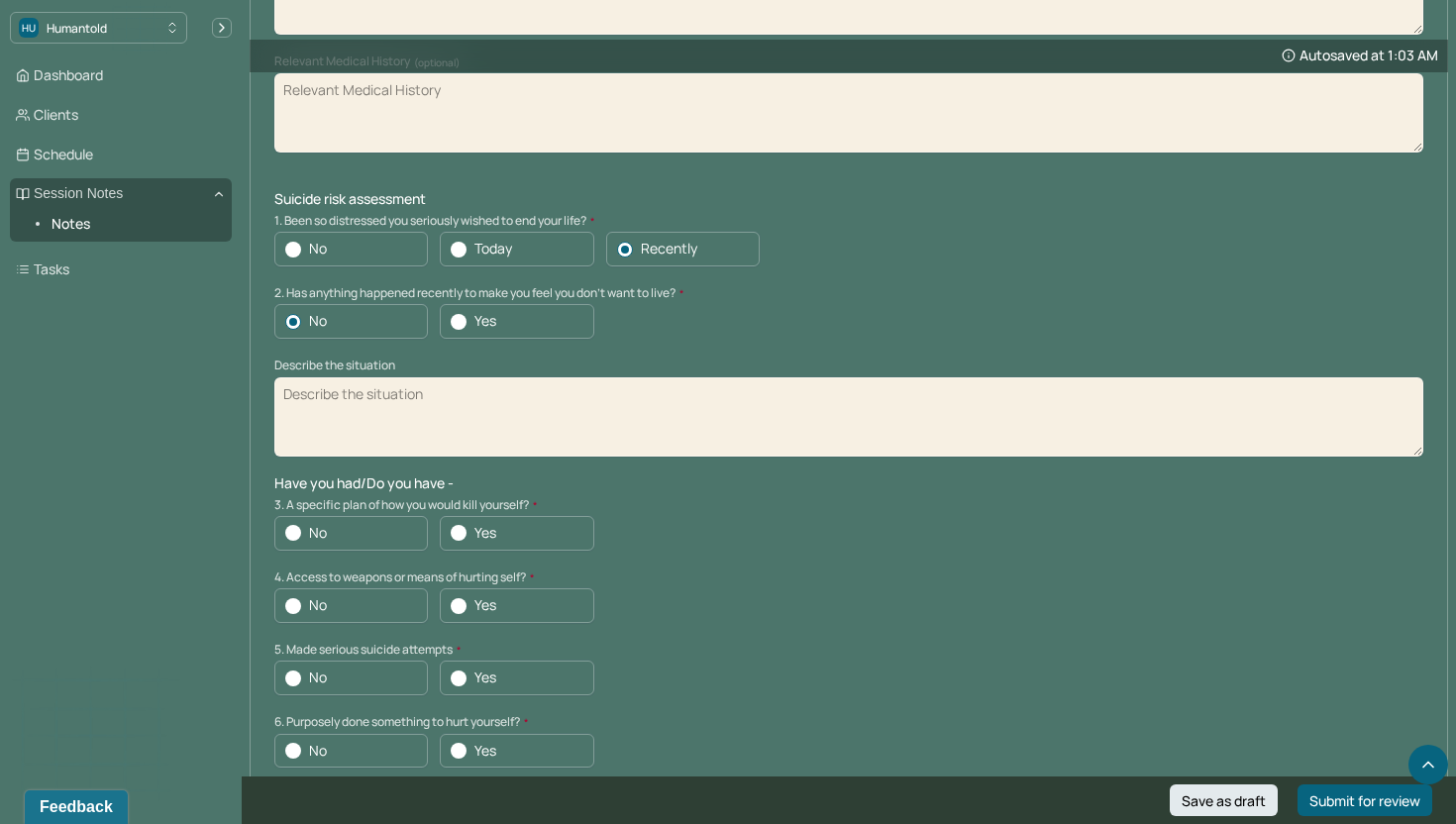 scroll, scrollTop: 4931, scrollLeft: 0, axis: vertical 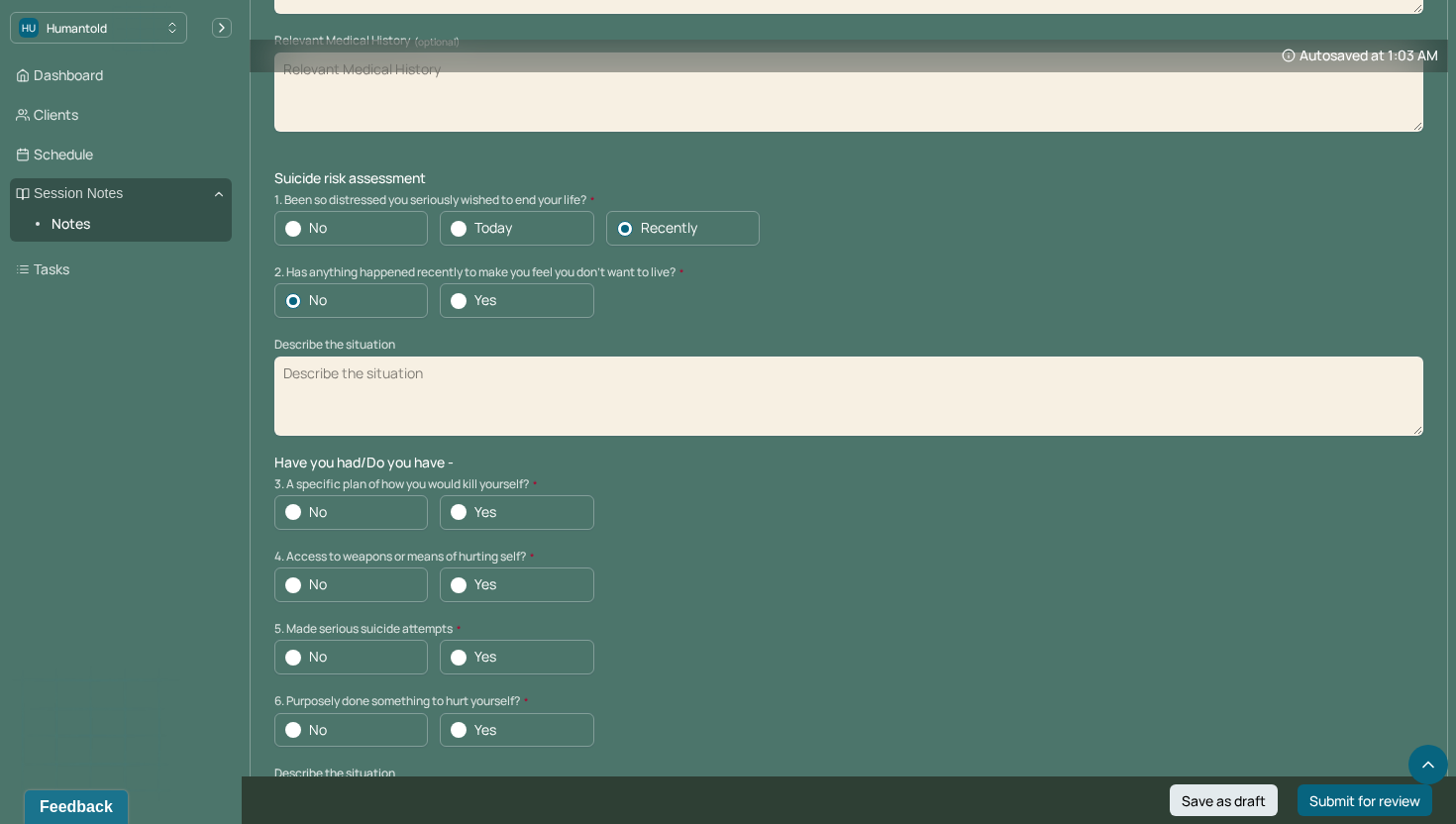 click on "No" at bounding box center (351, 512) 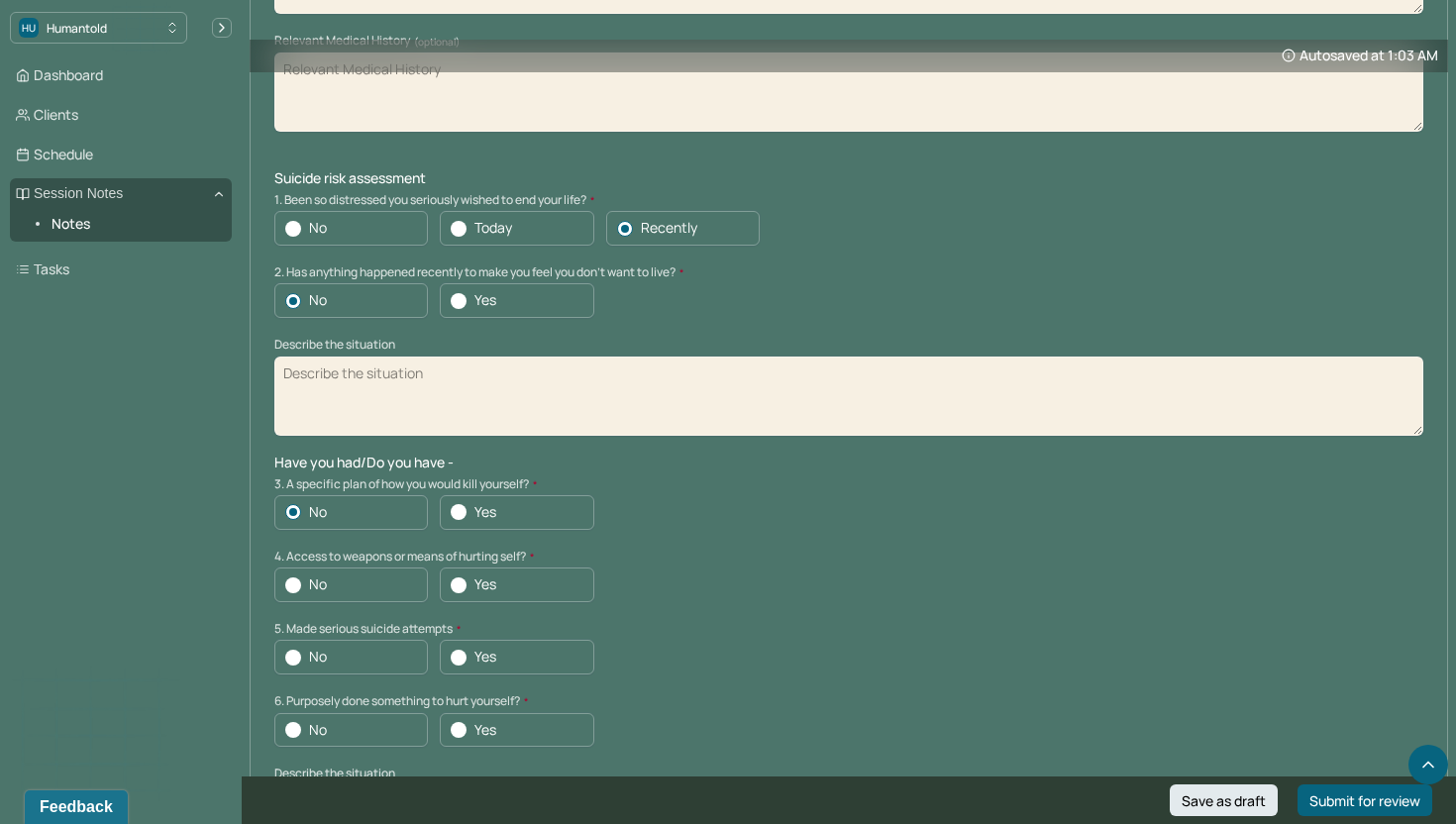 click on "No" at bounding box center [351, 584] 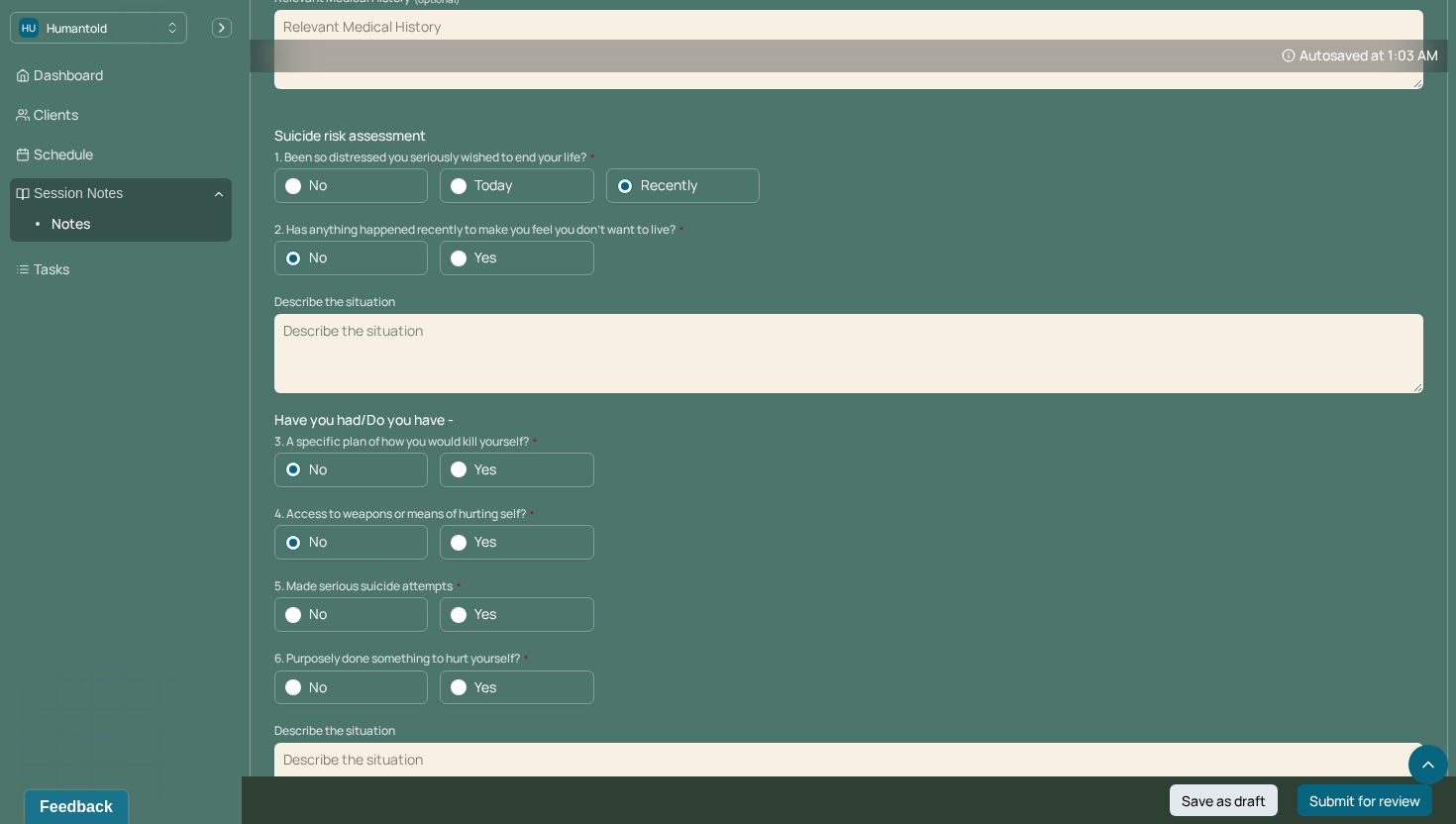 click on "No" at bounding box center [351, 614] 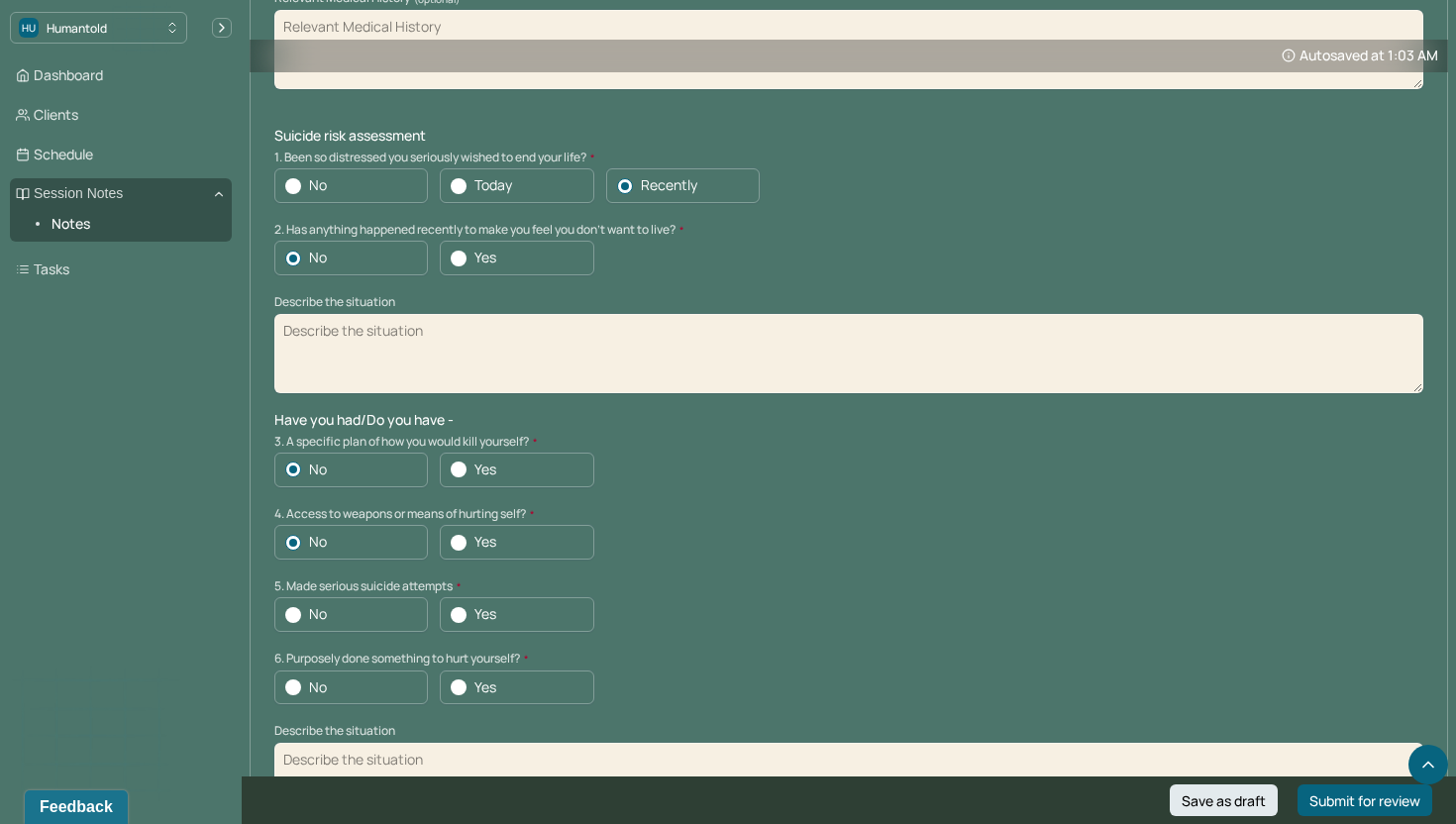 click on "No" at bounding box center (285, 615) 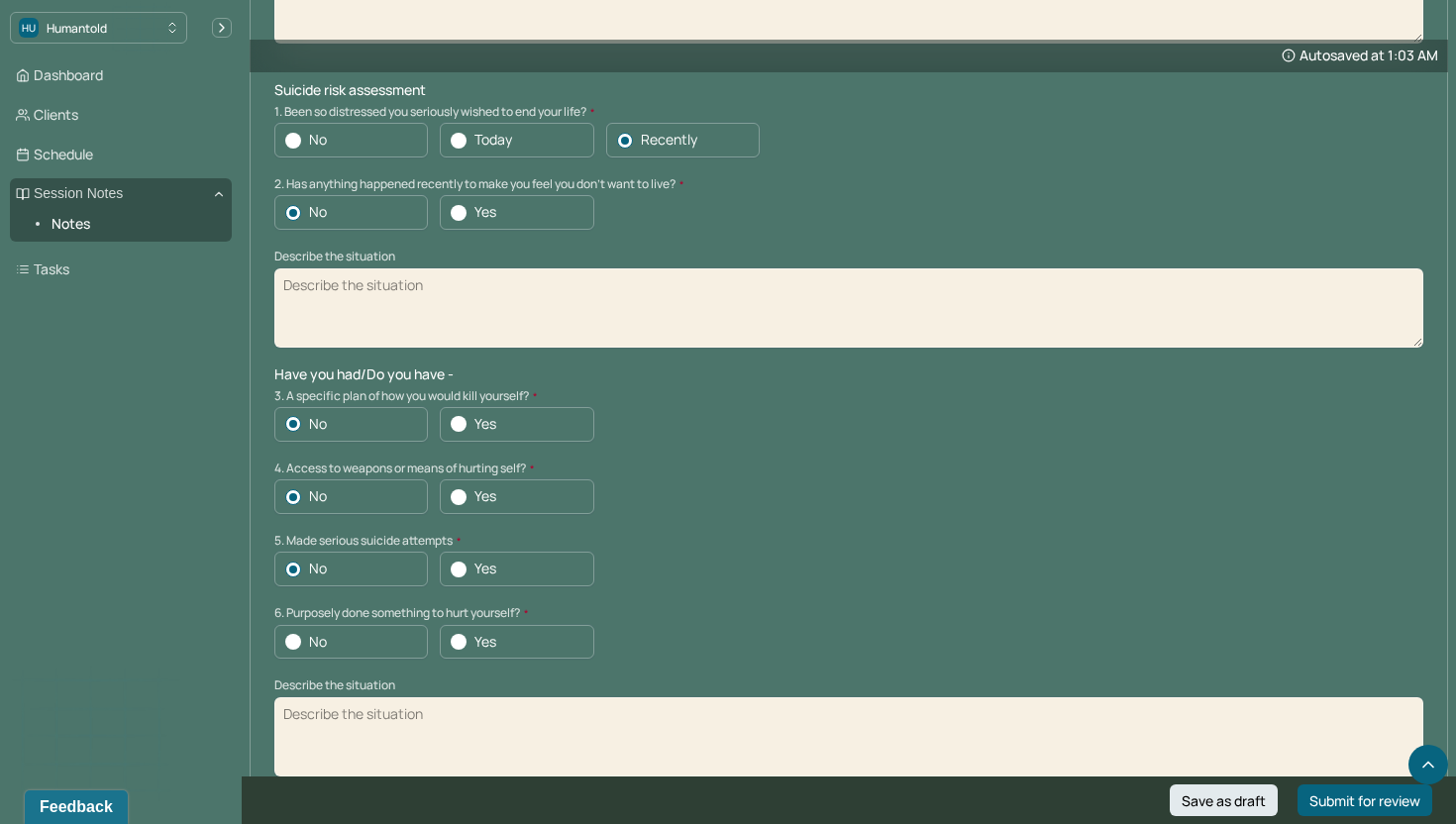 click on "No" at bounding box center (318, 642) 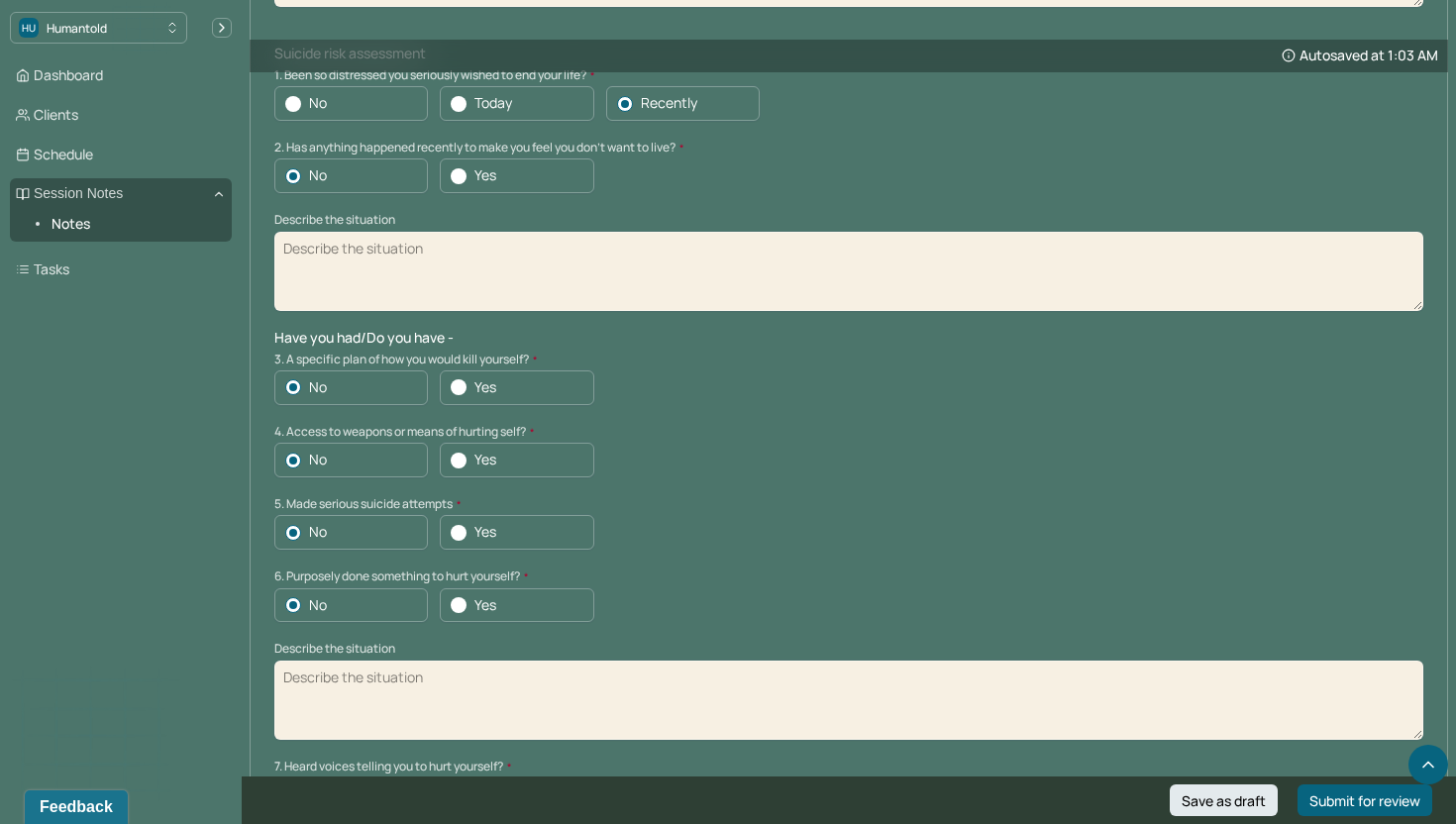 scroll, scrollTop: 5077, scrollLeft: 0, axis: vertical 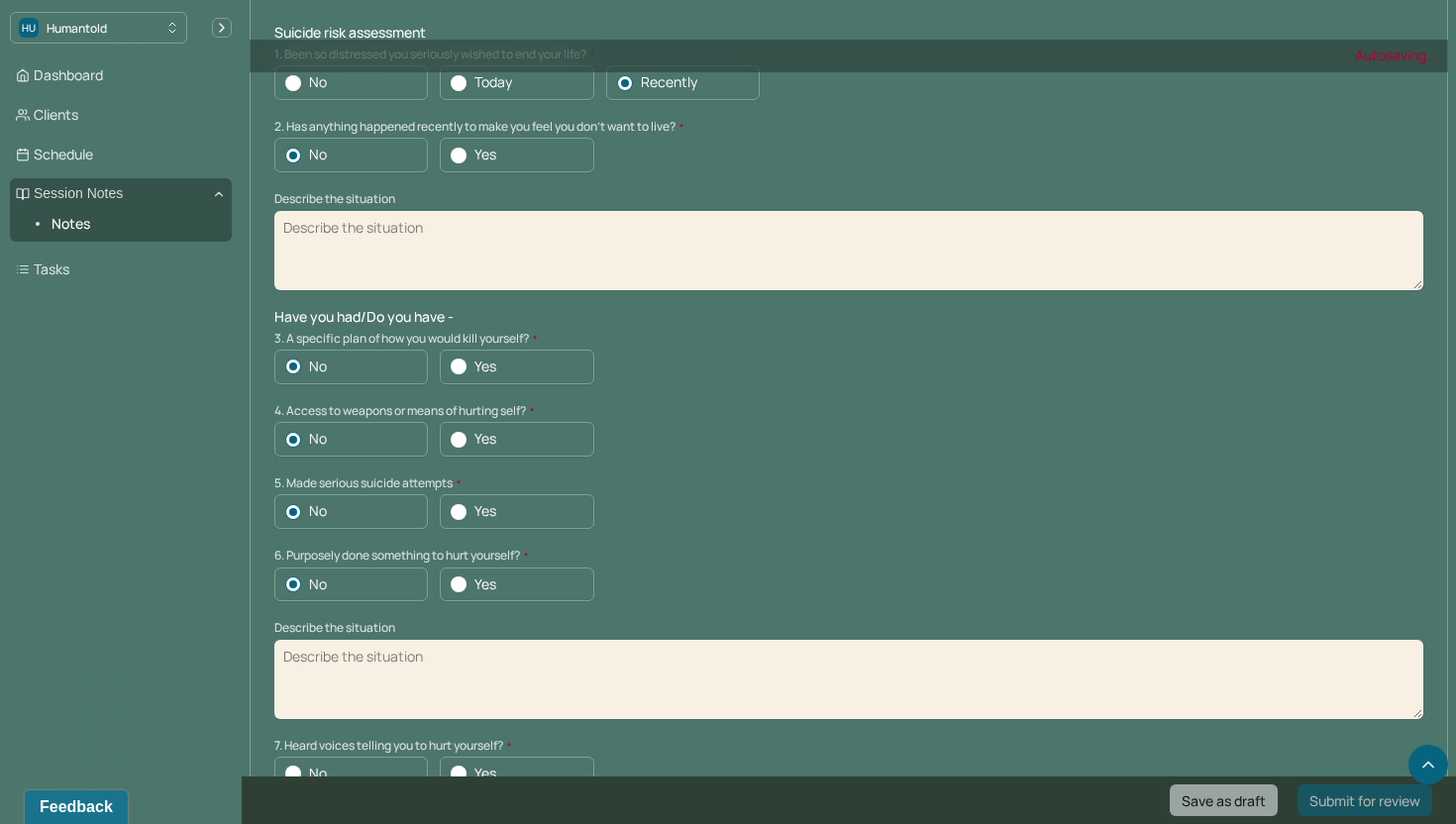 click on "No" at bounding box center (351, 584) 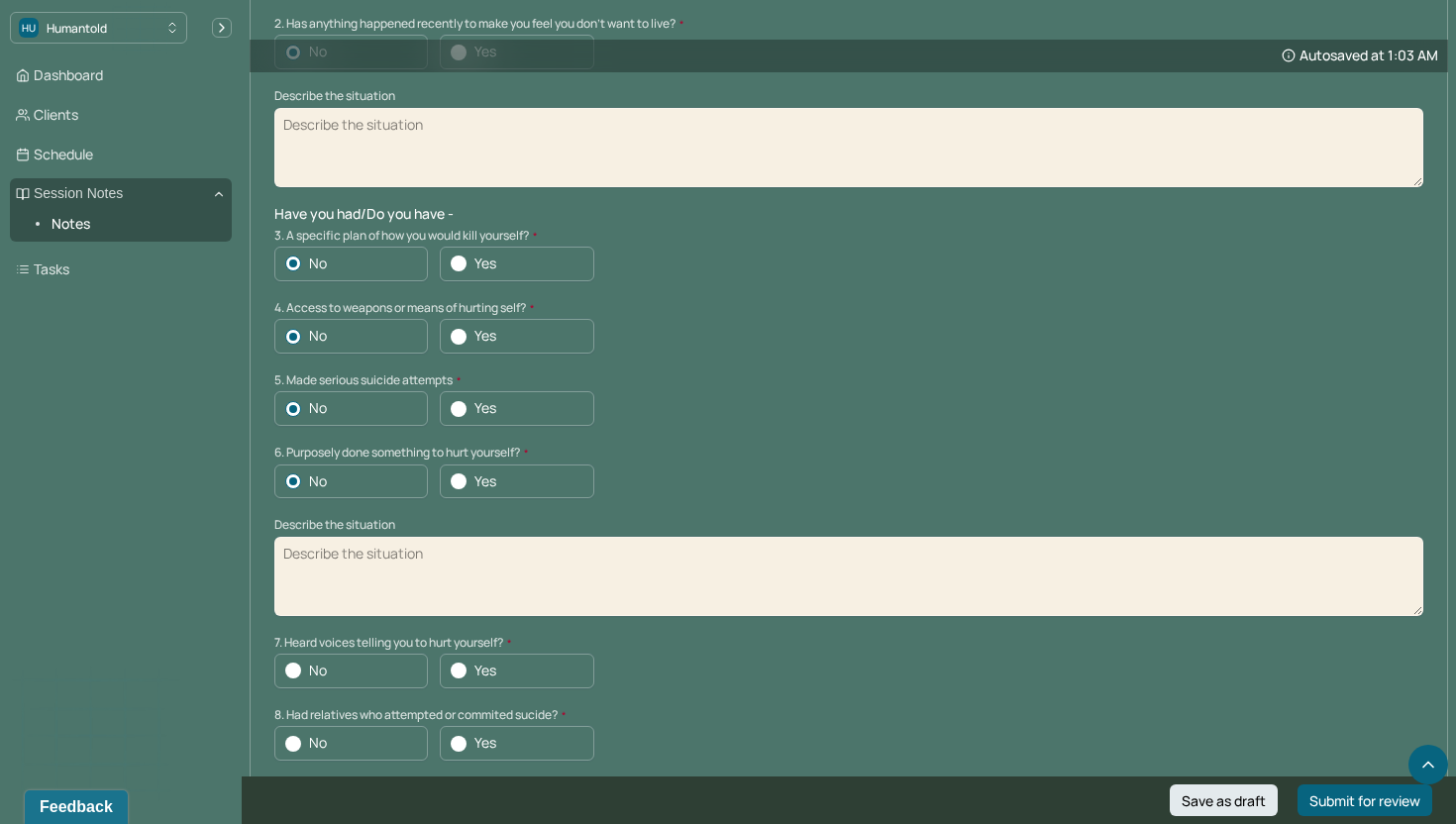 scroll, scrollTop: 5185, scrollLeft: 0, axis: vertical 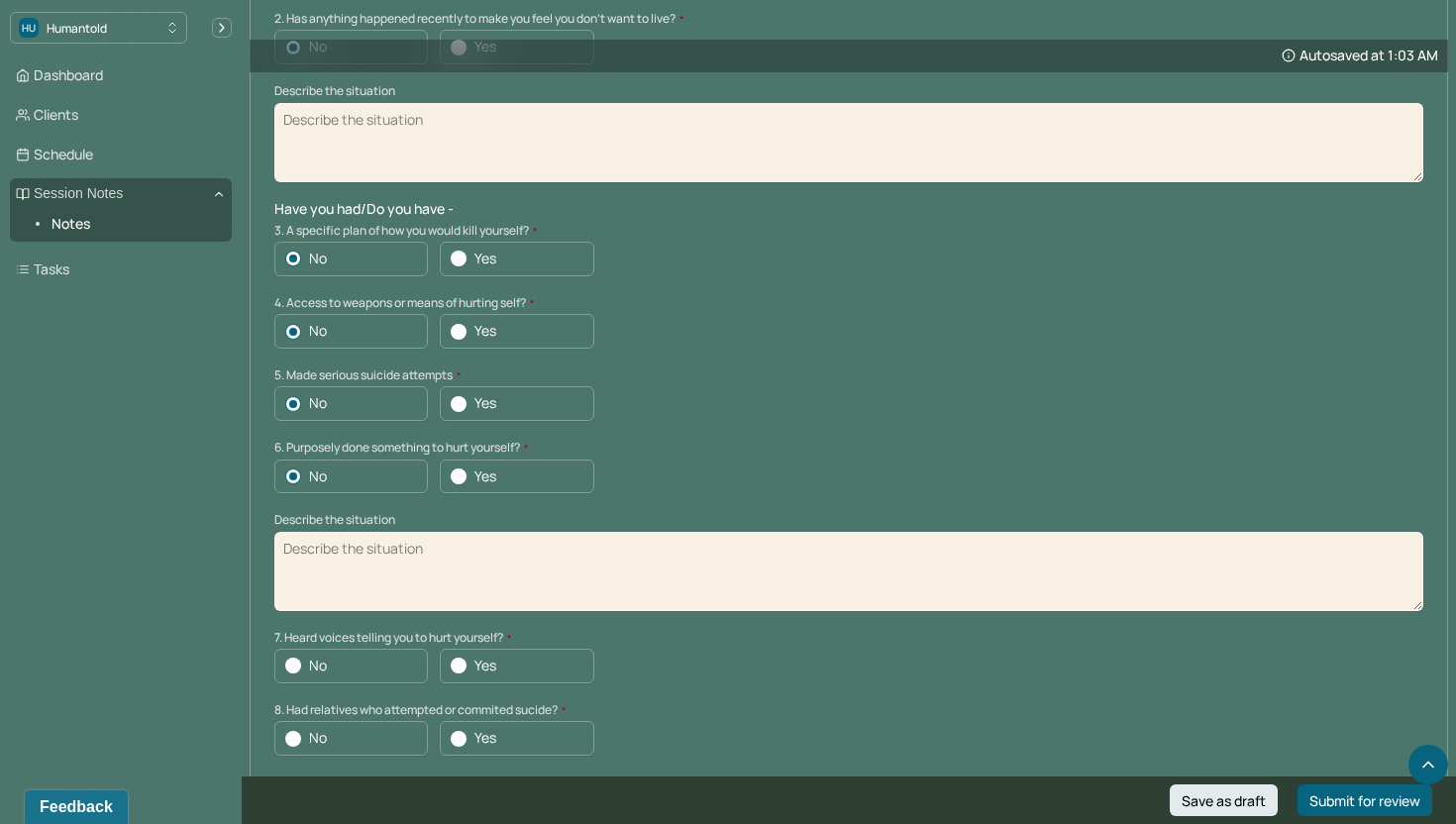click on "No" at bounding box center [351, 666] 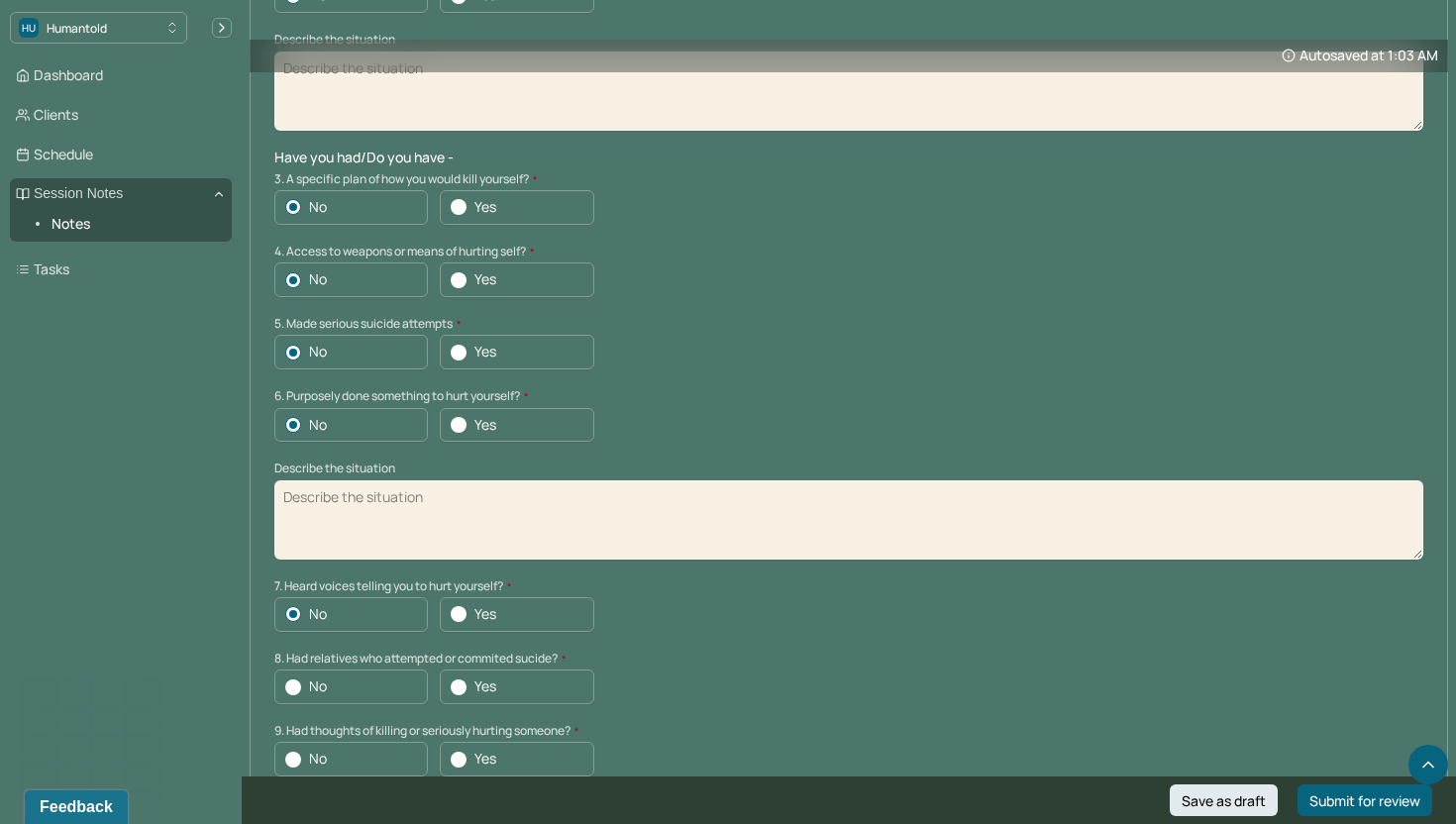 click on "No" at bounding box center (351, 686) 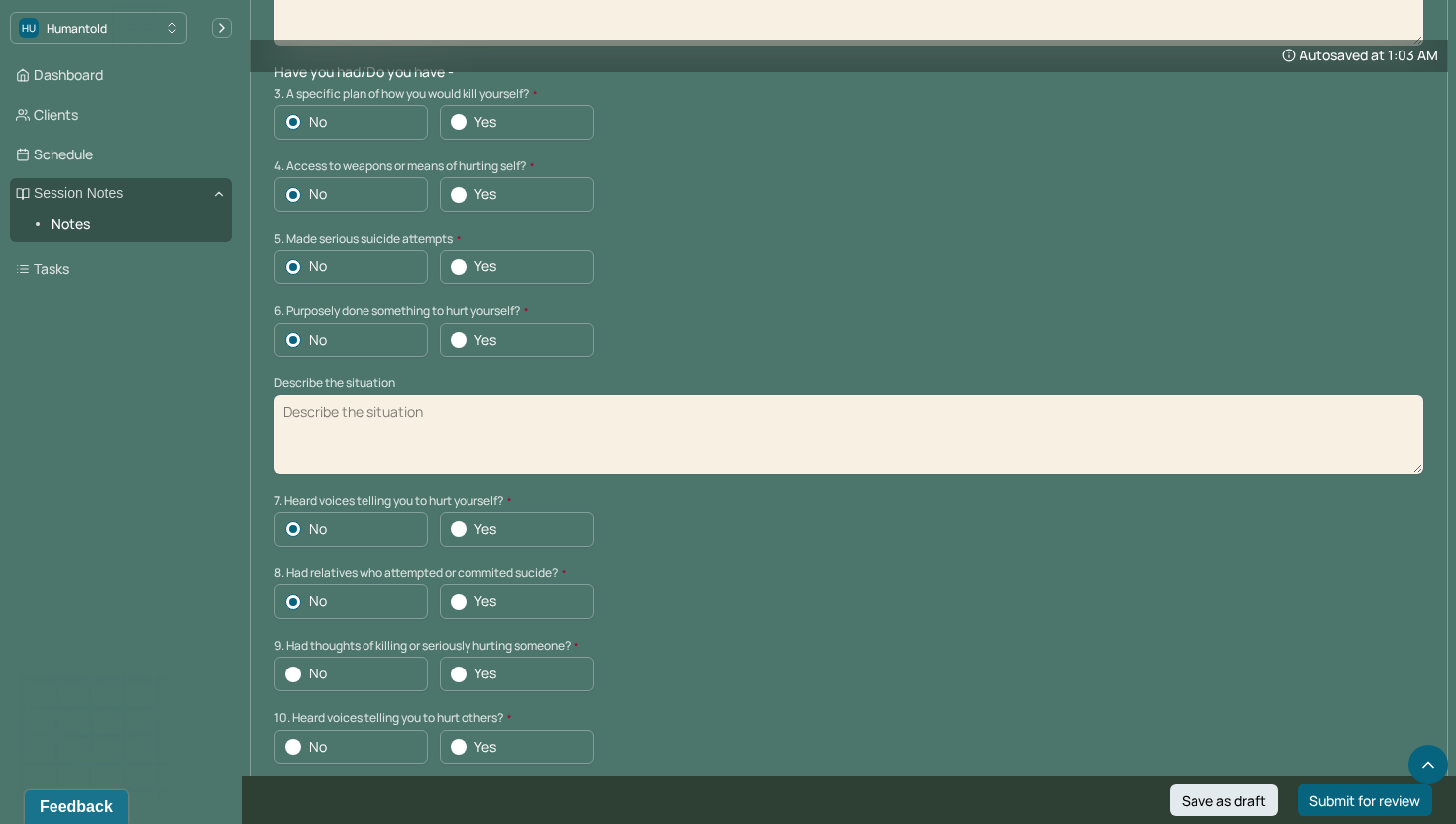 click on "No" at bounding box center (351, 673) 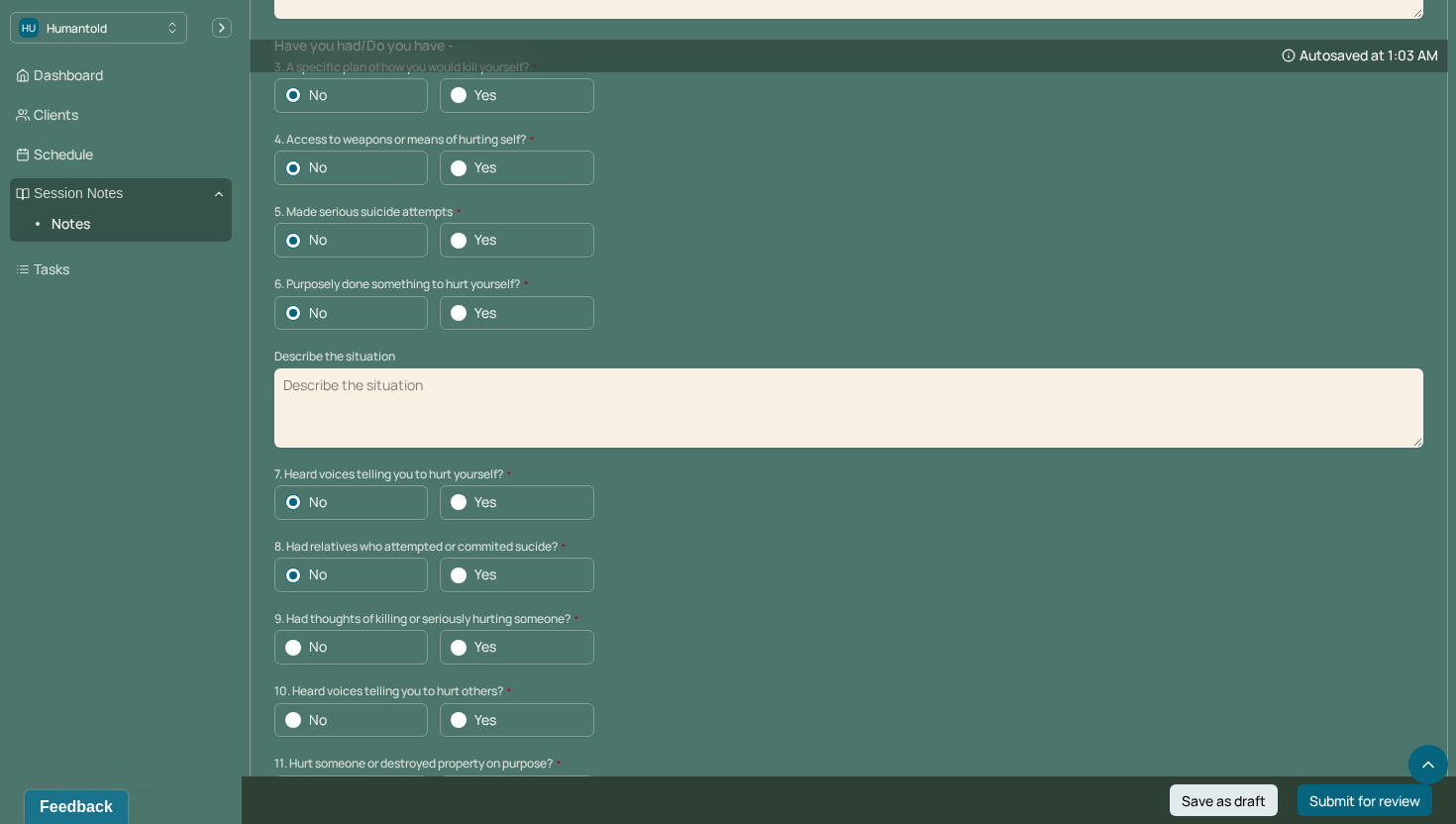 click on "No" at bounding box center (351, 647) 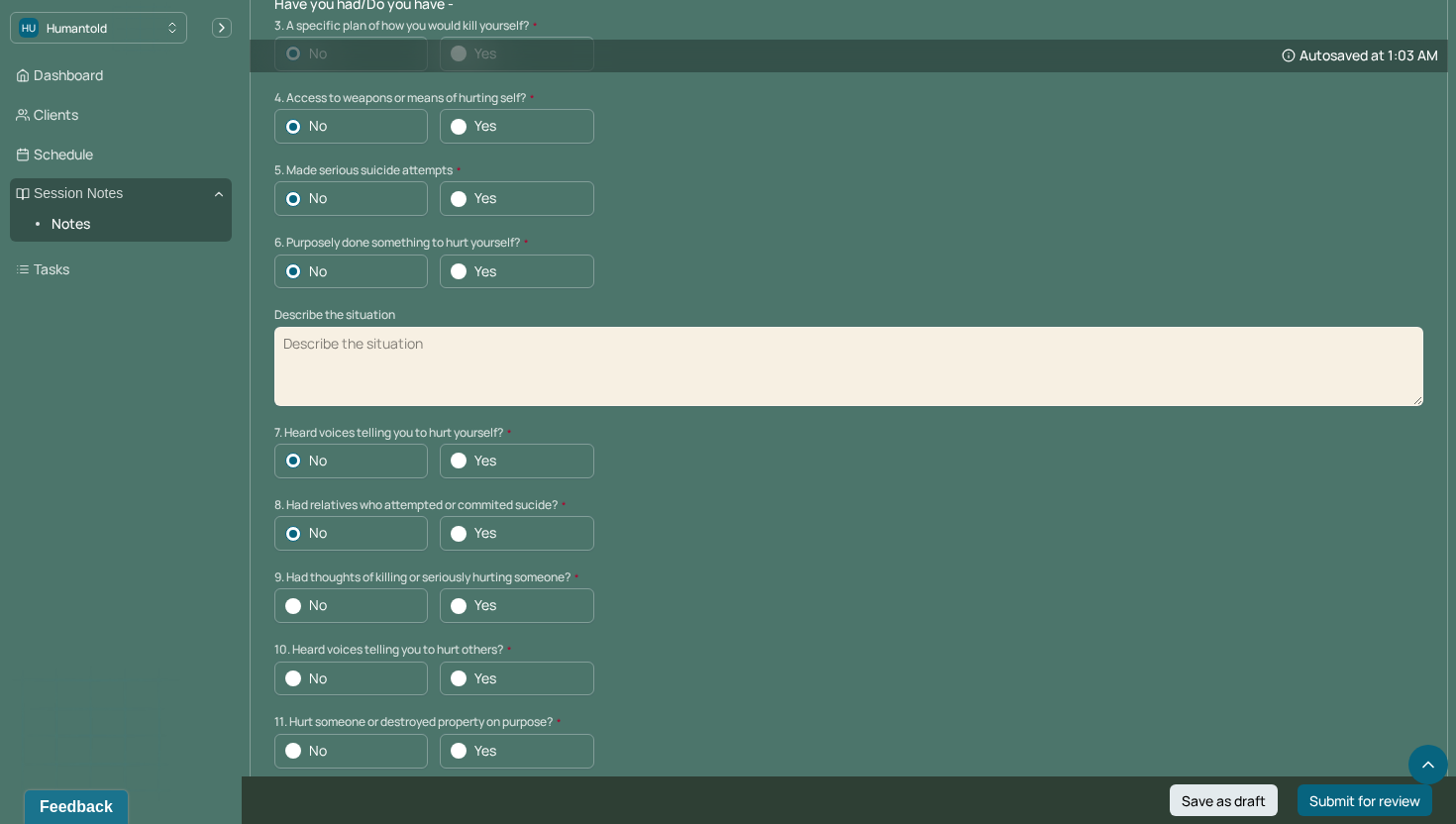 scroll, scrollTop: 5407, scrollLeft: 0, axis: vertical 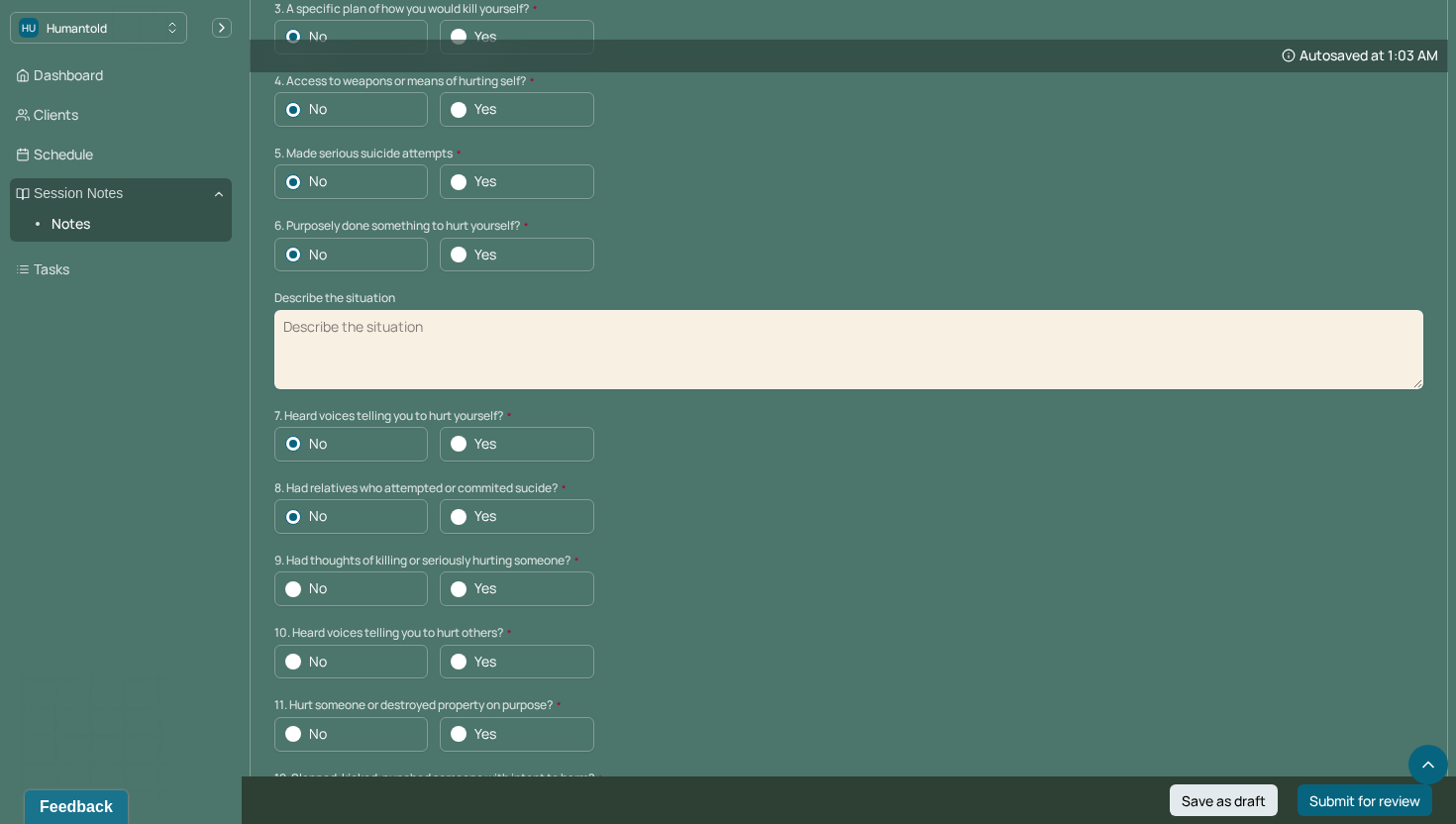 click at bounding box center (293, 589) 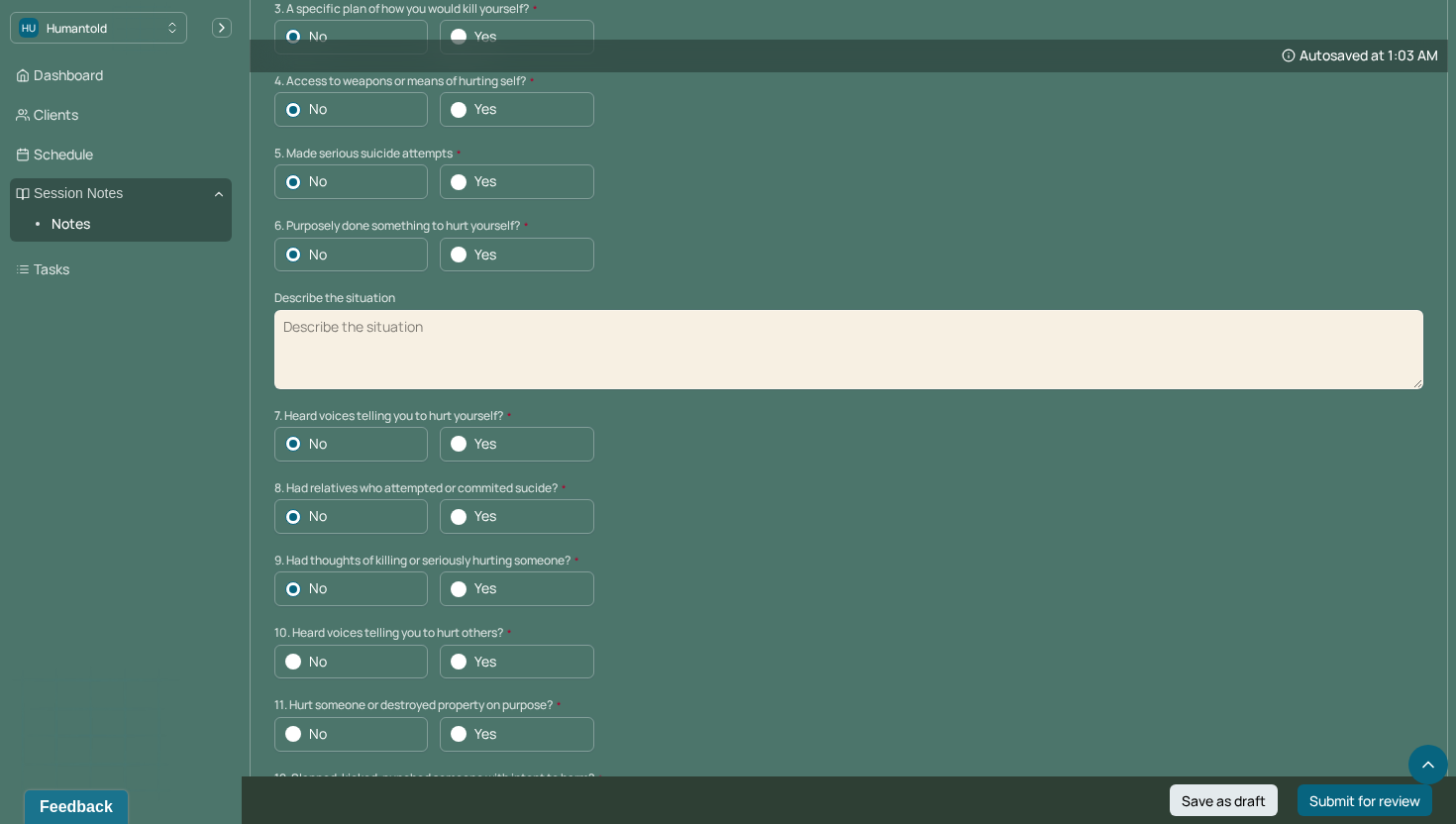 click on "No" at bounding box center (351, 662) 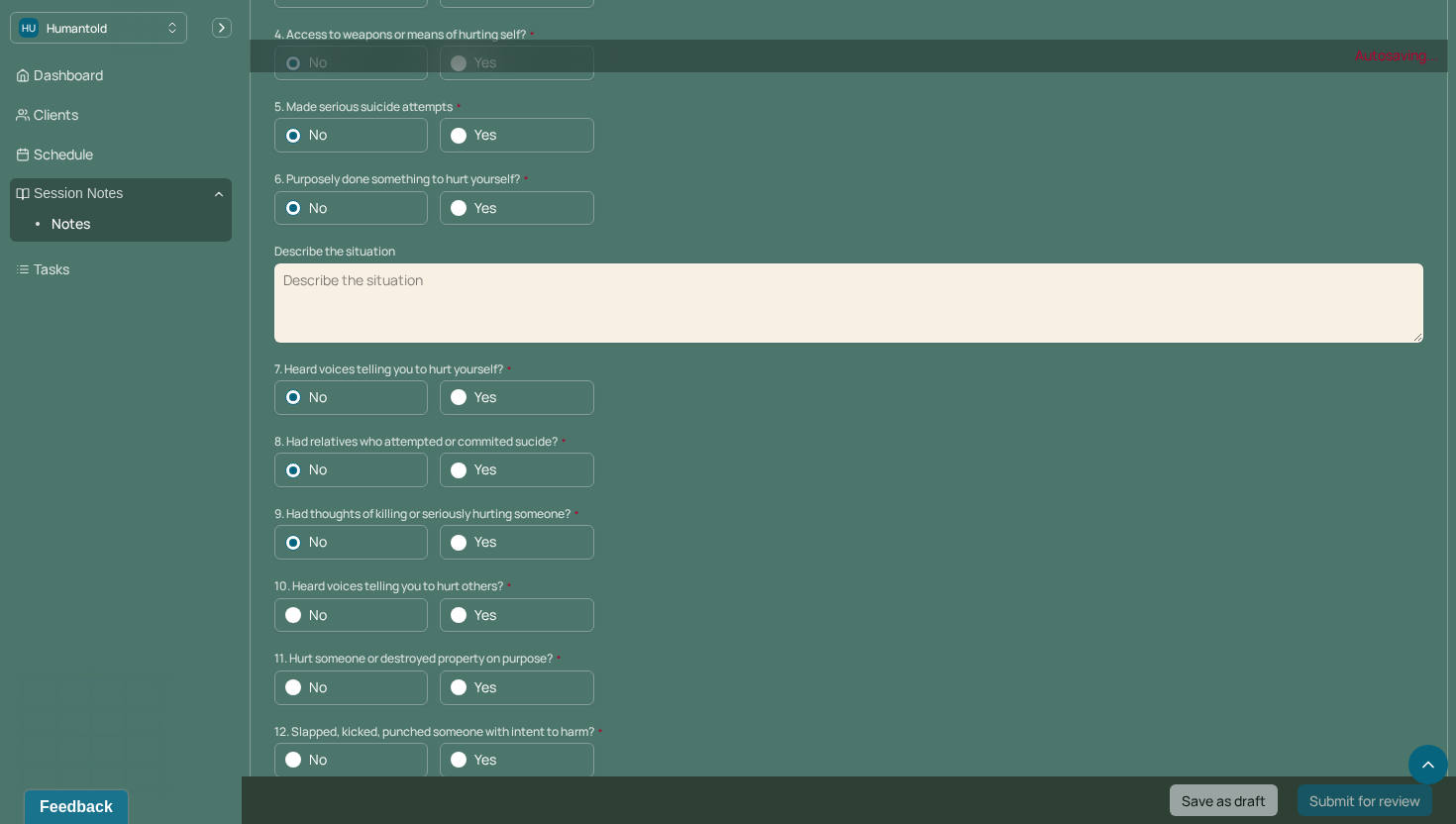 scroll, scrollTop: 5462, scrollLeft: 0, axis: vertical 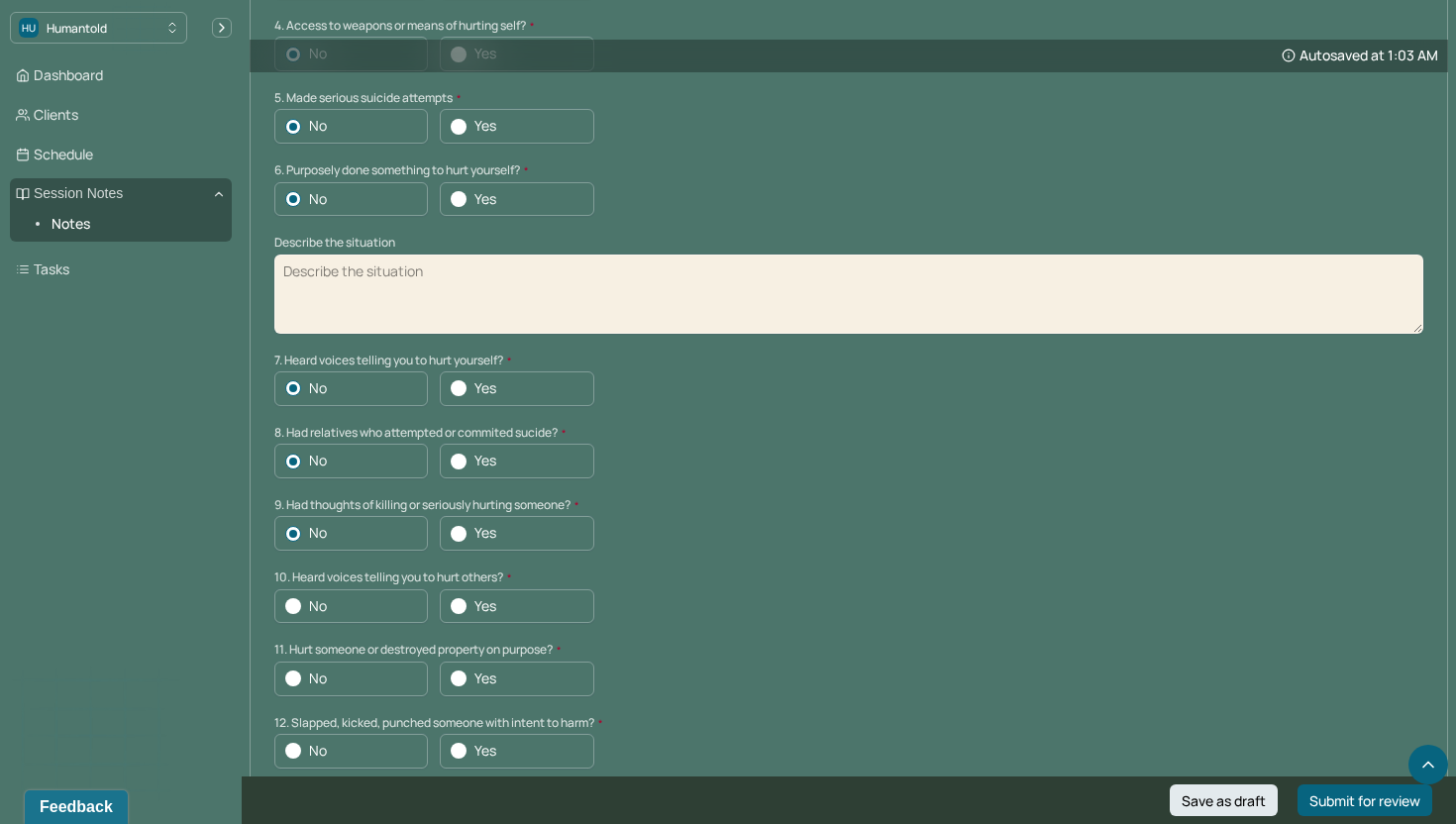 click on "No" at bounding box center (351, 606) 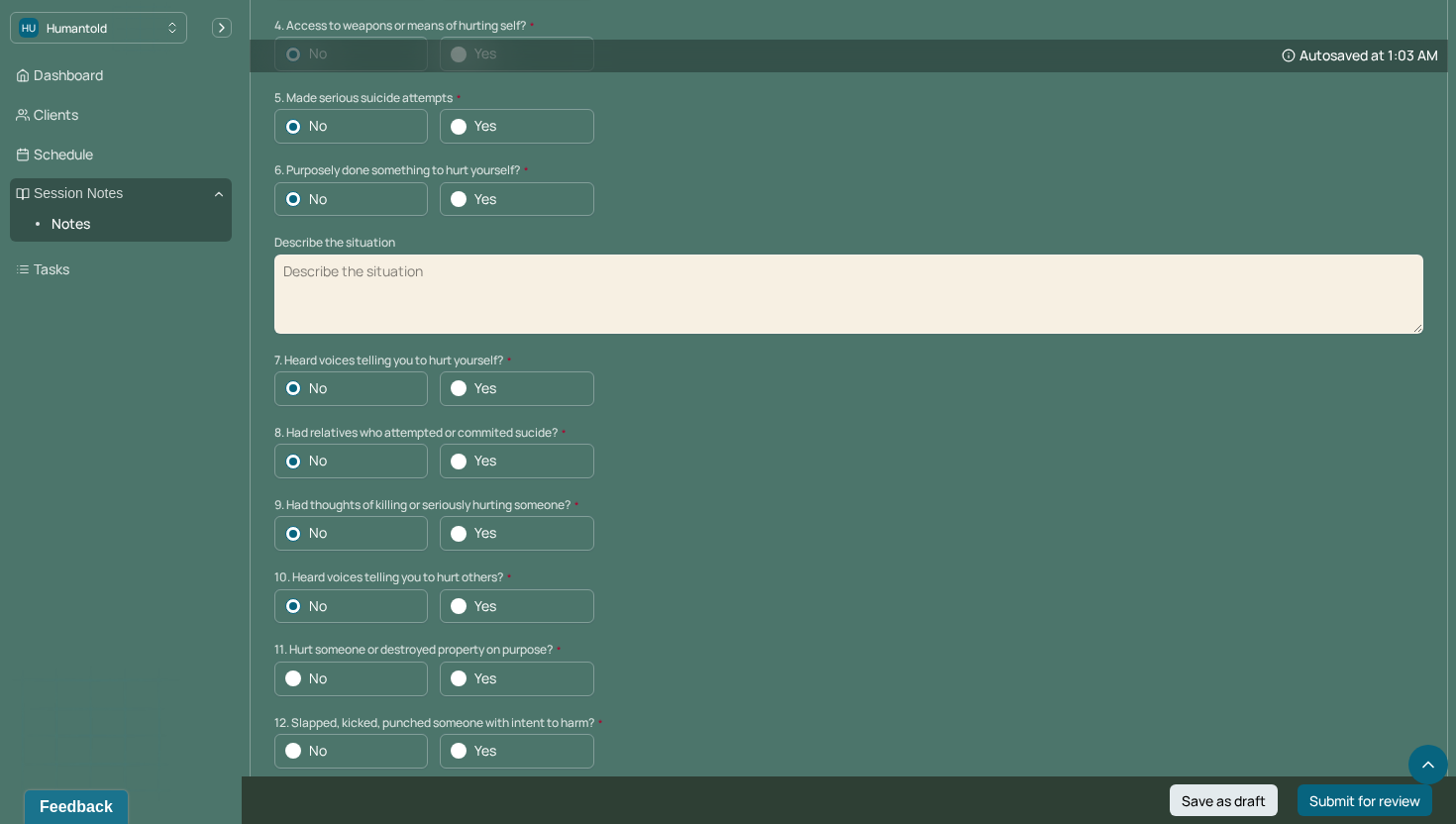 click at bounding box center [293, 678] 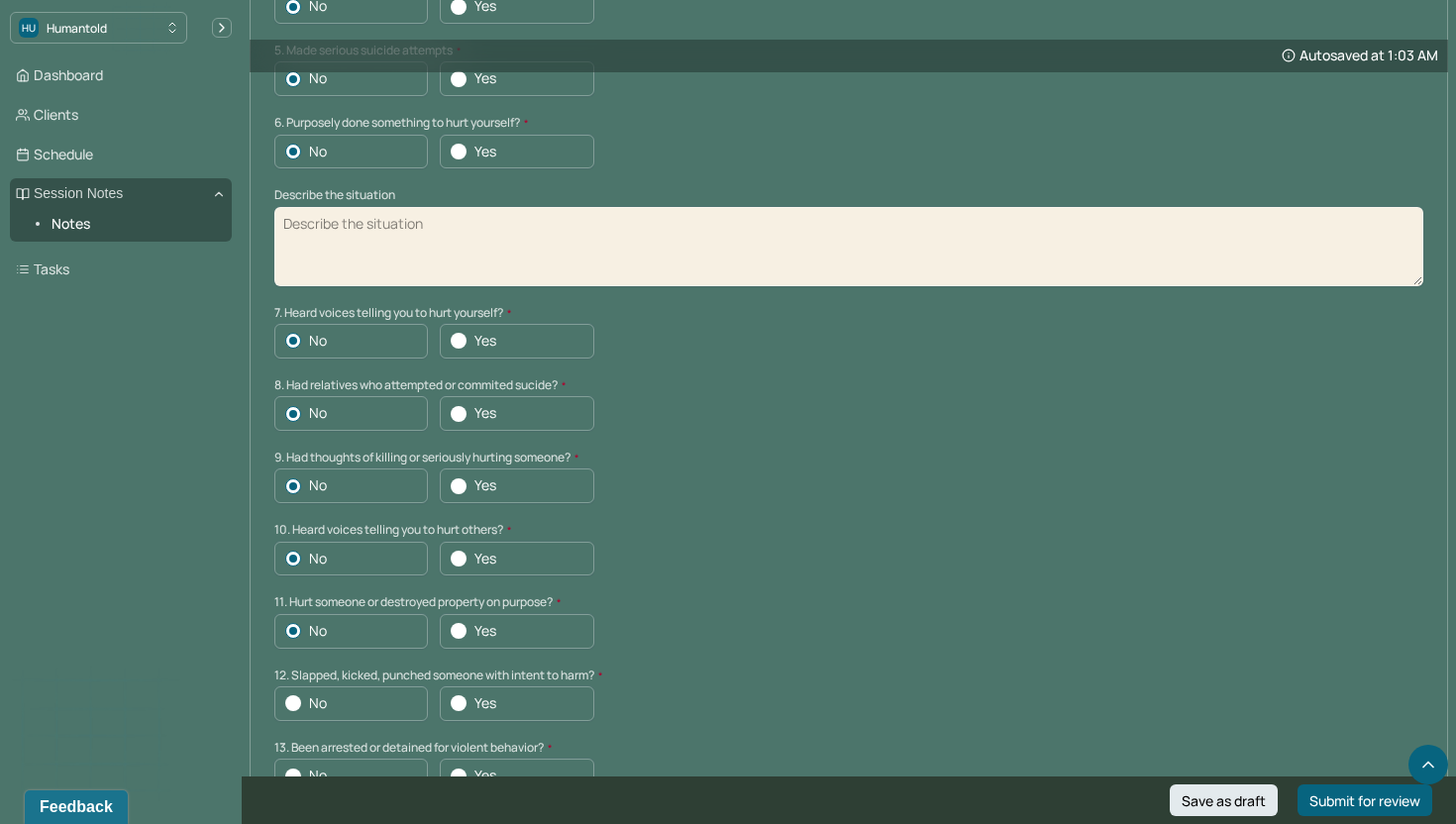 scroll, scrollTop: 5524, scrollLeft: 0, axis: vertical 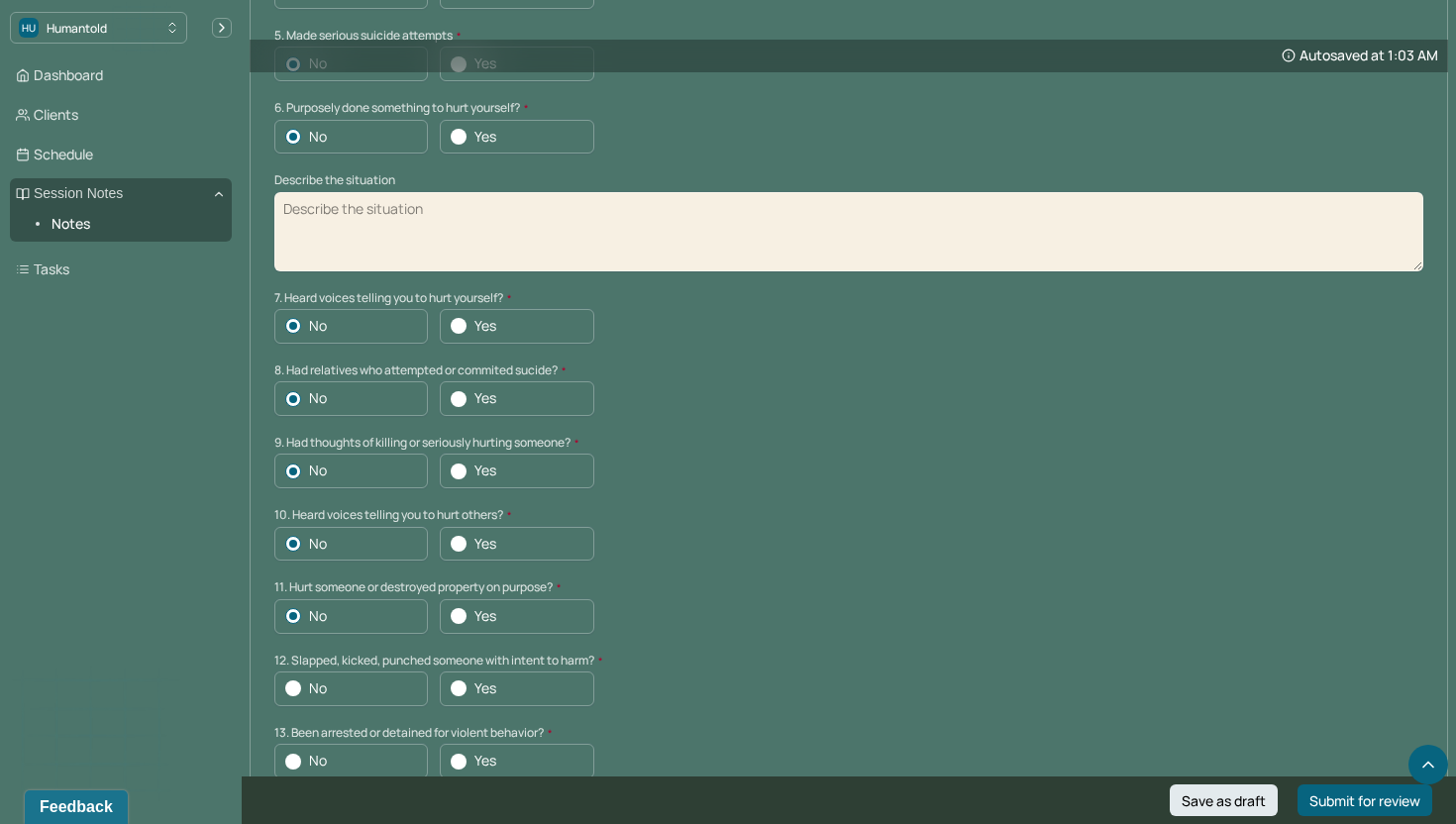 click on "No" at bounding box center (351, 688) 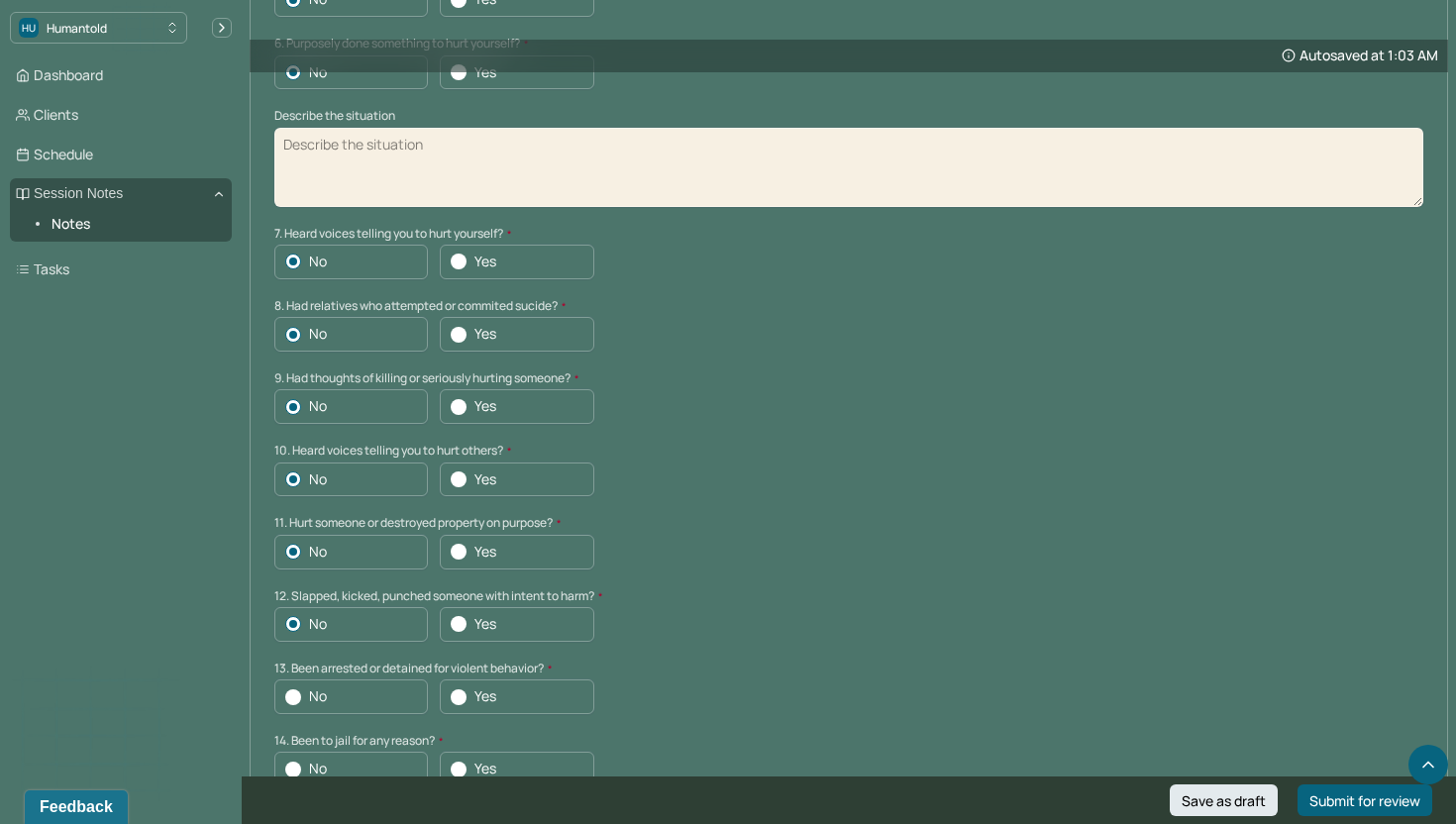 scroll, scrollTop: 5599, scrollLeft: 0, axis: vertical 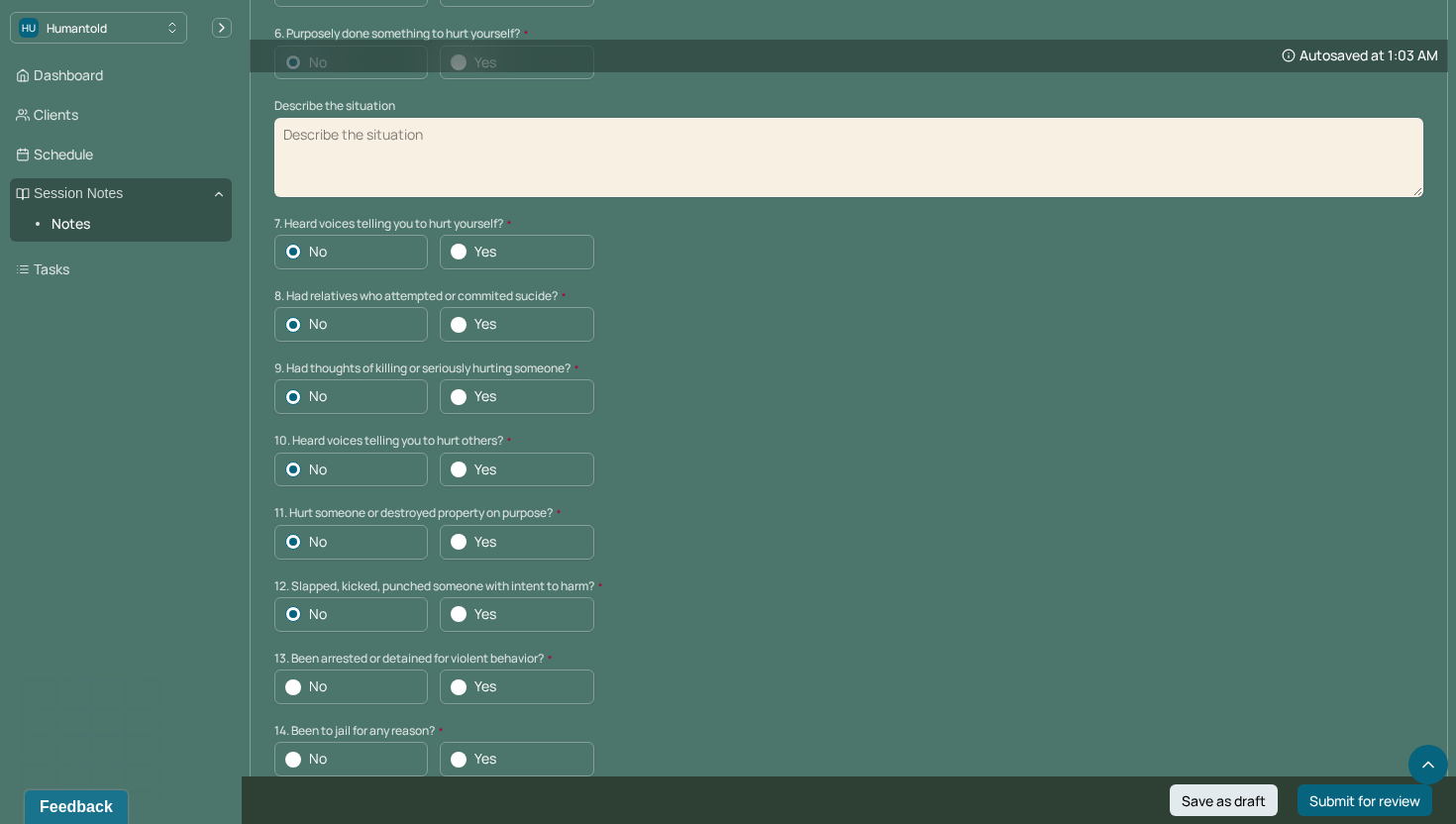 click at bounding box center (293, 687) 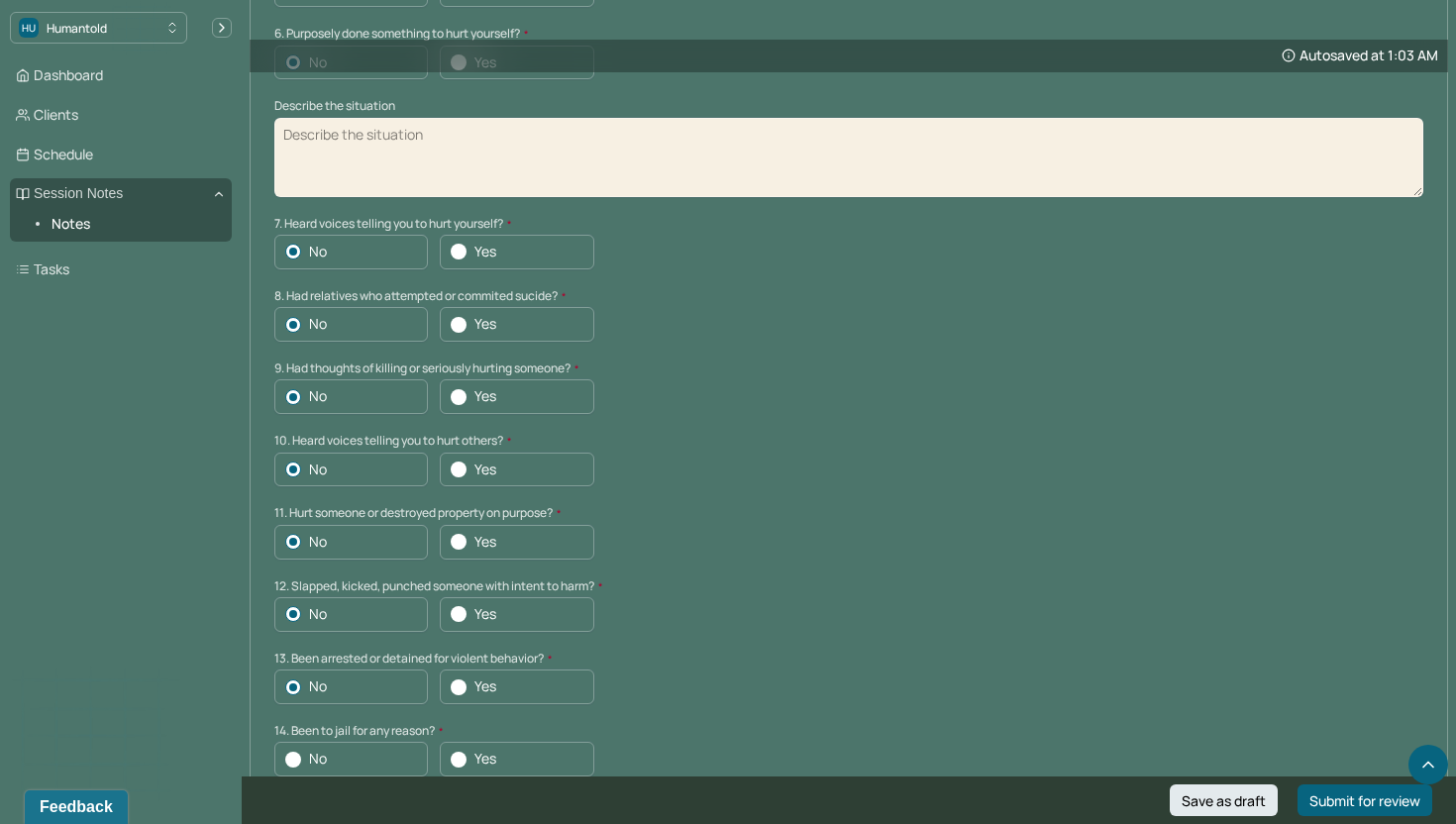 click at bounding box center [293, 760] 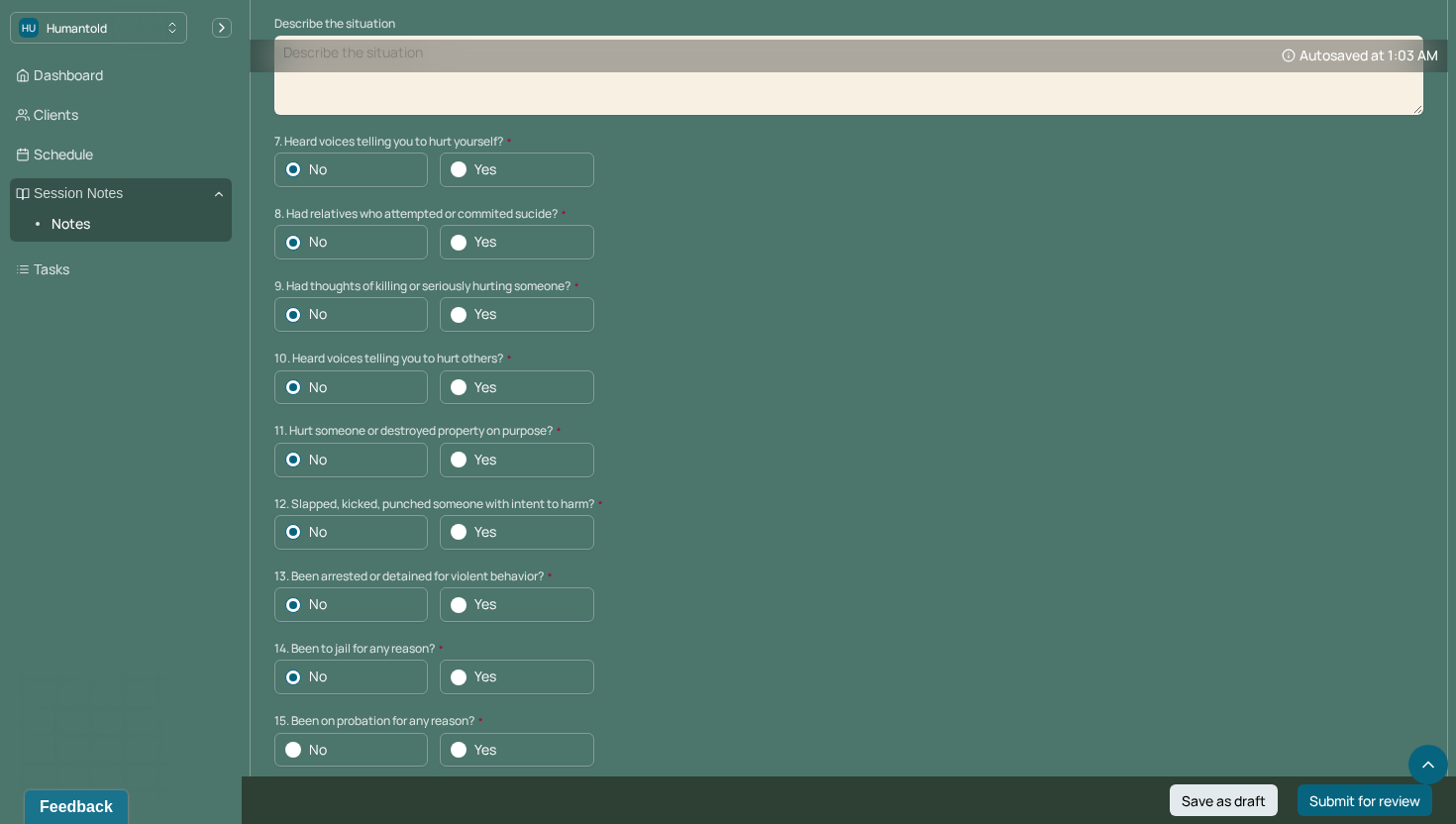 scroll, scrollTop: 5688, scrollLeft: 0, axis: vertical 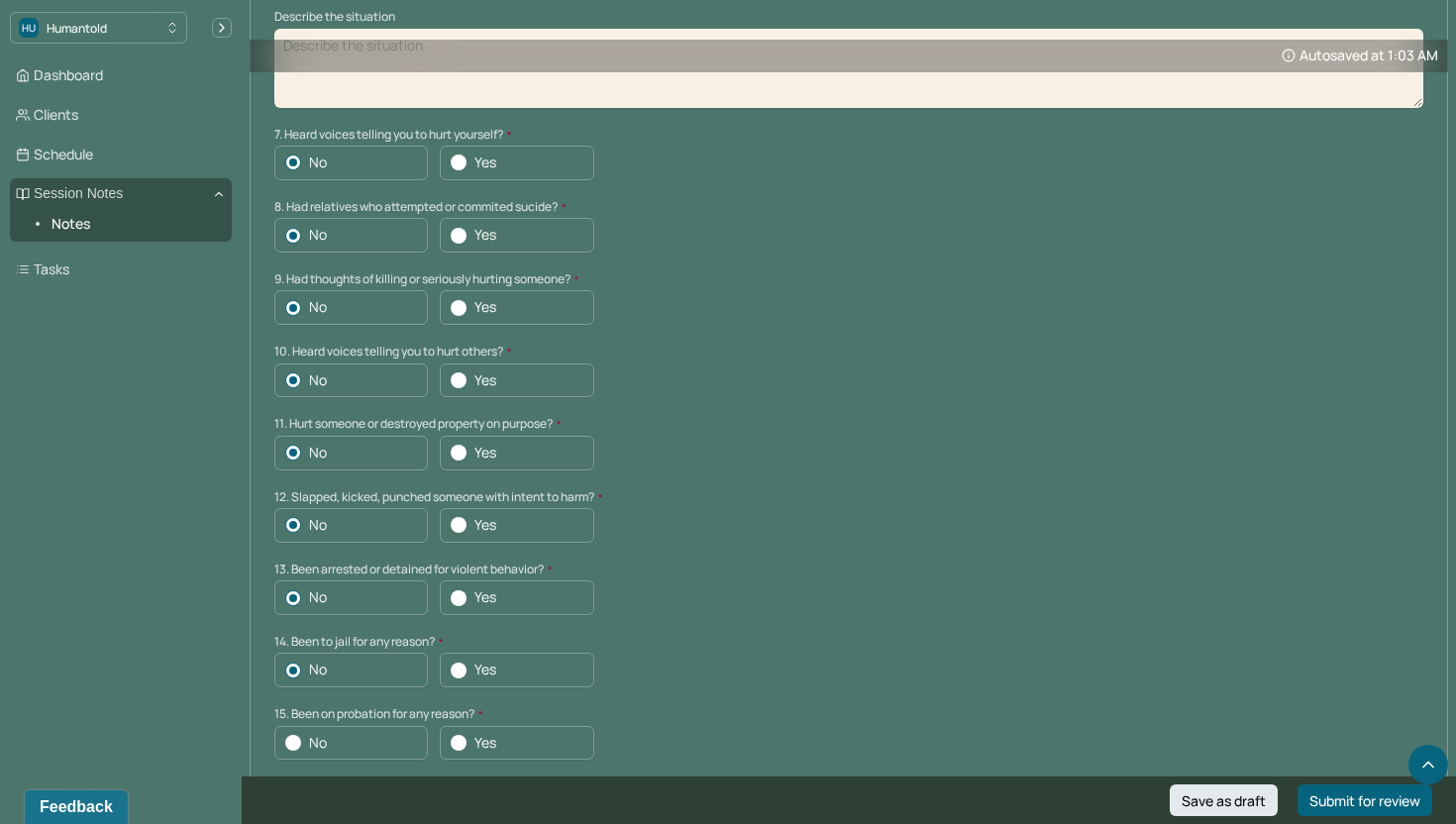 click on "No" at bounding box center (351, 743) 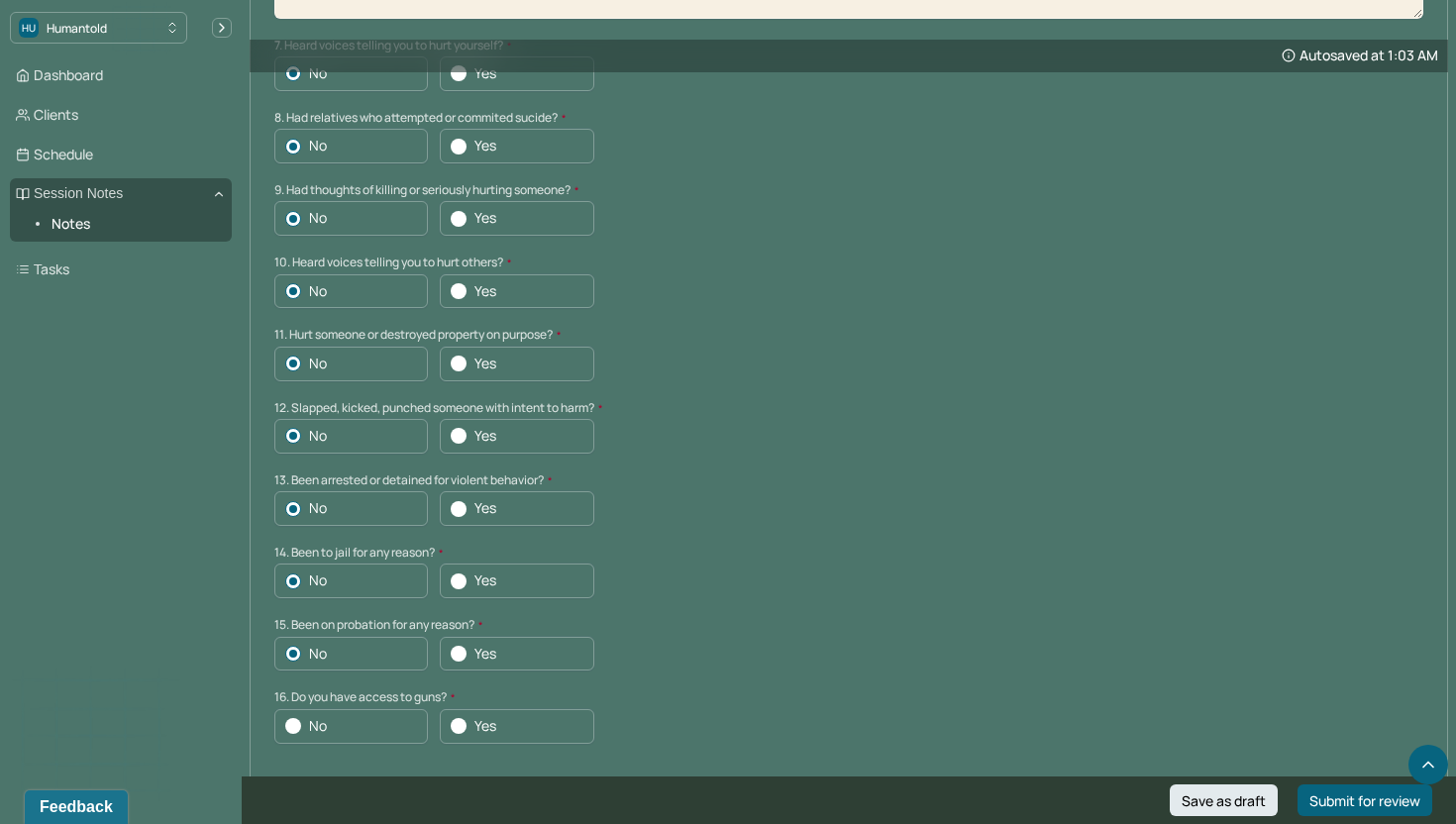 click at bounding box center (293, 726) 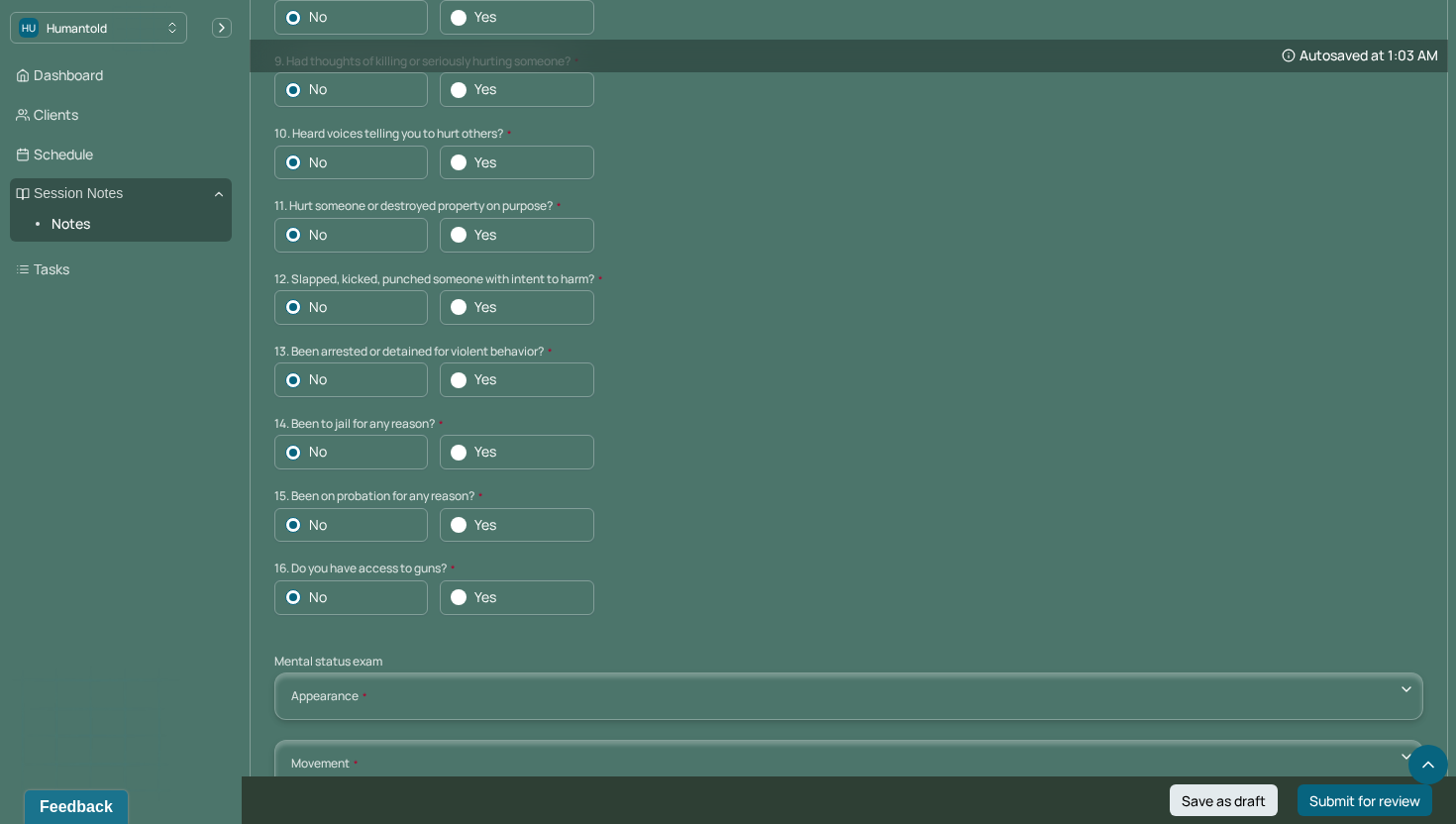 scroll, scrollTop: 5922, scrollLeft: 0, axis: vertical 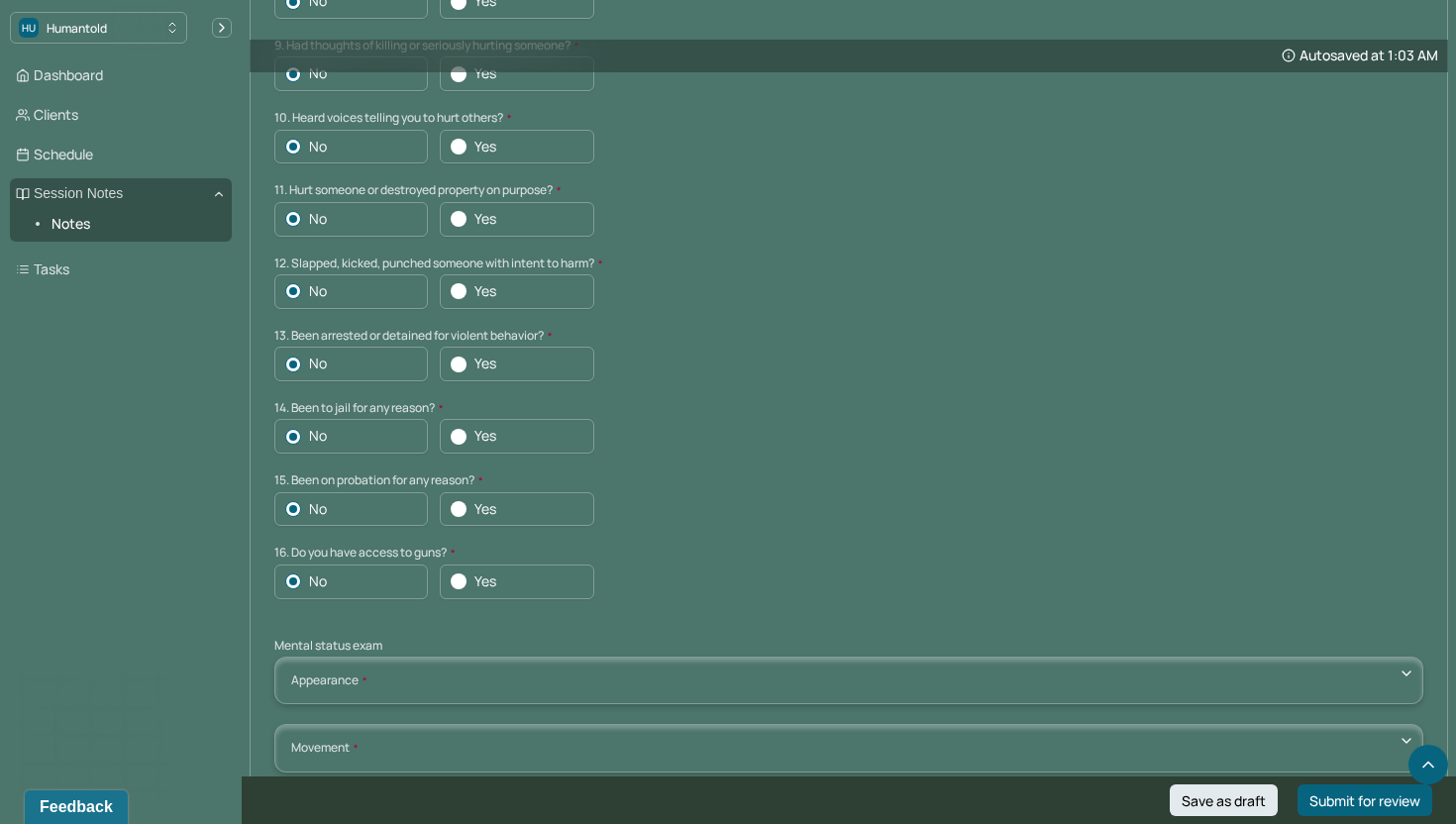 click on "Appearance Neat Unkempt Thin Average Overweight Pale Tanned" at bounding box center [849, 680] 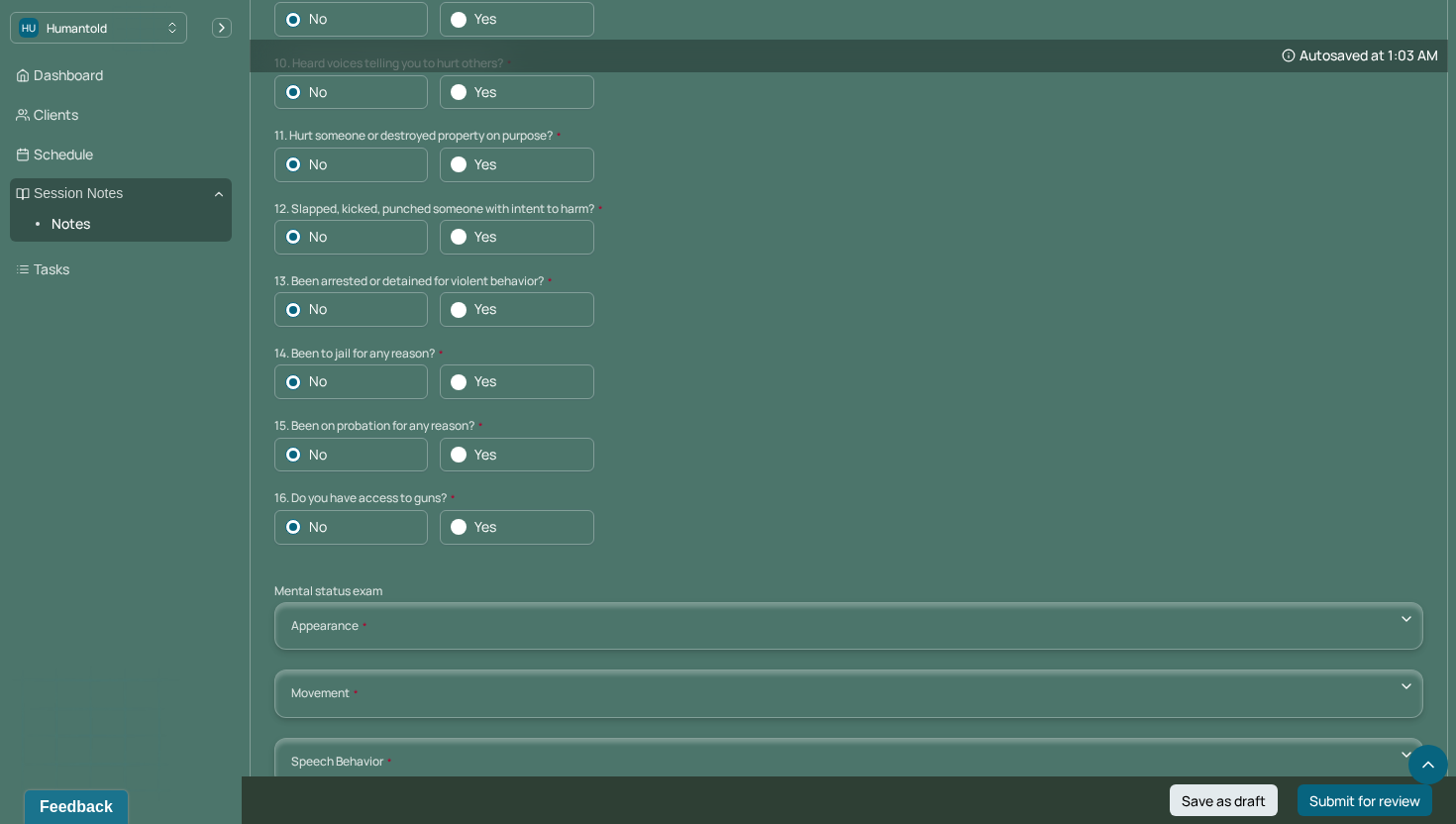 scroll, scrollTop: 6002, scrollLeft: 0, axis: vertical 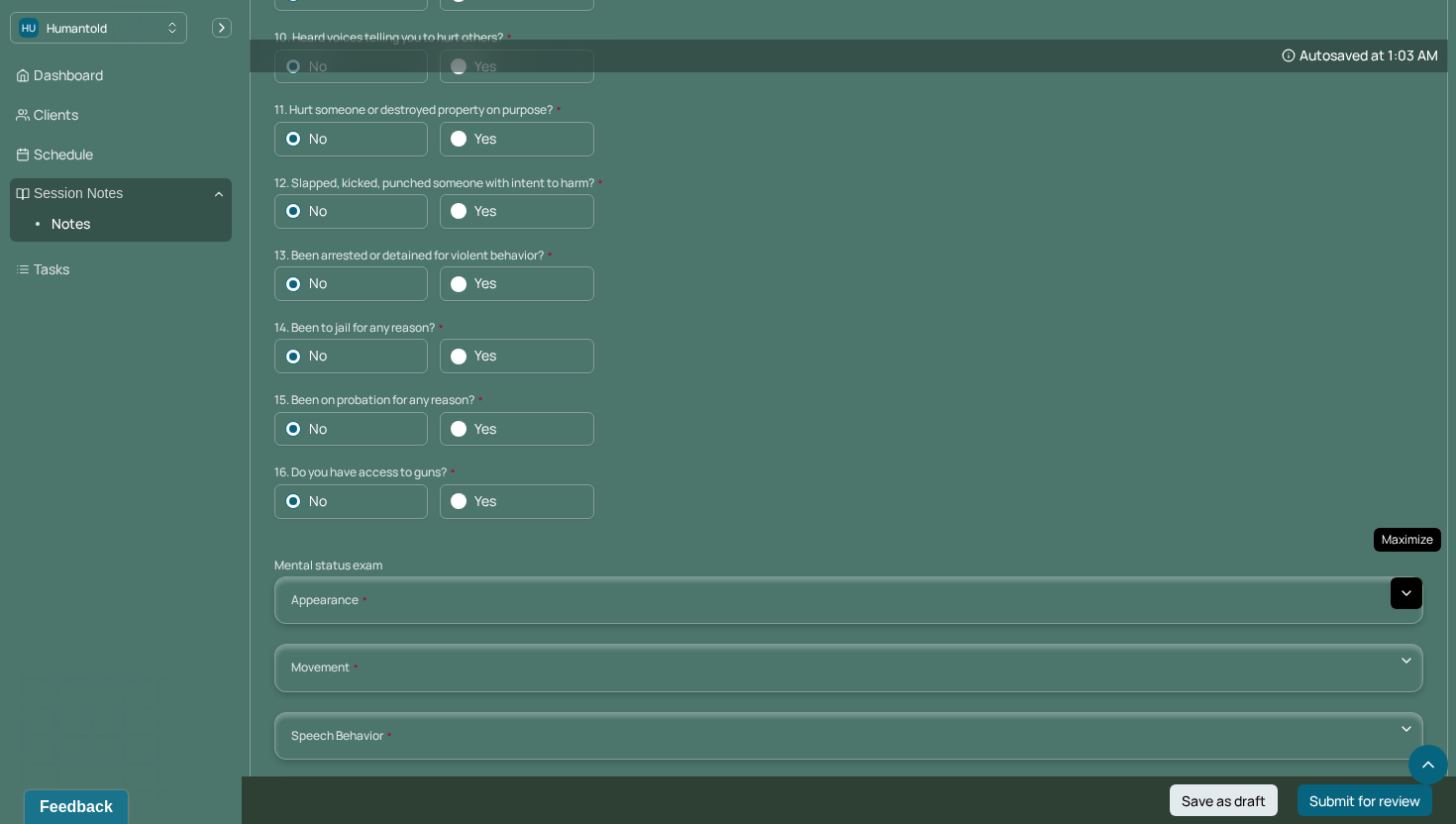click 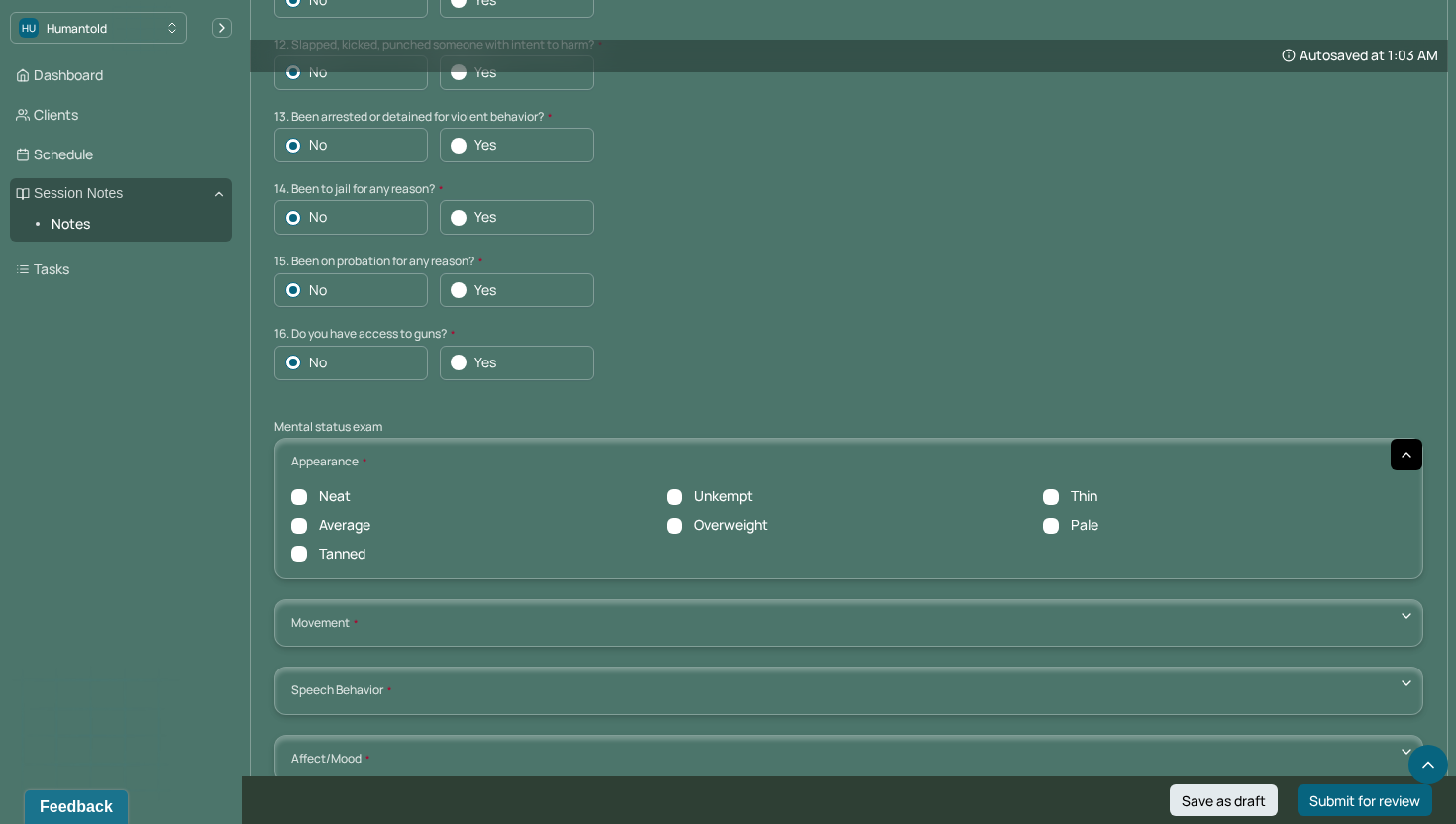 scroll, scrollTop: 6162, scrollLeft: 0, axis: vertical 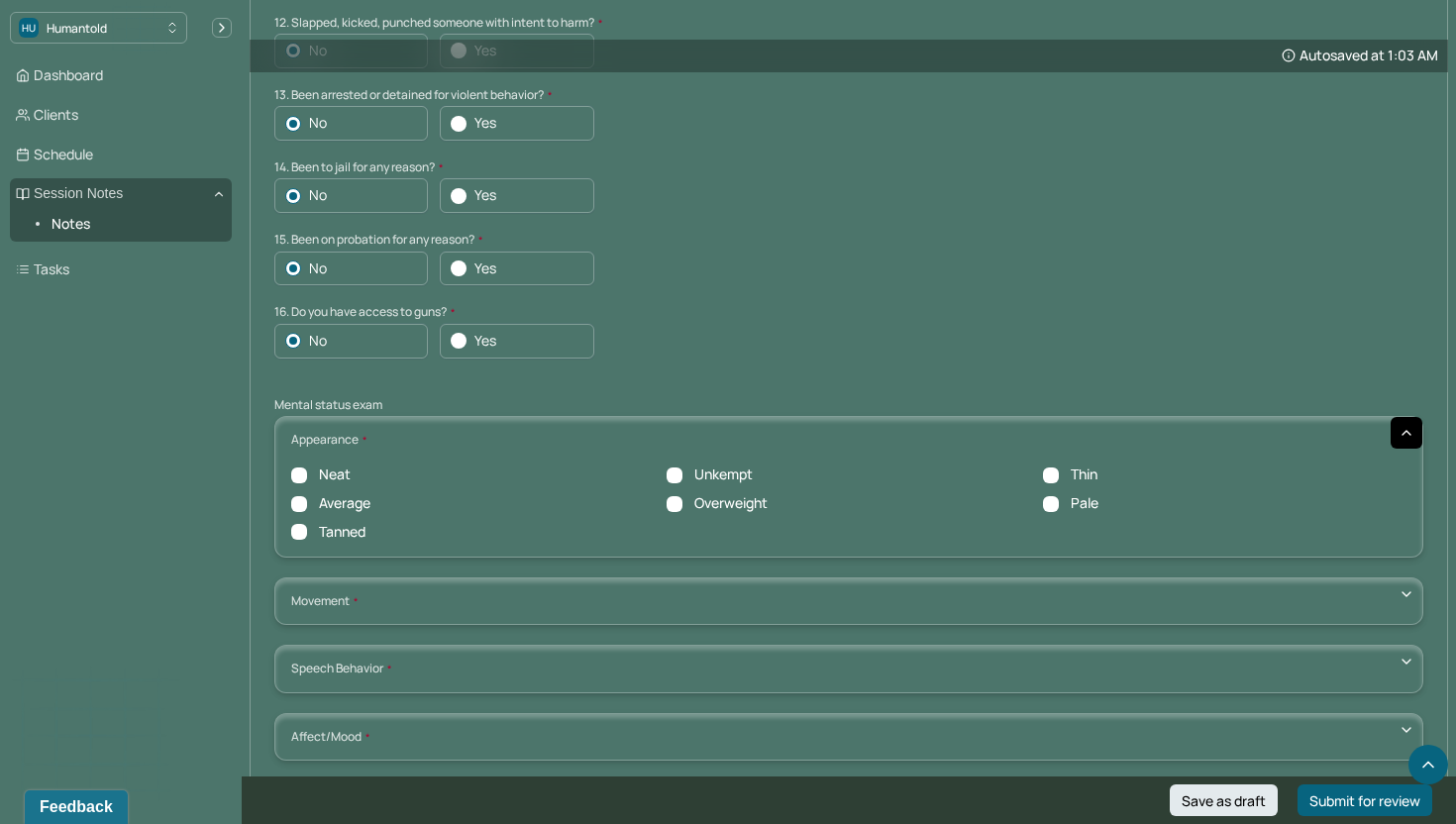 click on "Neat" at bounding box center [335, 474] 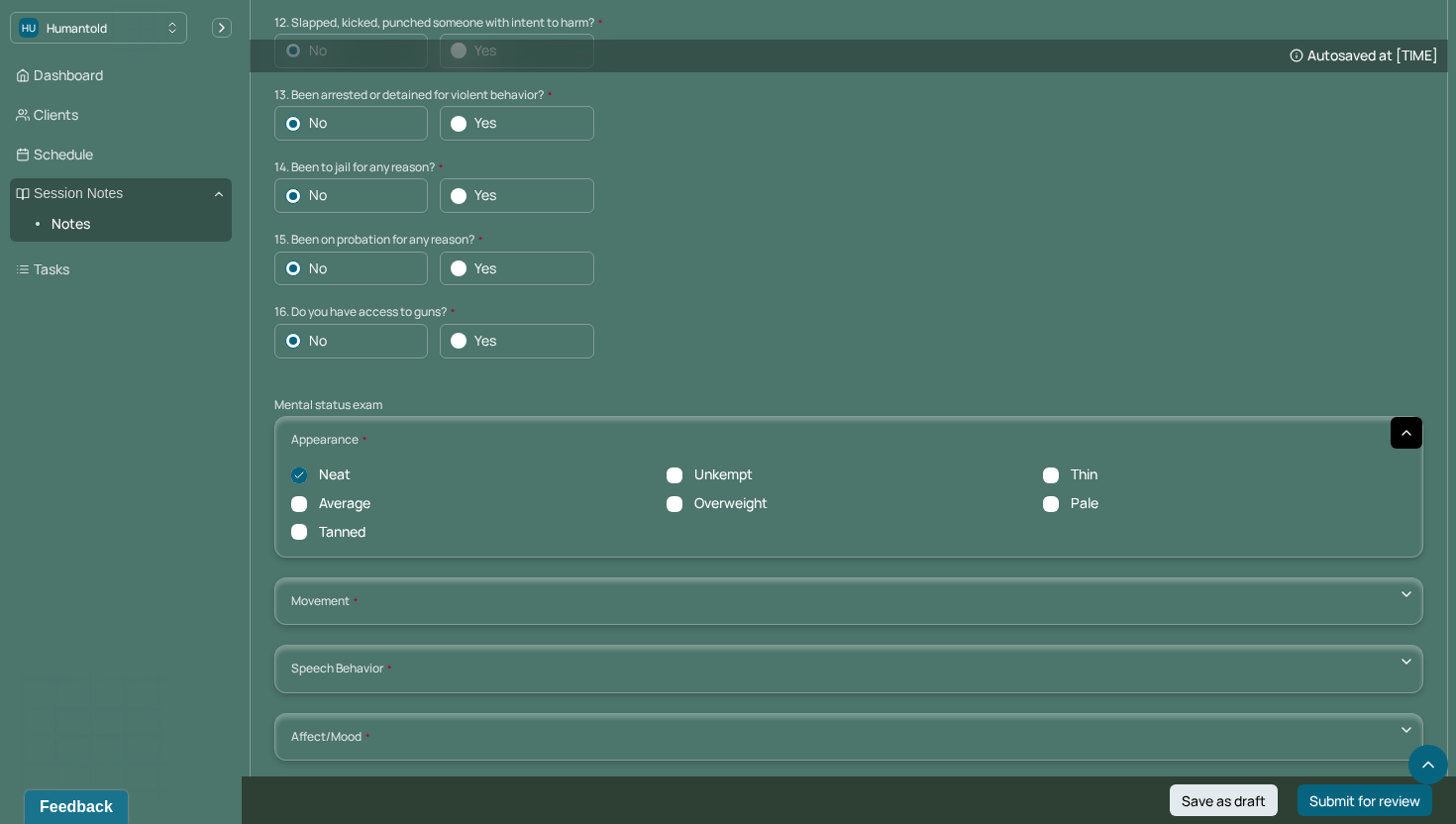 click on "No Yes" at bounding box center (849, 341) 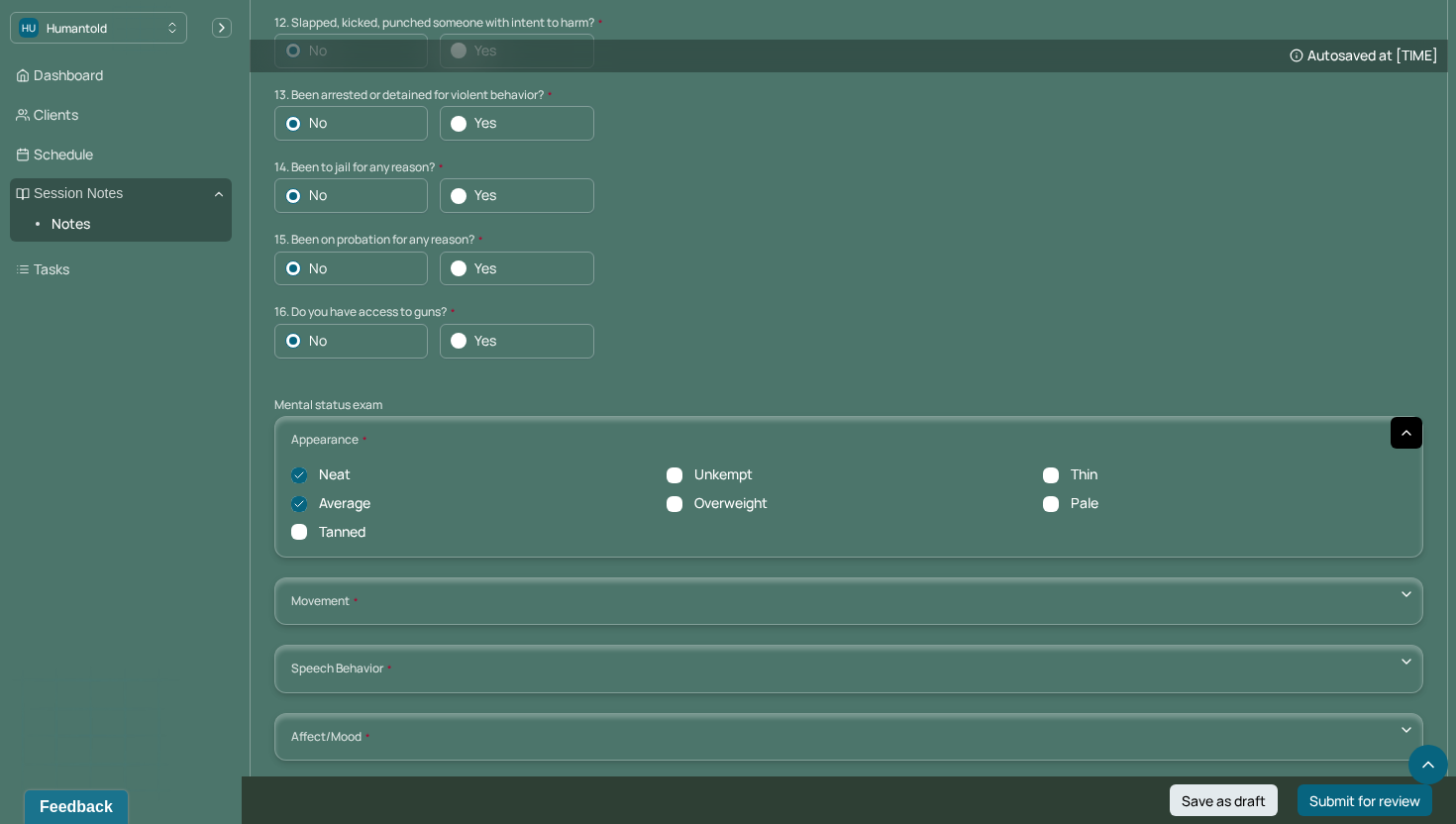 click on "Neat" at bounding box center [335, 474] 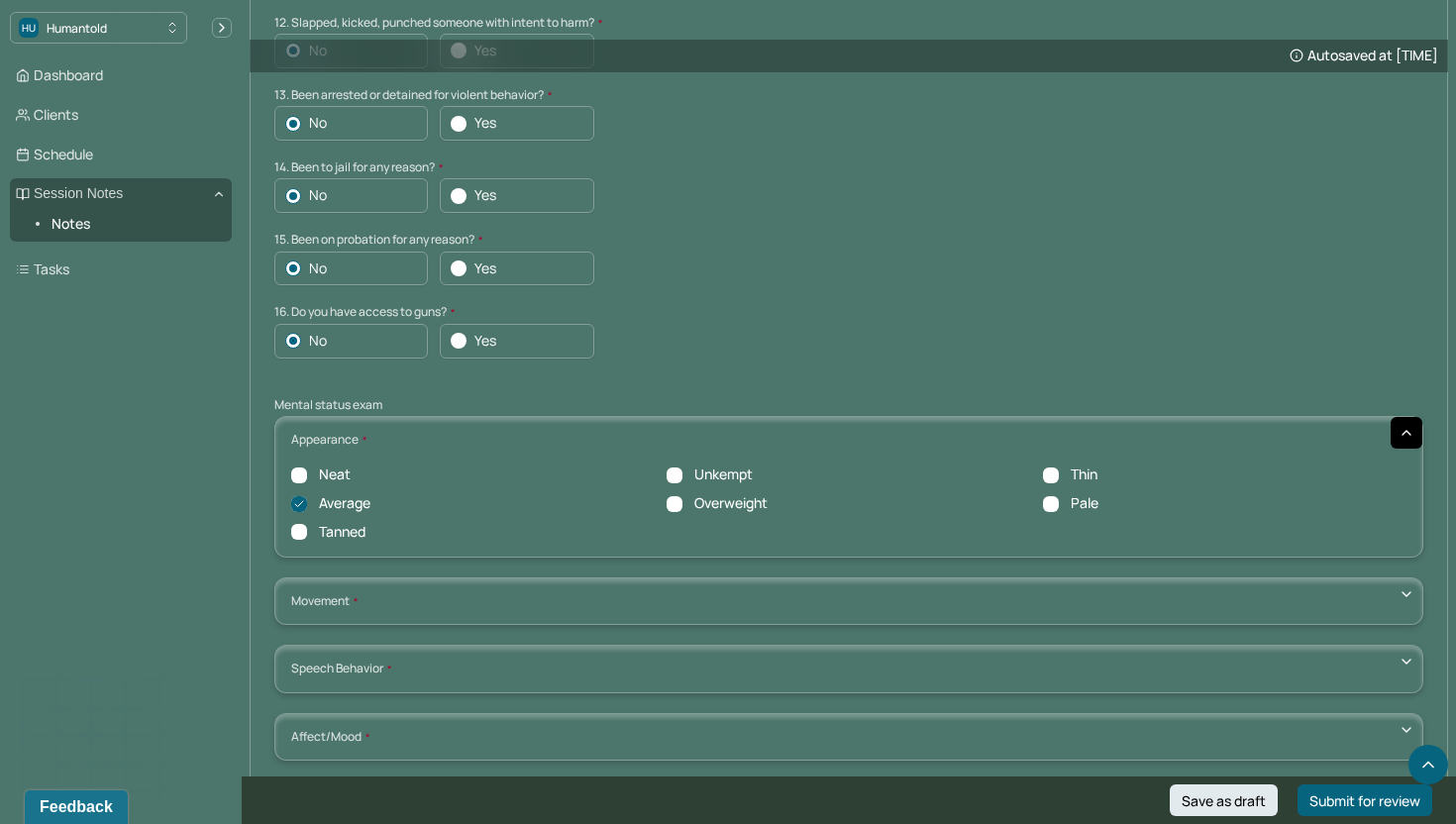 click on "16. Do you have access to guns?" at bounding box center [849, 312] 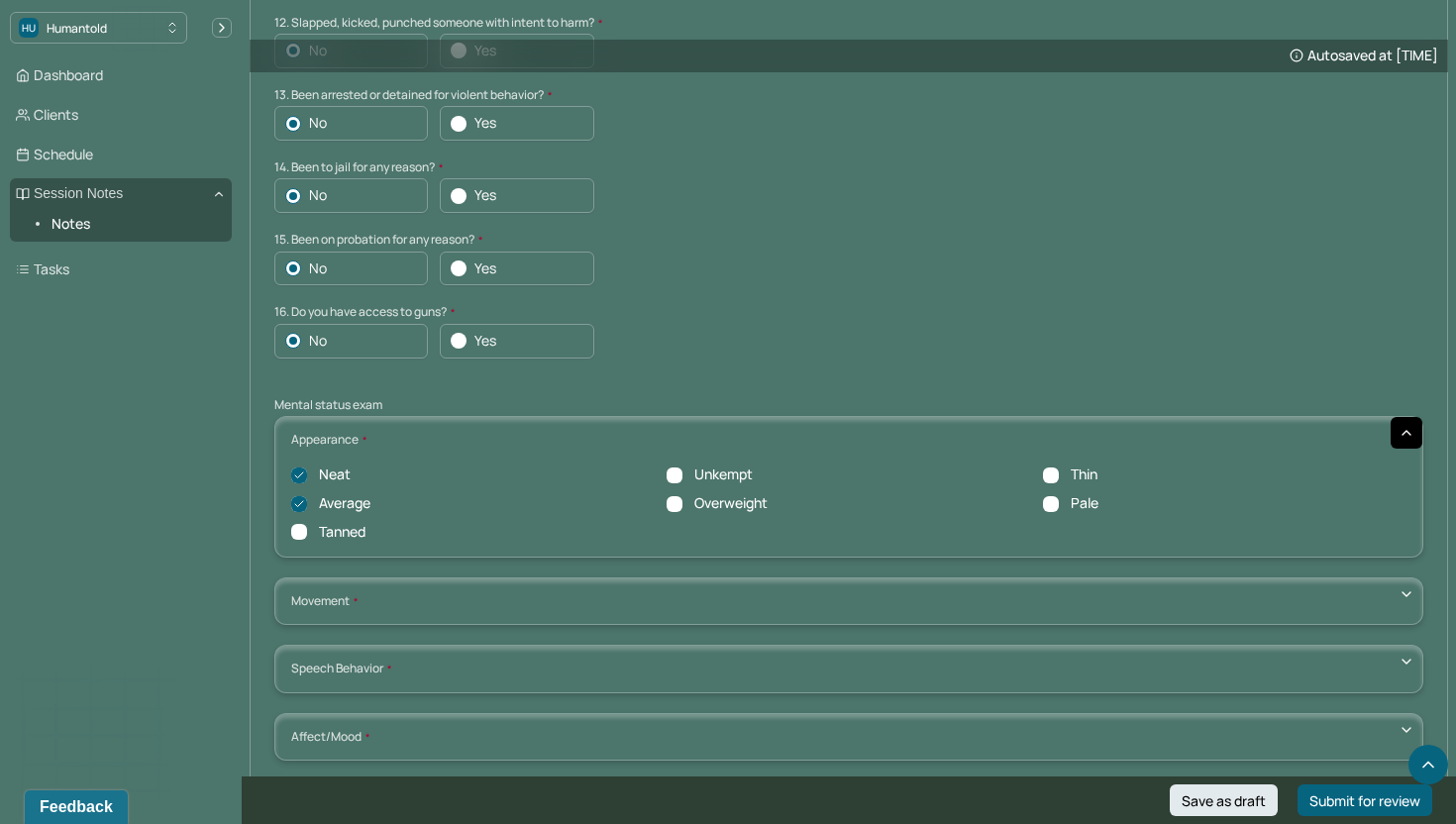 click on "Average" at bounding box center (345, 503) 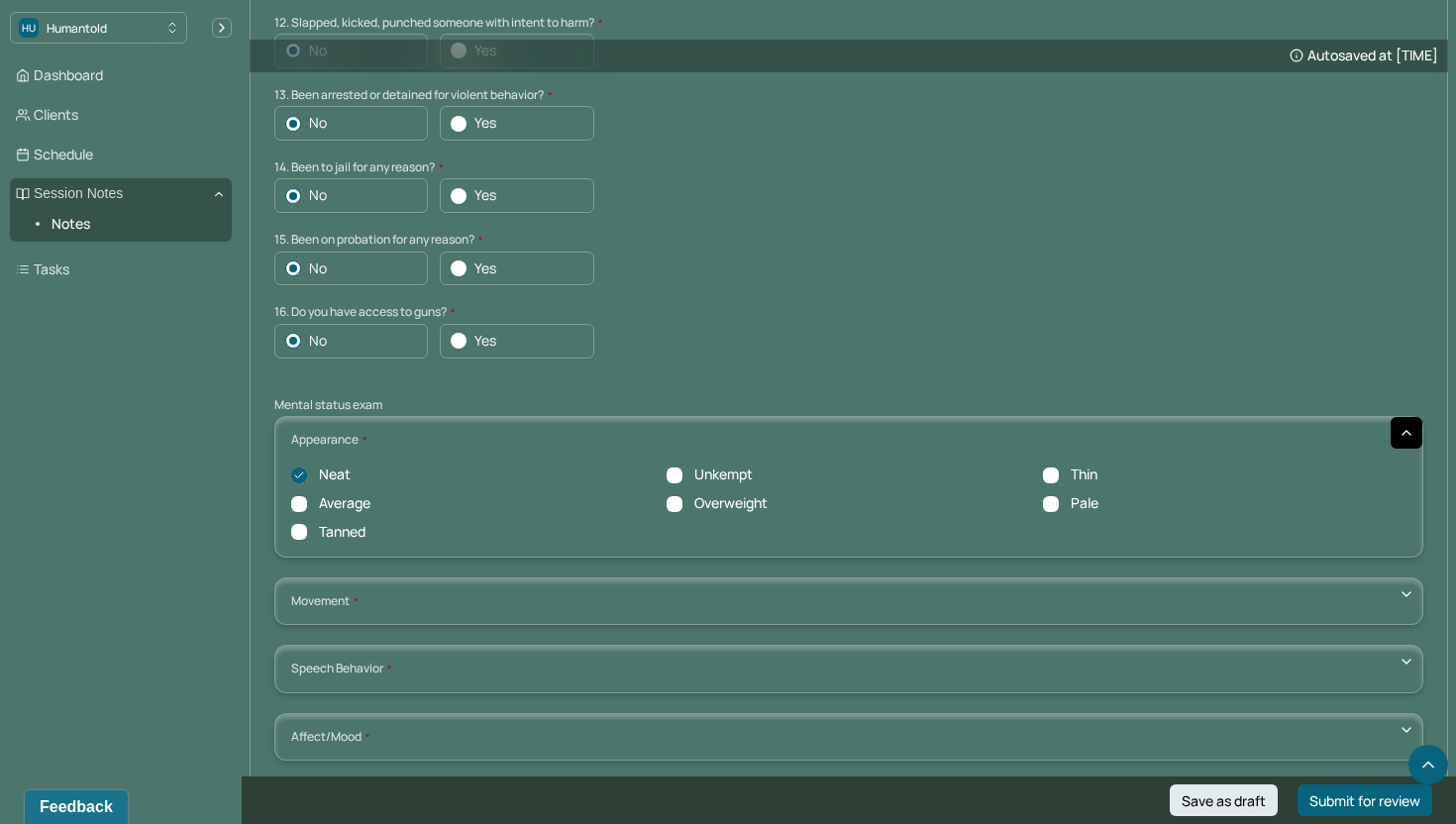 click on "Average" at bounding box center [345, 503] 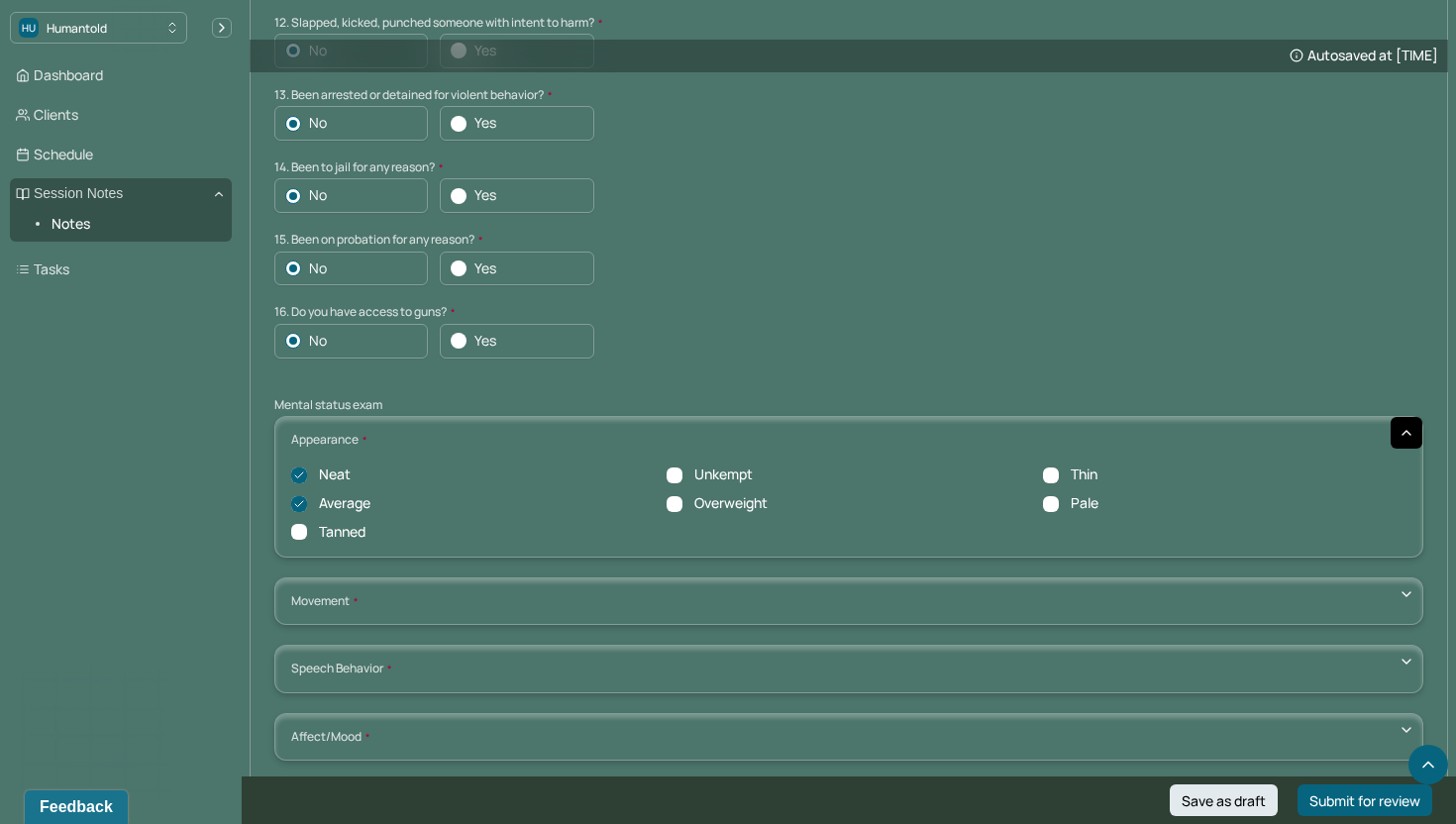 click on "Neat Unkempt Thin Average Overweight Pale Tanned" at bounding box center (849, 493) 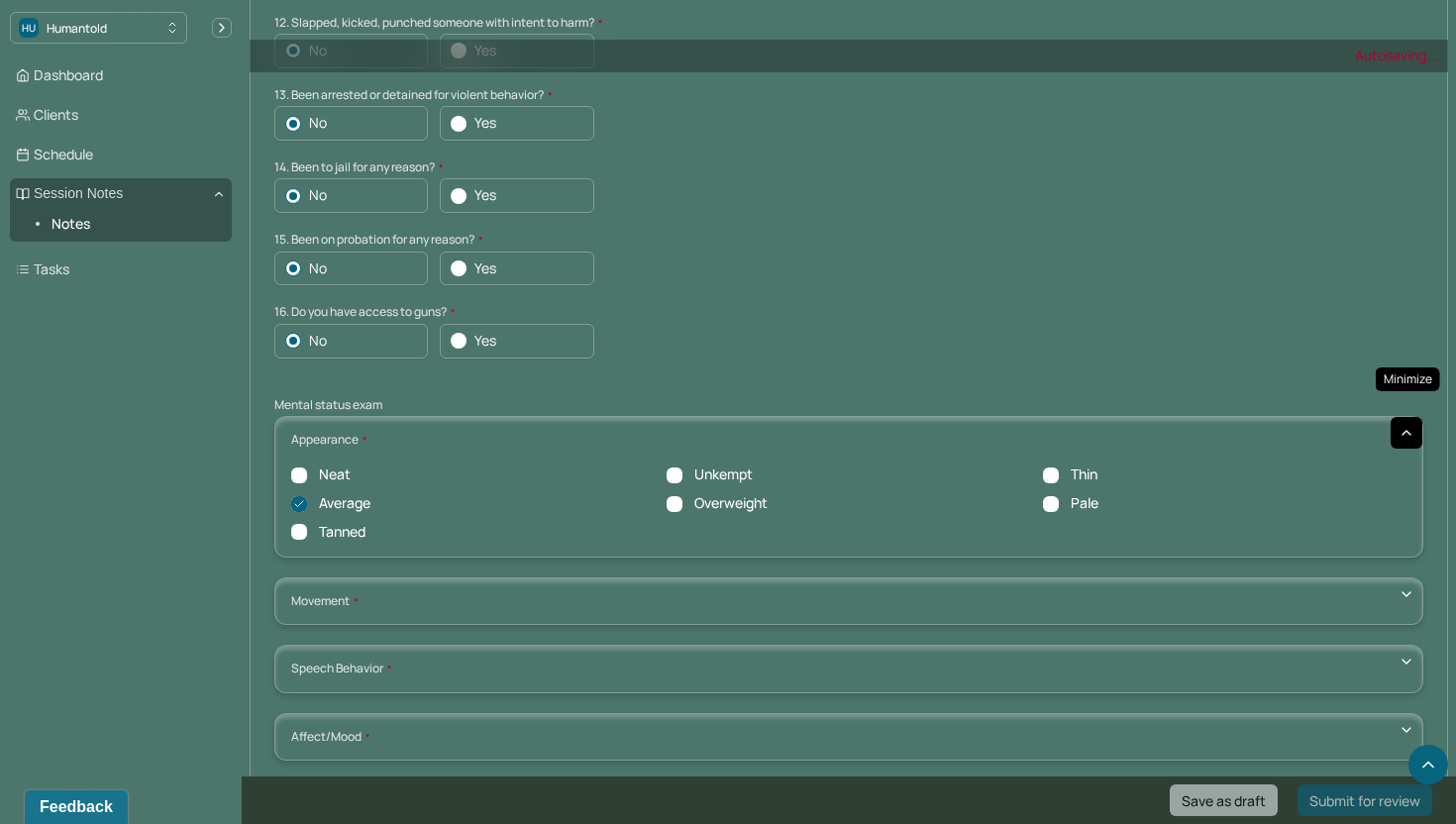 click at bounding box center (1406, 433) 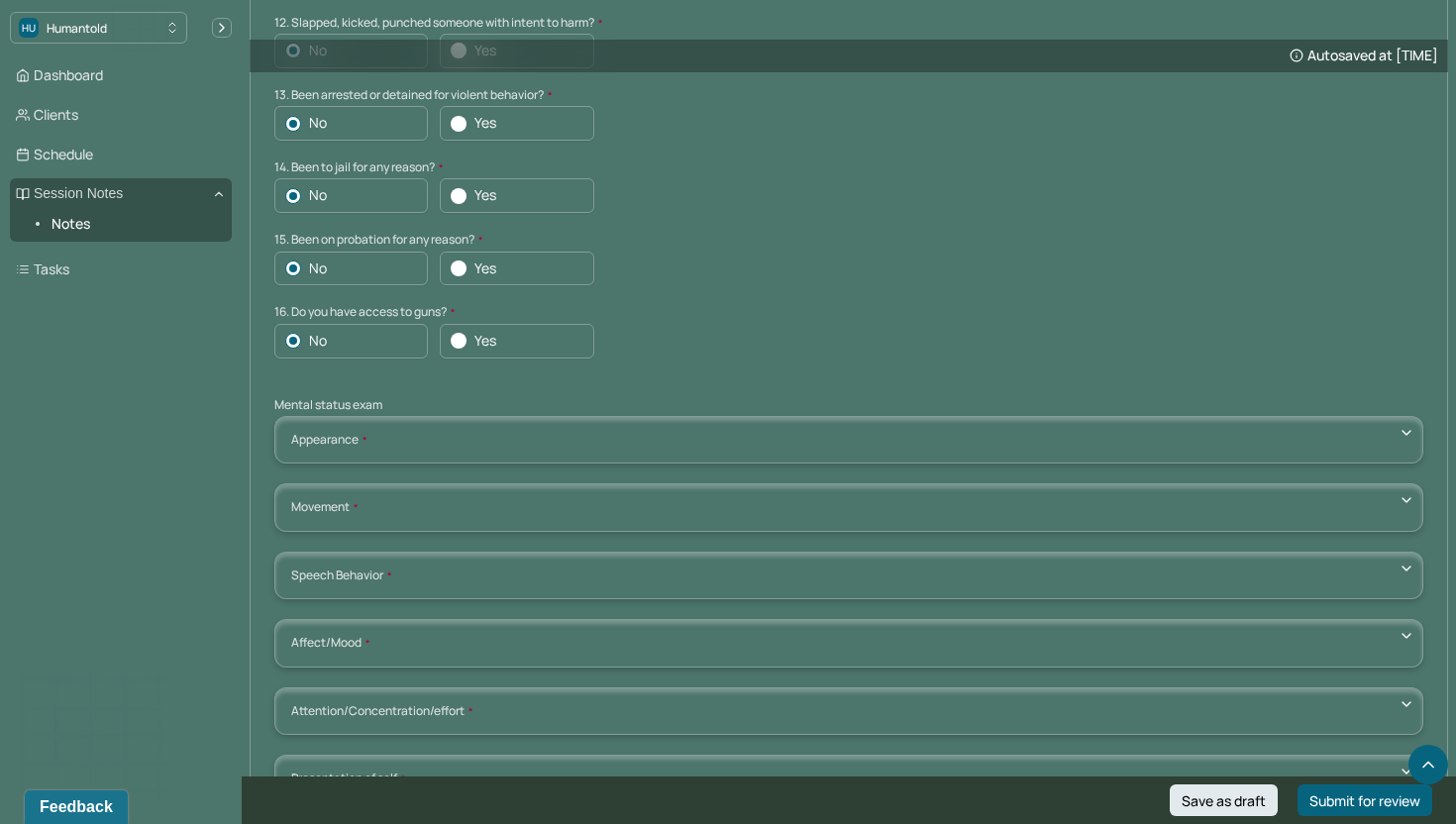 click on "Movement Coordinated Uncoordinated Mannerisms/oddities Good eye contact Kept eyes downcast Stared into space" at bounding box center (849, 507) 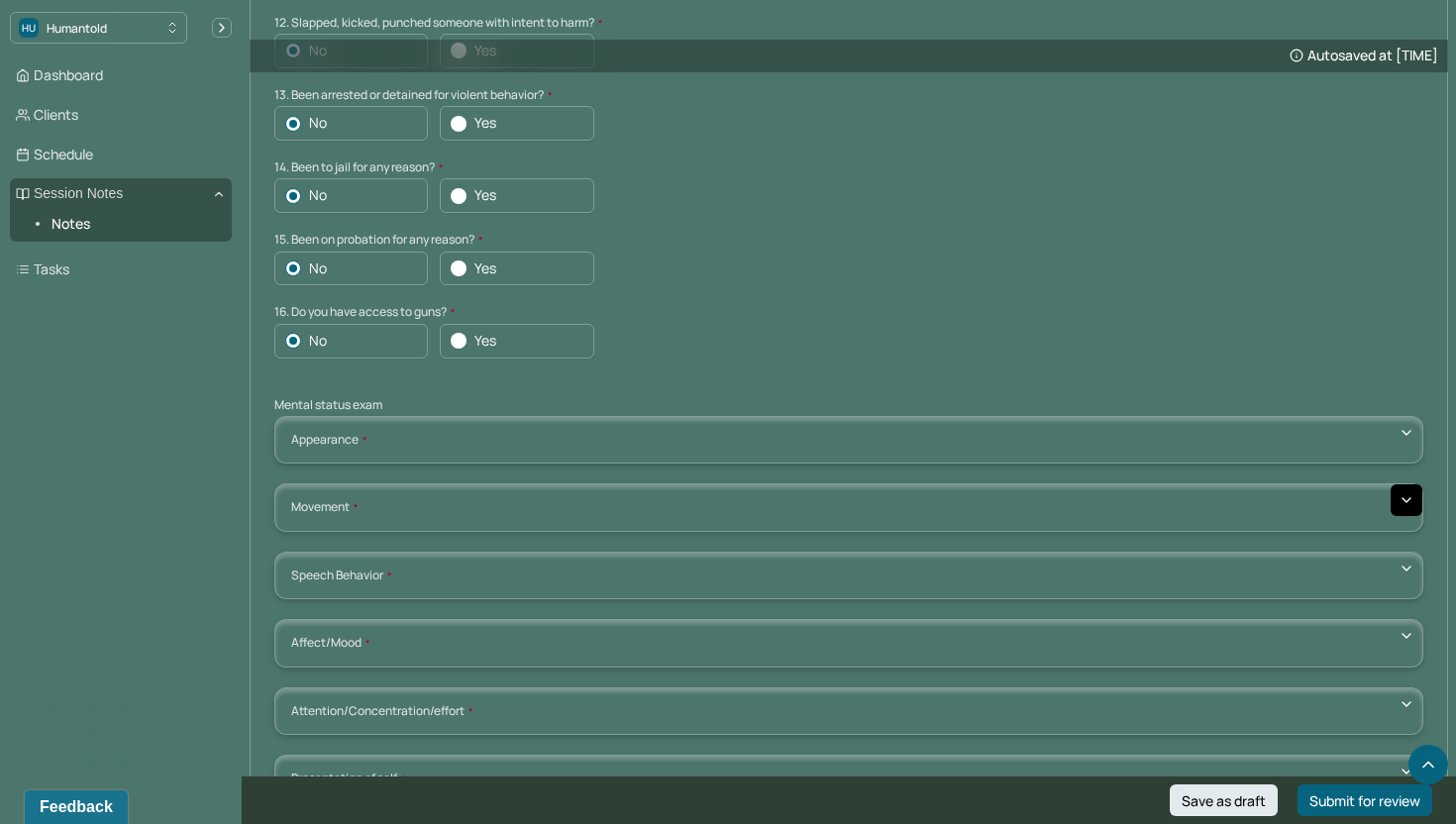 click at bounding box center [1406, 500] 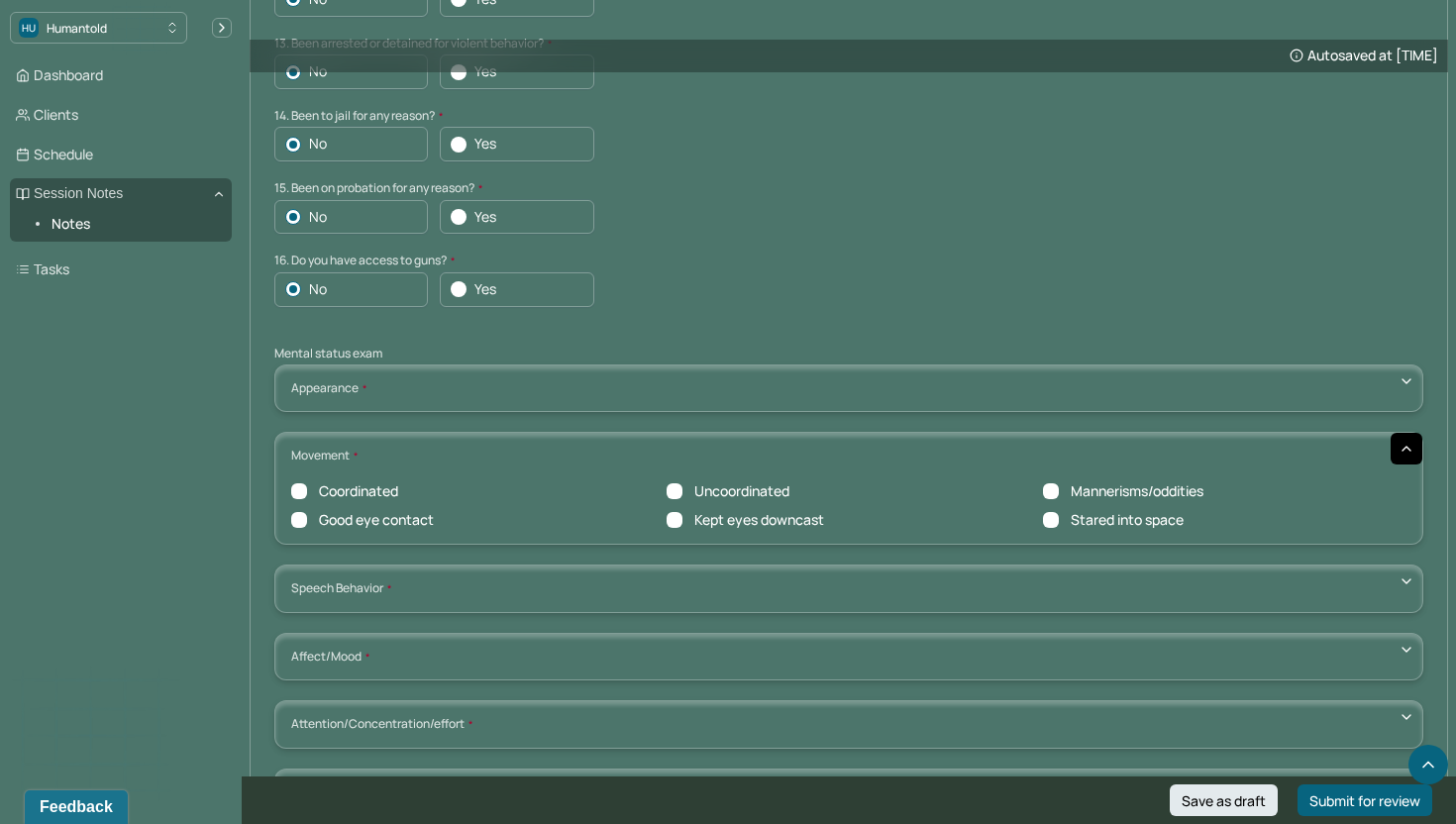scroll, scrollTop: 6229, scrollLeft: 0, axis: vertical 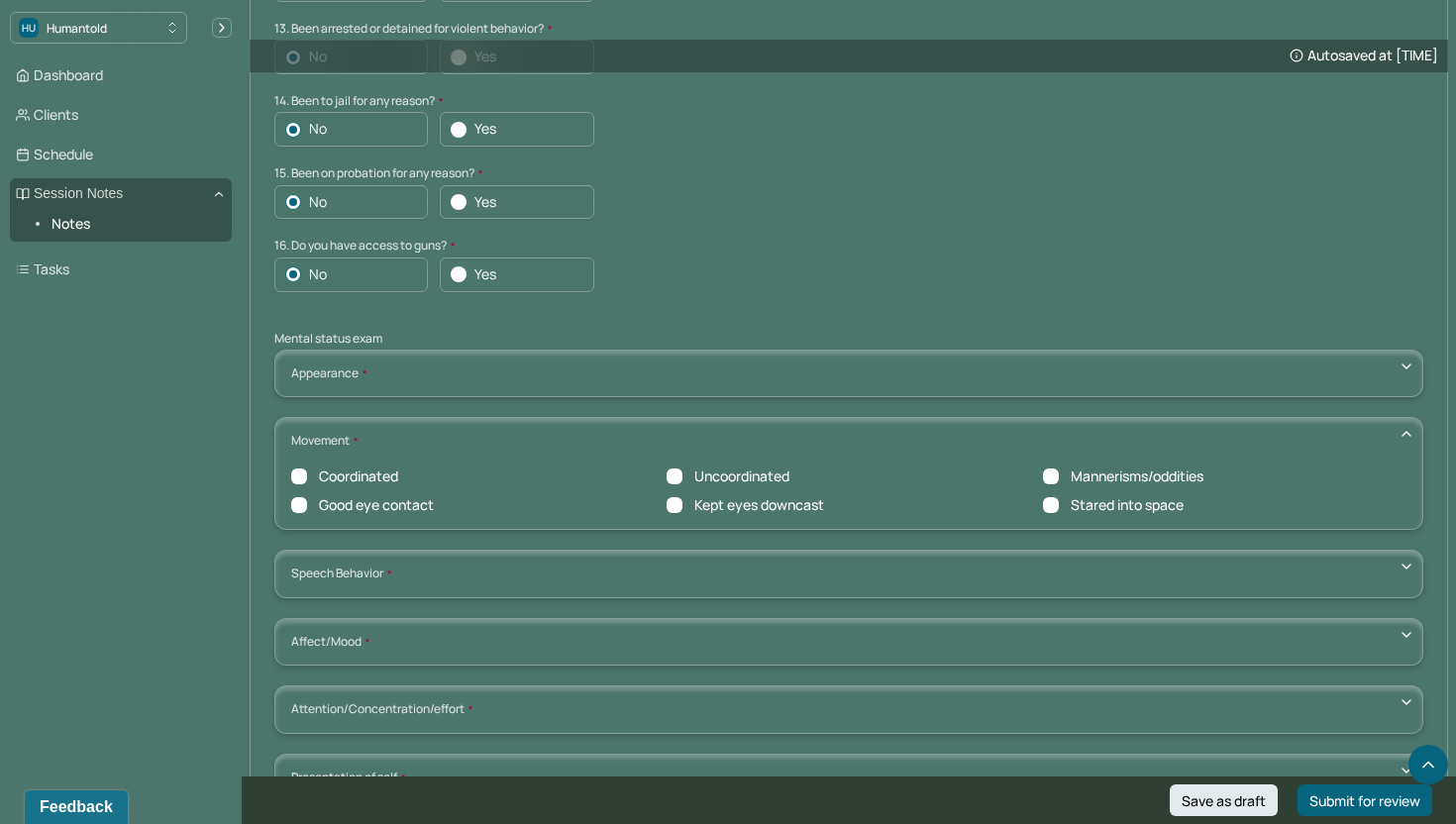 click on "Good eye contact" at bounding box center (376, 505) 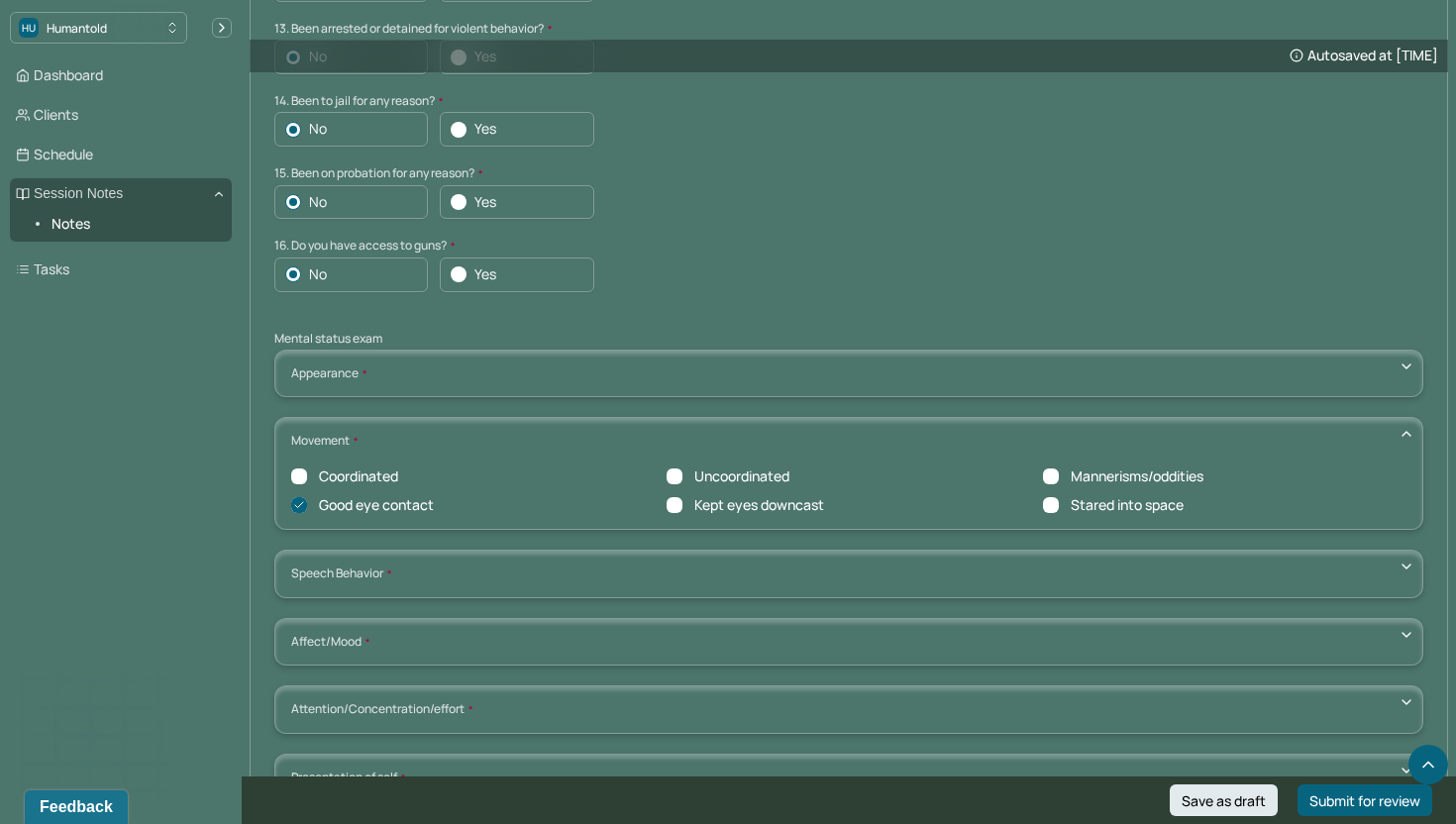 scroll, scrollTop: 0, scrollLeft: 0, axis: both 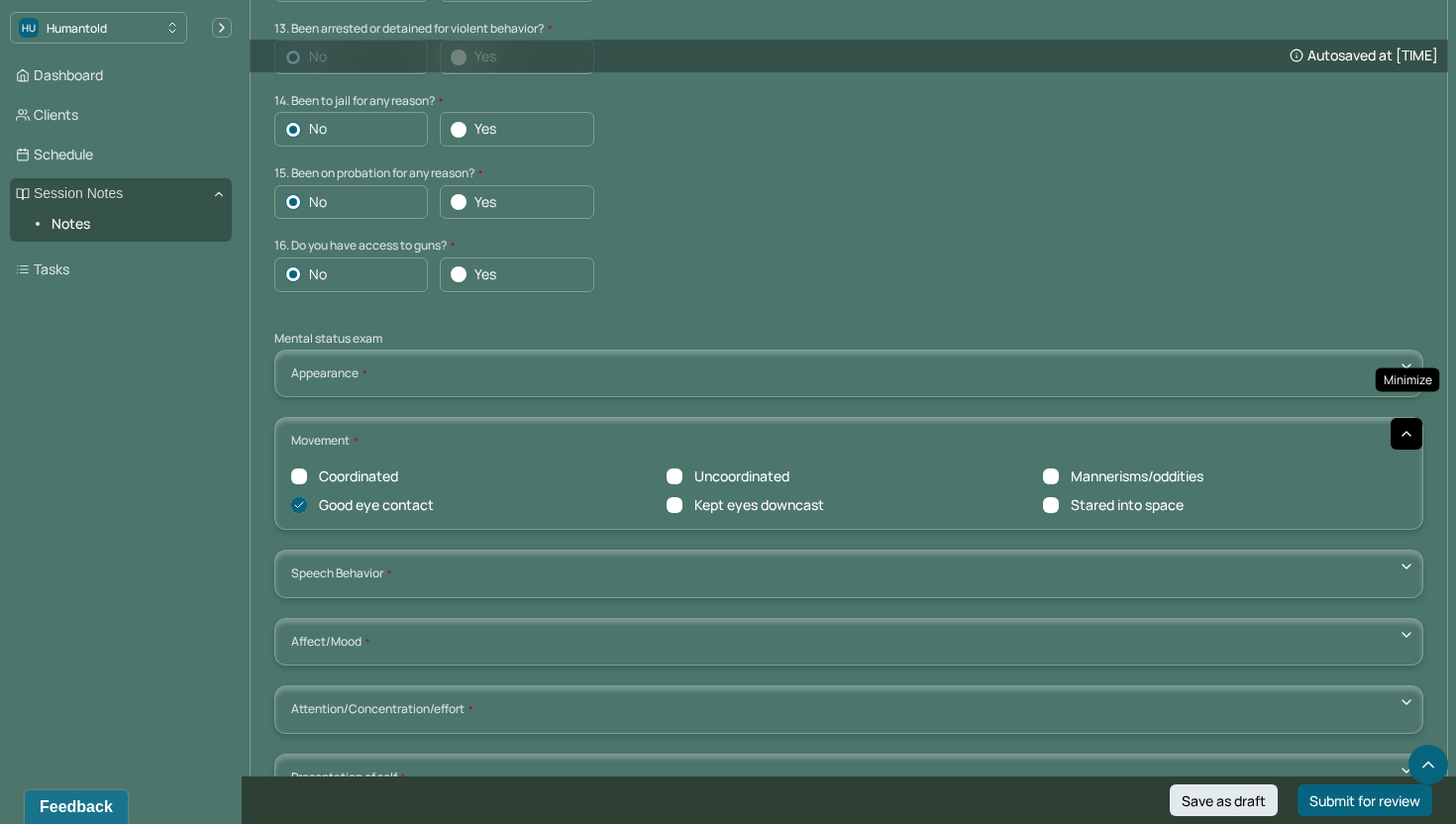 click 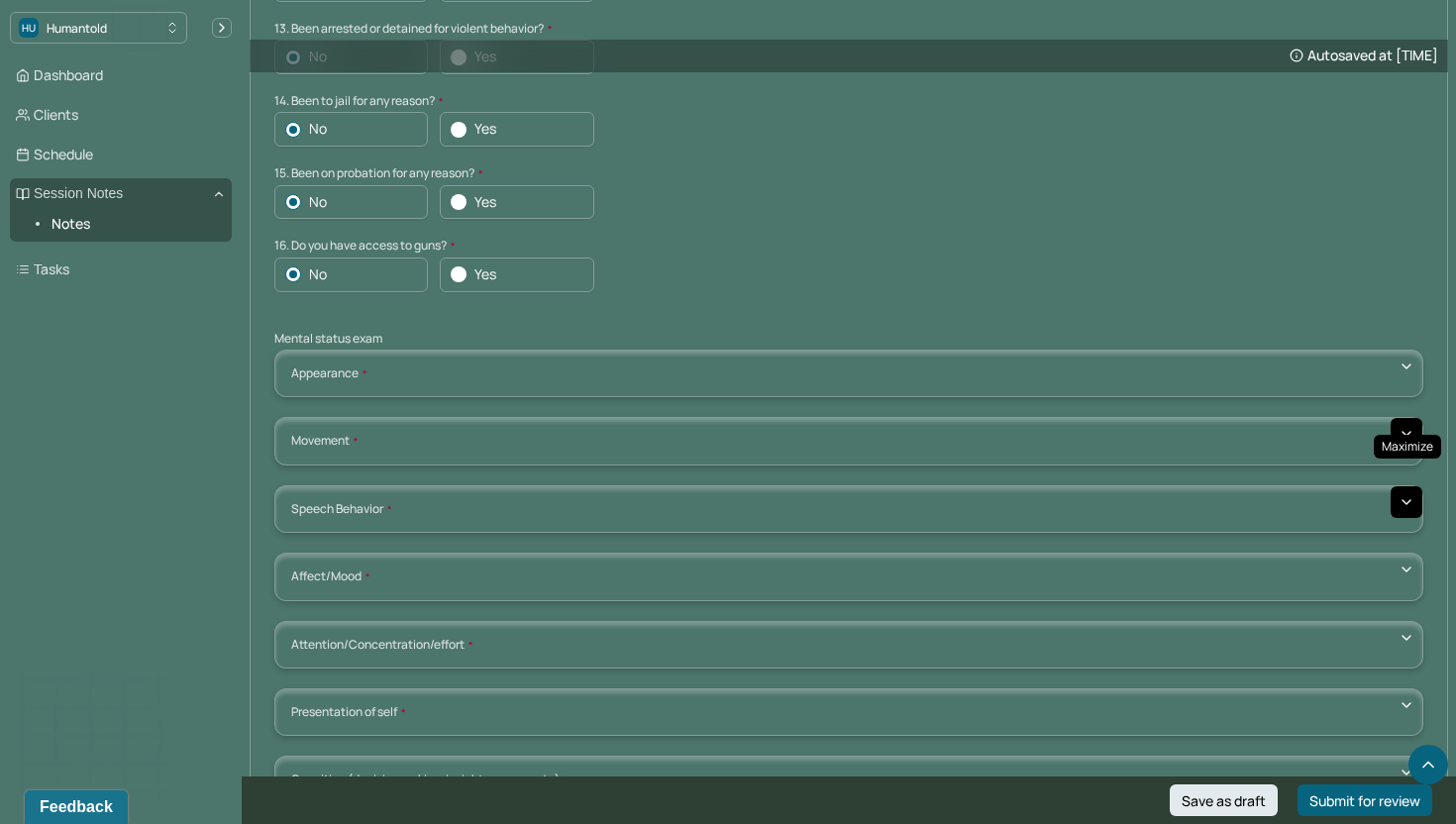 click 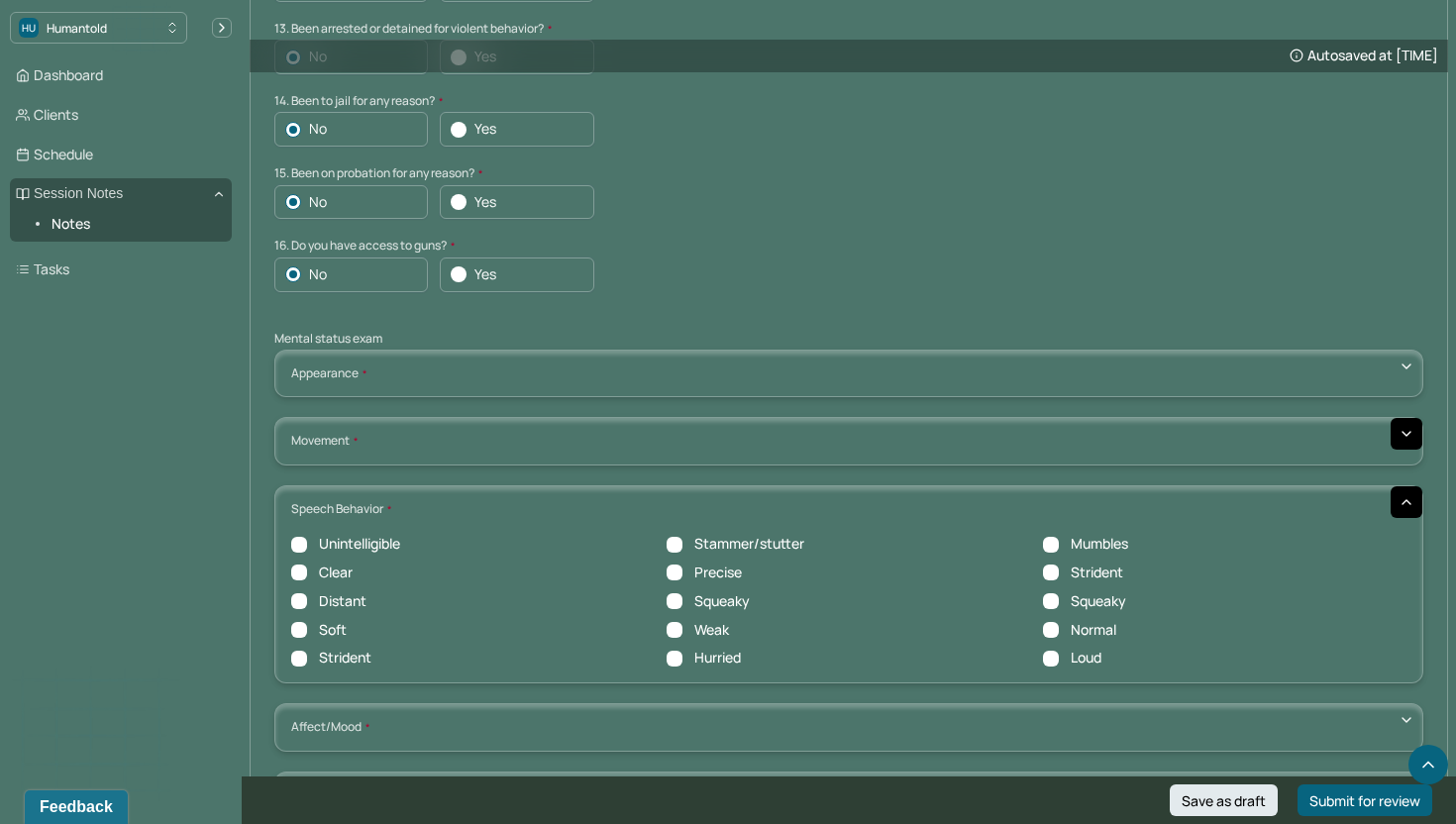 scroll, scrollTop: 0, scrollLeft: 0, axis: both 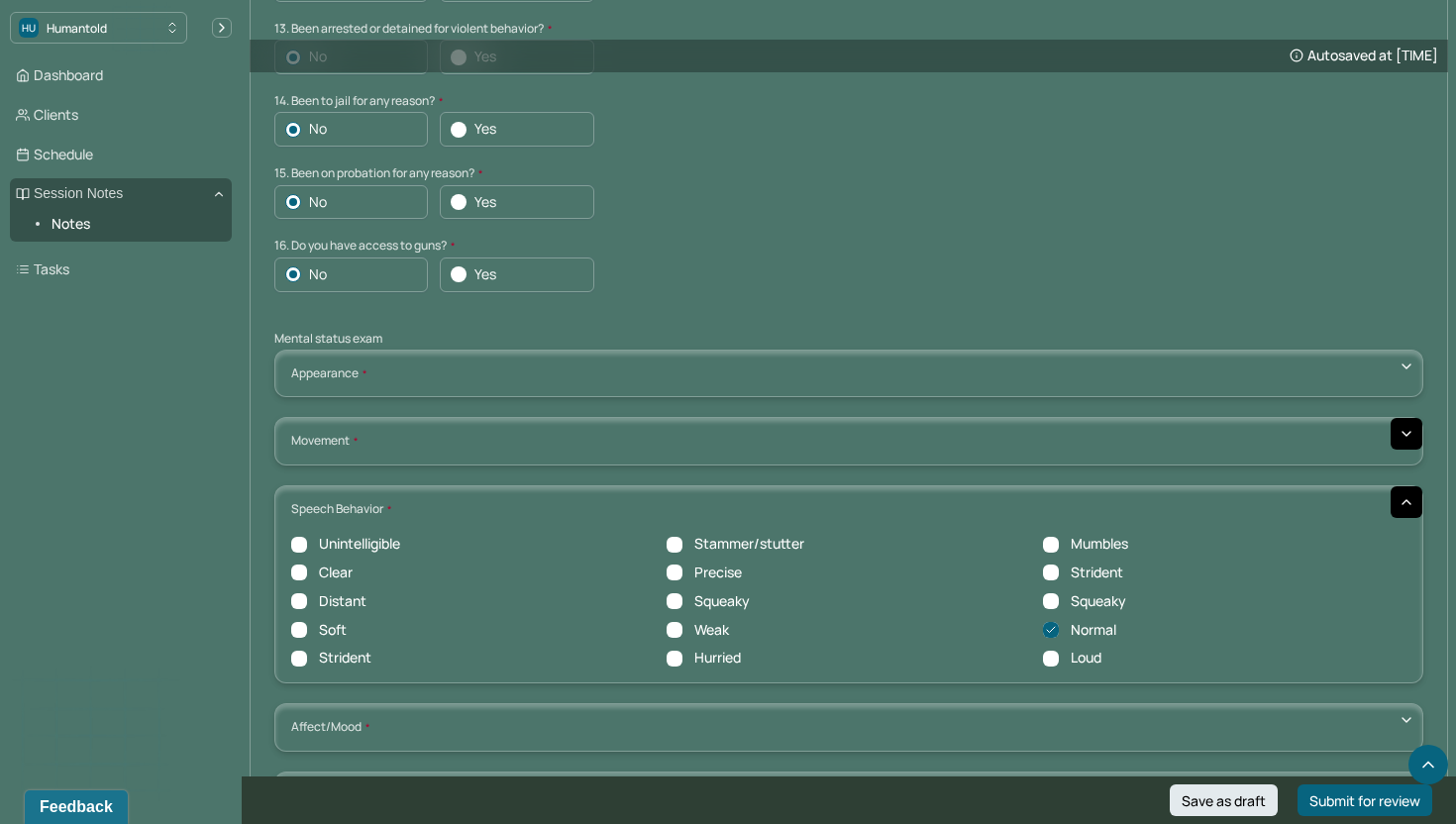 click on "Precise" at bounding box center [704, 572] 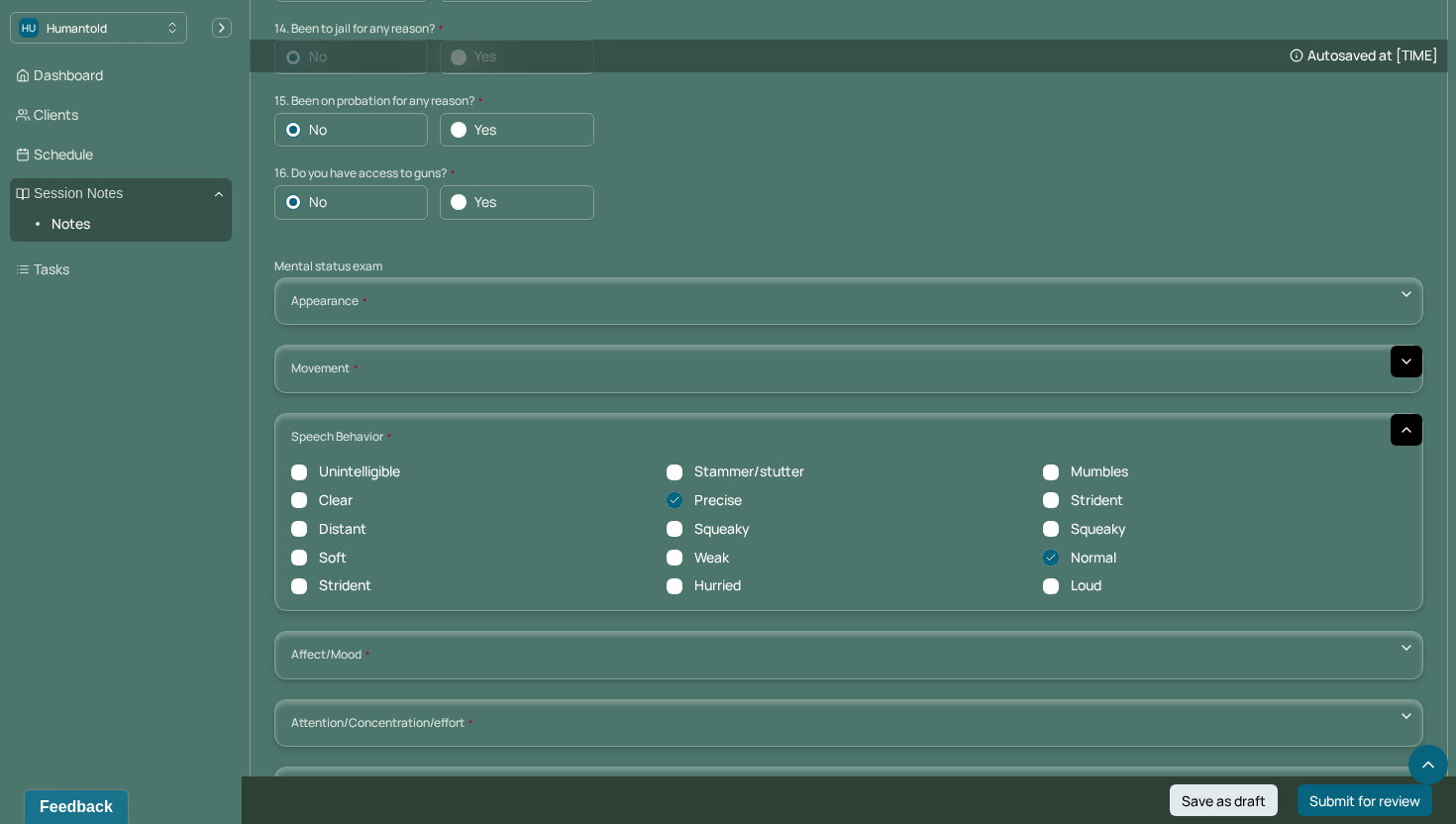 scroll, scrollTop: 6302, scrollLeft: 0, axis: vertical 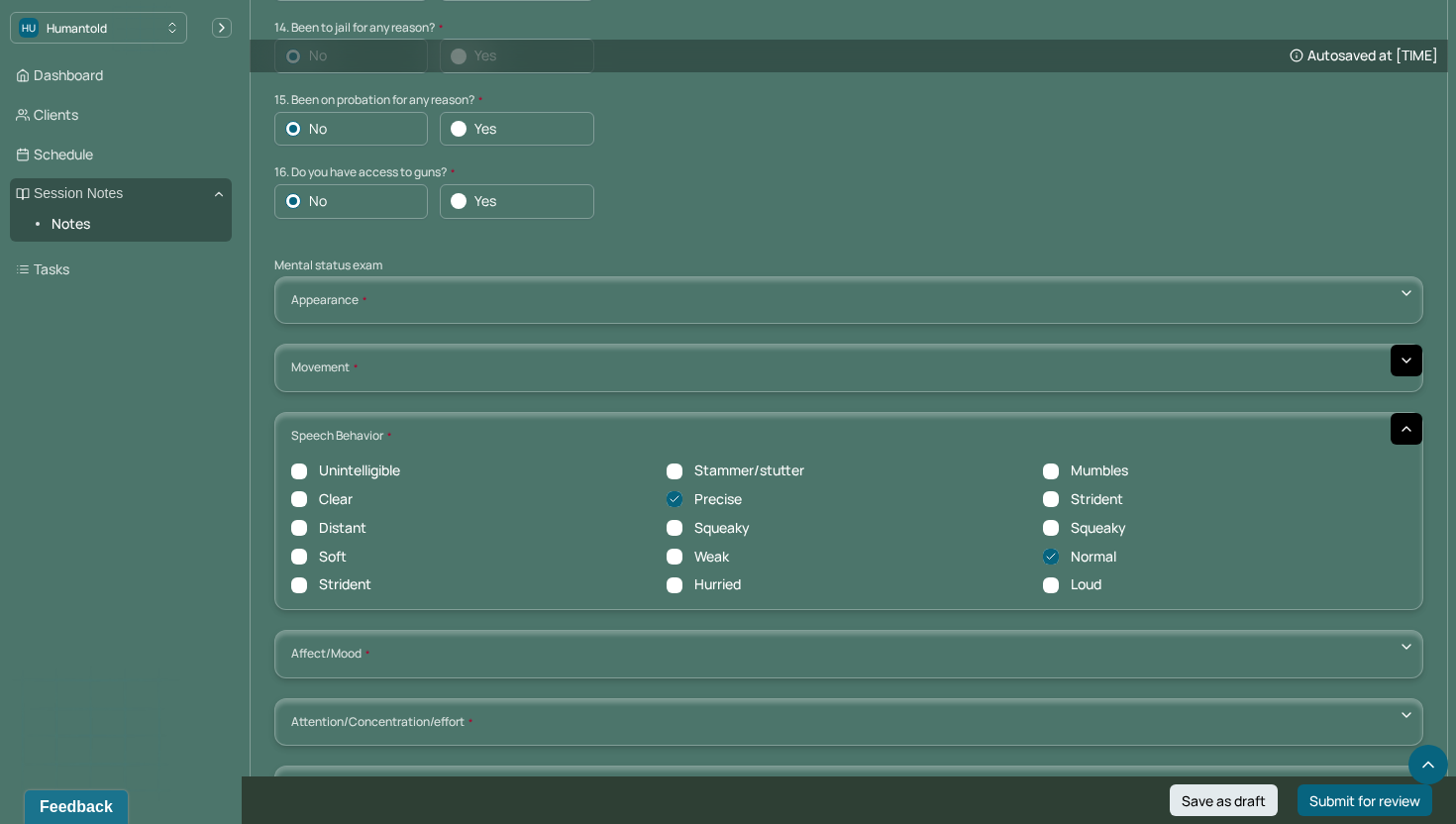 click on "Clear" at bounding box center [299, 499] 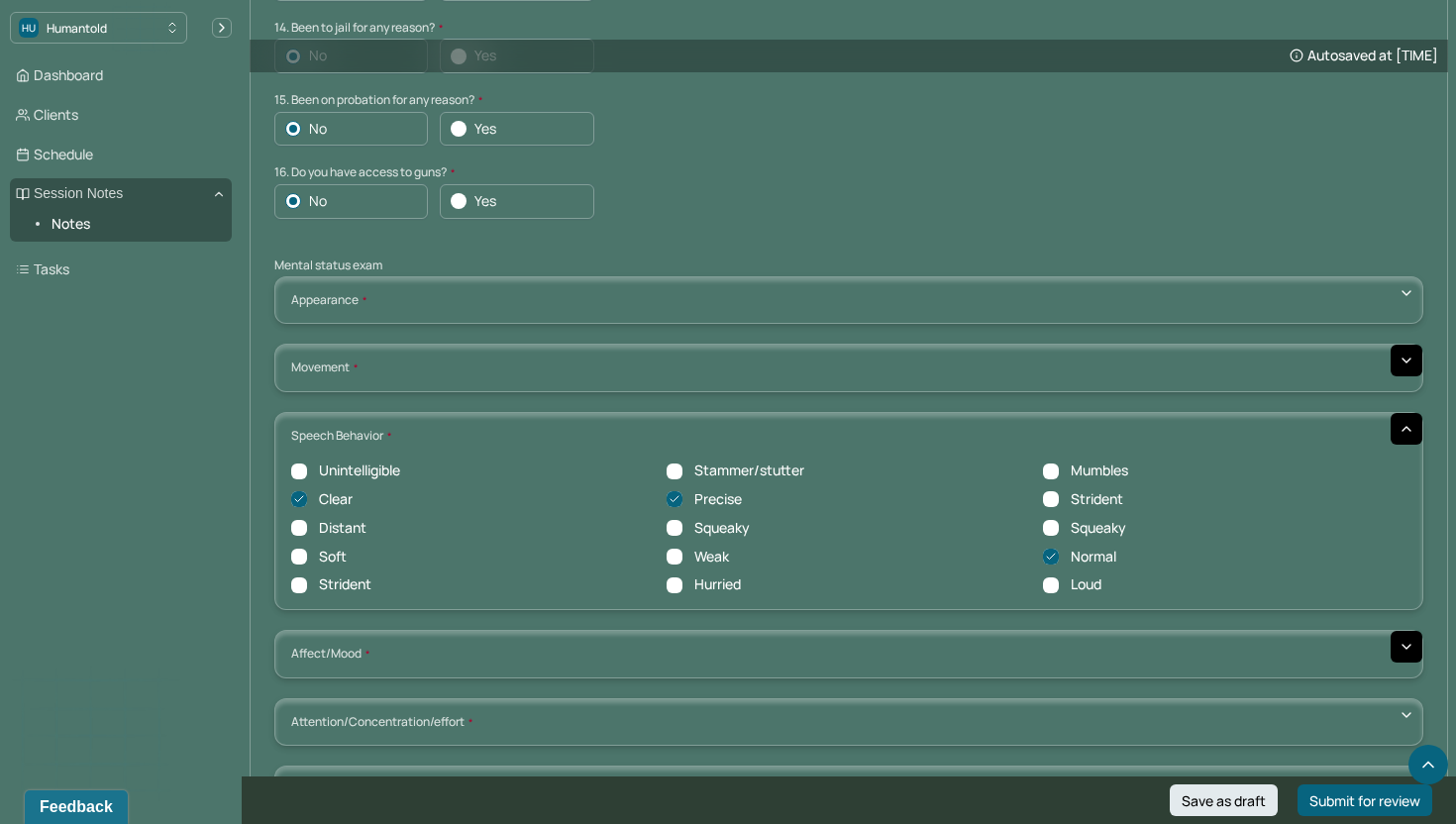 click at bounding box center (1406, 647) 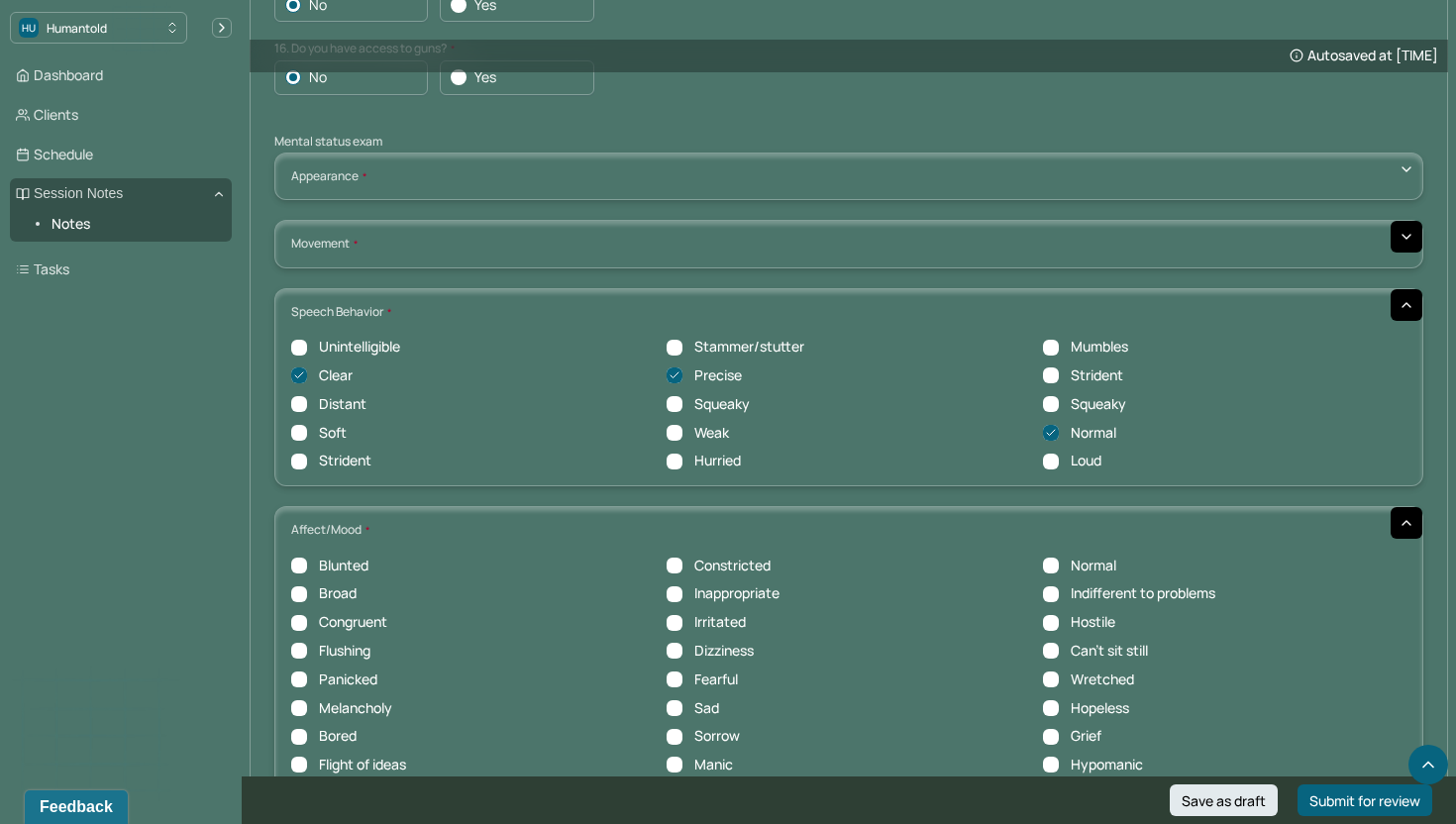 scroll, scrollTop: 6439, scrollLeft: 0, axis: vertical 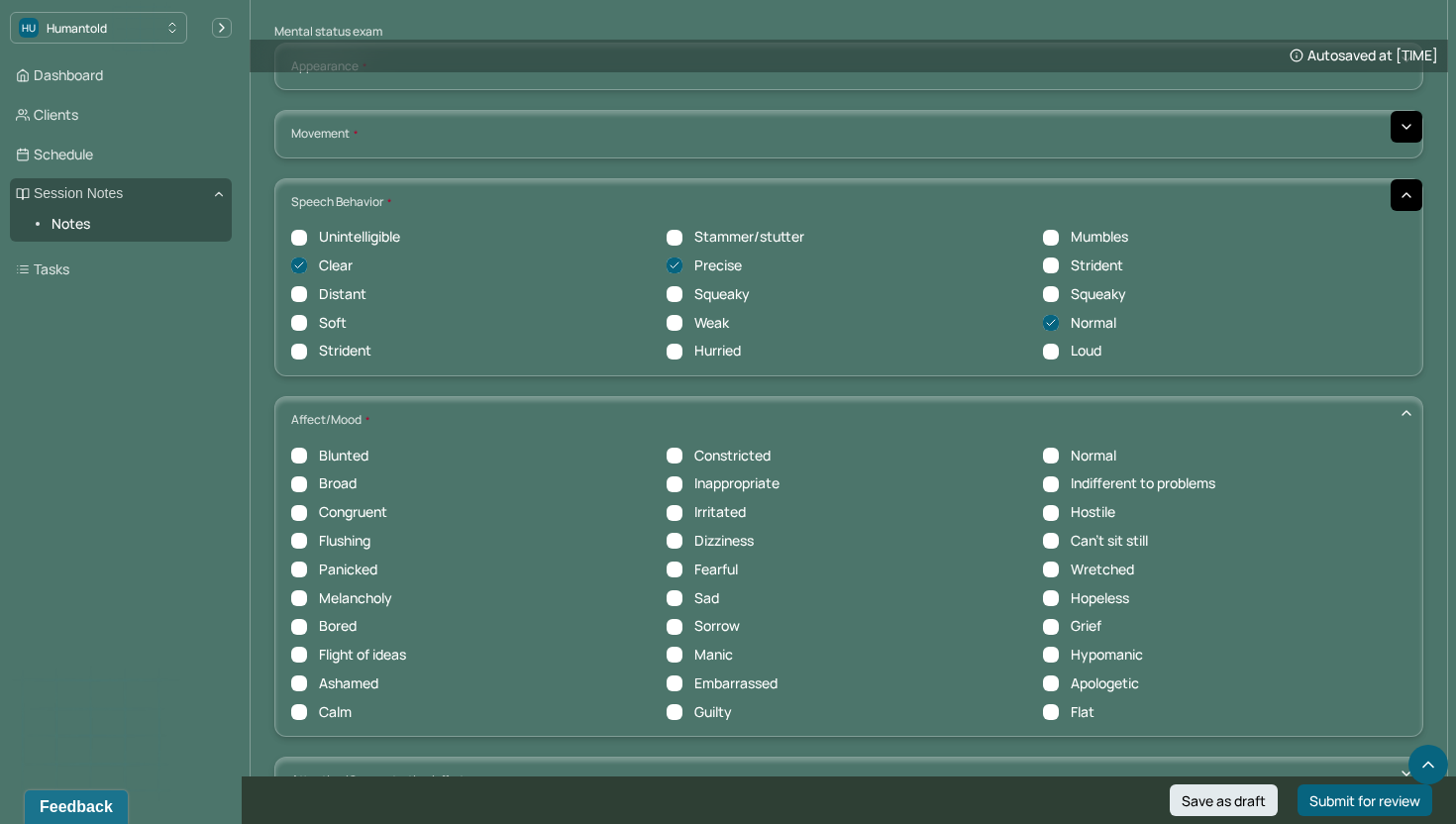 click on "Broad" at bounding box center [338, 483] 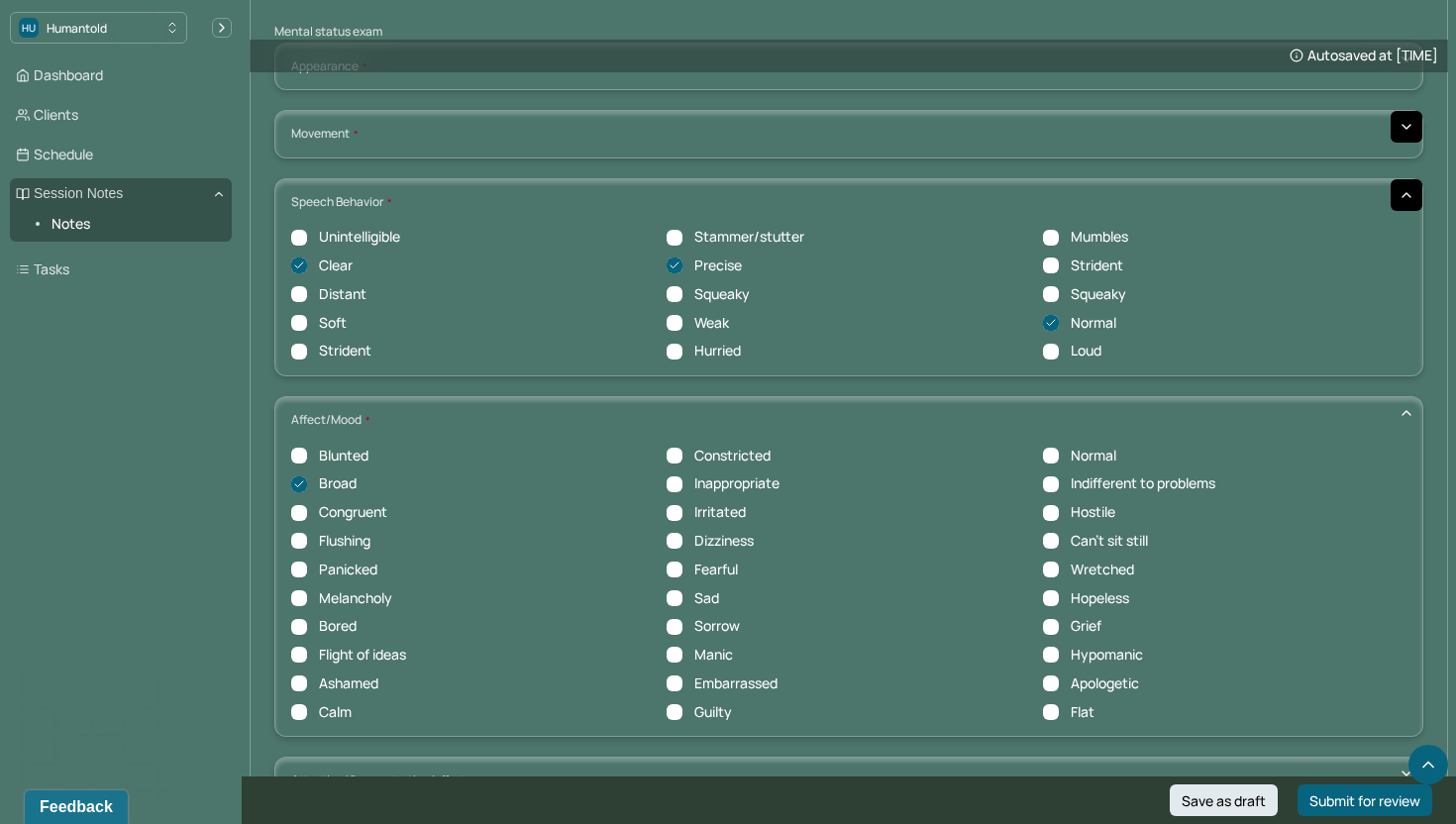 click on "Calm" at bounding box center (299, 712) 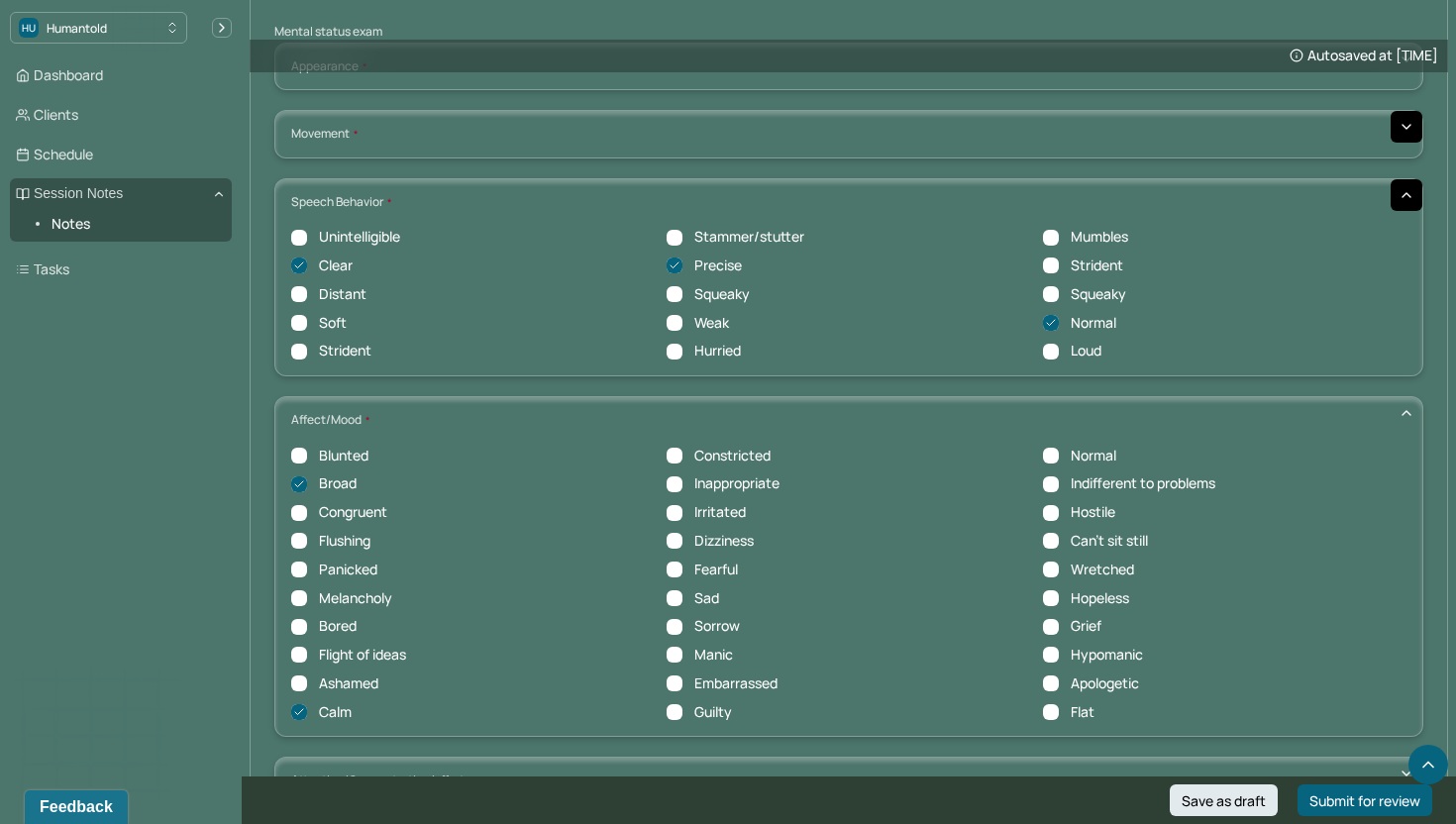 click on "Blunted Constricted Normal Broad Inappropriate Indifferent to problems Congruent Irritated Hostile Flushing Dizziness Can't sit still Panicked Fearful Wretched Melancholy Sad Hopeless Bored Sorrow Grief Flight of ideas Manic Hypomanic Ashamed Embarrassed Apologetic Calm Guilty Flat" at bounding box center [849, 584] 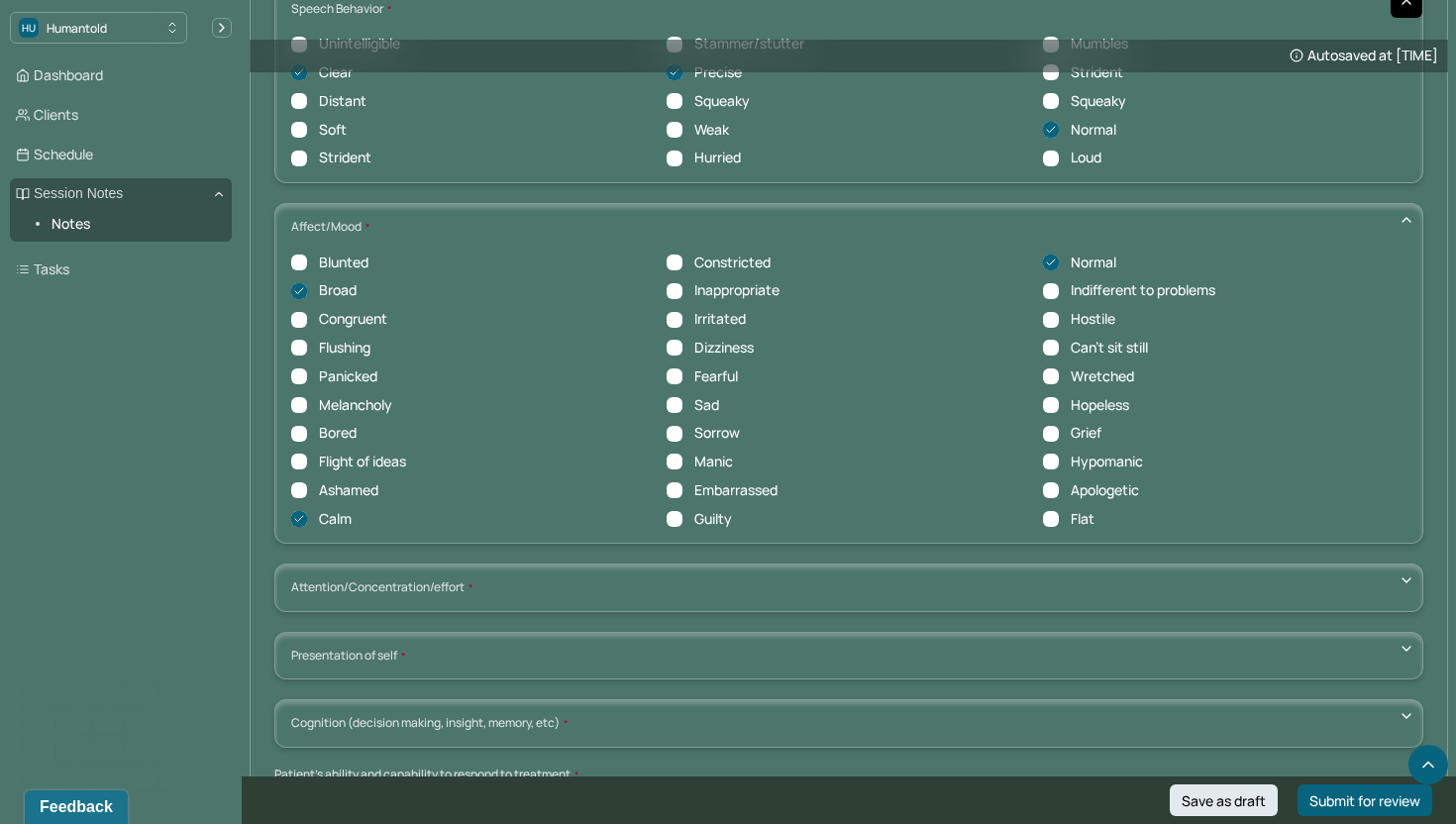scroll, scrollTop: 6737, scrollLeft: 0, axis: vertical 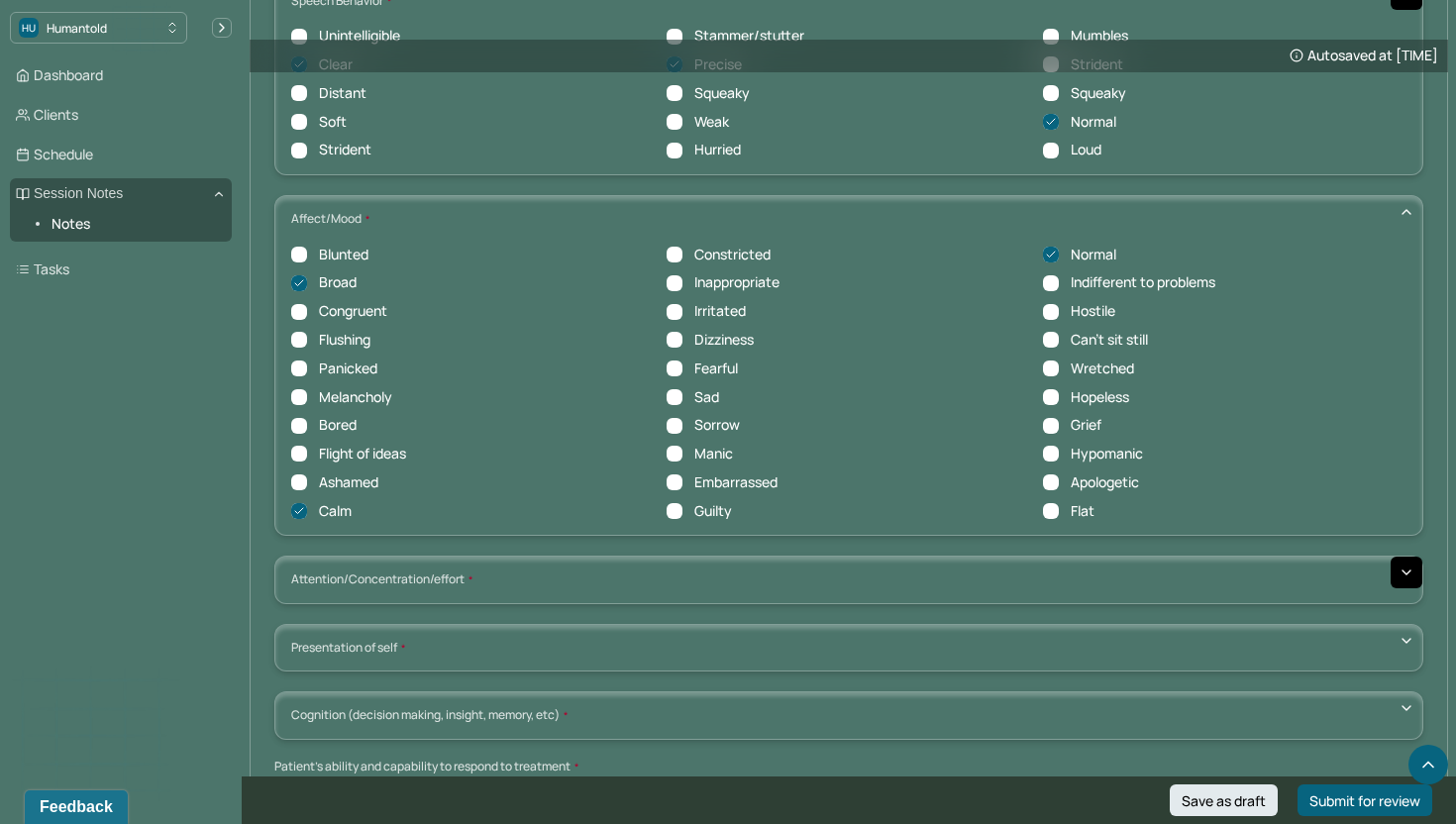 click at bounding box center [1406, 572] 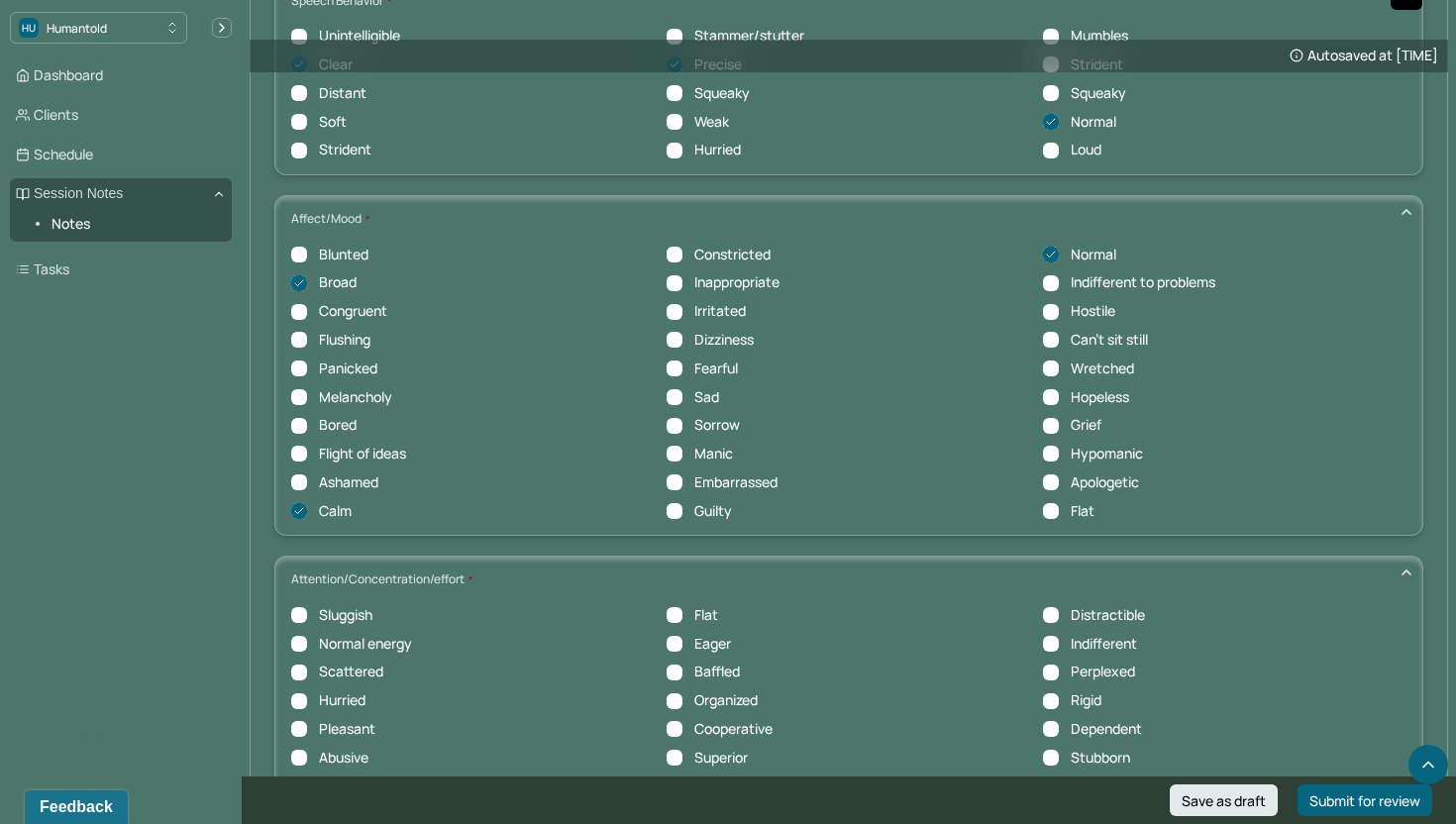 scroll, scrollTop: 1, scrollLeft: 0, axis: vertical 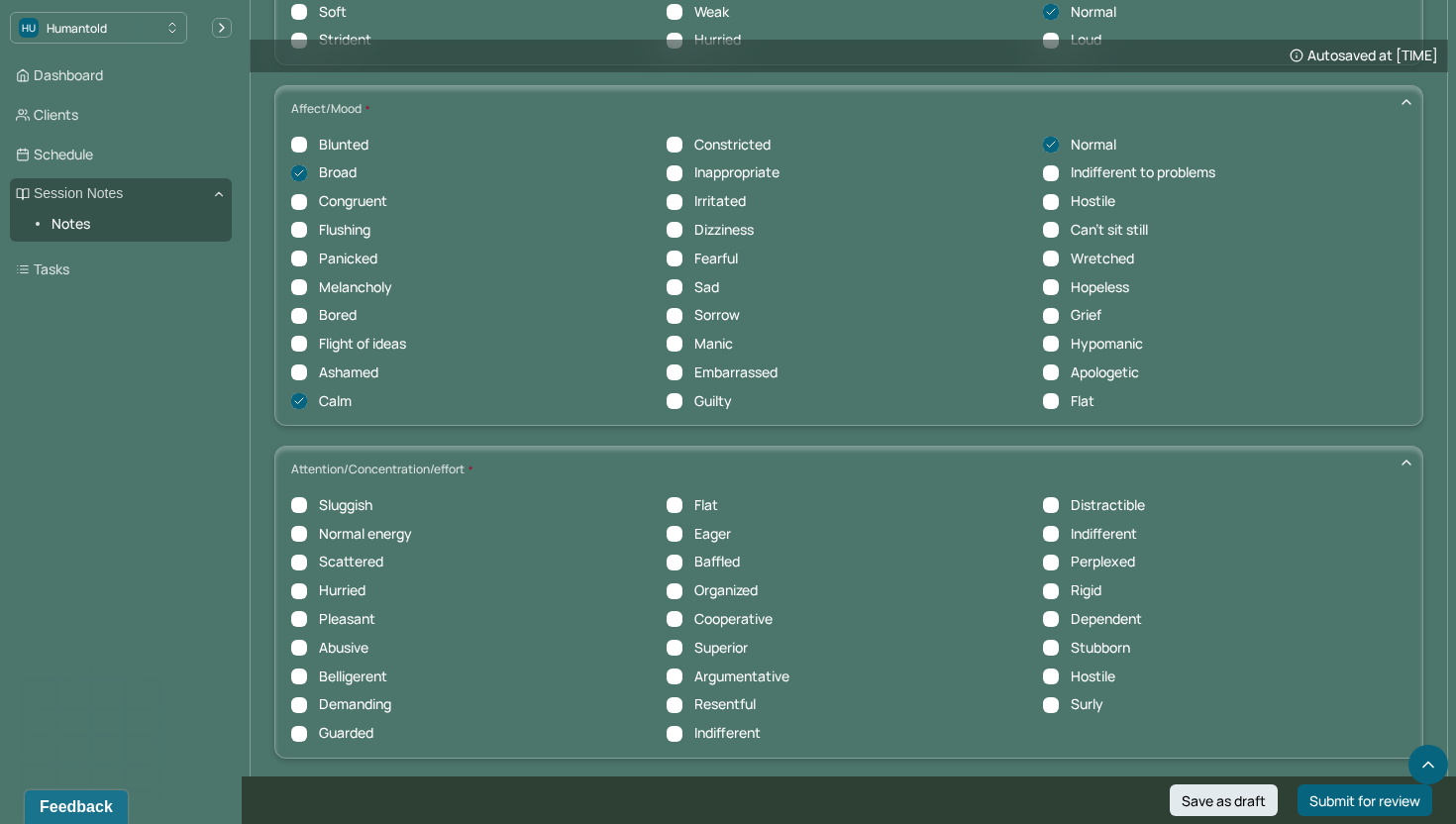 click on "Normal energy" at bounding box center (365, 534) 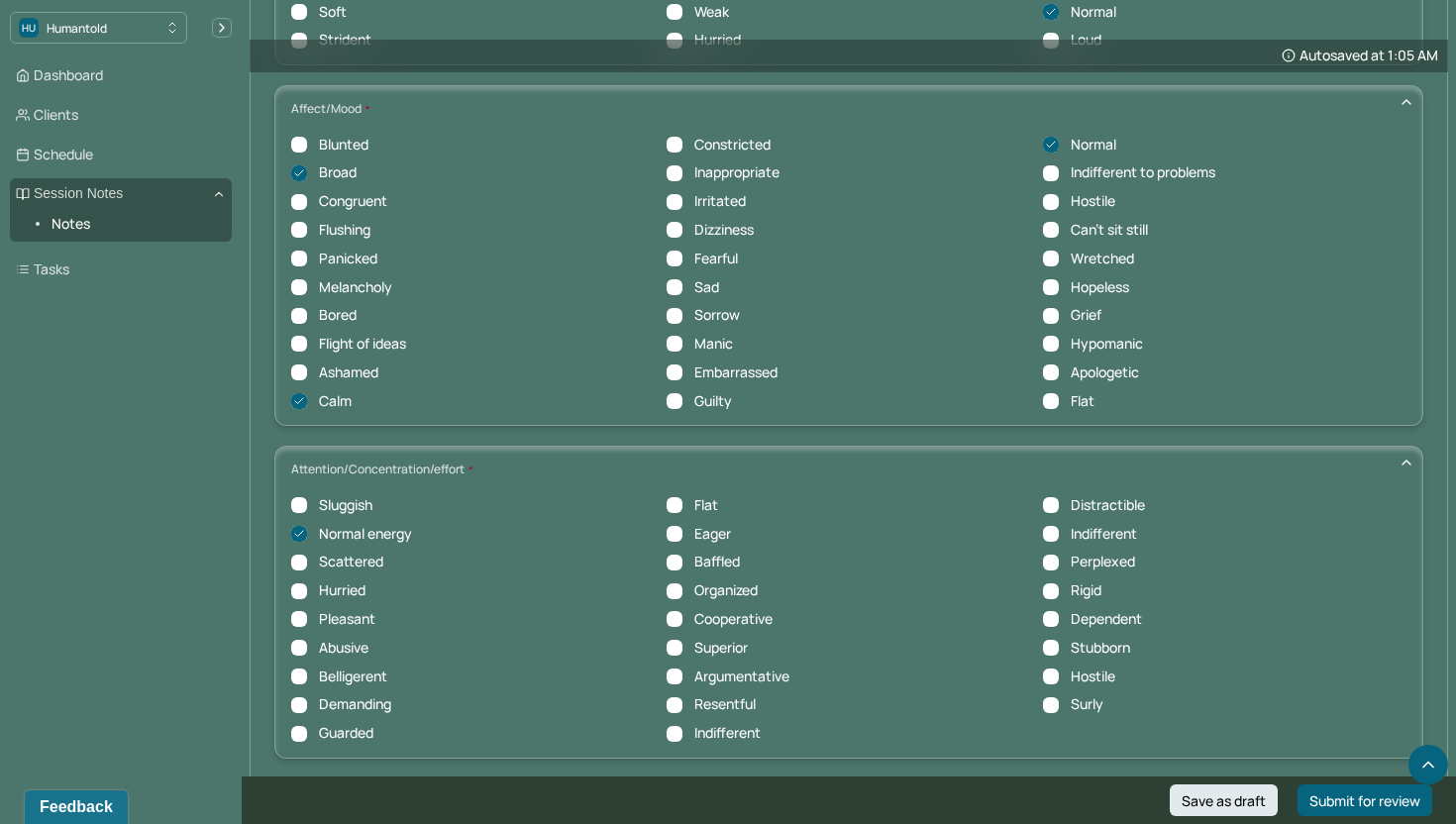 click on "Sluggish Flat Distractible Normal energy Eager Indifferent Scattered Baffled Perplexed Hurried Organized Rigid Pleasant Cooperative Dependent Abusive Superior Stubborn Belligerent Argumentative Hostile Demanding Resentful Surly Guarded Indifferent" at bounding box center (849, 619) 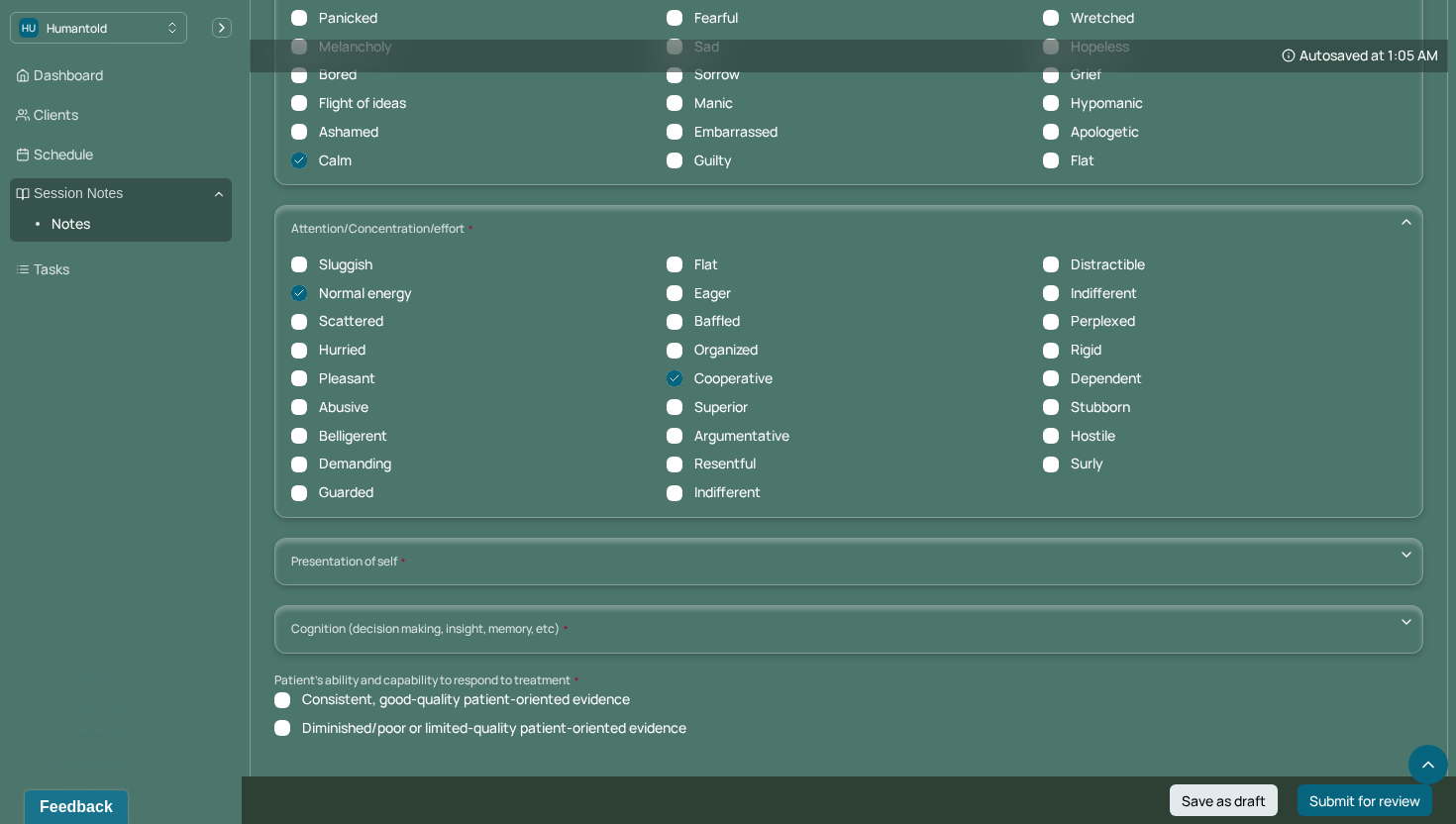scroll, scrollTop: 7089, scrollLeft: 0, axis: vertical 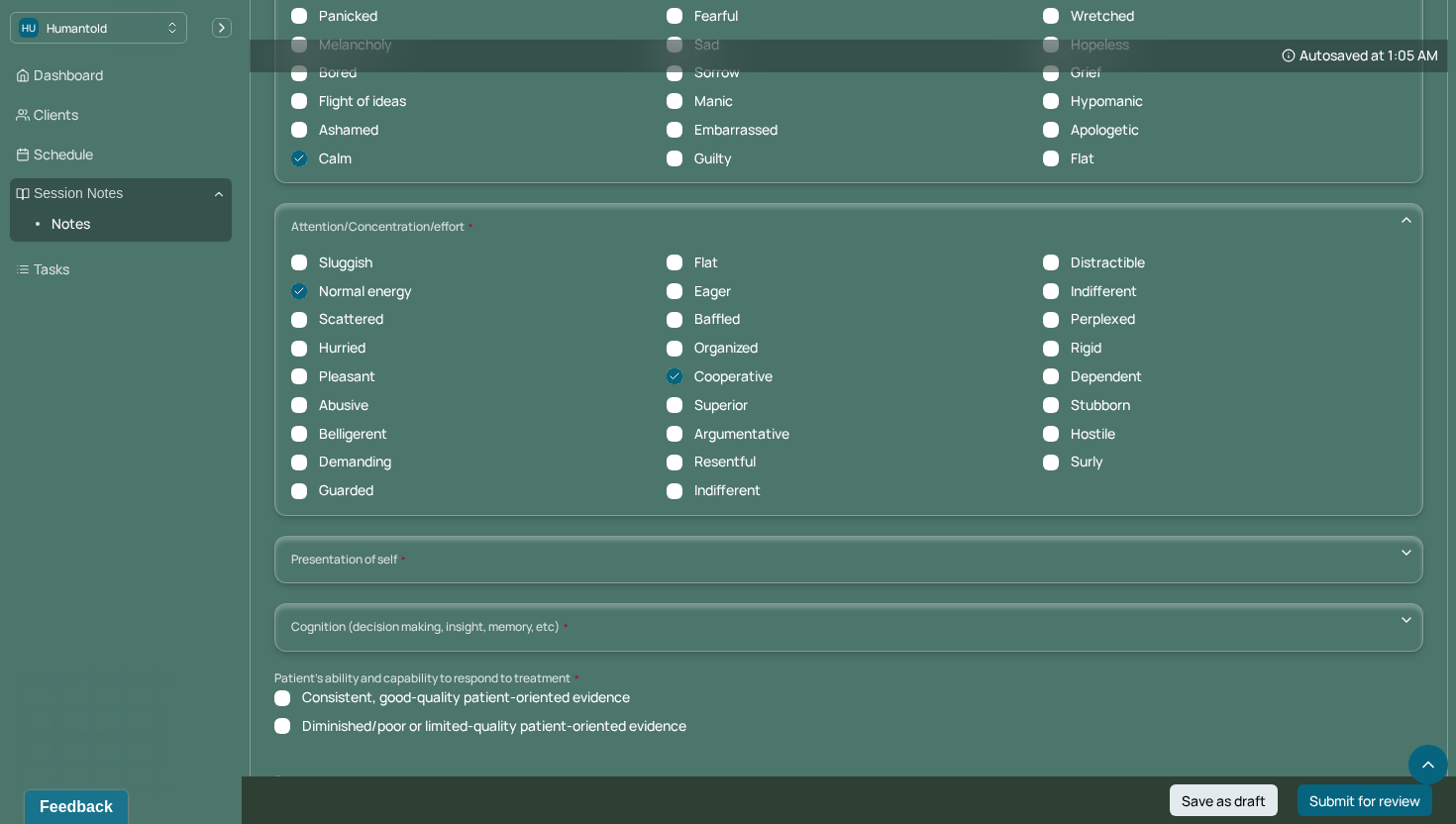 click on "Presentation of self Withdrawn Threatened Vulnerable Shy Friendly Confident Grandiose Humble Self-doubting Hopeful Pessimistic Overindulgent Warm hearted Distant Harsh" at bounding box center [849, 560] 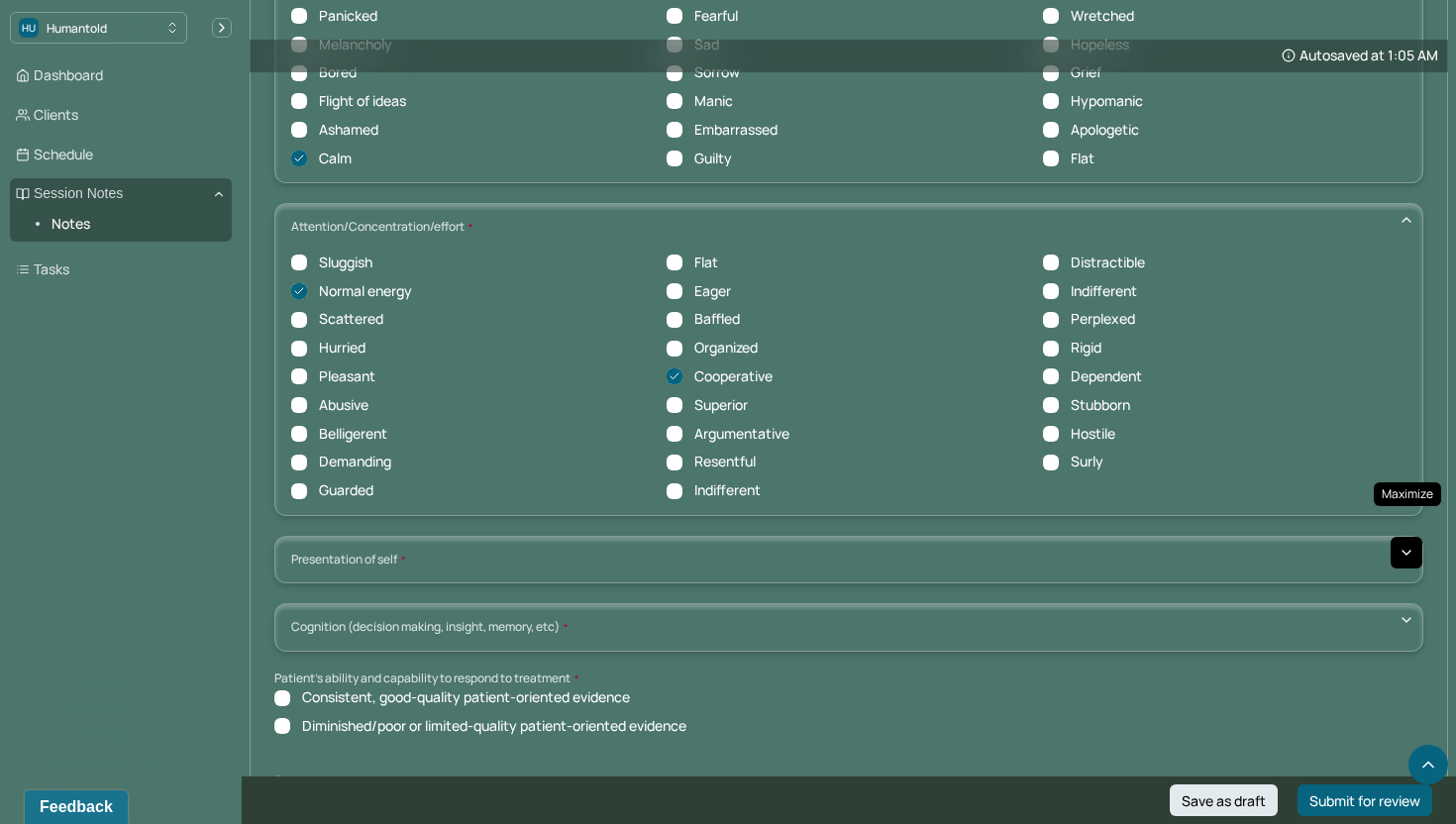 click 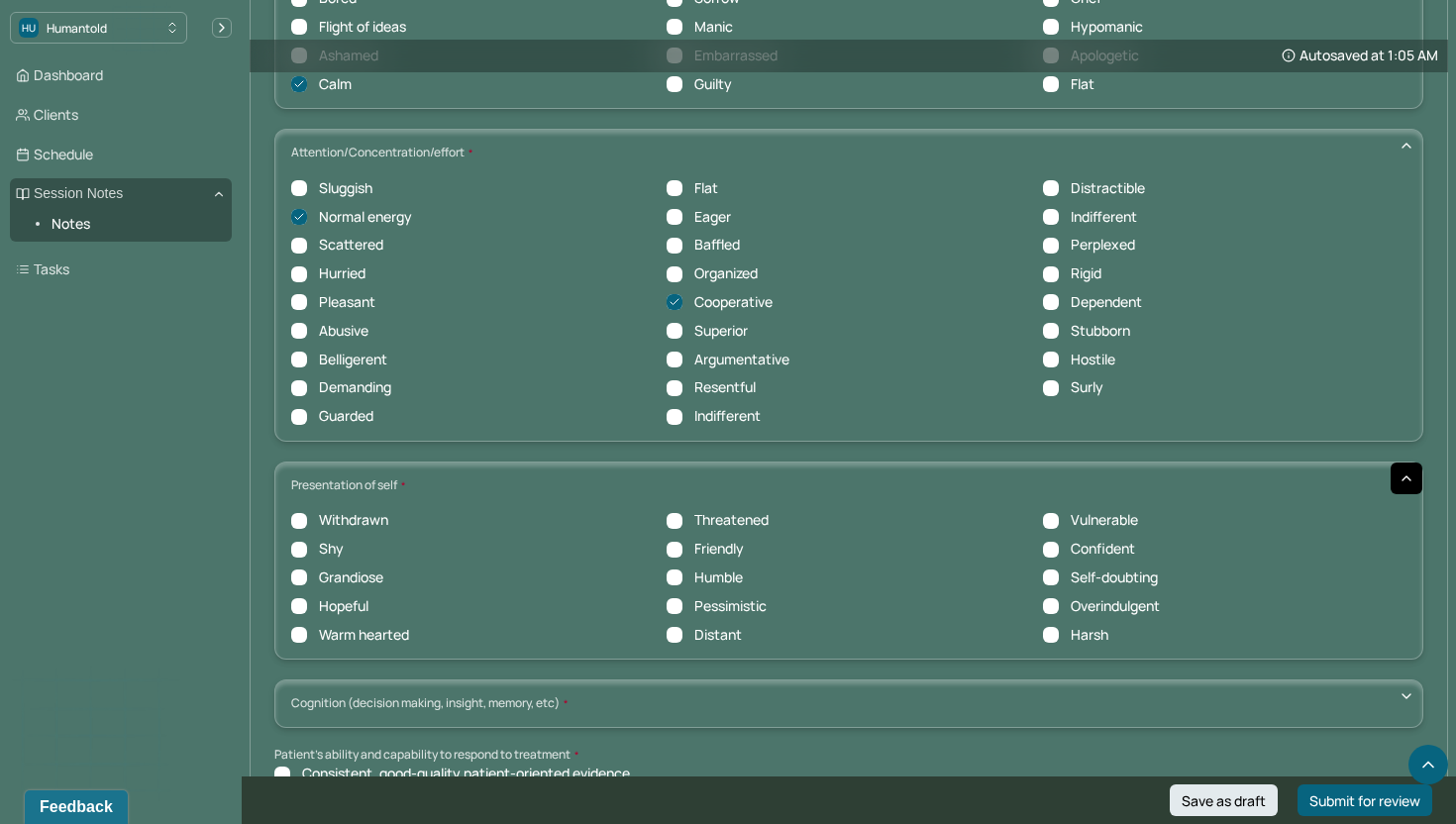 scroll, scrollTop: 7164, scrollLeft: 0, axis: vertical 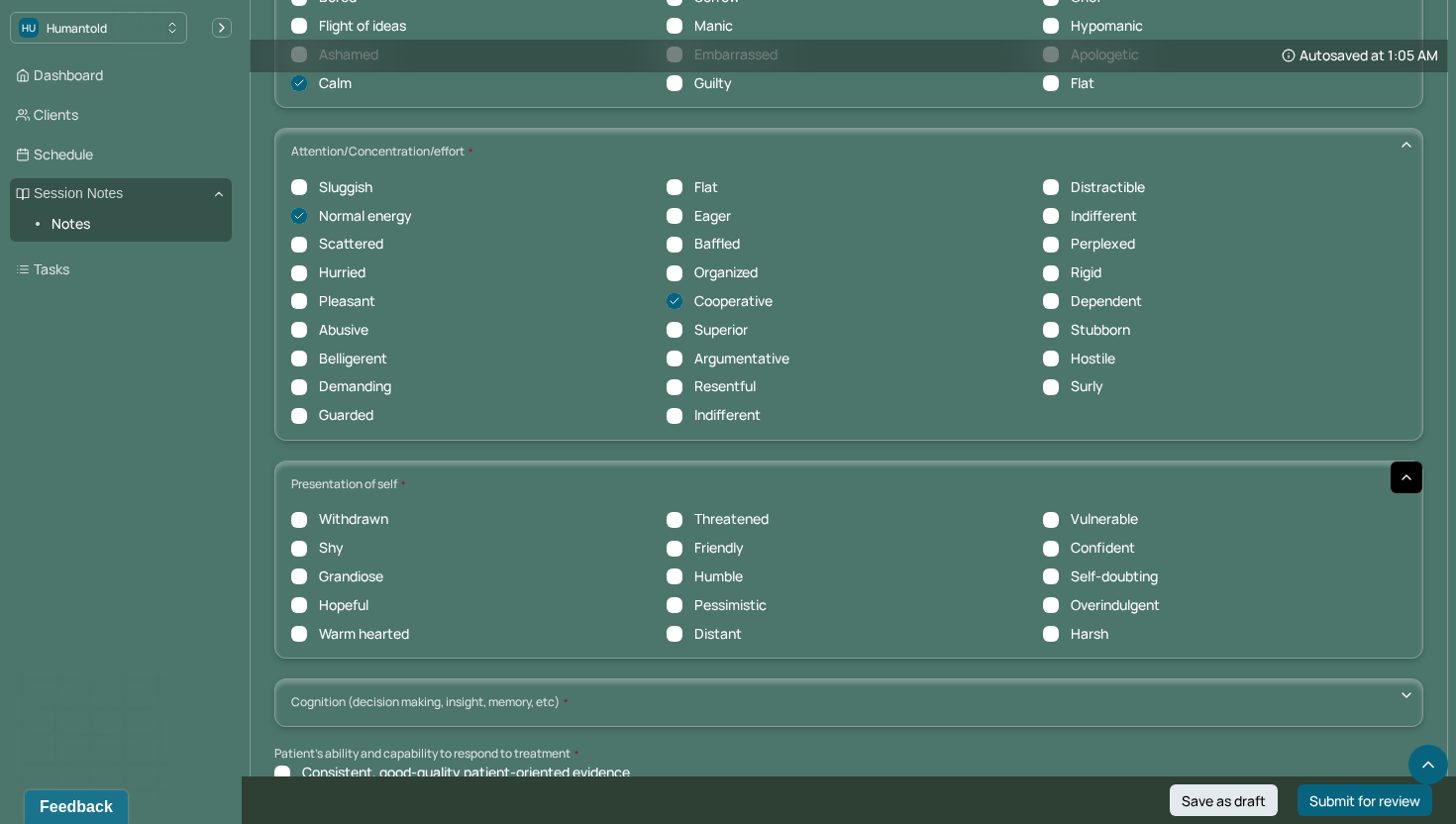 click on "Hopeful" at bounding box center (344, 605) 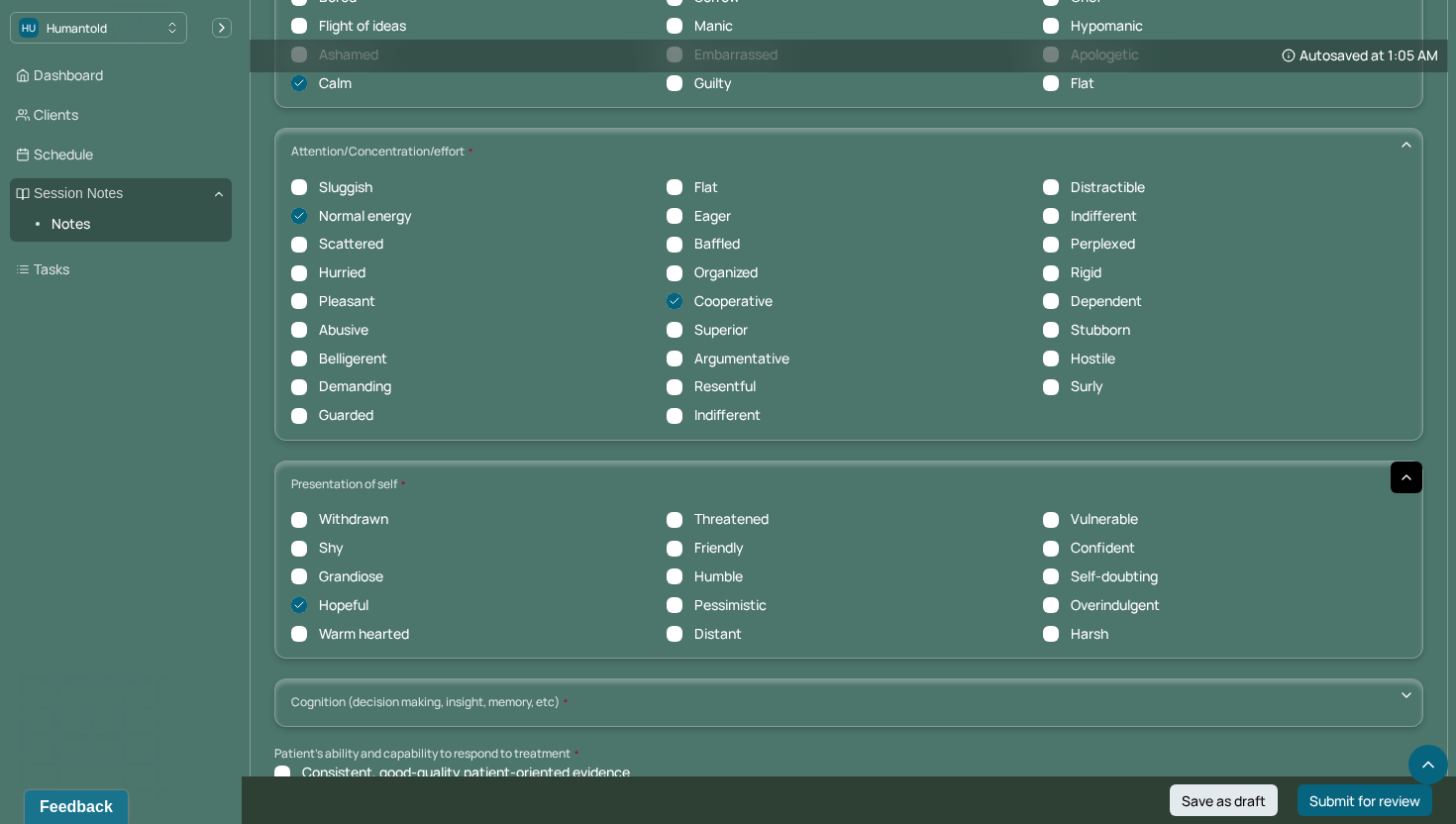 click on "Warm hearted" at bounding box center (364, 634) 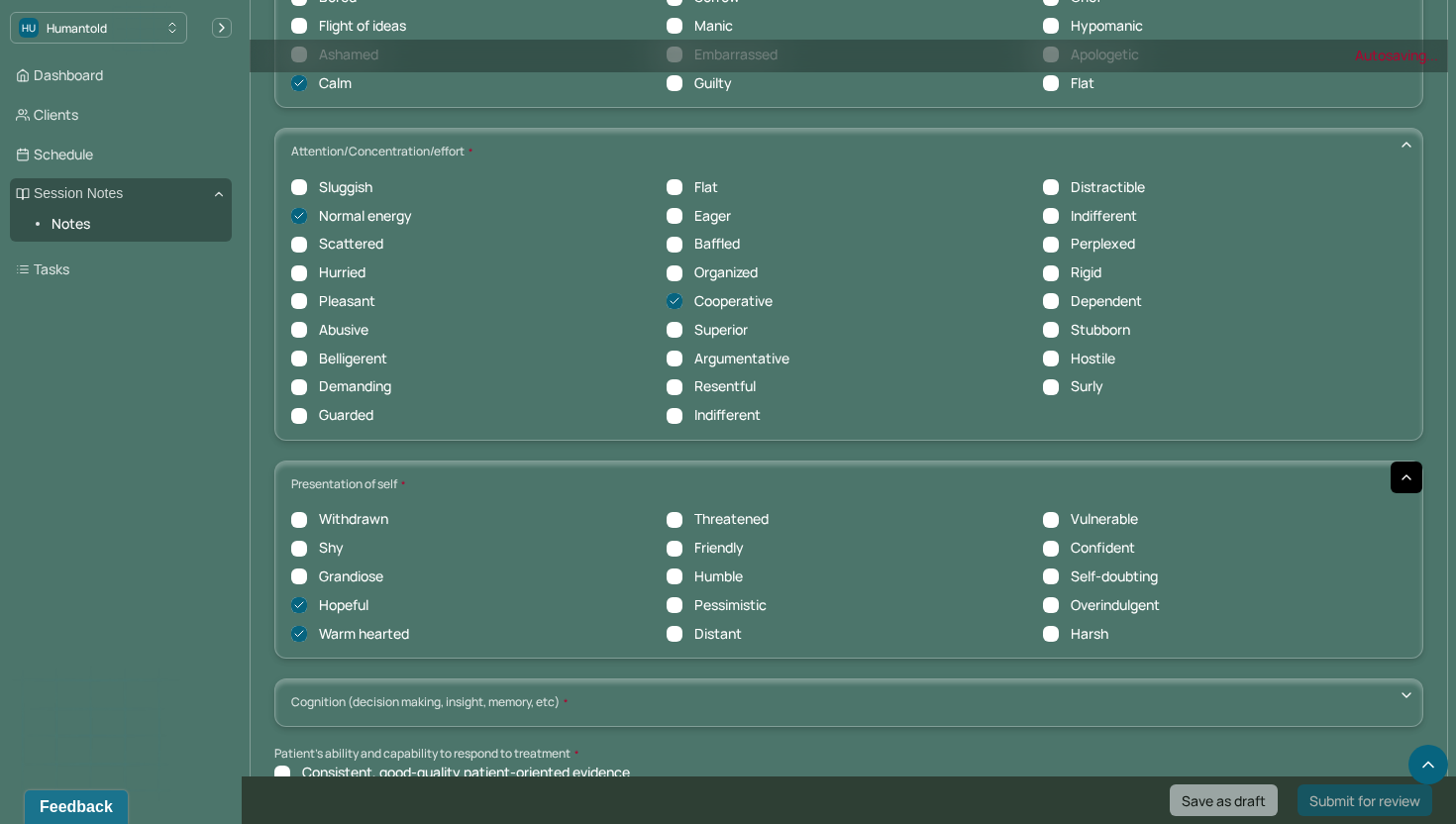 click on "Warm hearted" at bounding box center [364, 634] 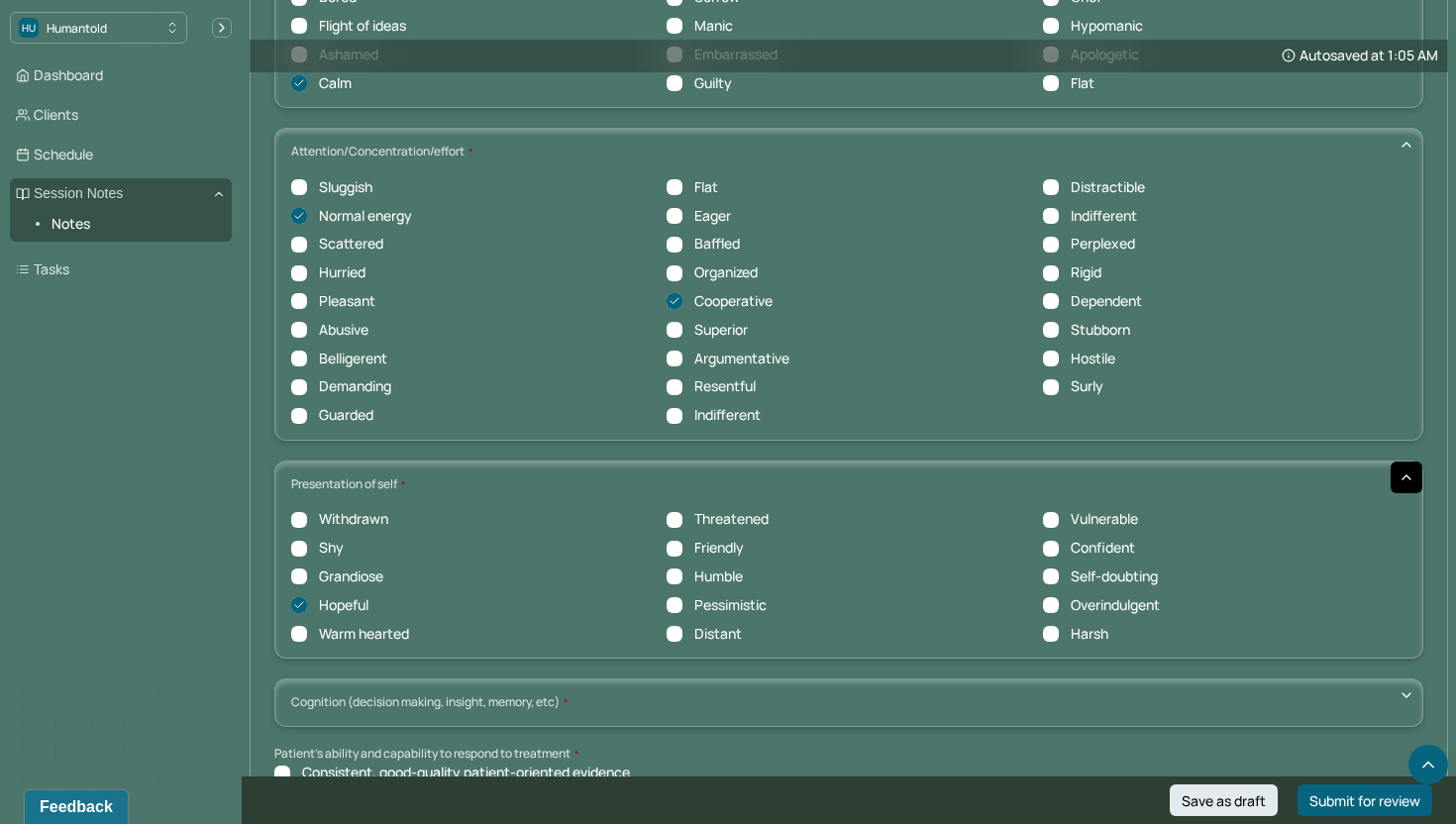 click on "Vulnerable" at bounding box center [1104, 519] 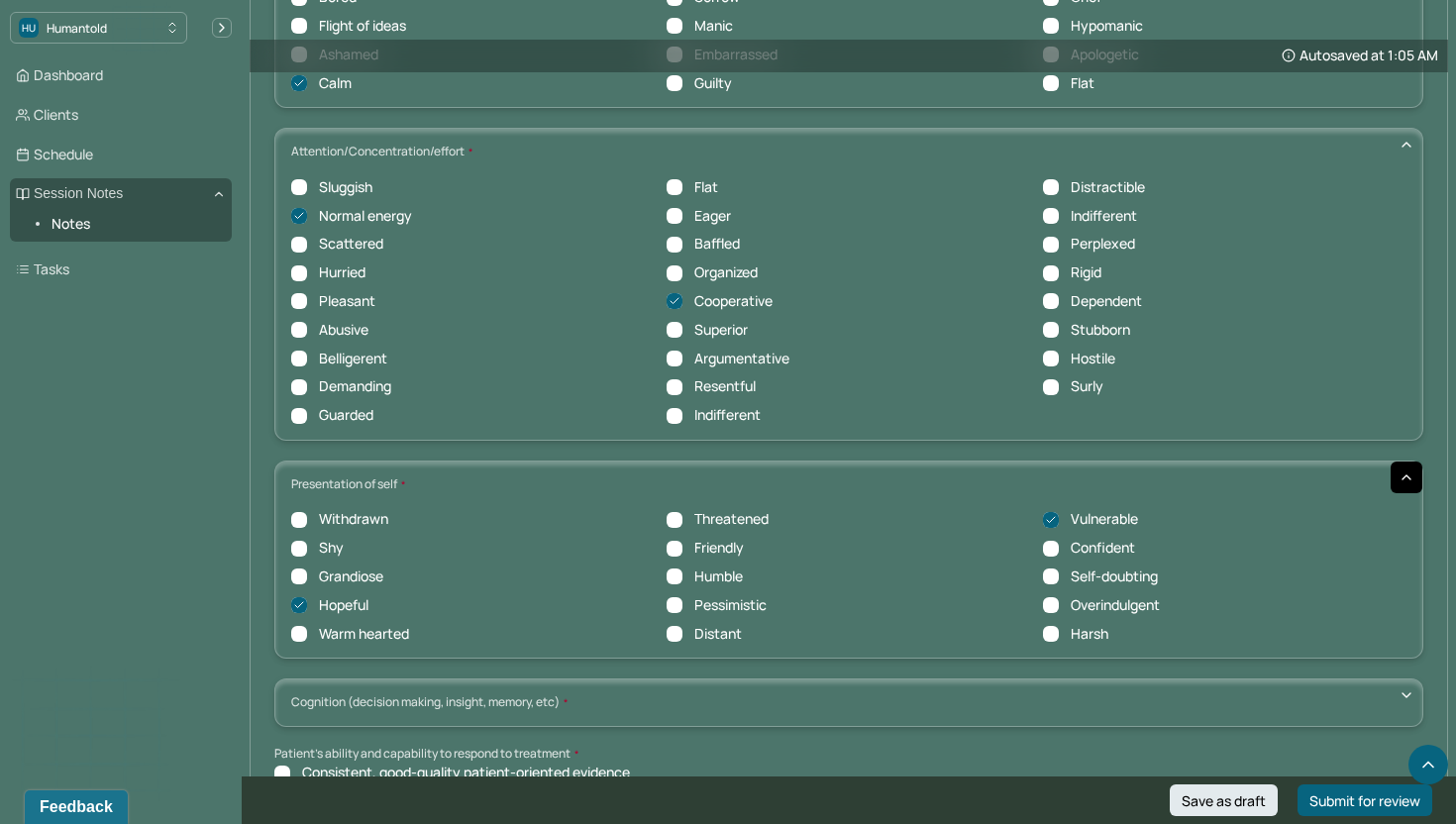 click on "Vulnerable" at bounding box center [1104, 519] 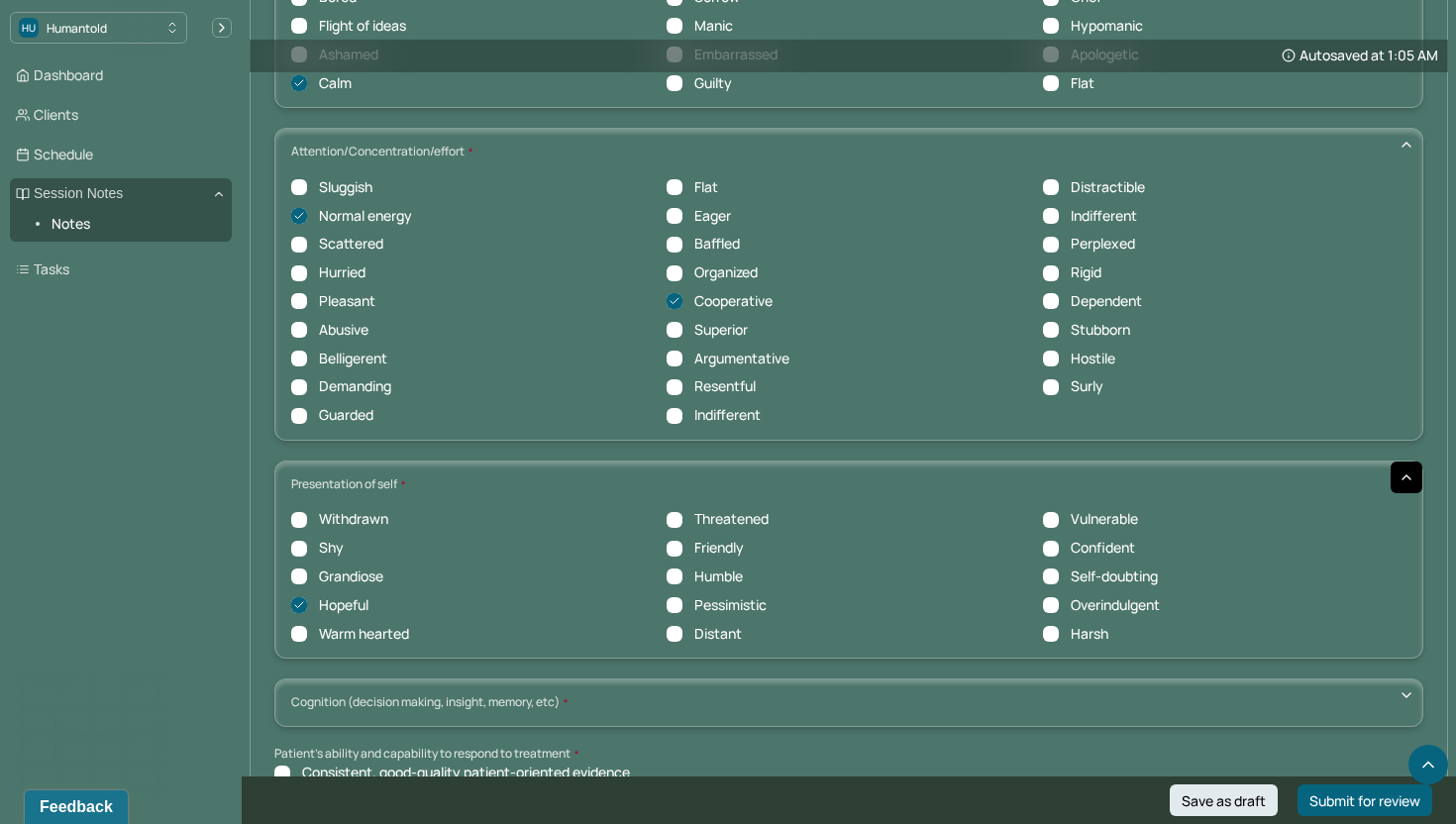 click on "Confident" at bounding box center [1102, 548] 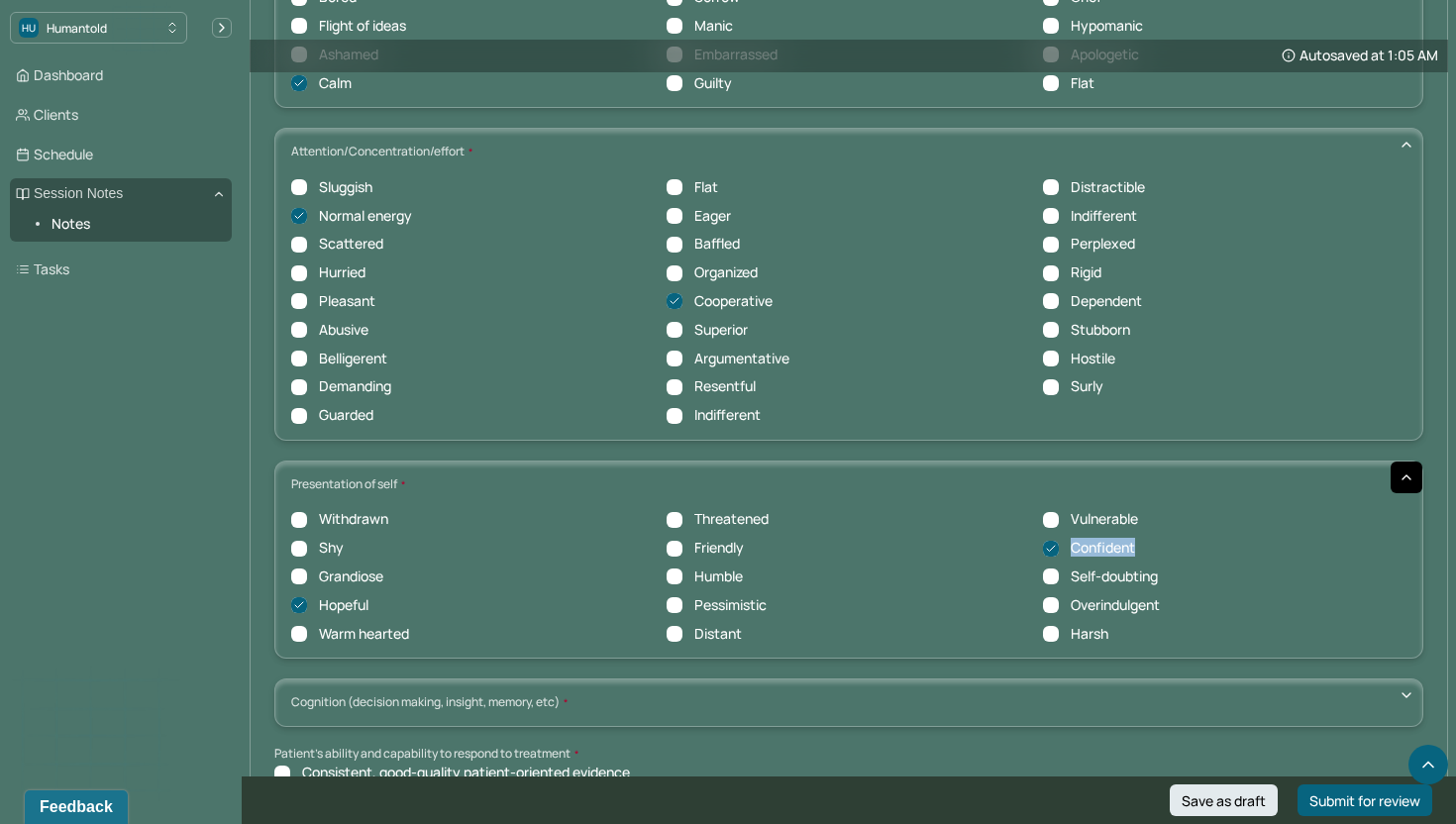 click on "Confident" at bounding box center [1102, 548] 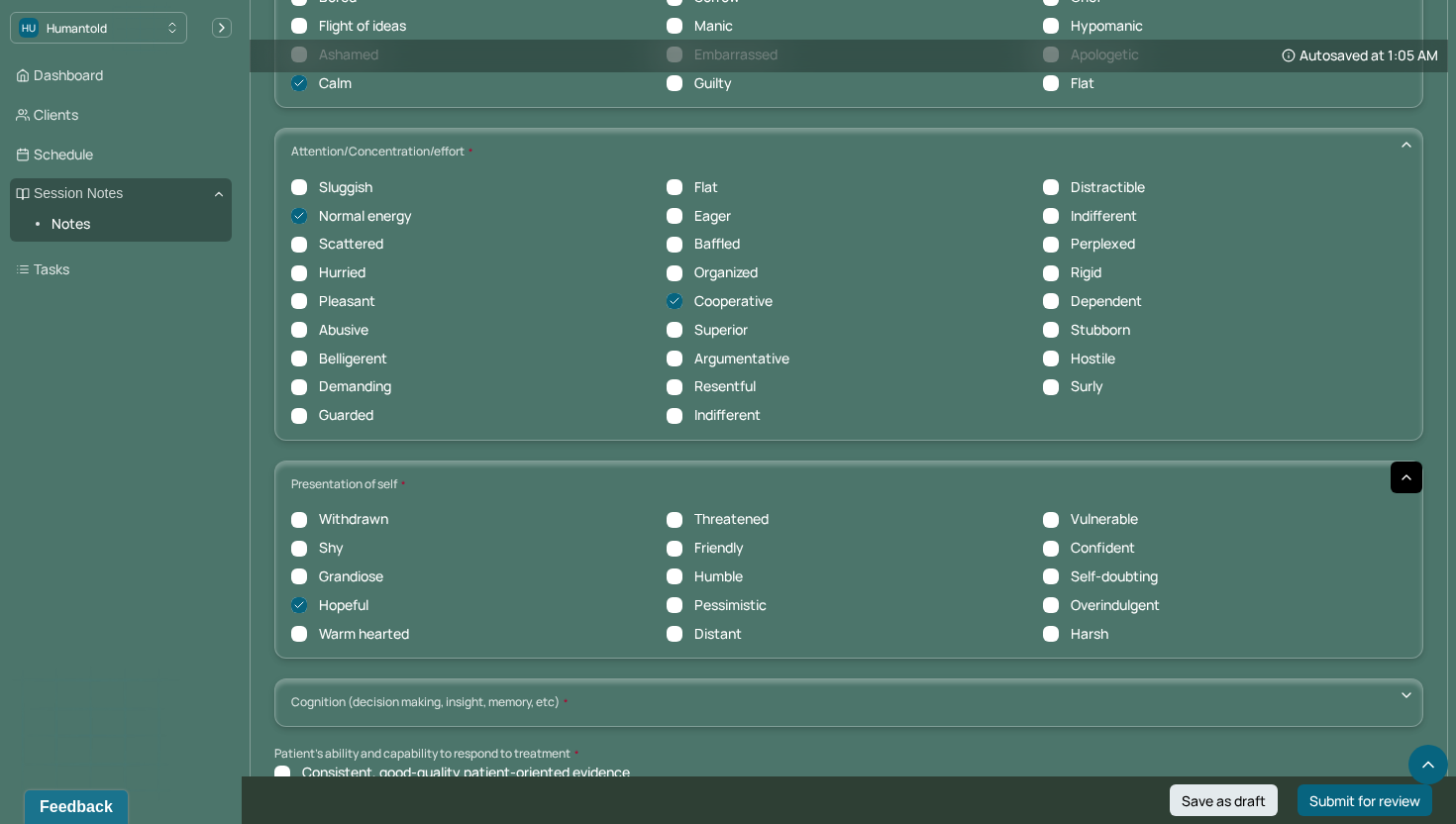 click on "Confident" at bounding box center (1224, 548) 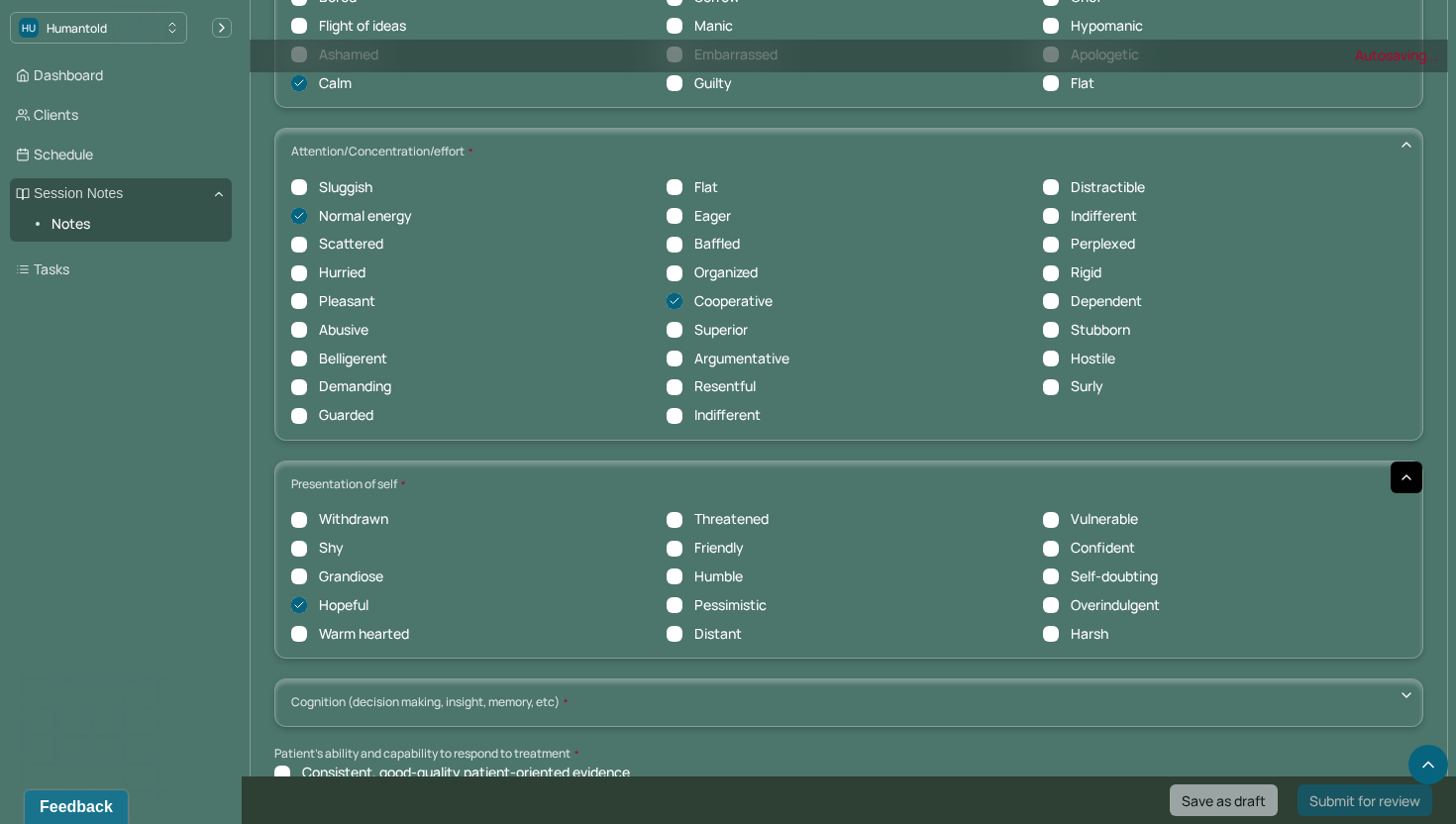 scroll, scrollTop: 0, scrollLeft: 0, axis: both 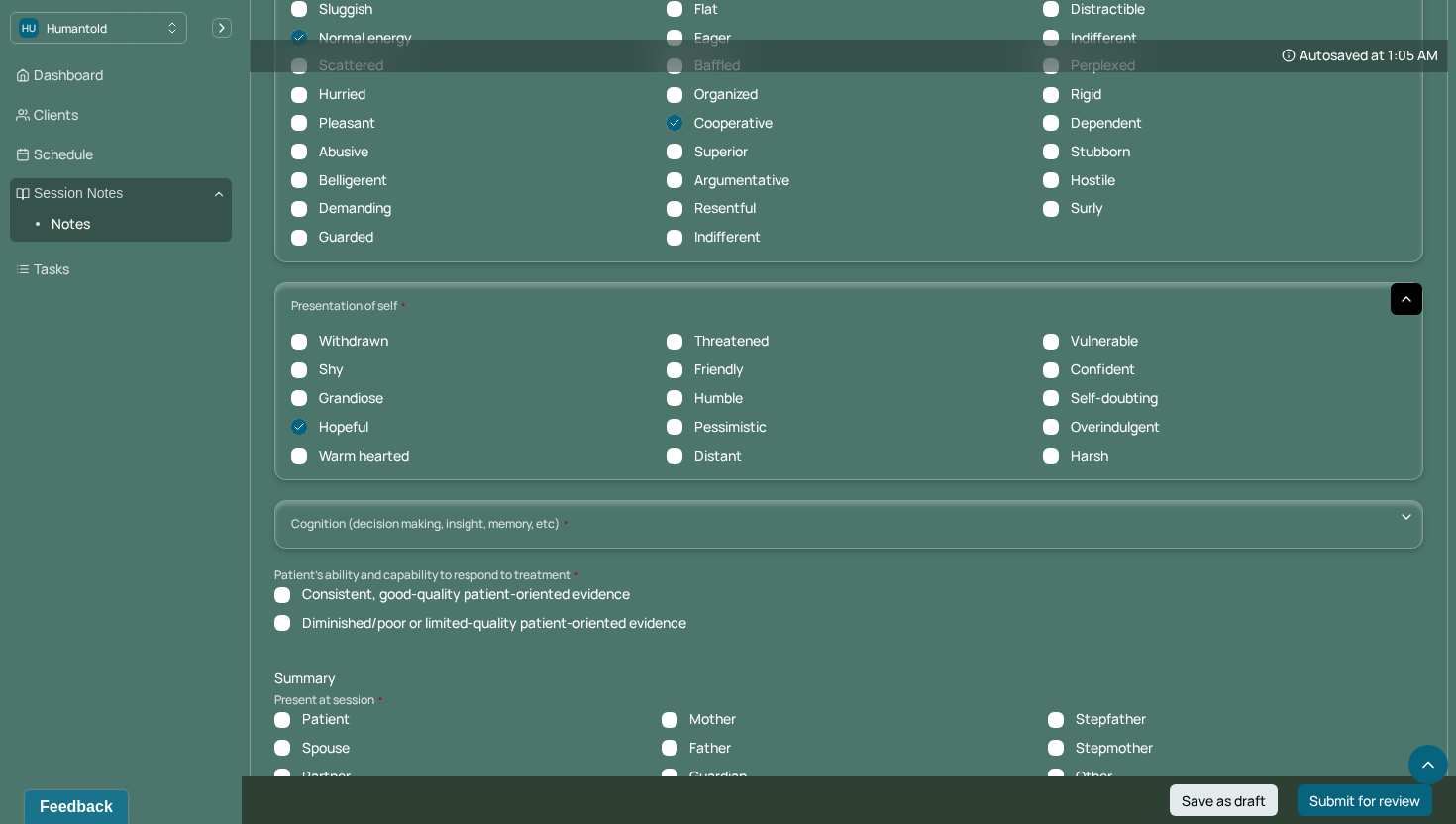 click on "Cognition (decision making, insight, memory, etc) No insight Some insight Full insight Sluggish recall Low intelligent Intelligent Defective reality Impoverished stream of thoughts Normal stream of thoughts Incoherent thought process Loose thought process Clear thought process Flight of ideas Indecisive Decisive Lack of common sense Forgetful Follows through Faulty reasoning Easily confused Normal abstraction Procrastinates Confuses time frames/sequence Normal memory Amnesia Confused present location/date/persons, places Good orientation Victimization Normal judgement Intact reality" at bounding box center (849, 524) 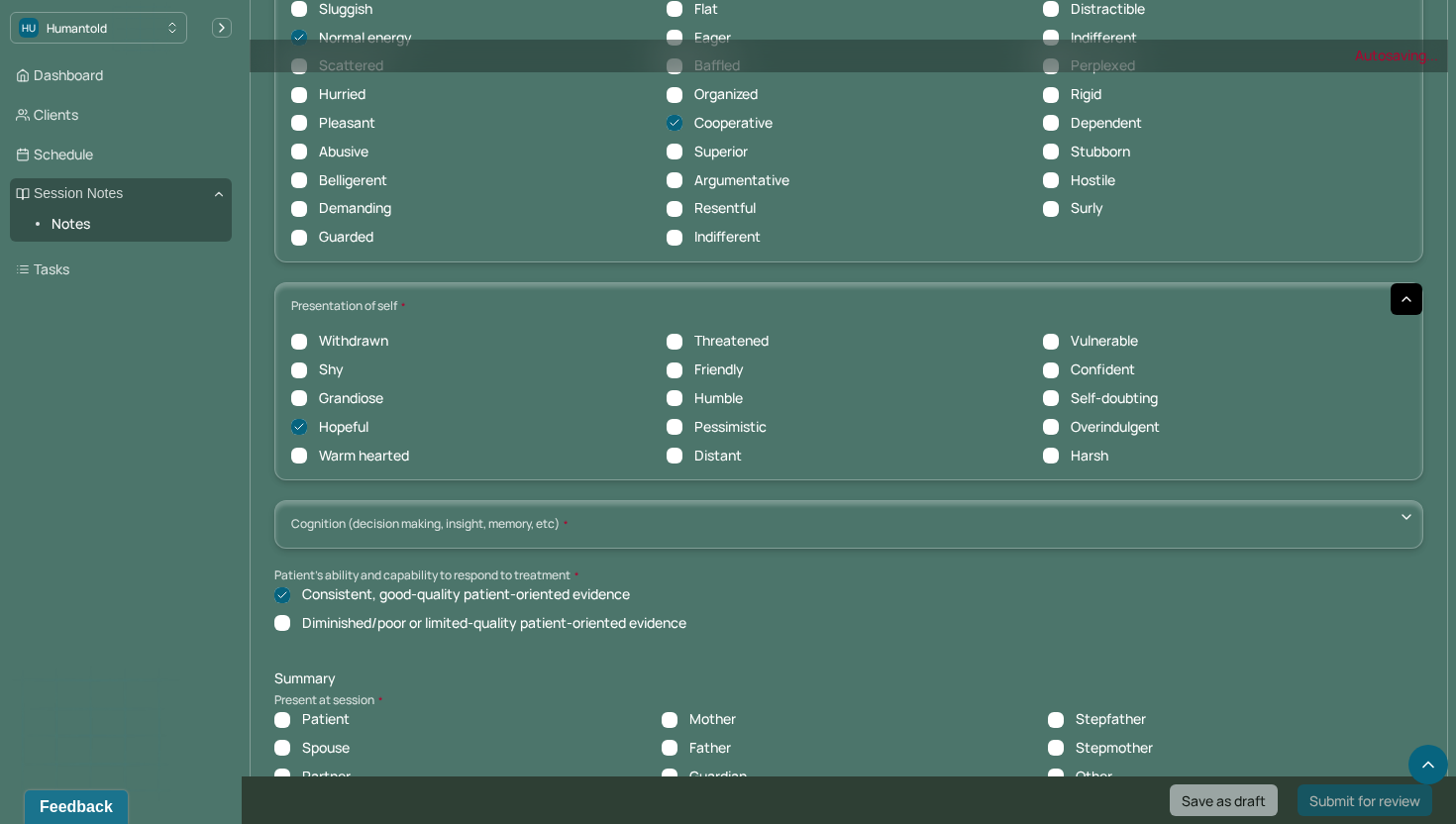 click on "Diminished/poor or limited-quality patient-oriented evidence" at bounding box center [494, 623] 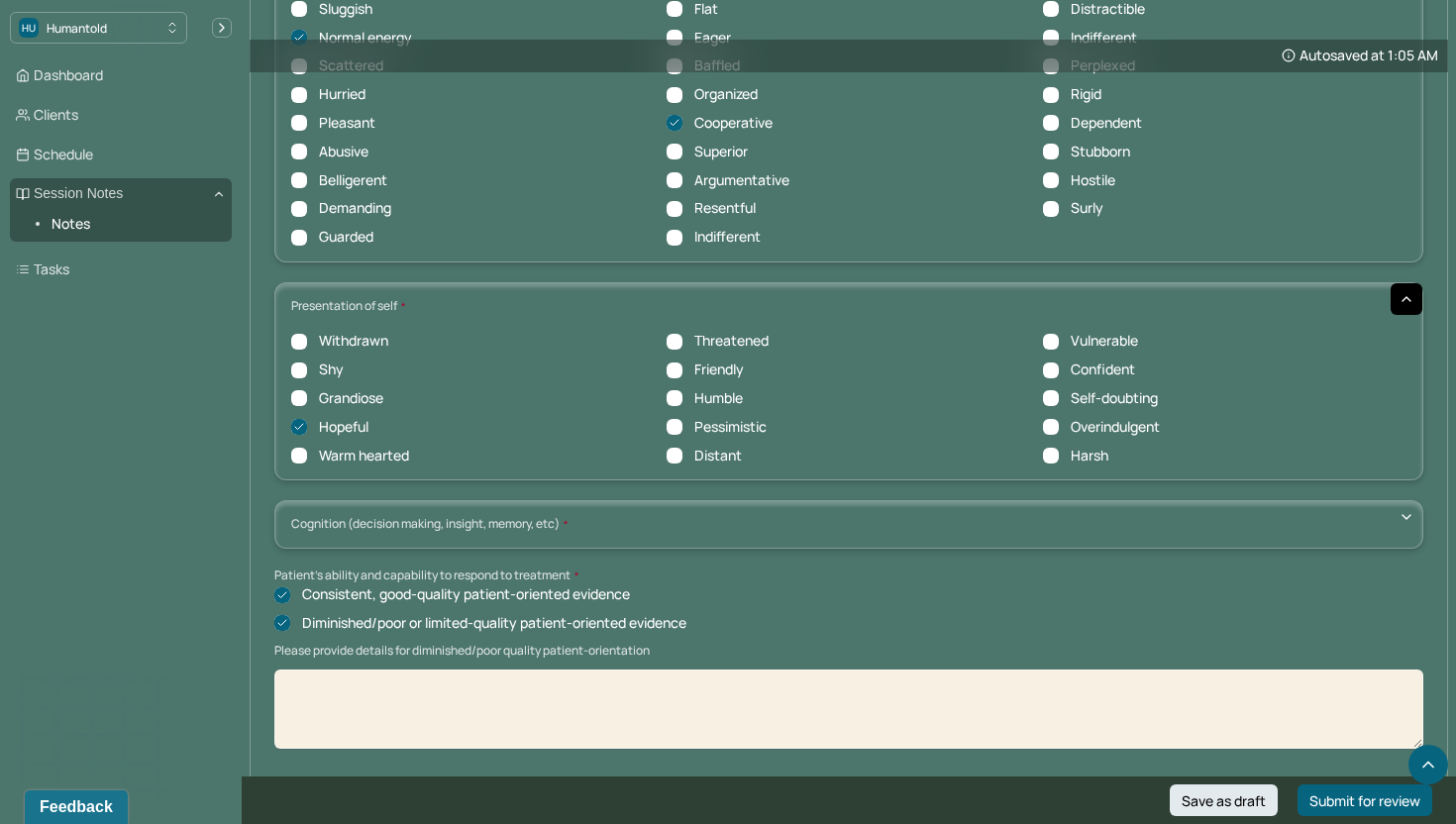click on "Diminished/poor or limited-quality patient-oriented evidence" at bounding box center [494, 623] 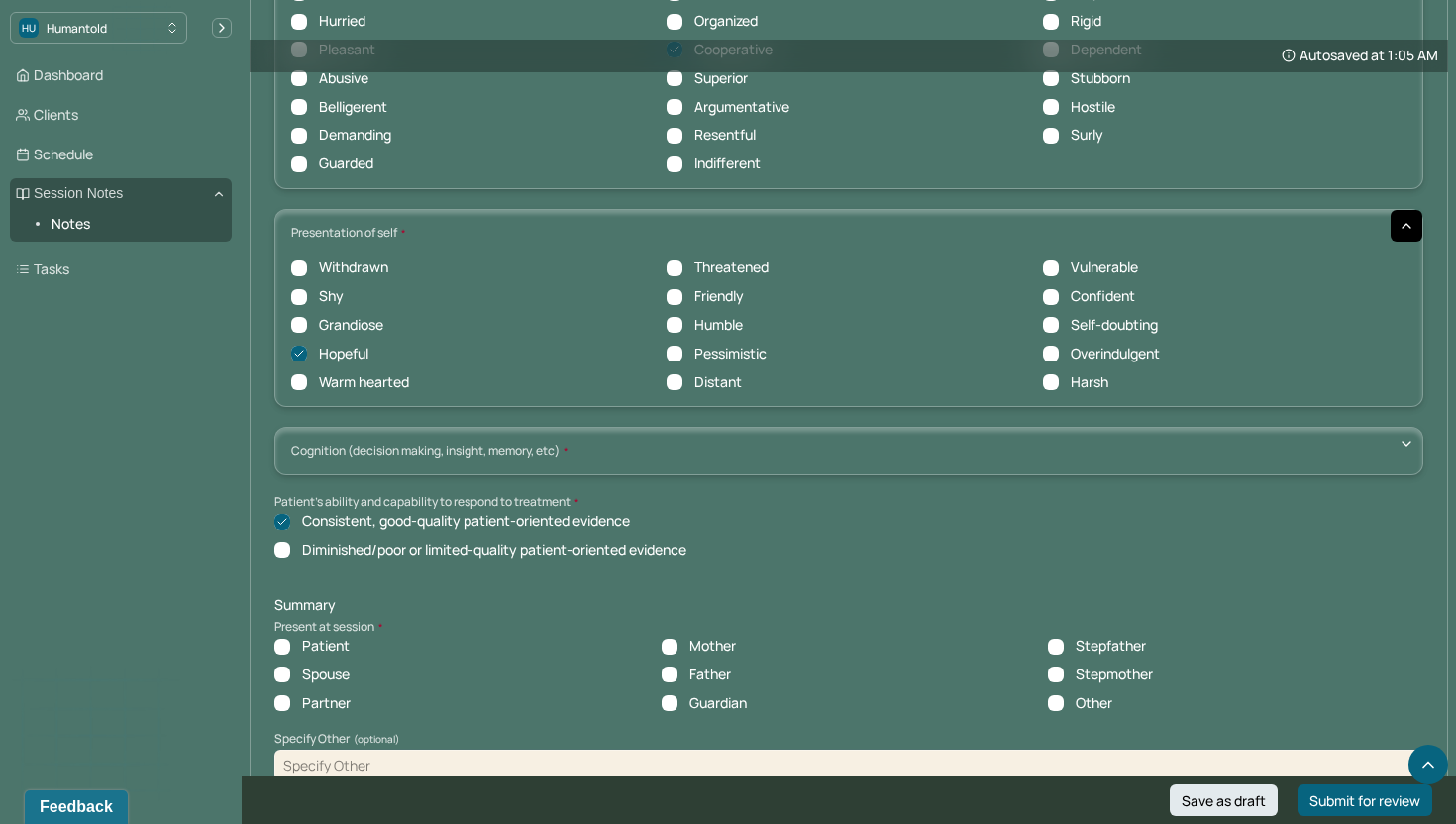 scroll, scrollTop: 7435, scrollLeft: 0, axis: vertical 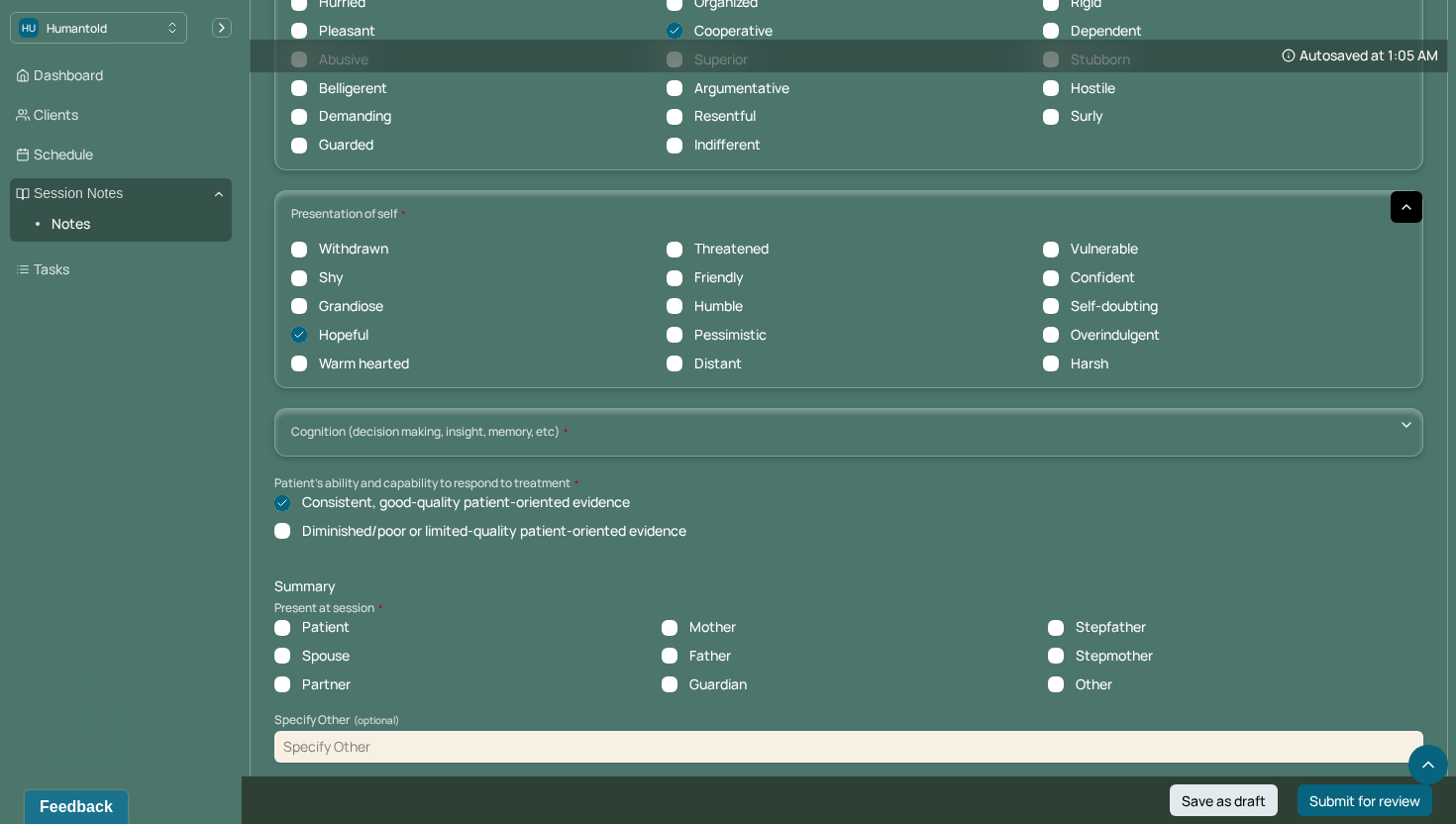 click on "Patient" at bounding box center [312, 627] 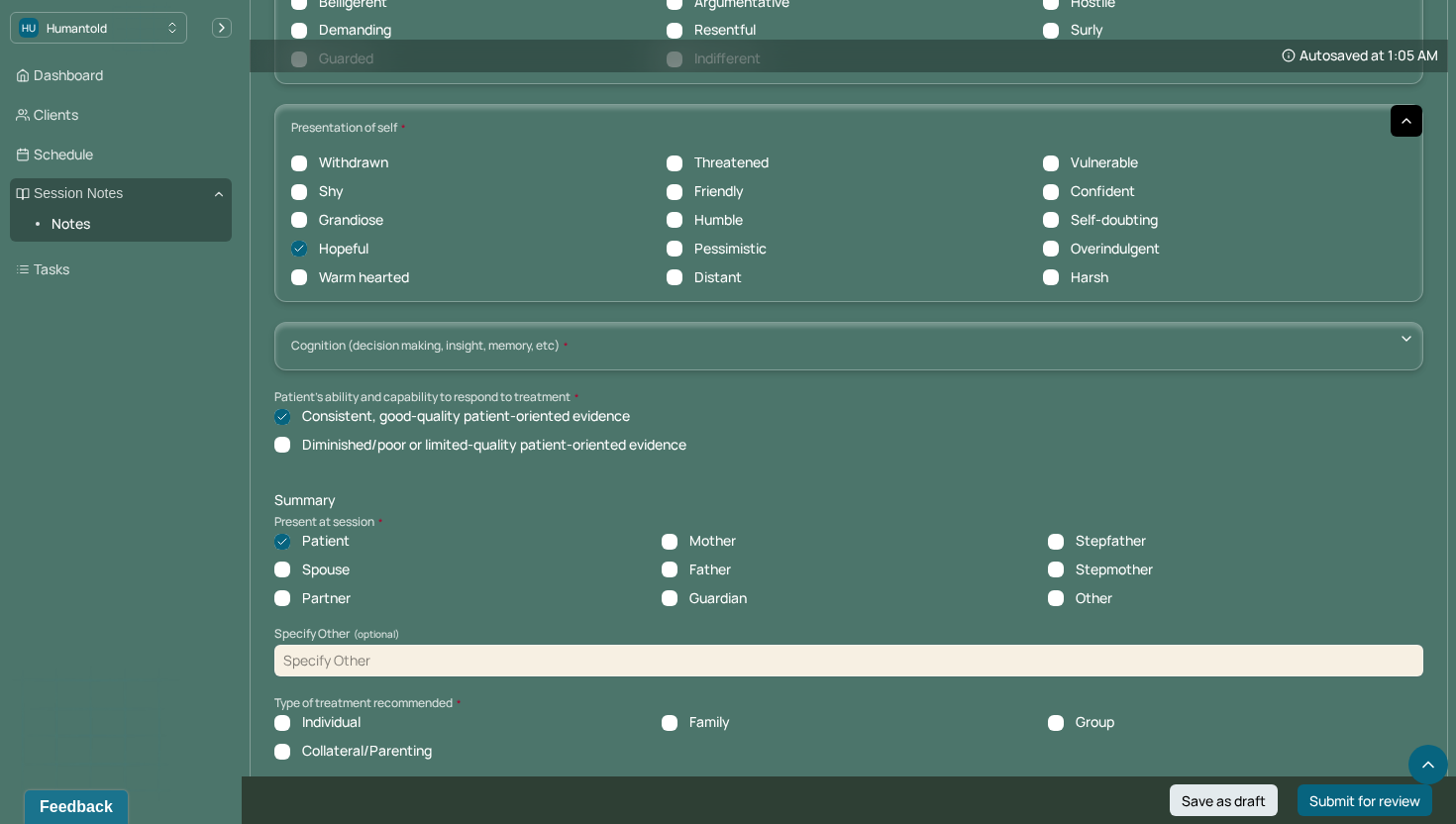 scroll, scrollTop: 7527, scrollLeft: 0, axis: vertical 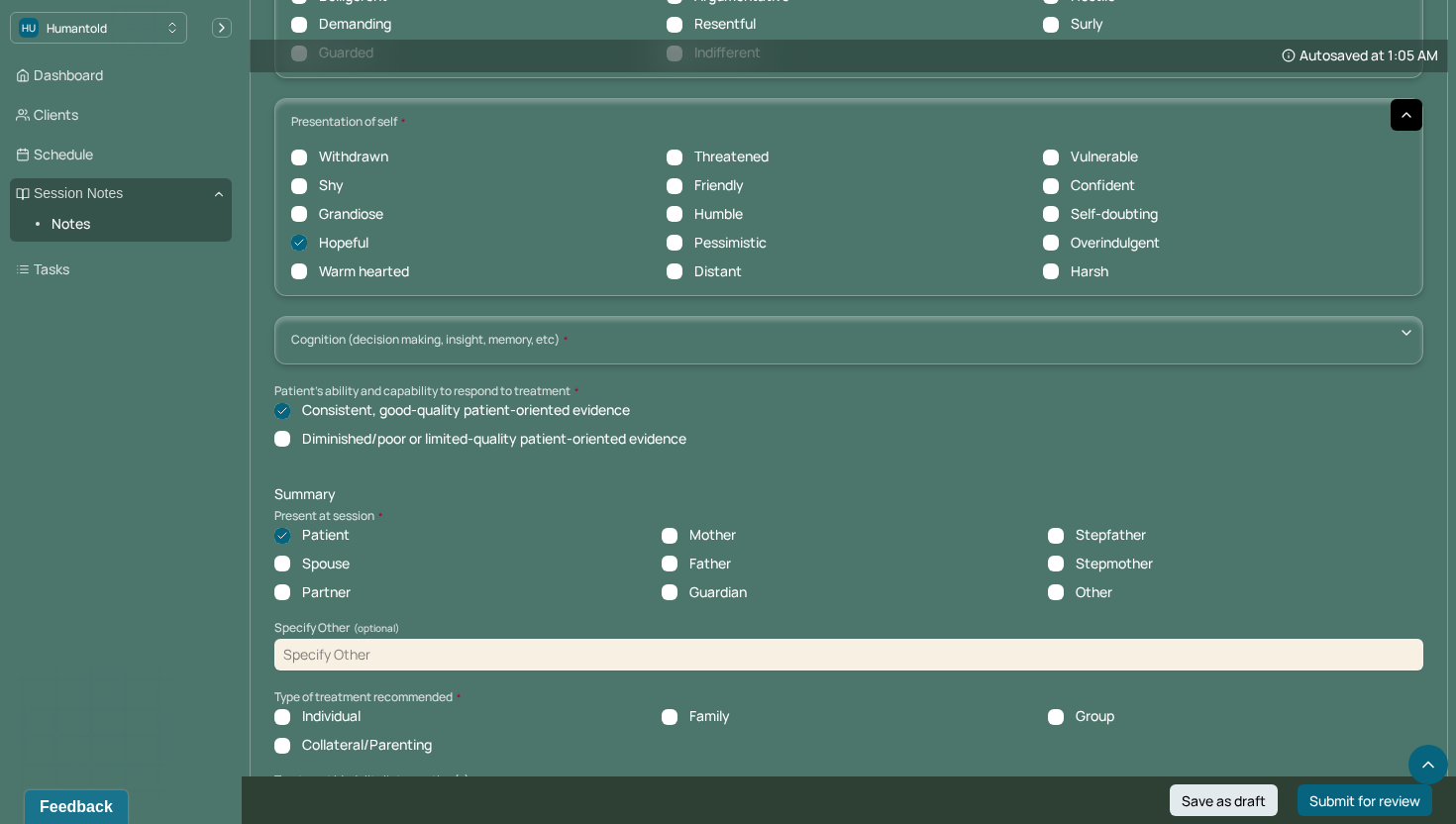 click on "Individual" at bounding box center (331, 716) 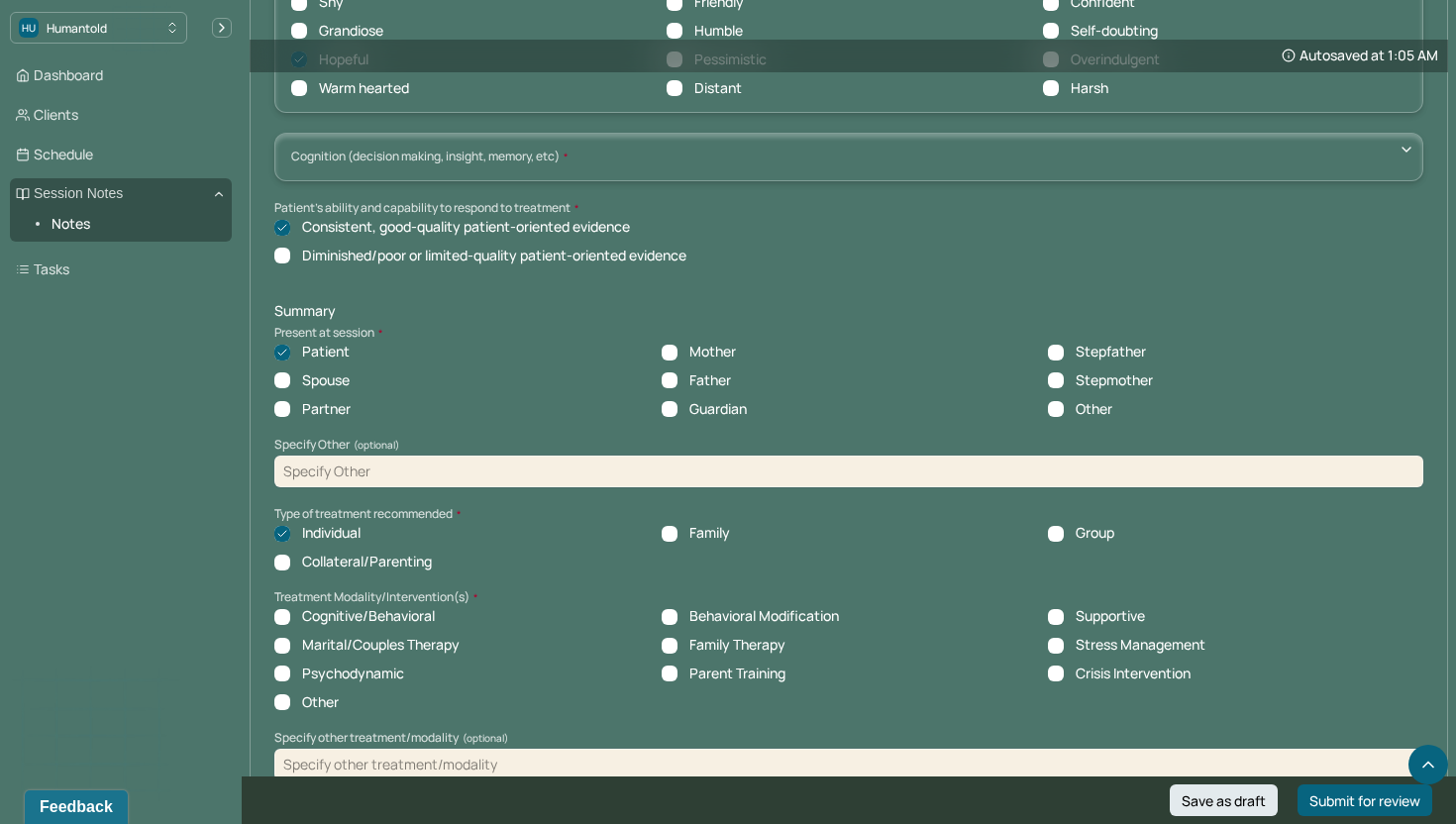 scroll, scrollTop: 7755, scrollLeft: 0, axis: vertical 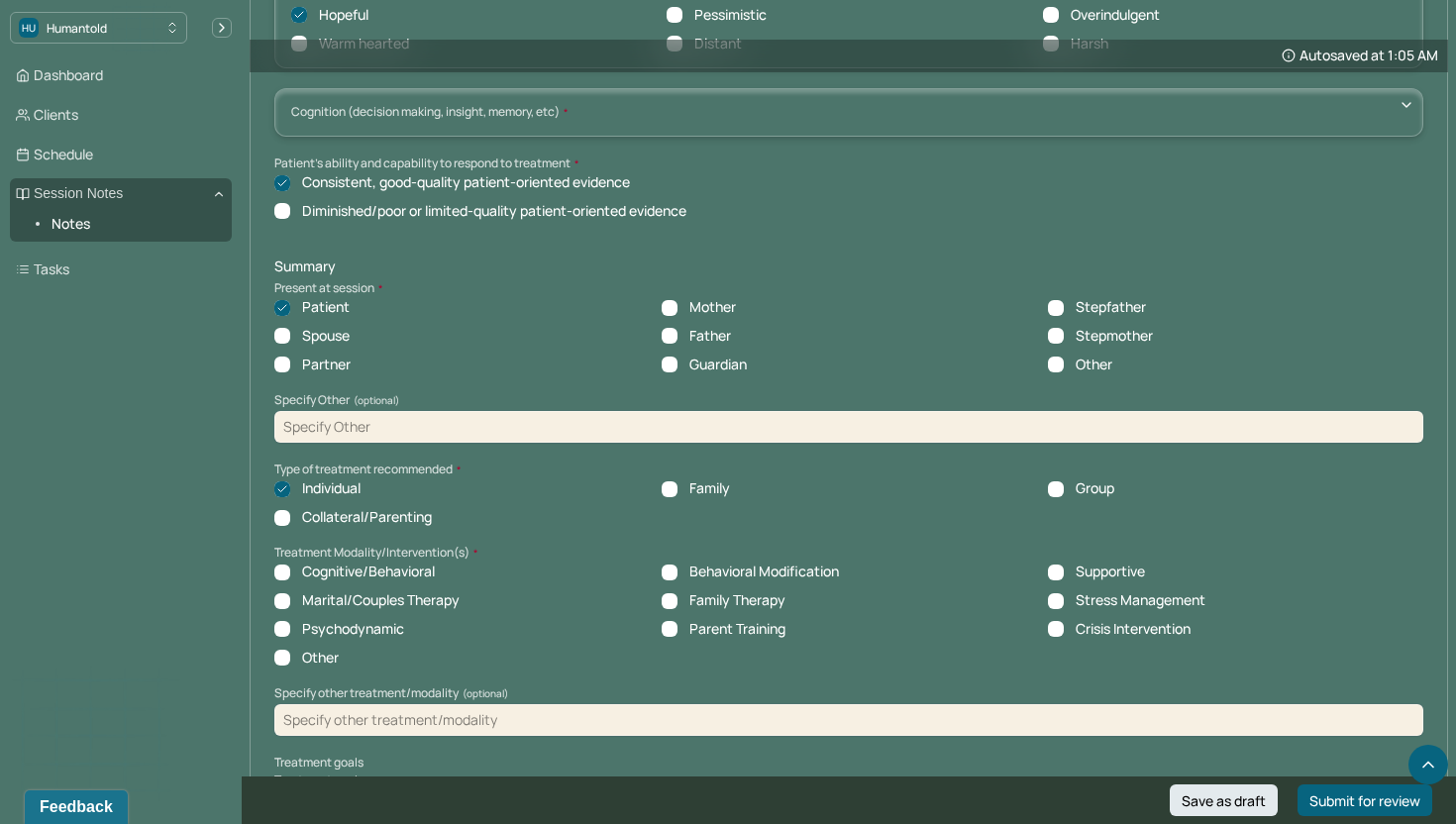 click on "Cognitive/Behavioral" at bounding box center (368, 571) 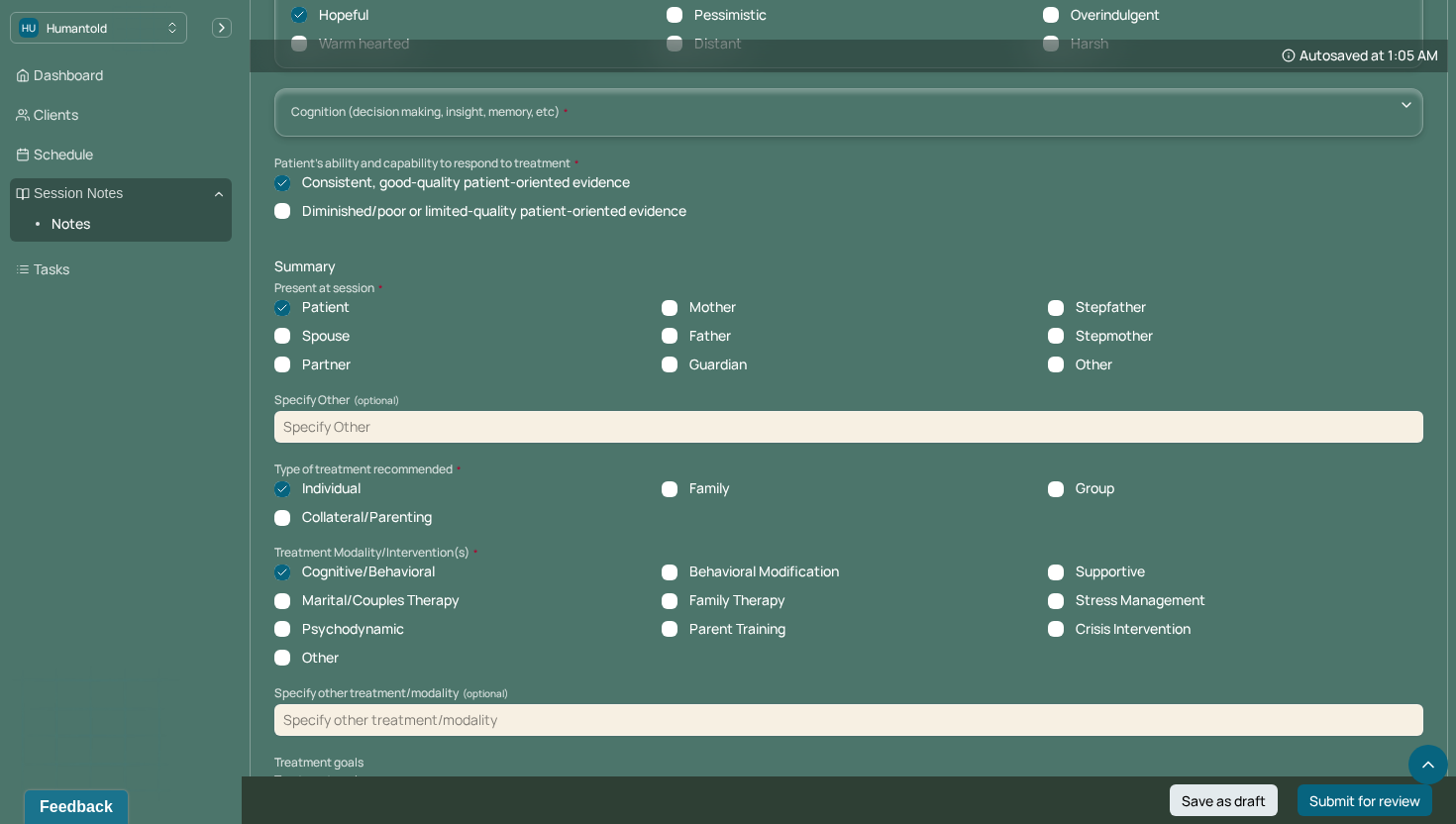 click on "Psychodynamic" at bounding box center [353, 629] 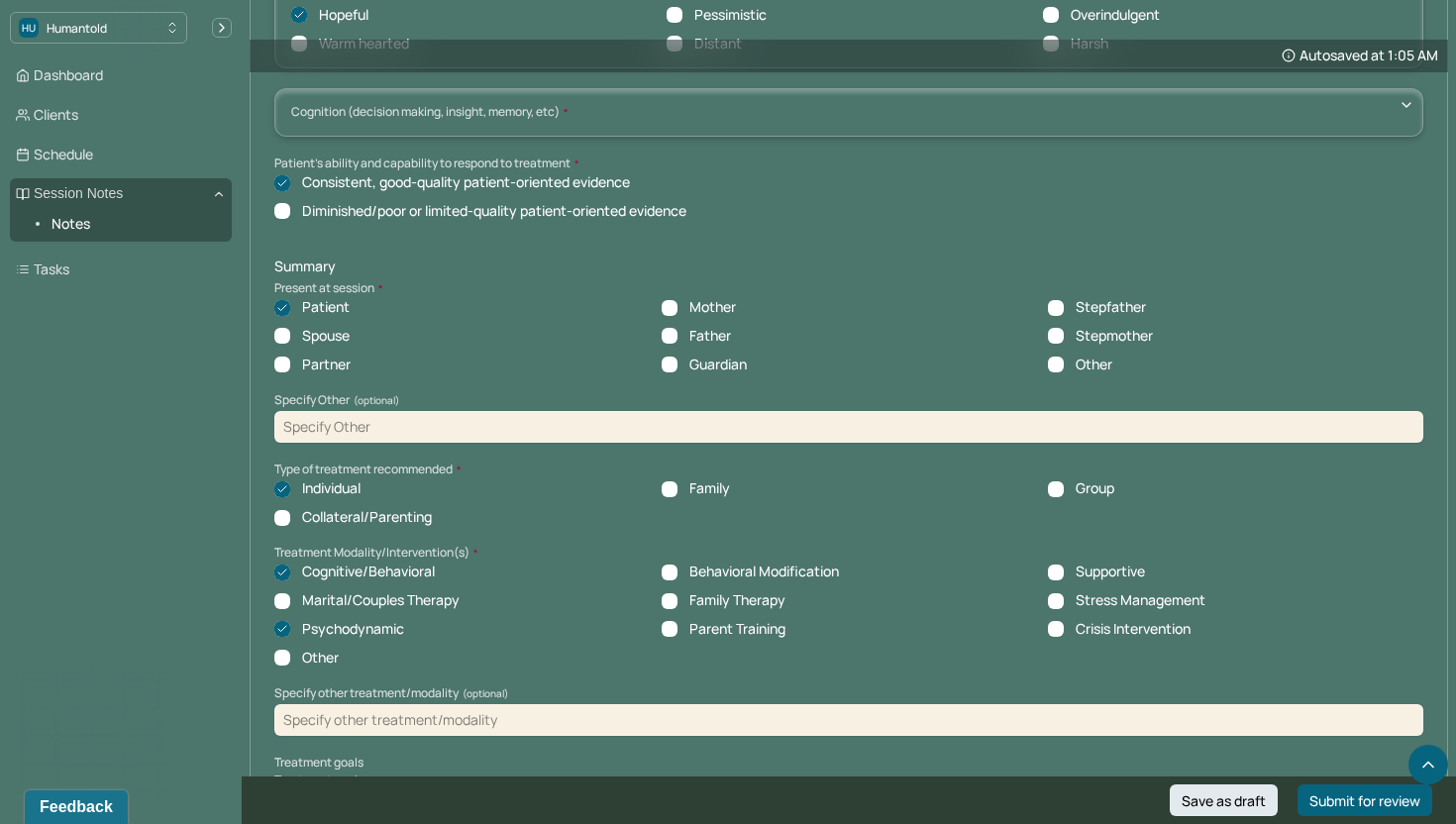 click on "Supportive" at bounding box center (1110, 571) 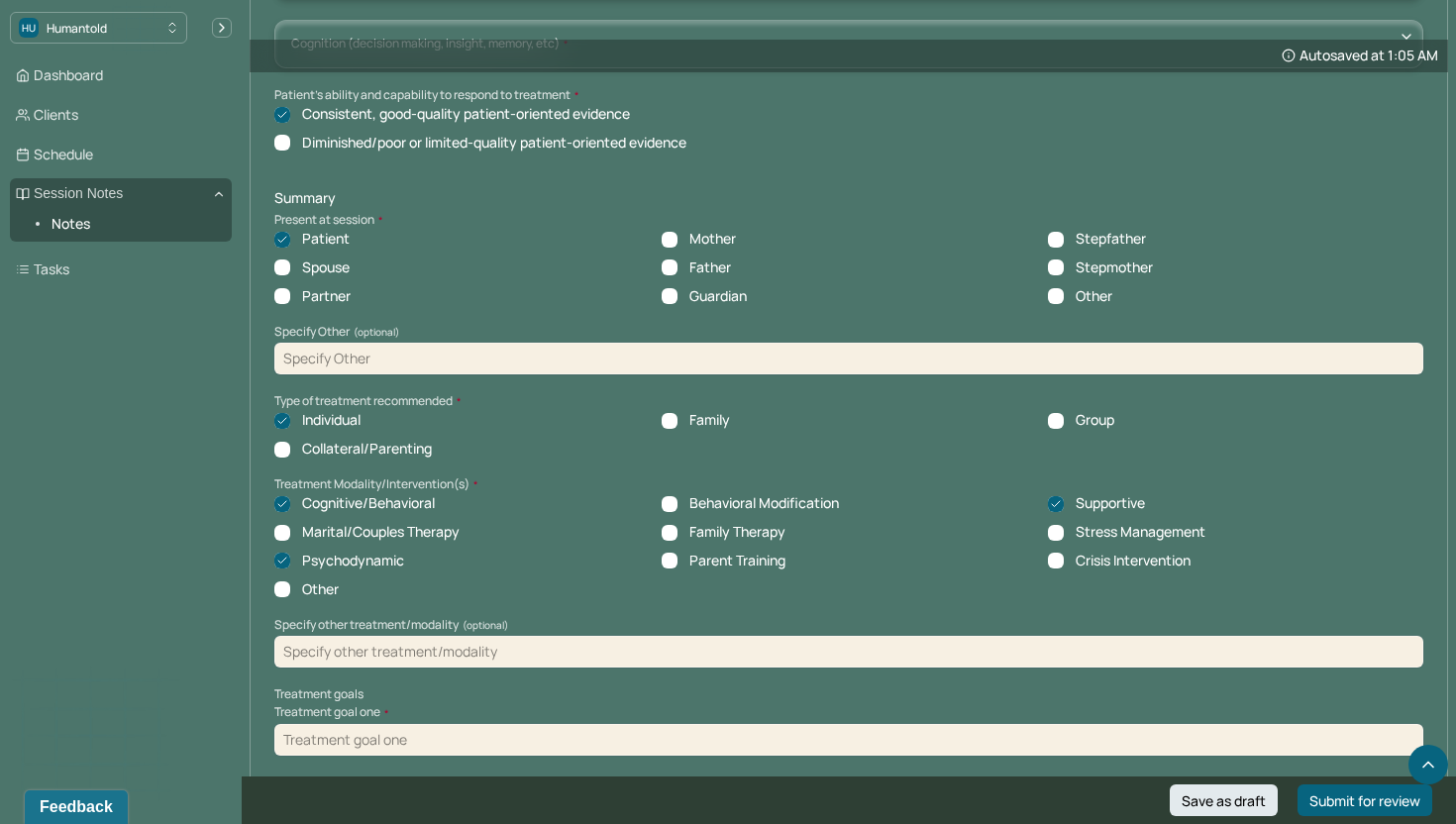 scroll, scrollTop: 7868, scrollLeft: 0, axis: vertical 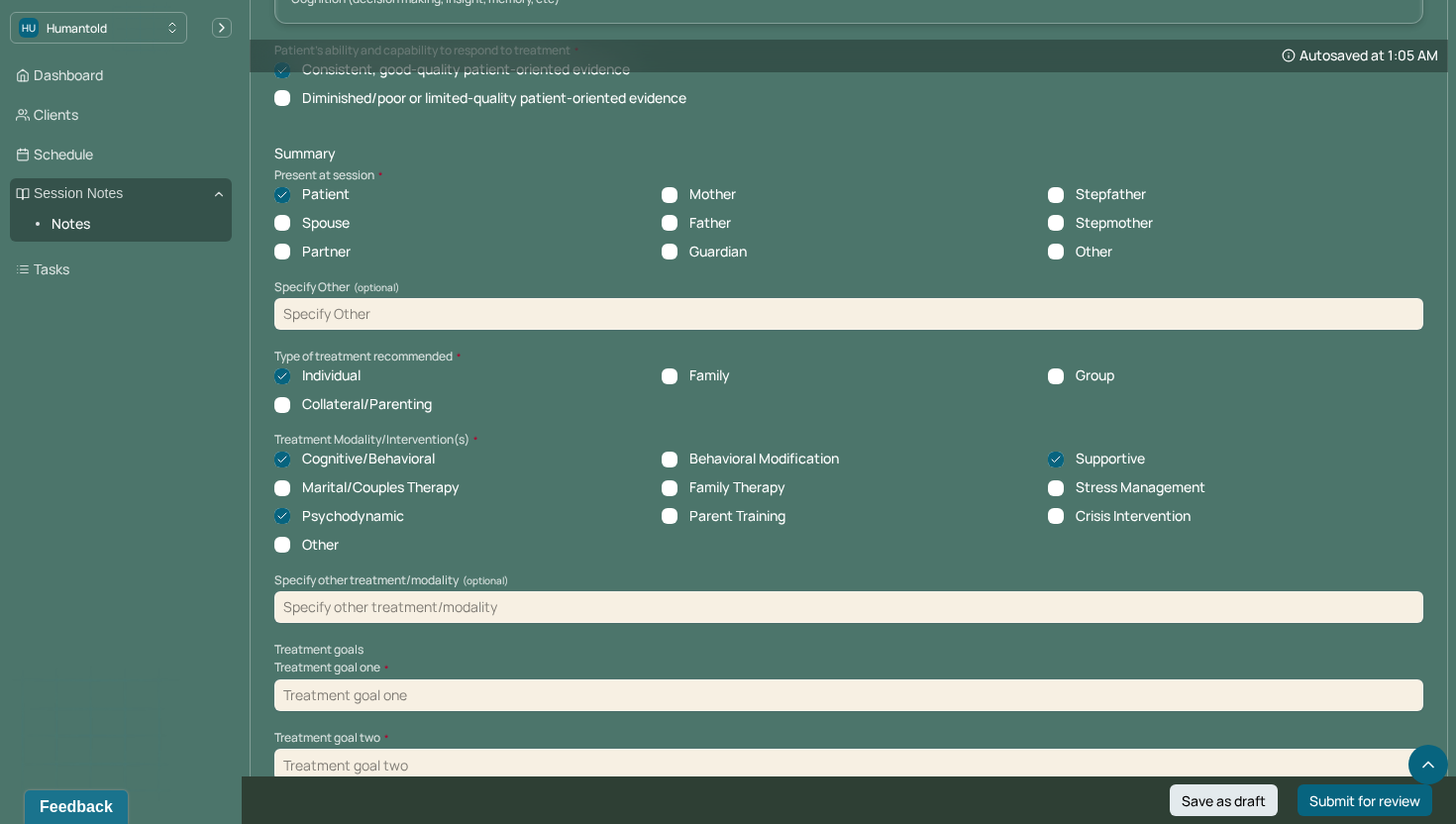 click at bounding box center [849, 607] 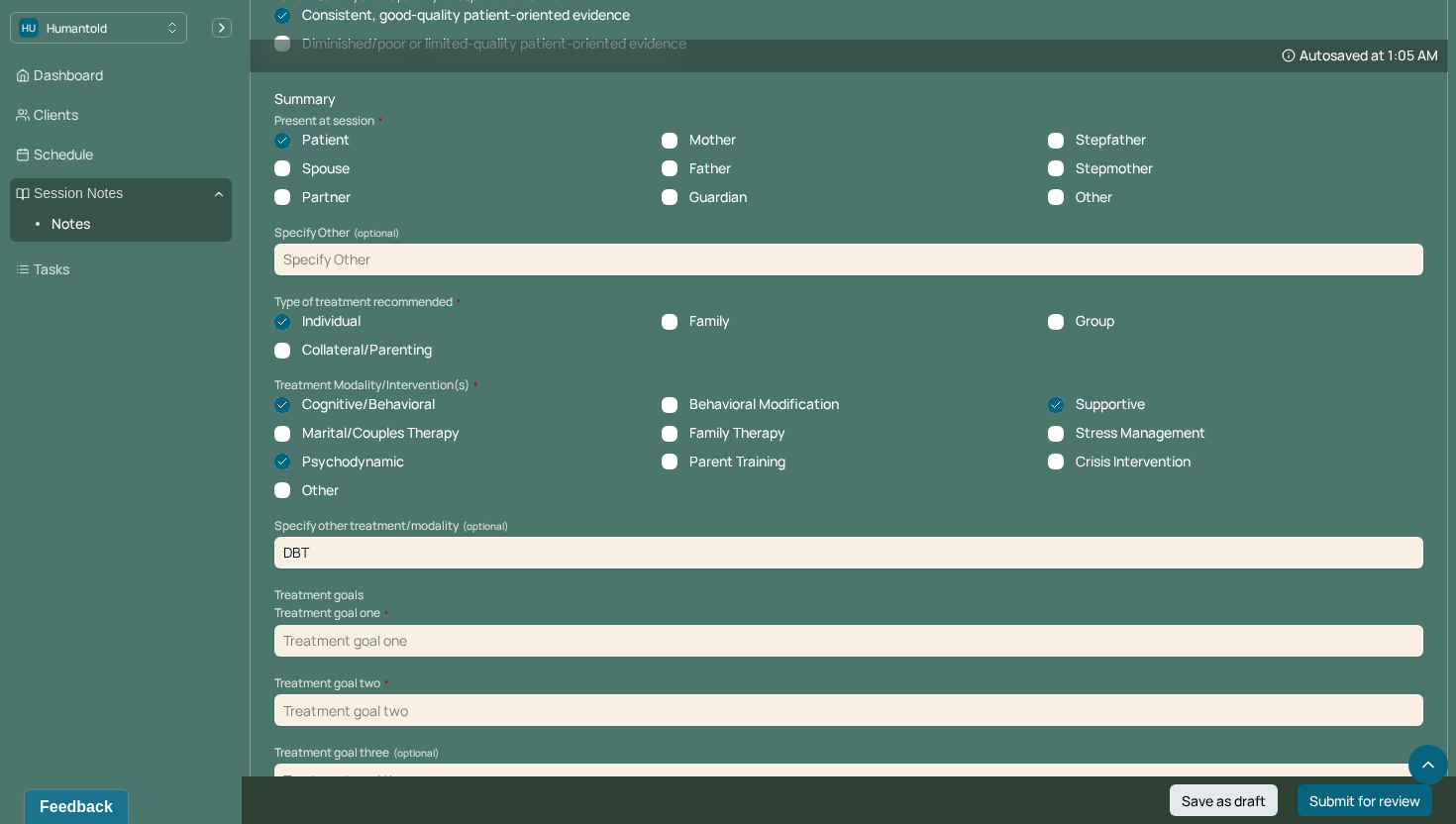 scroll, scrollTop: 7925, scrollLeft: 0, axis: vertical 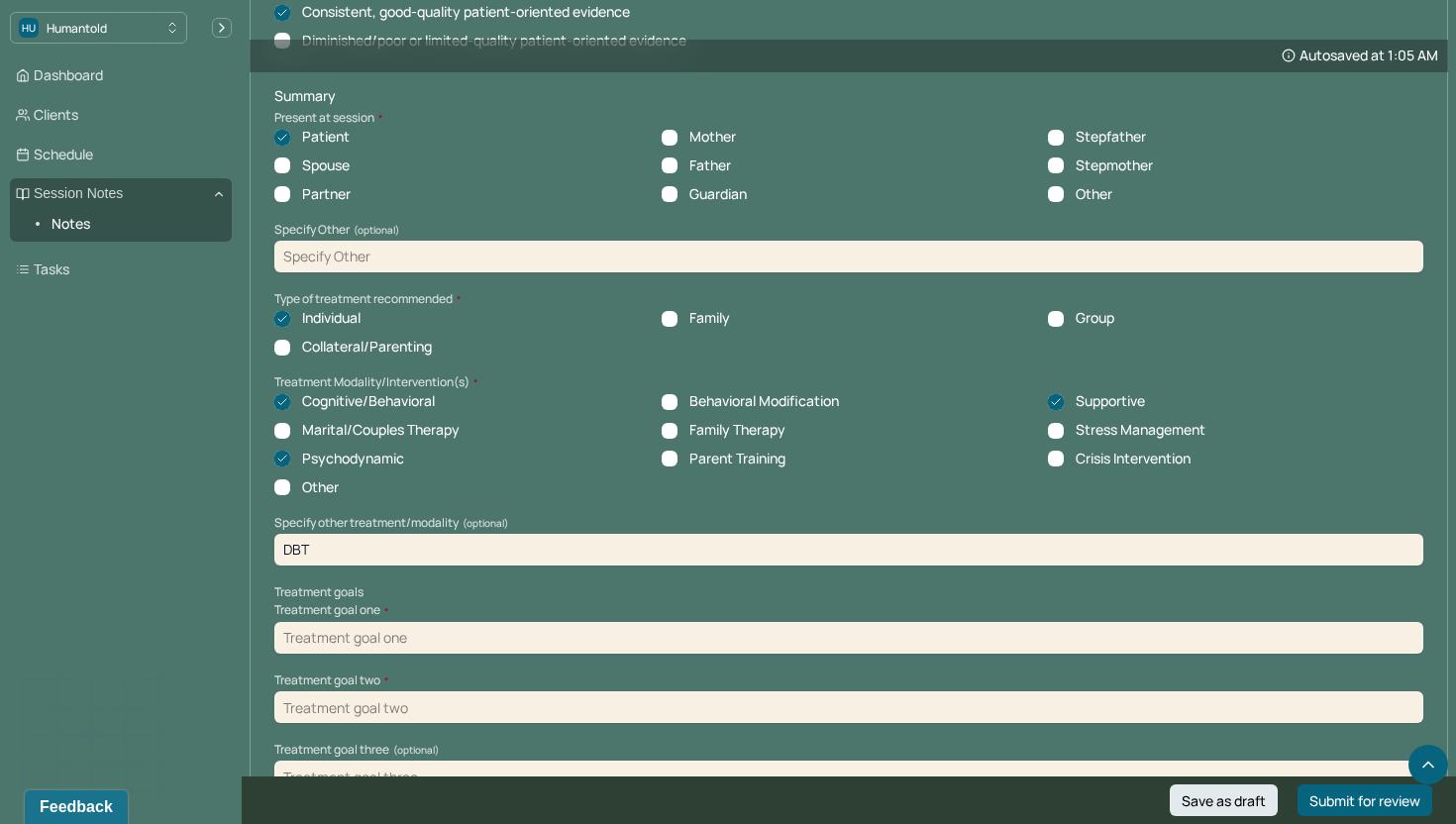 type on "DBT" 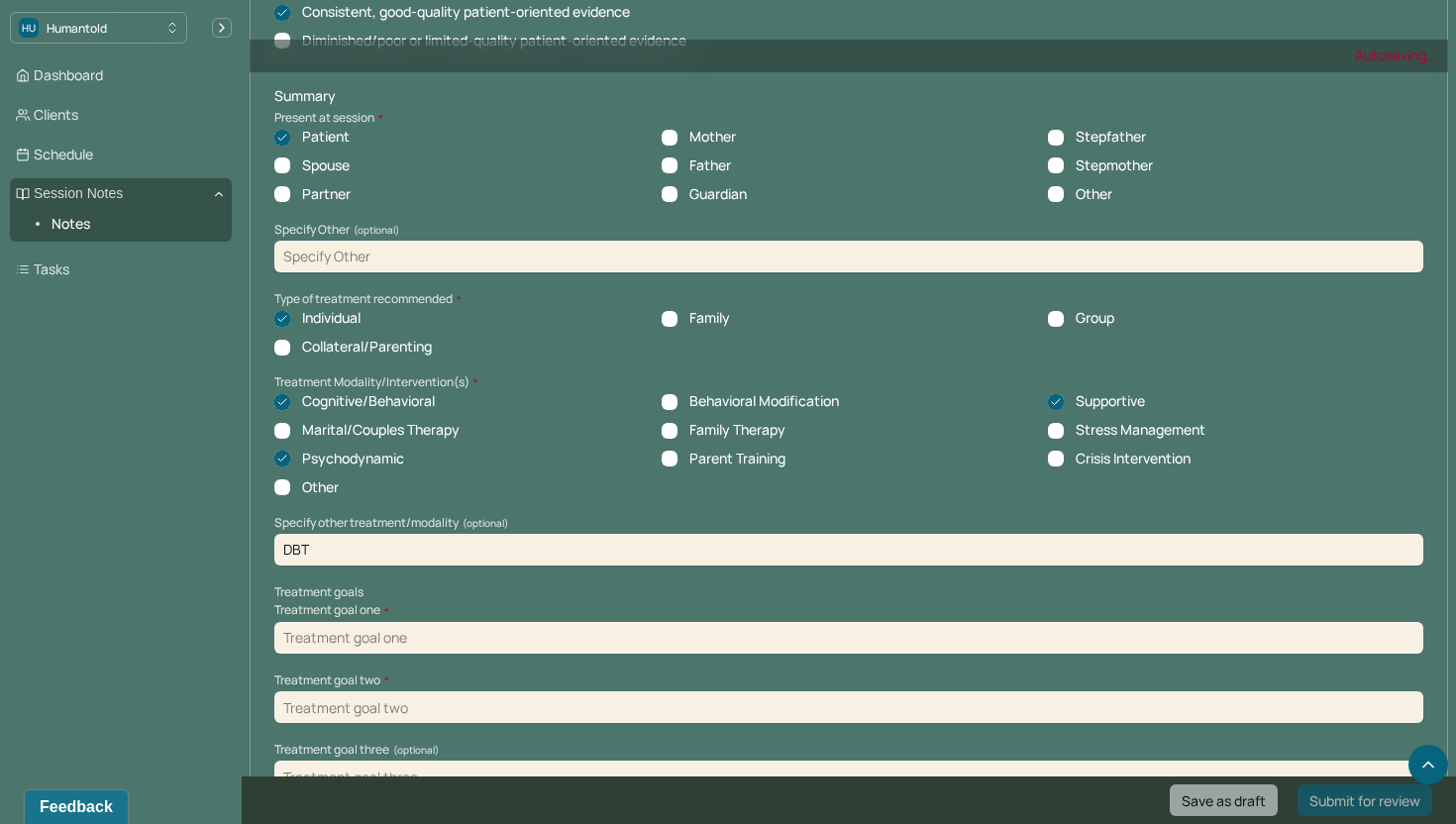 click at bounding box center (849, 638) 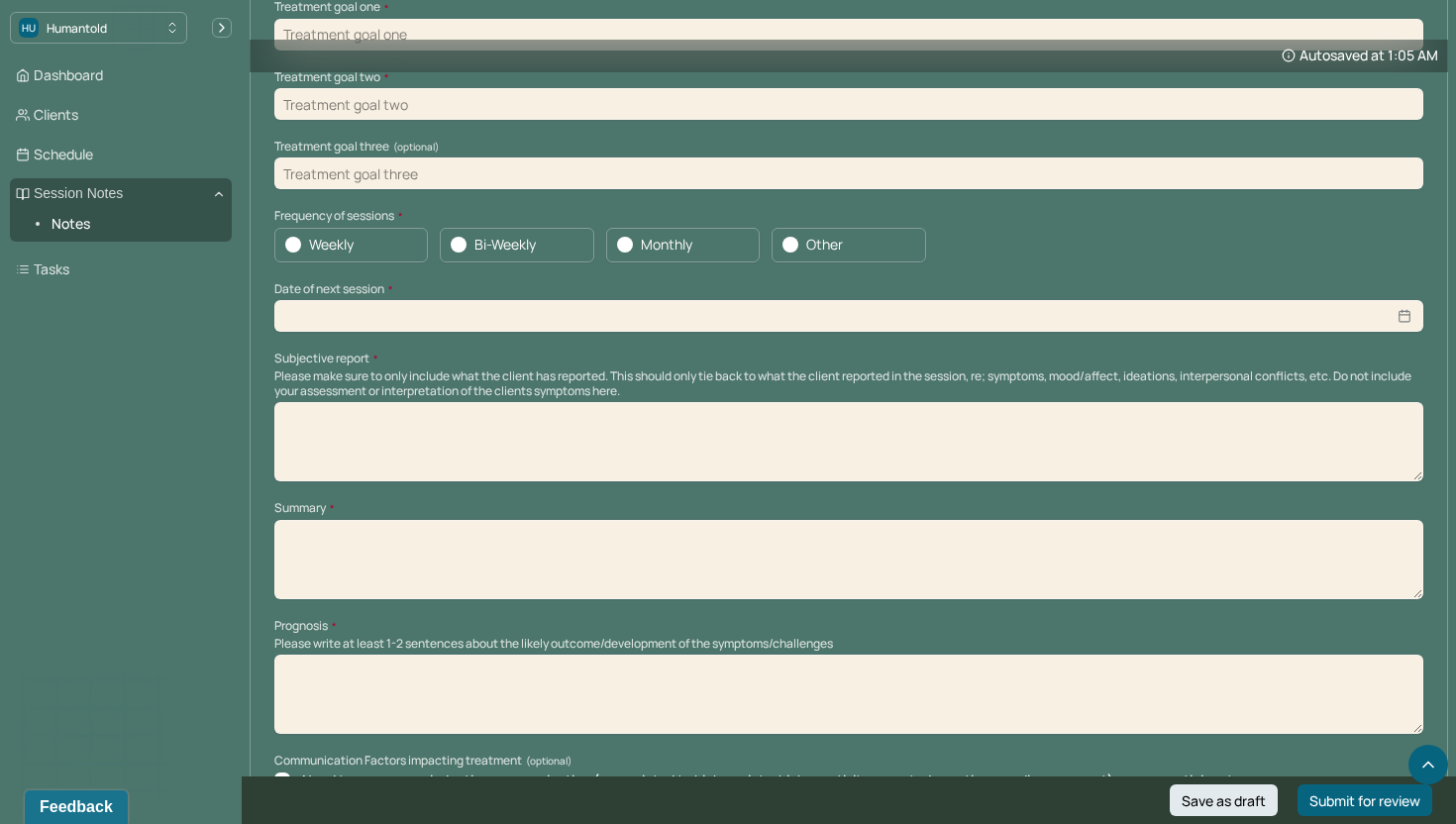 scroll, scrollTop: 8631, scrollLeft: 0, axis: vertical 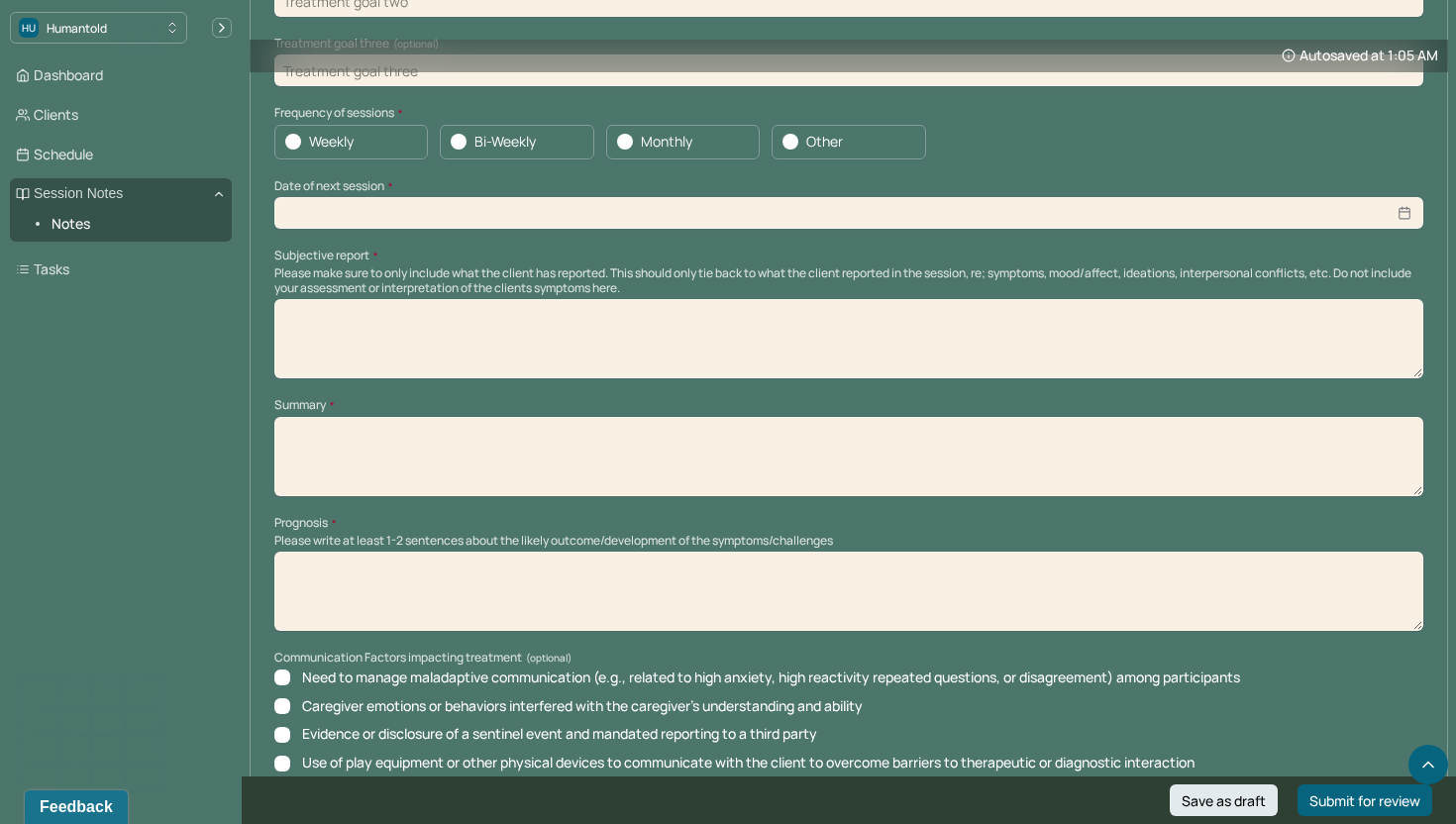 click on "Summary Present at session Patient Mother Stepfather Spouse Father Stepmother Partner Guardian Other Specify Other (optional) Type of treatment recommended Individual Family Group Collateral/Parenting Treatment Modality/Intervention(s) Cognitive/Behavioral Behavioral Modification Supportive Marital/Couples Therapy  Family Therapy Stress Management Psychodynamic Parent Training Crisis Intervention Other Specify other treatment/modality (optional) DBT Treatment goals Treatment goal one * Treatment goal two * Treatment goal three (optional) Frequency of sessions Weekly Bi-Weekly Monthly Other Date of next session * Subjective report Please make sure to only include what the client has reported. This should only tie back to what the client reported in the session, re; symptoms, mood/affect, ideations, interpersonal conflicts, etc. Do not include your assessment or interpretation of the clients symptoms here. Summary Prognosis Communication Factors impacting treatment" at bounding box center (849, 164) 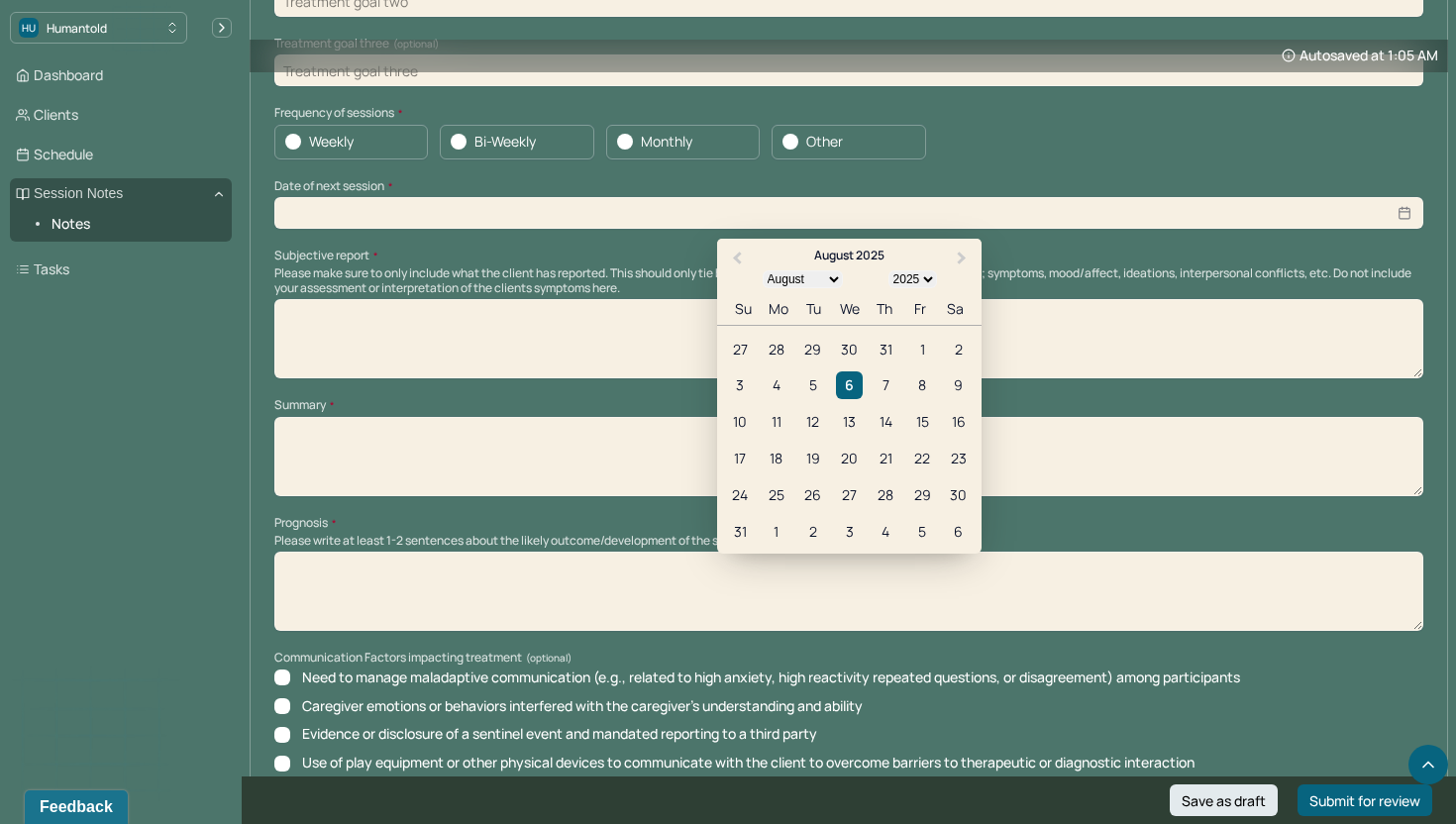 click at bounding box center (849, 213) 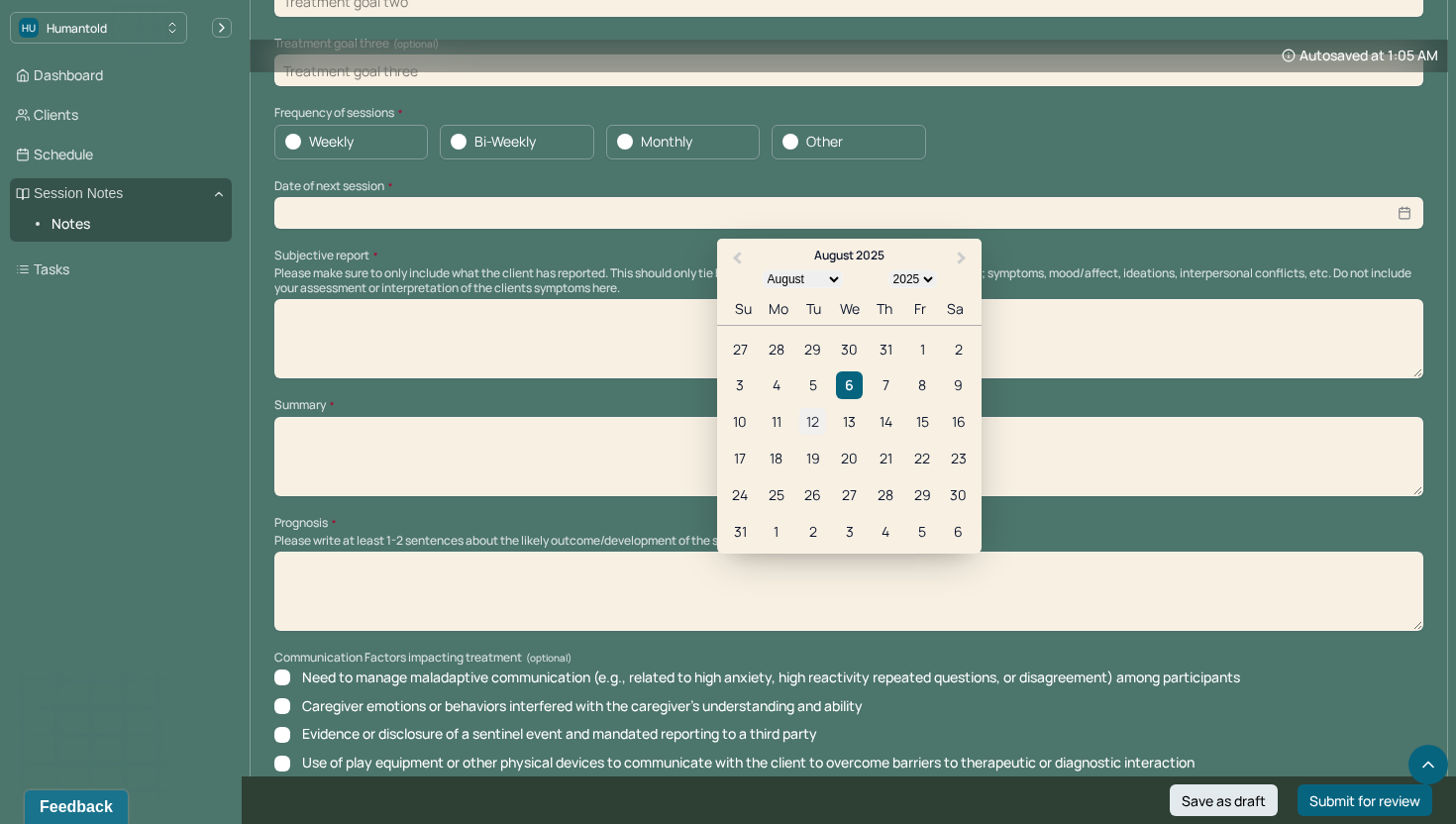 click on "12" at bounding box center [812, 421] 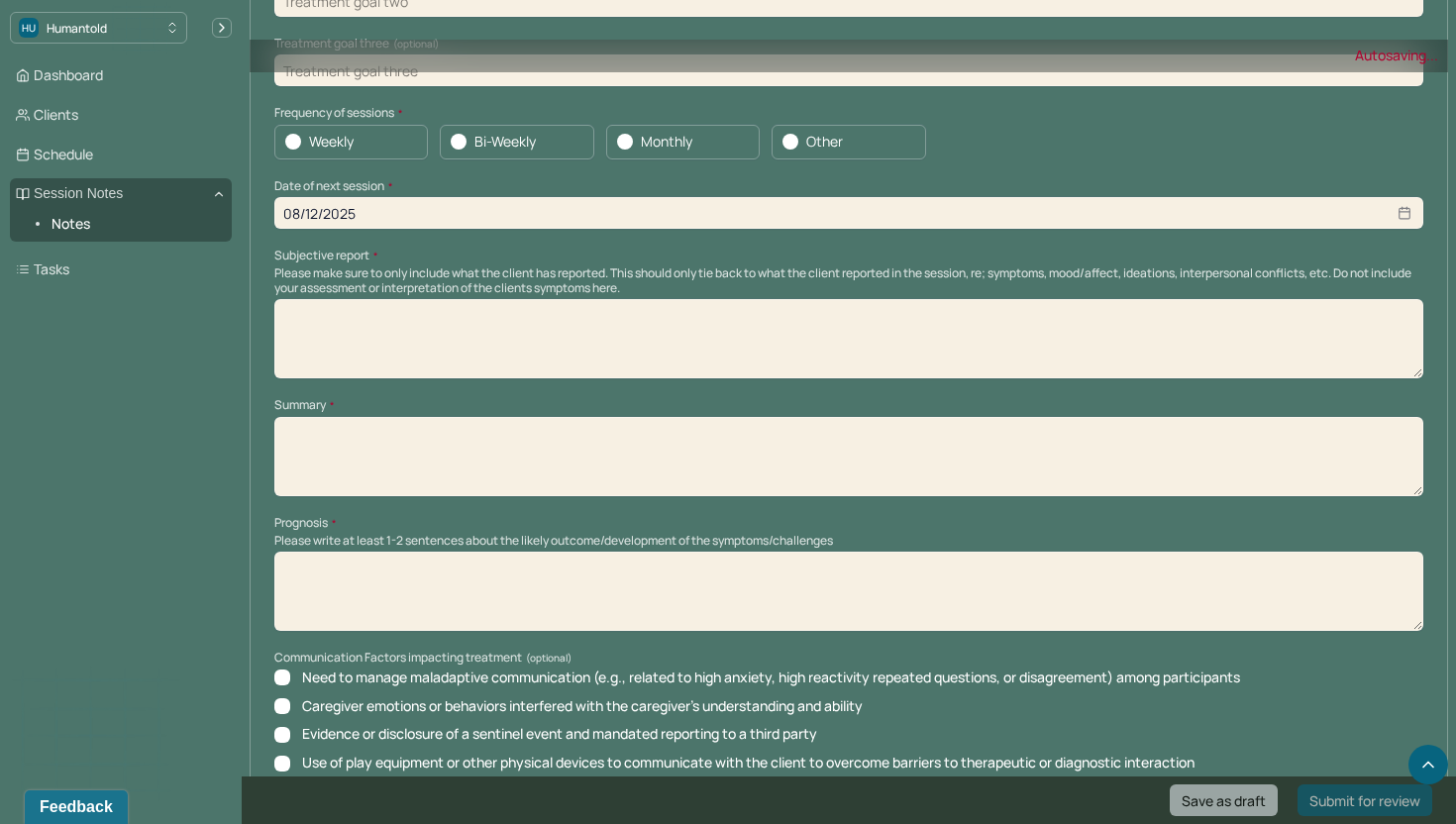 click at bounding box center [849, 339] 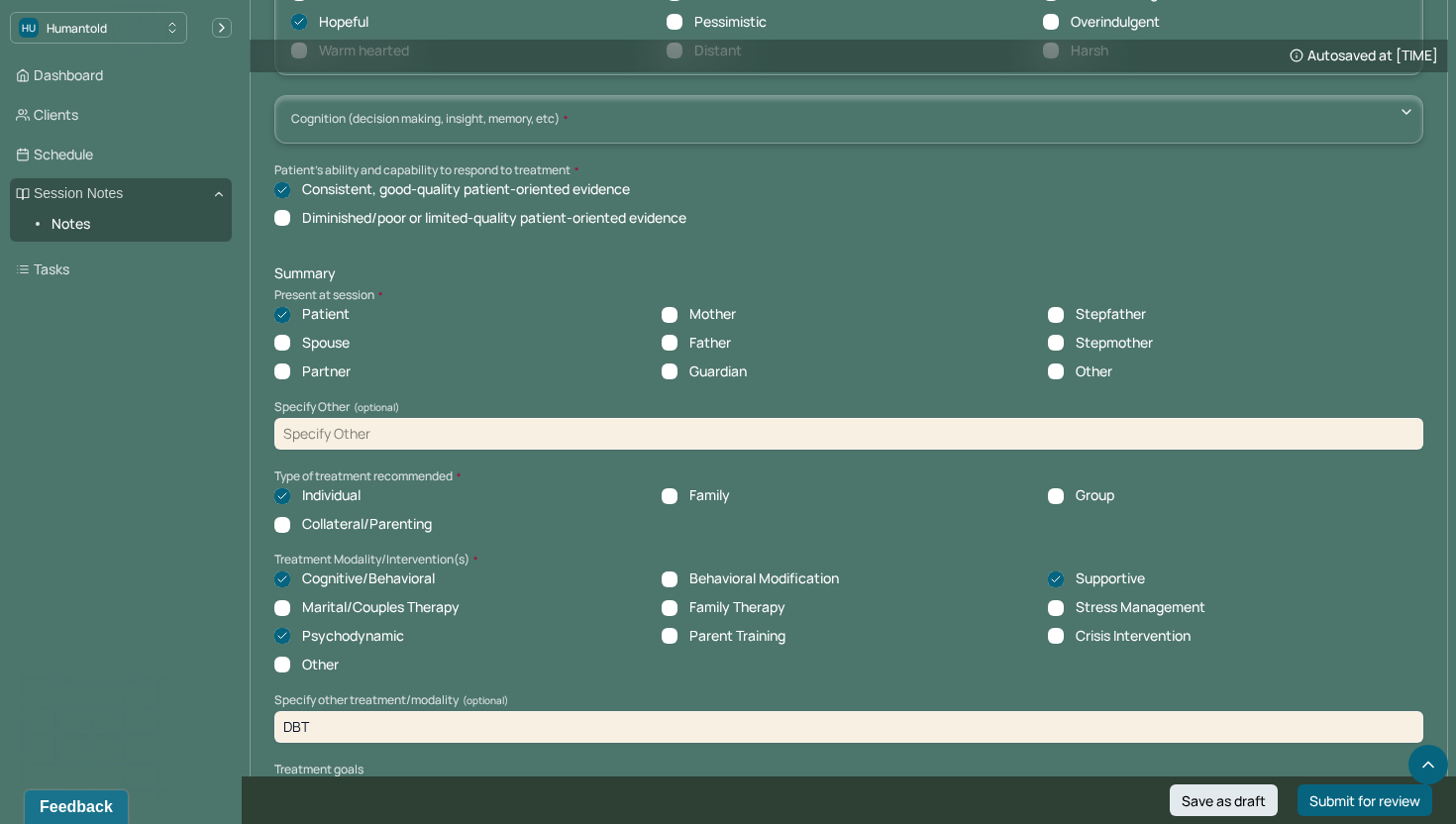 scroll, scrollTop: 7331, scrollLeft: 0, axis: vertical 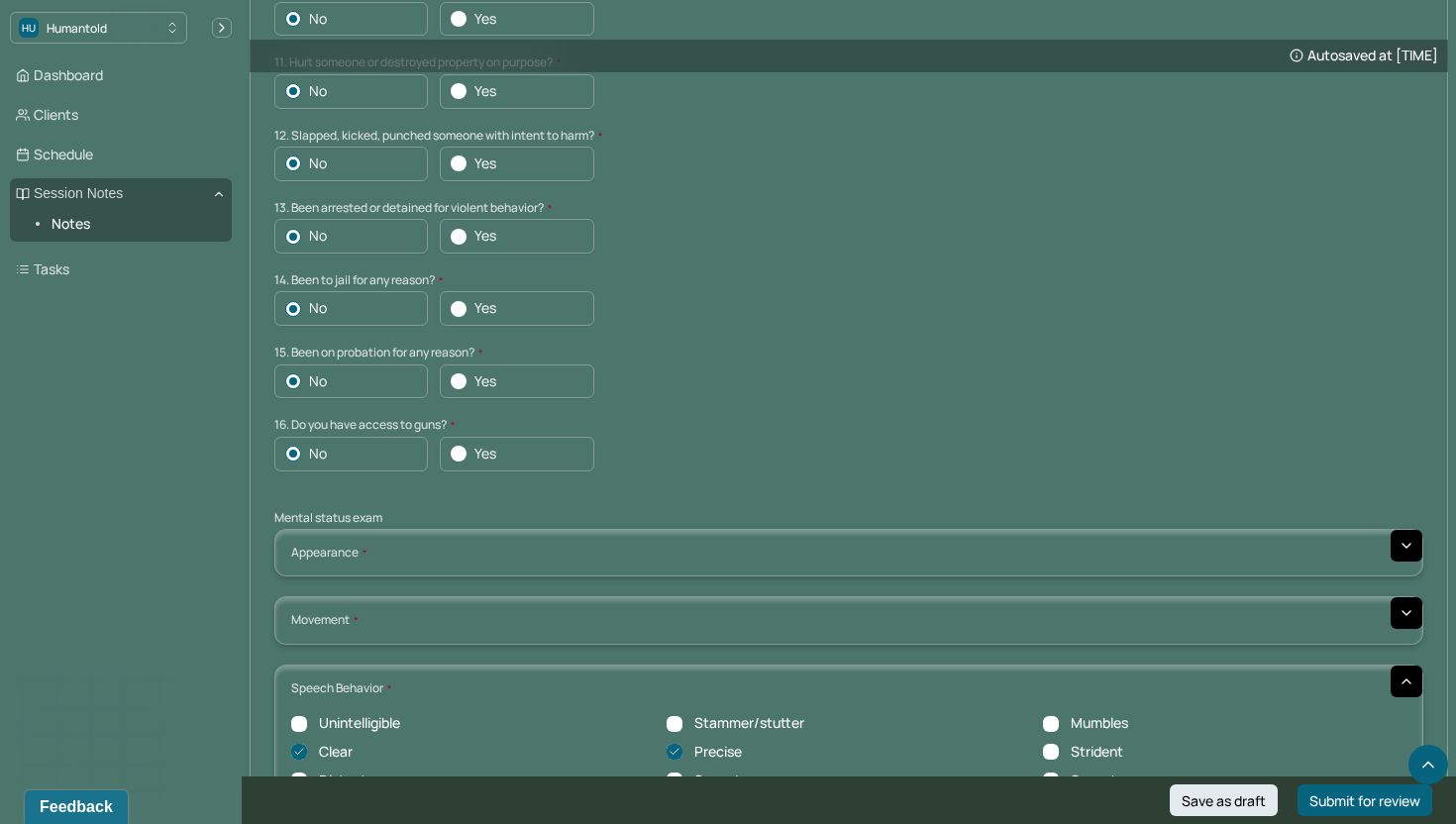click at bounding box center [1406, 546] 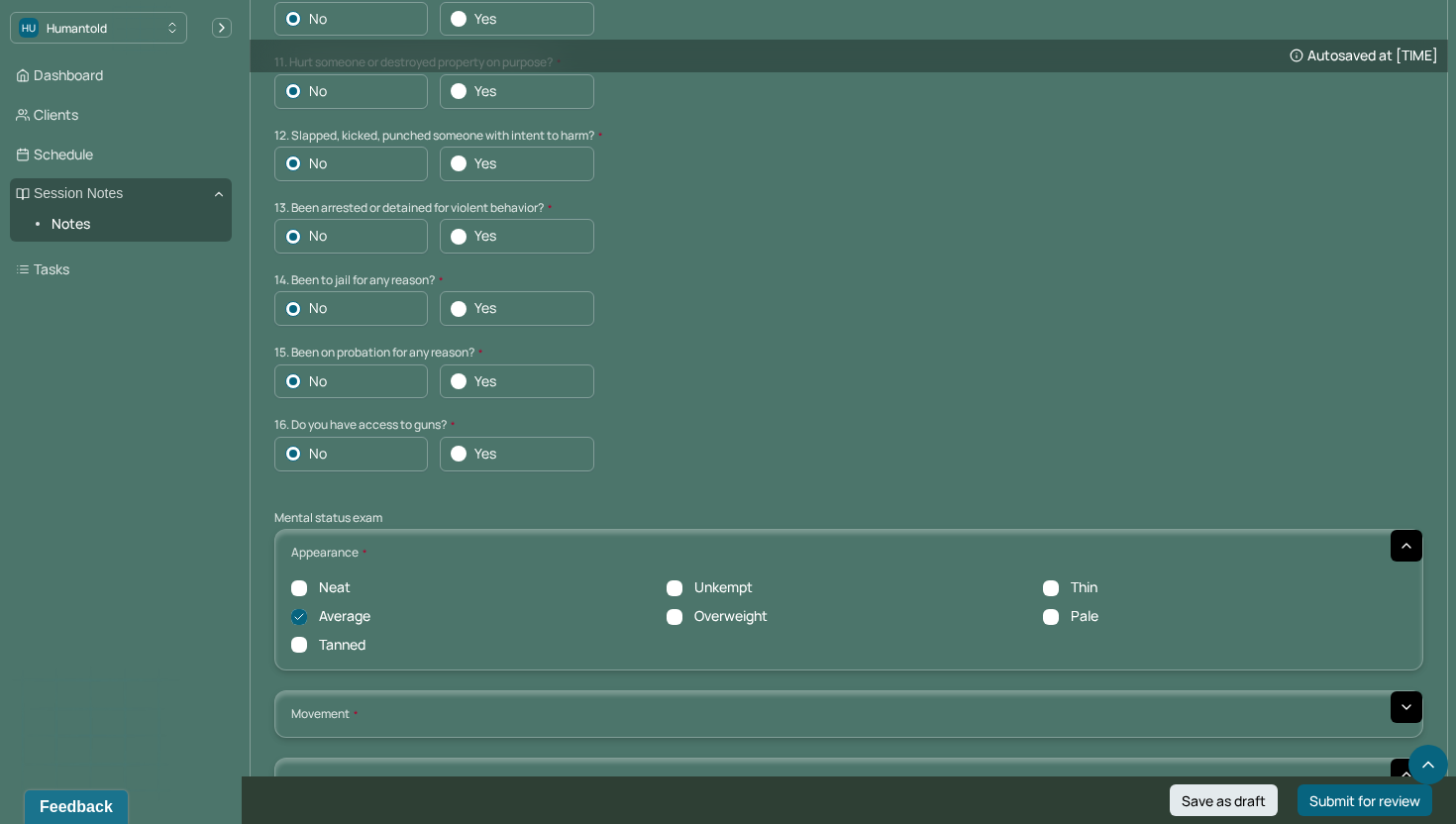 click at bounding box center (1406, 546) 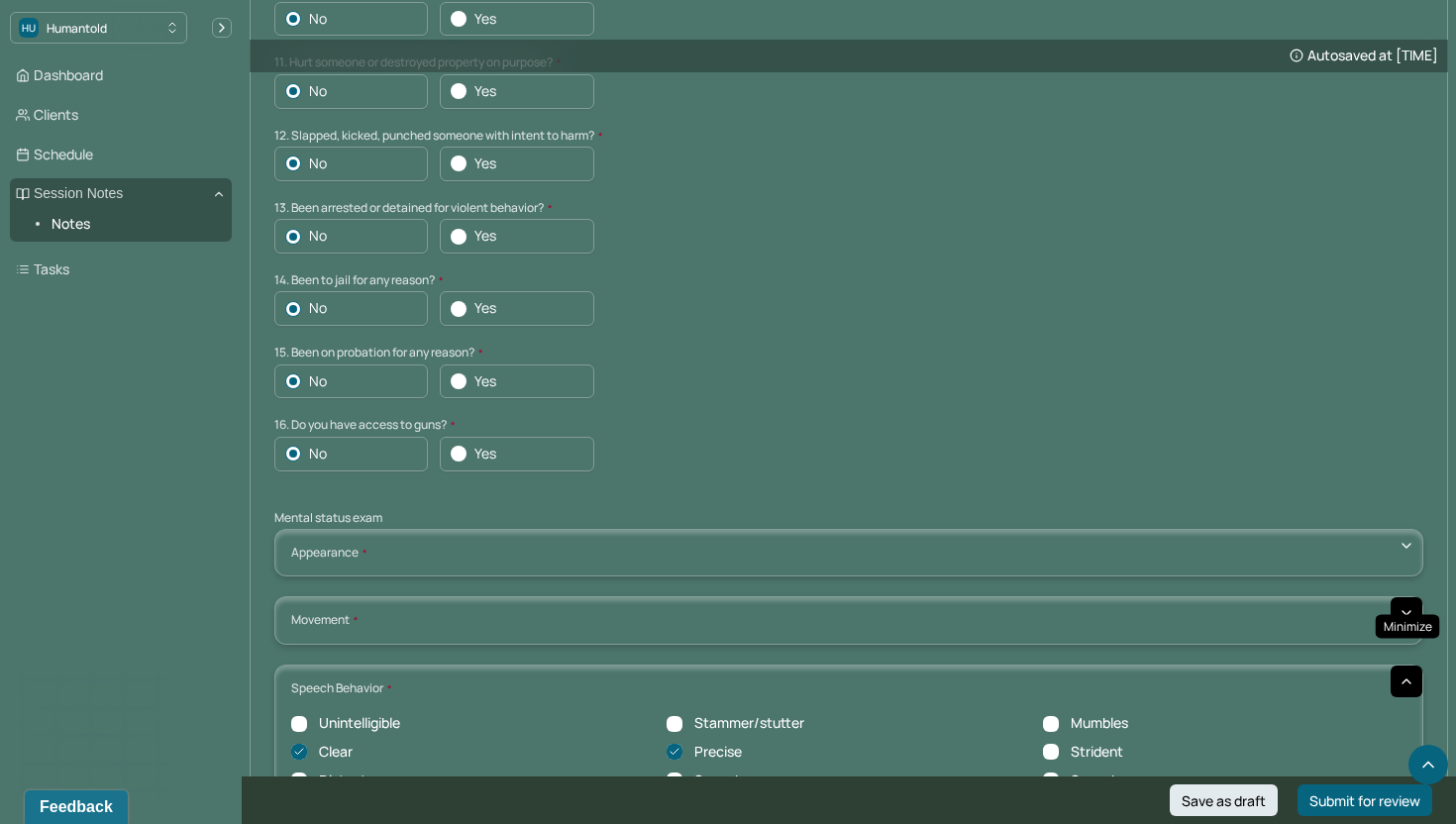 click 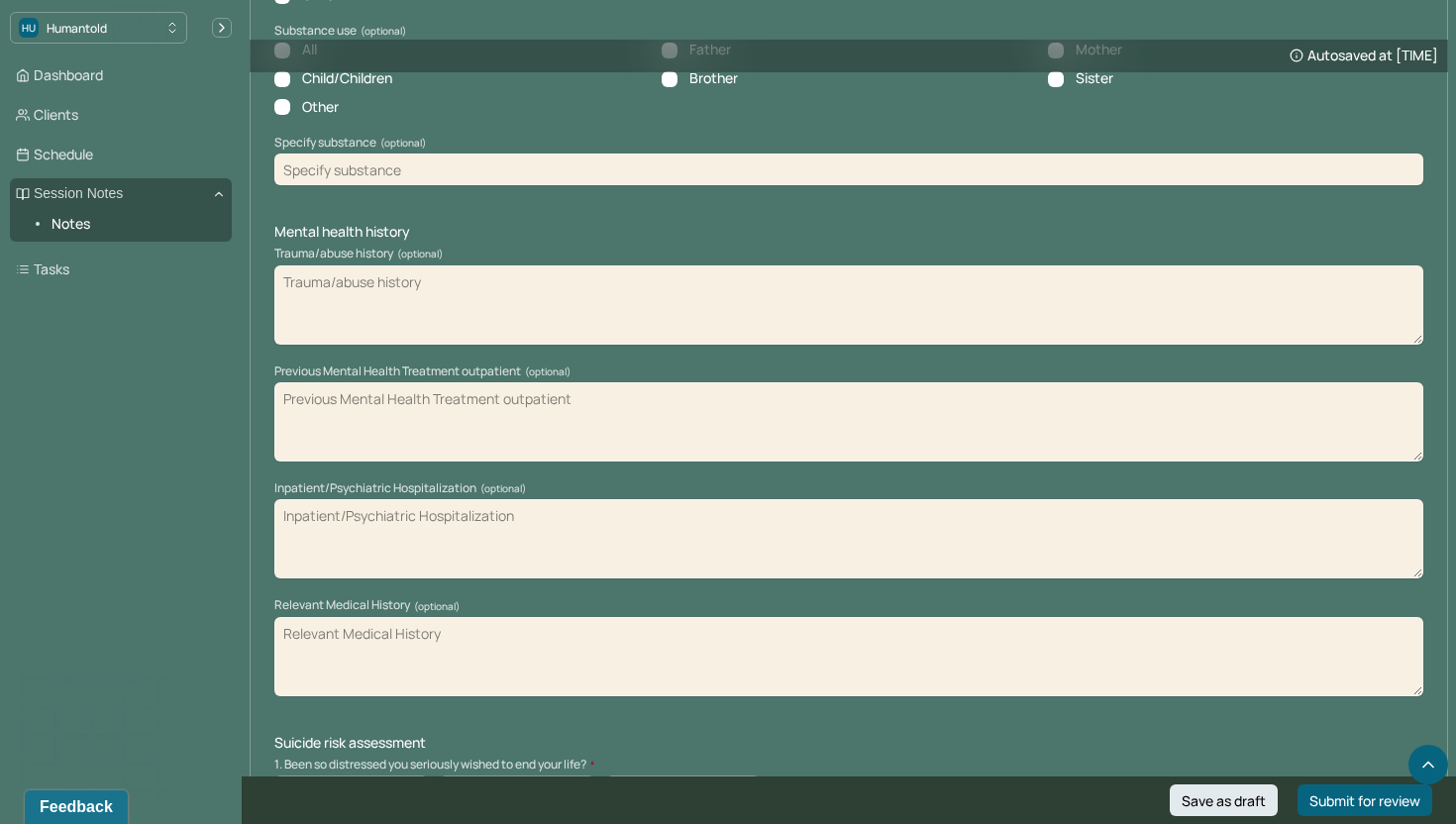 scroll, scrollTop: 4365, scrollLeft: 0, axis: vertical 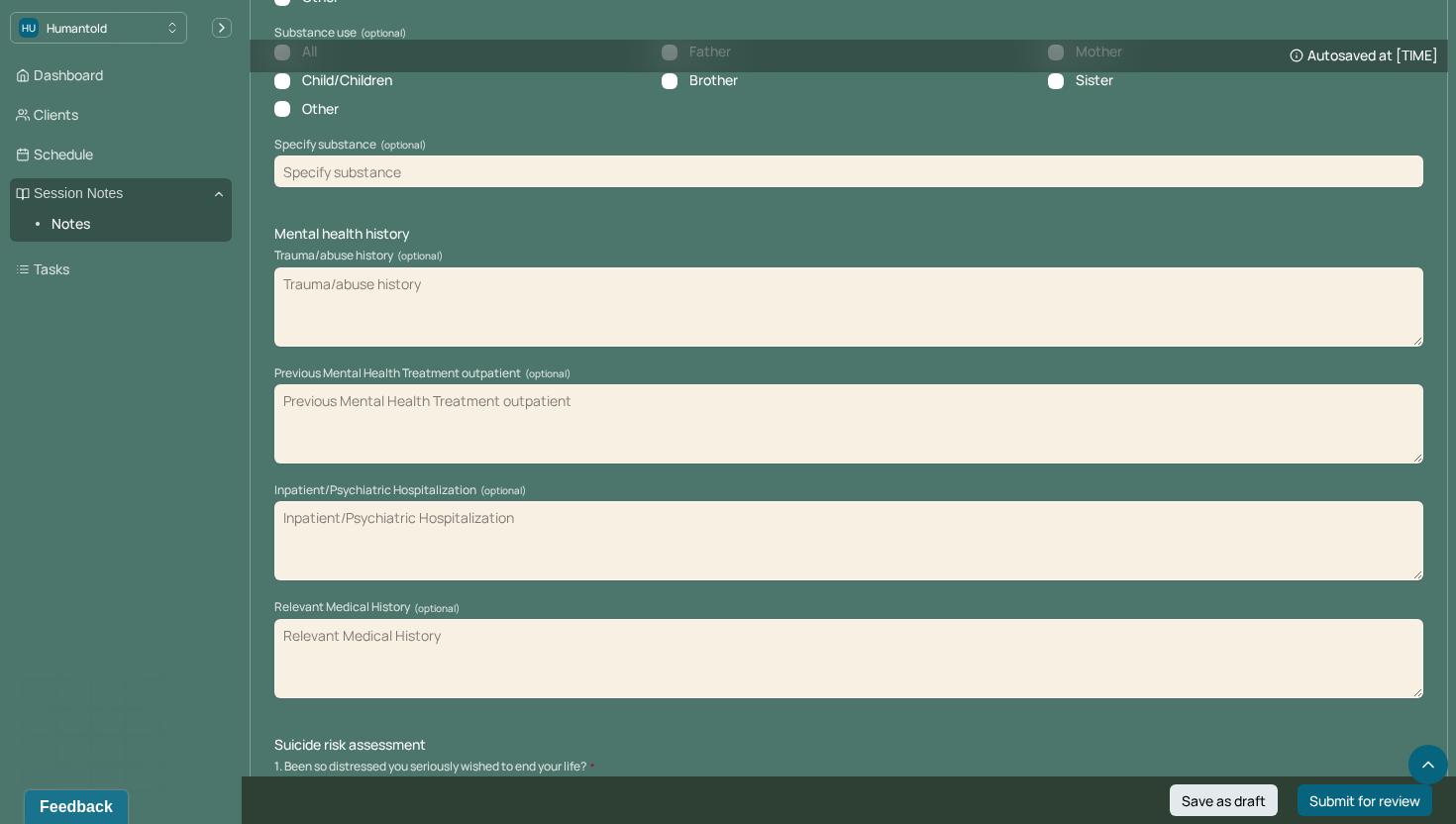 click on "Inpatient/Psychiatric Hospitalization (optional)" at bounding box center [849, 541] 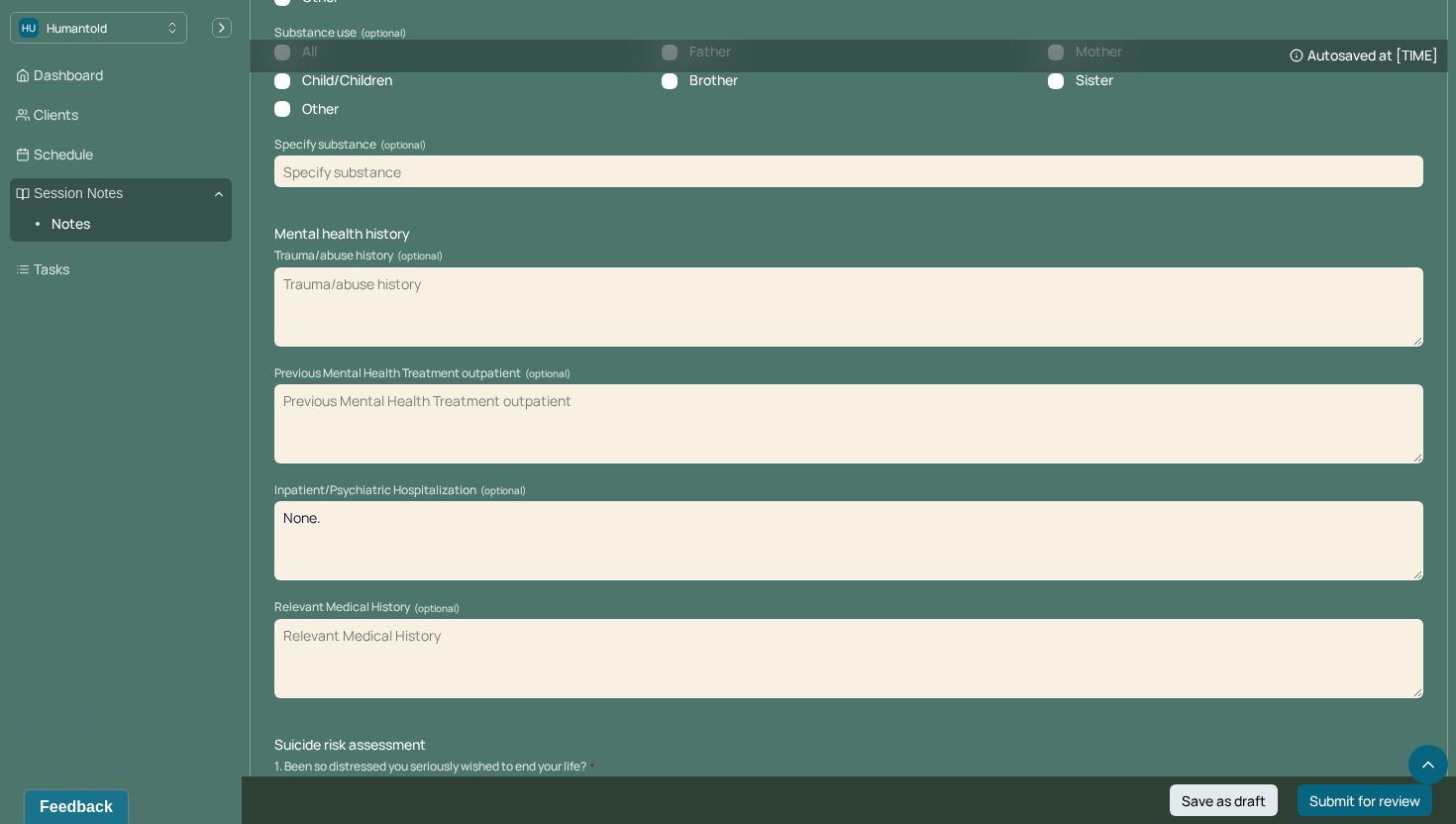 type on "None." 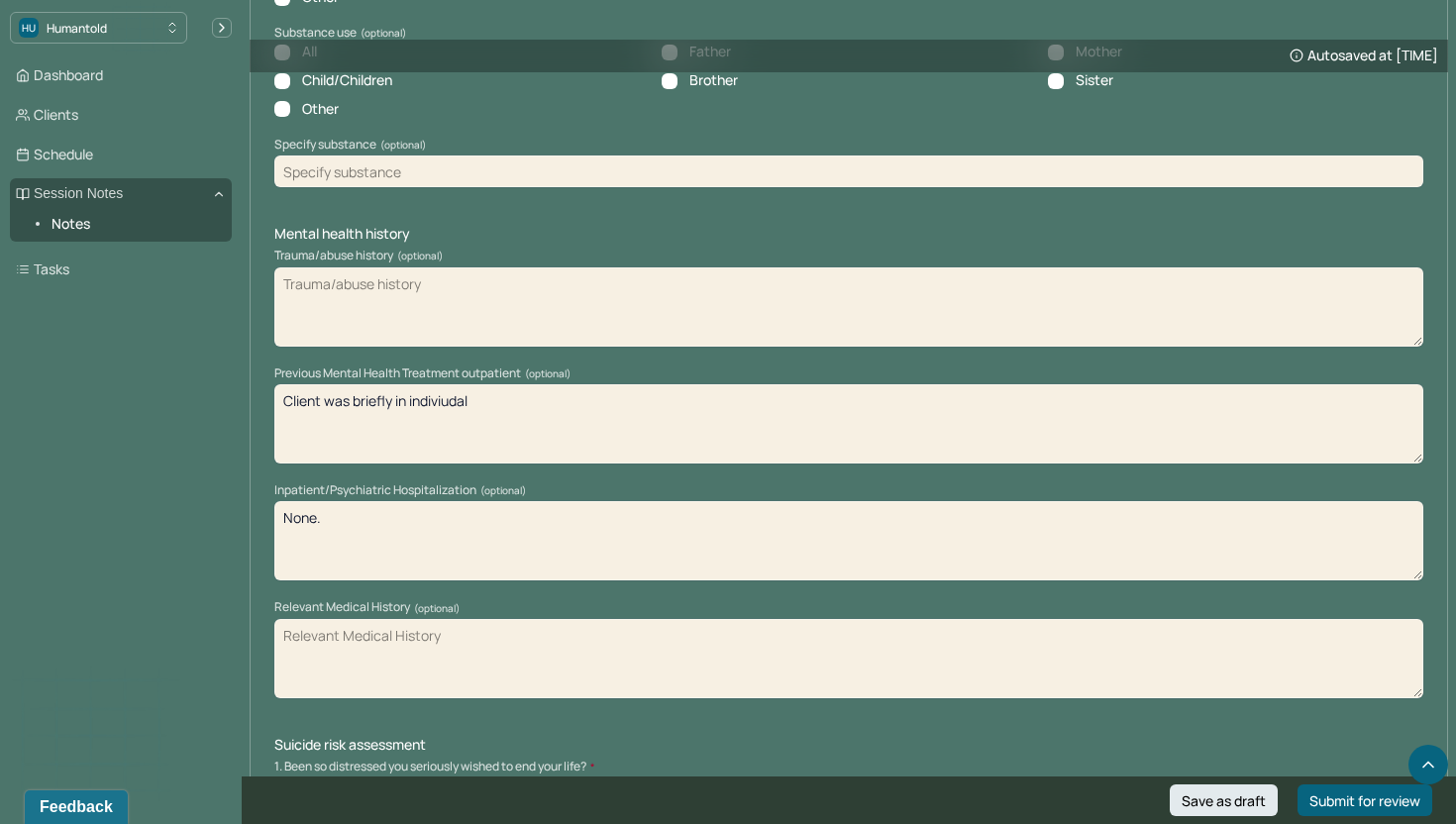 click on "Client was briefly in indiviudal" at bounding box center (849, 424) 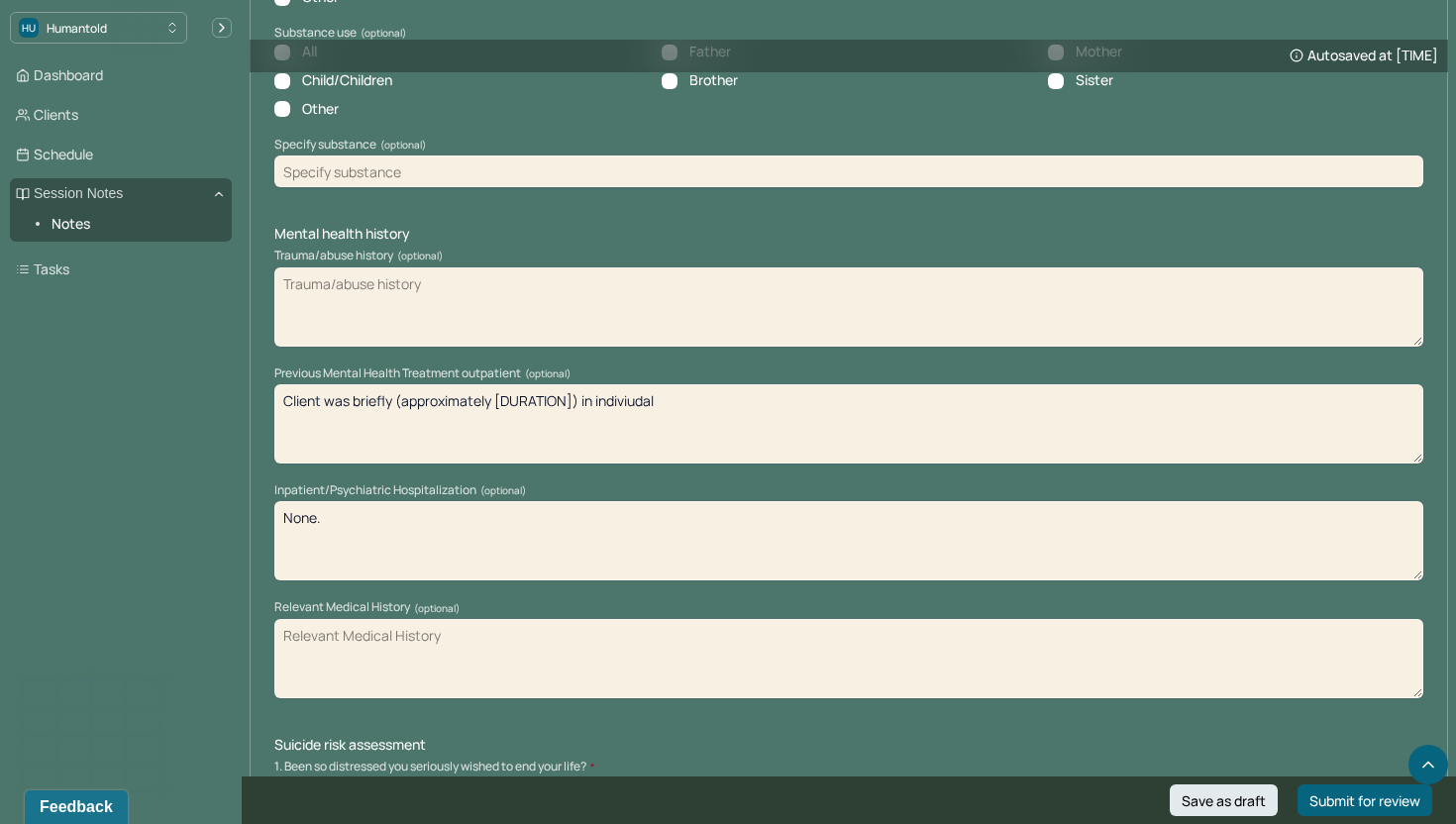 click on "Client was briefly in indiviudal" at bounding box center [849, 424] 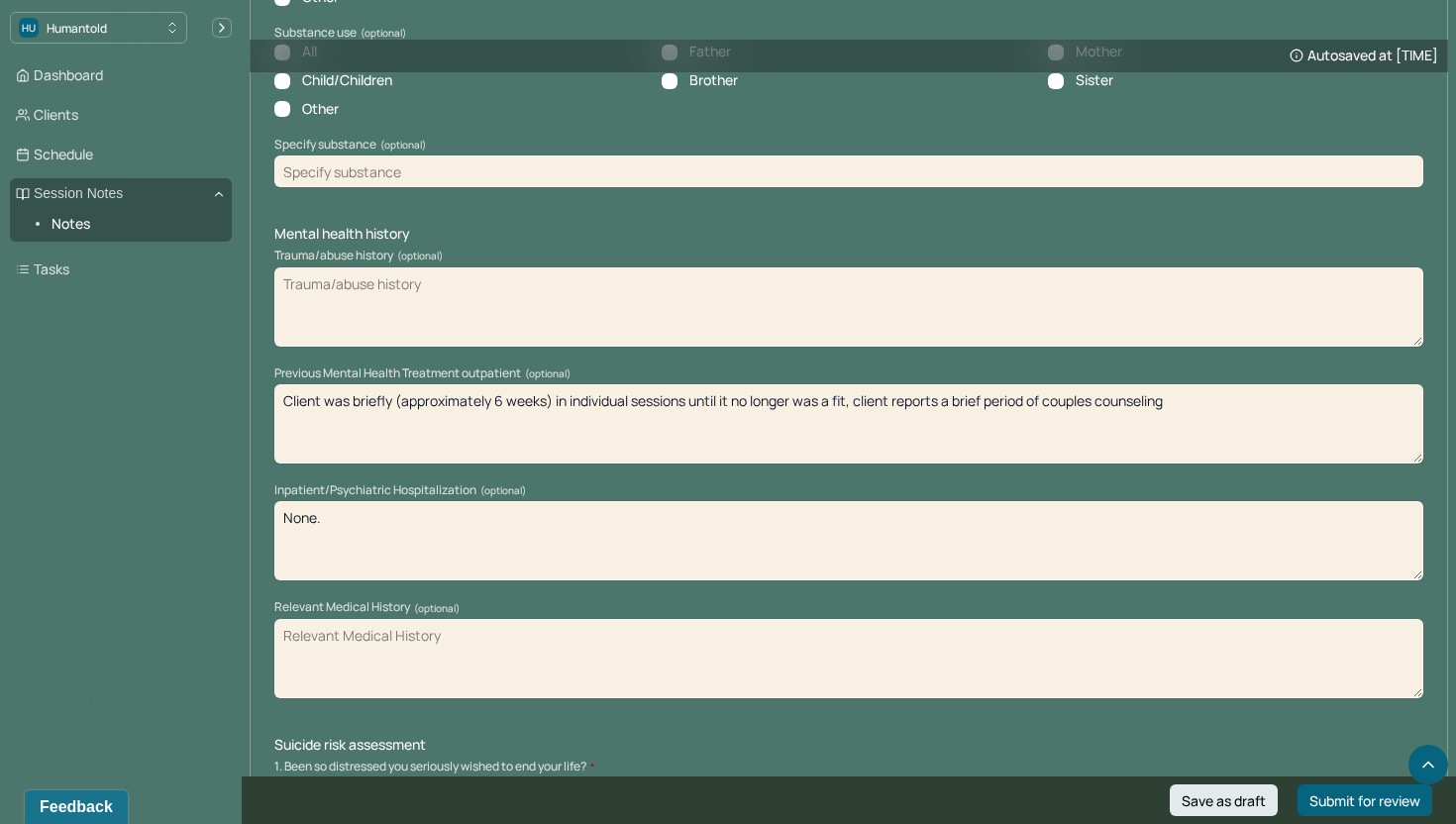 click on "Client was briefly (approximately 6 weeks) in individual sessions until it no longer was a fit, client reports a brief period of couples counseling" at bounding box center (849, 424) 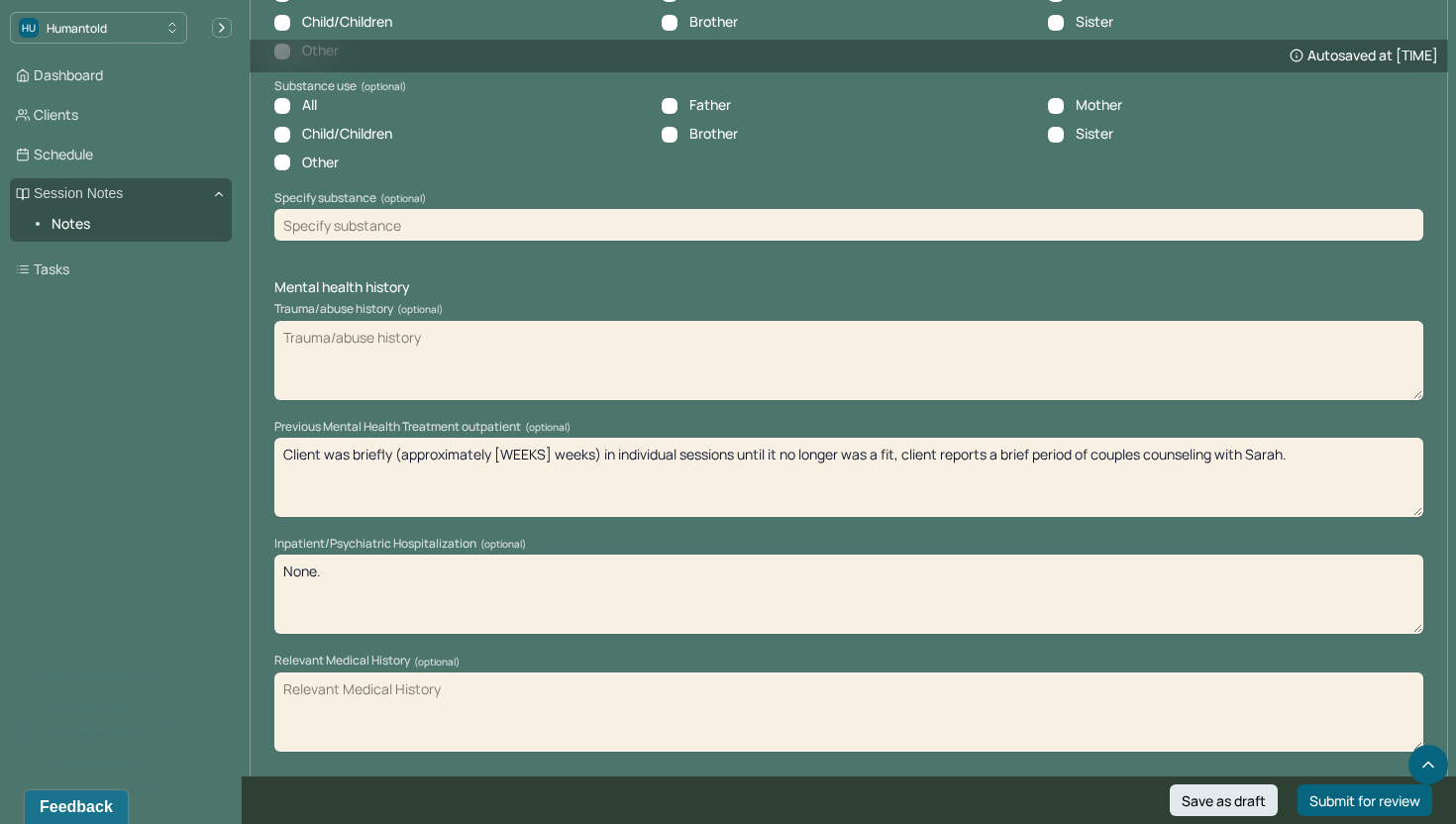 scroll, scrollTop: 4307, scrollLeft: 0, axis: vertical 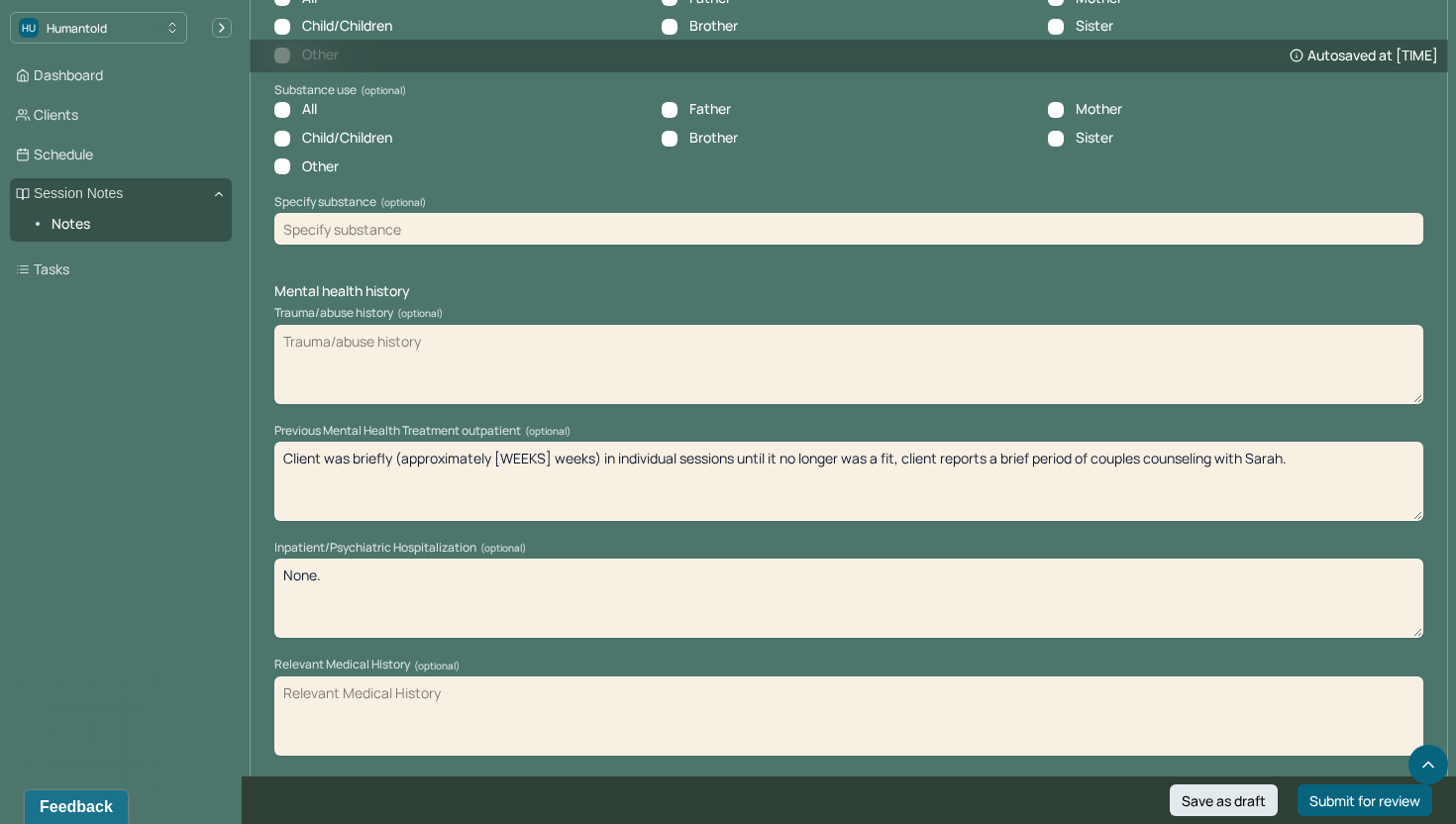 type on "Client was briefly (approximately [WEEKS] weeks) in individual sessions until it no longer was a fit, client reports a brief period of couples counseling with Sarah." 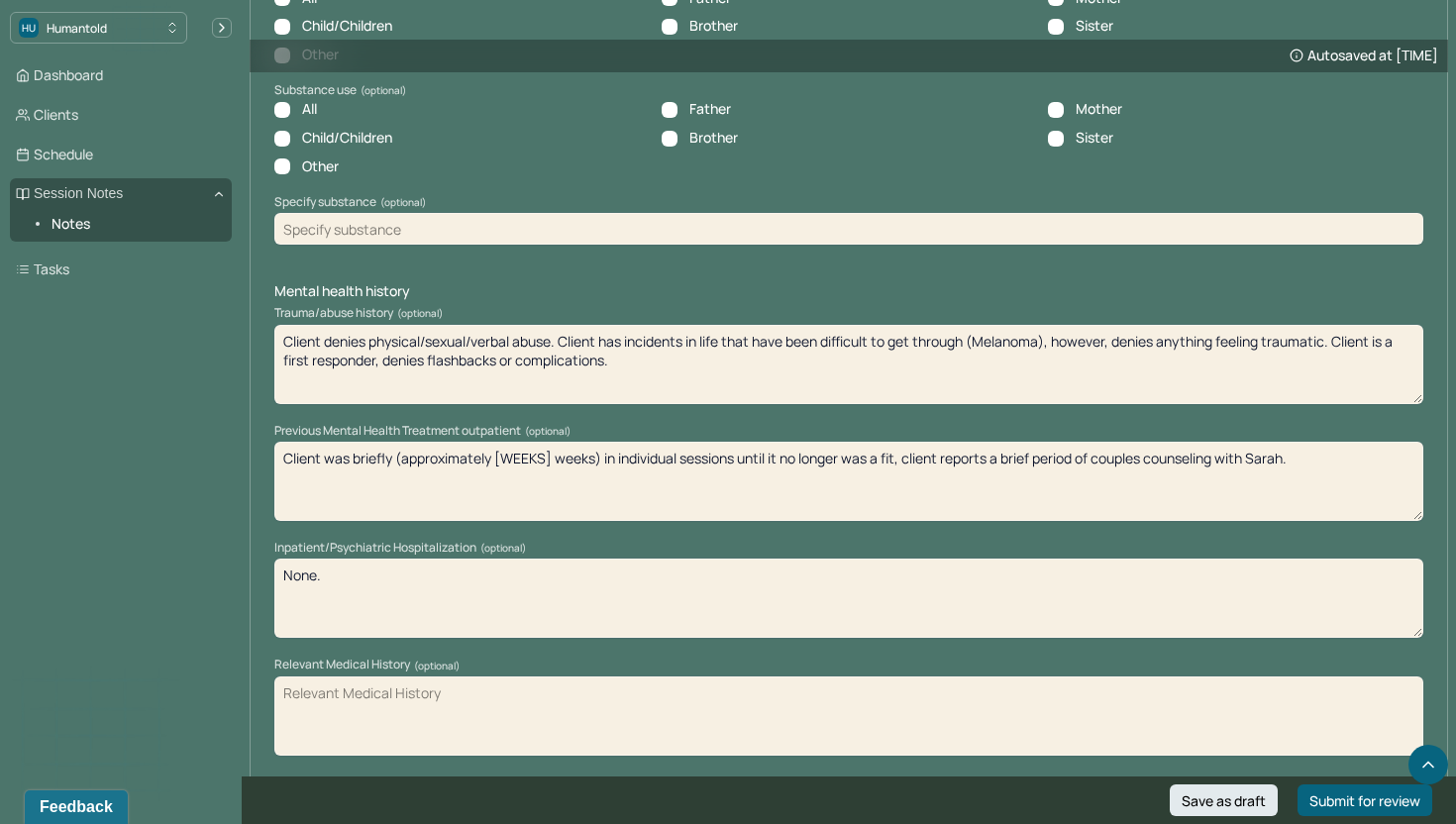 type on "Client denies physical/sexual/verbal abuse. Client has incidents in life that have been difficult to get through (Melanoma), however, denies anything feeling traumatic. Client is a first responder, denies flashbacks or complications." 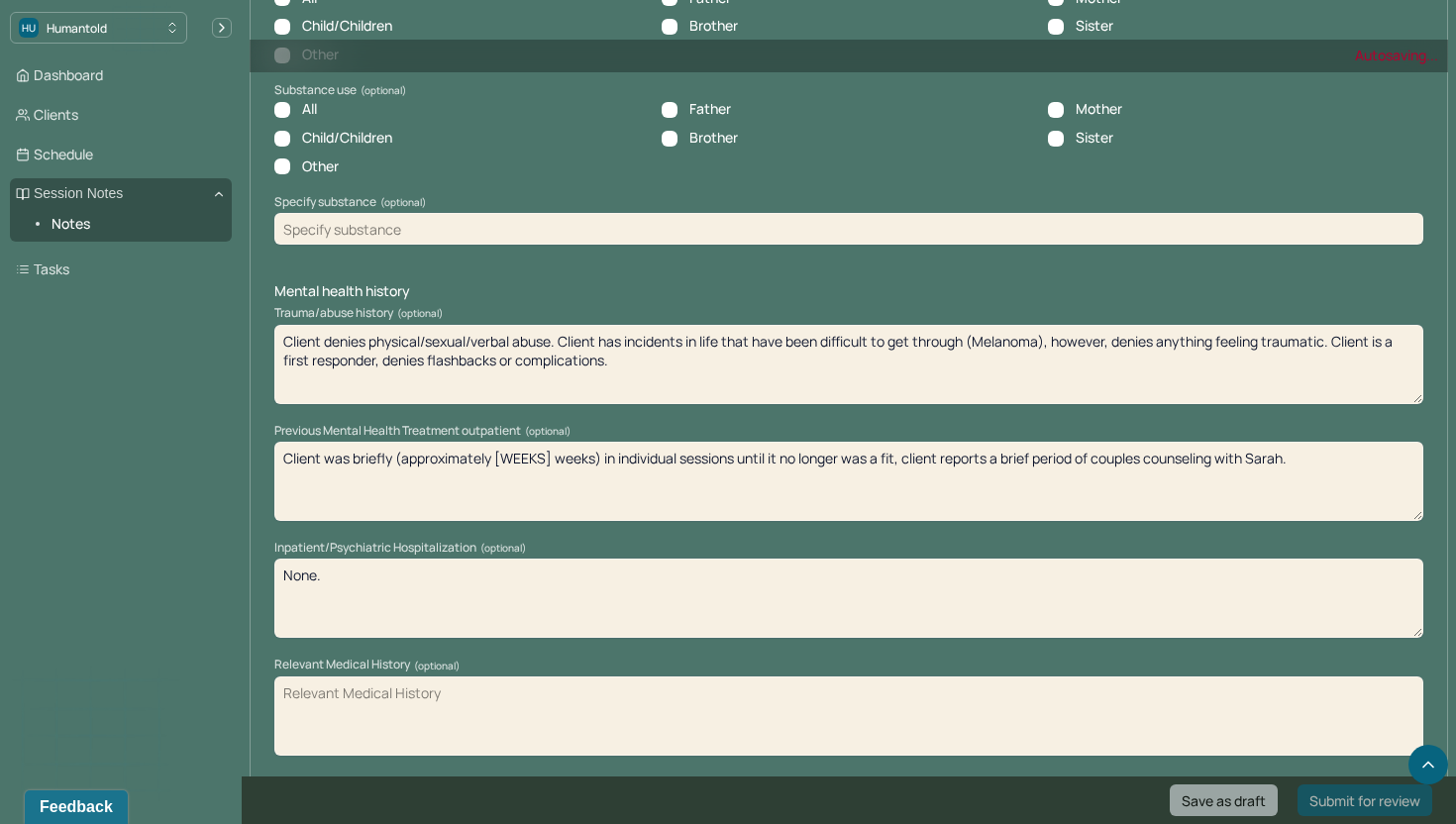 click on "Client was briefly (approximately [WEEKS] weeks) in individual sessions until it no longer was a fit, client reports a brief period of couples counseling with Sarah." at bounding box center [849, 481] 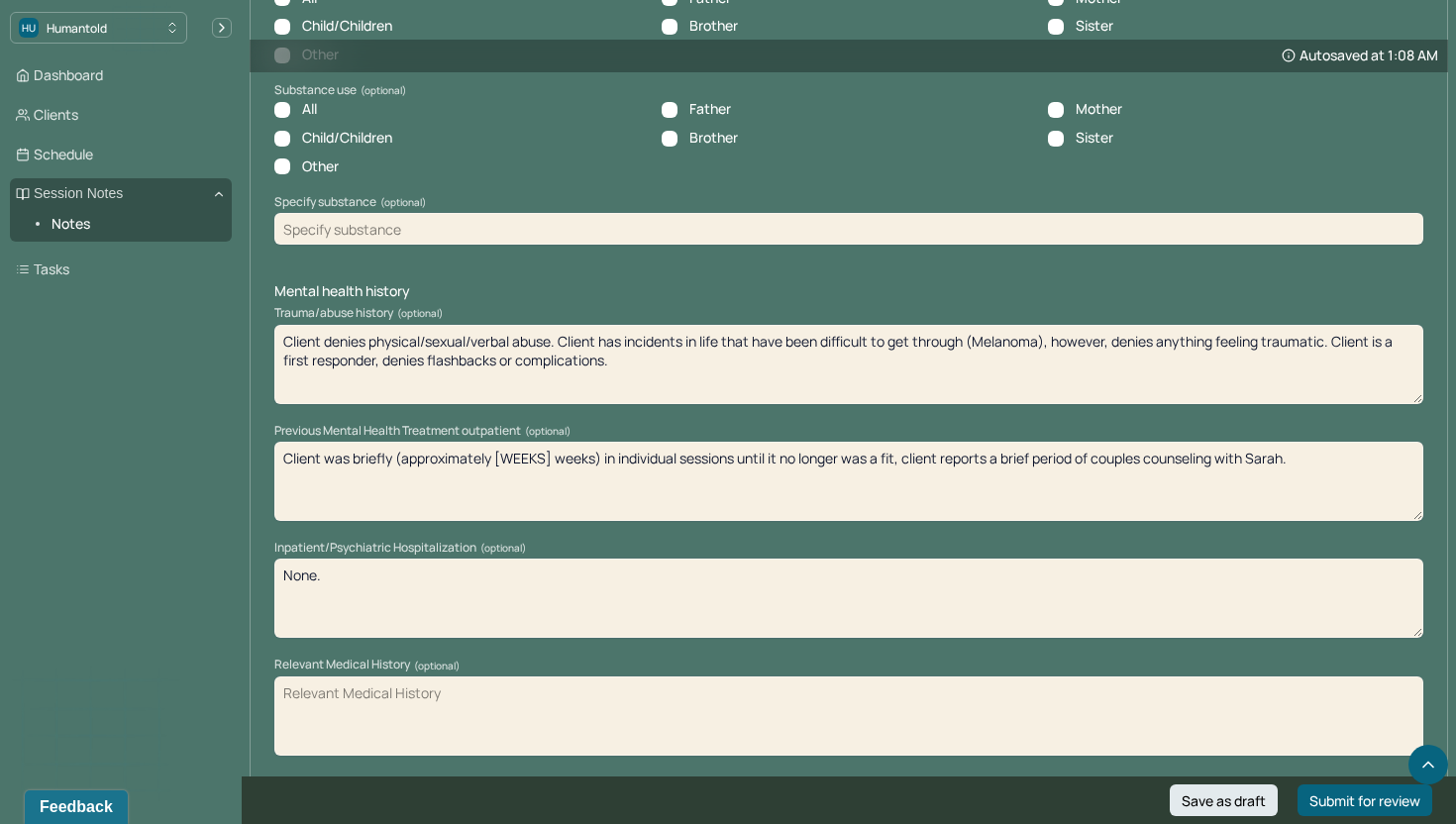 click on "Inpatient/Psychiatric Hospitalization (optional)" at bounding box center [849, 548] 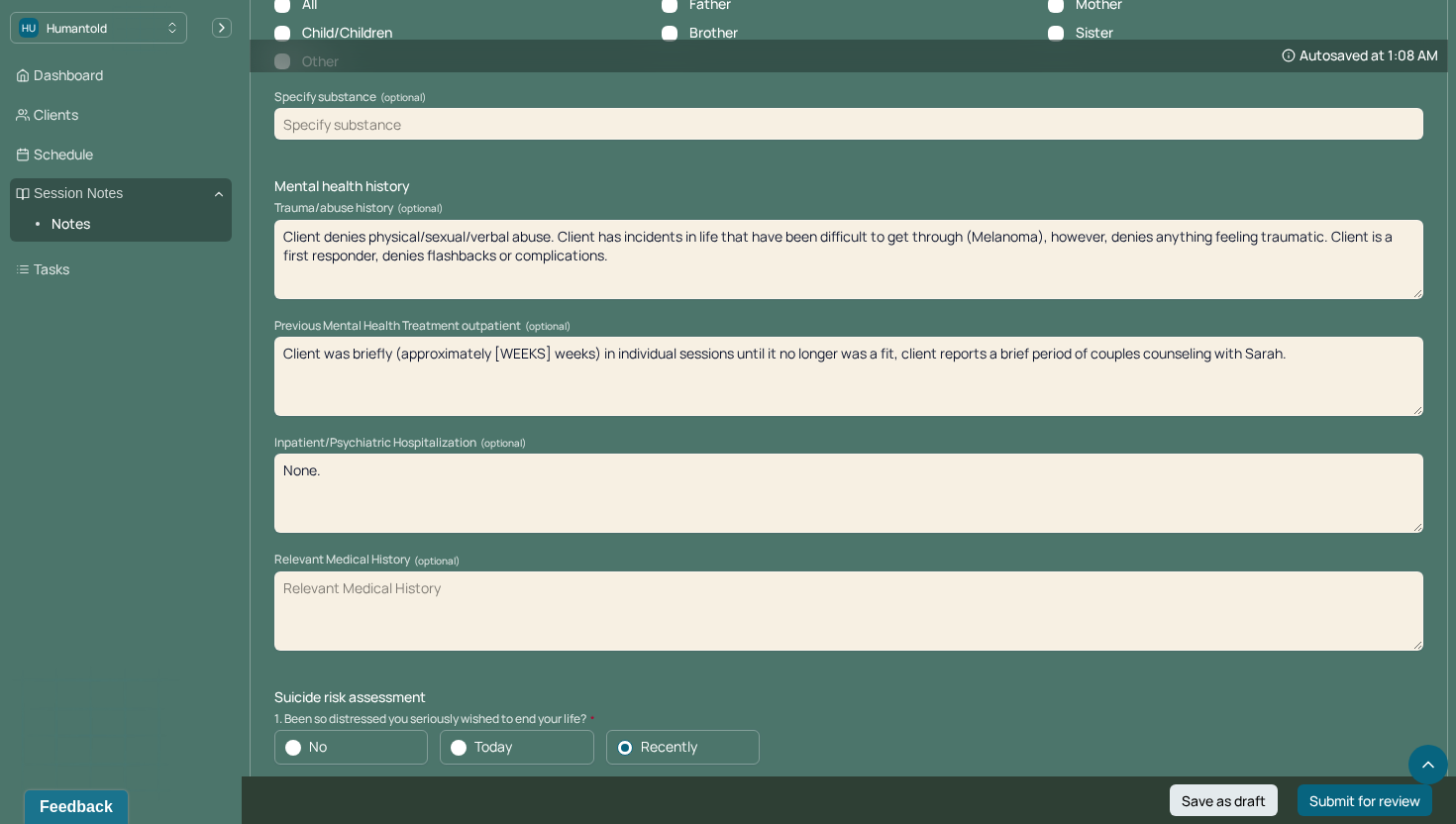 scroll, scrollTop: 4428, scrollLeft: 0, axis: vertical 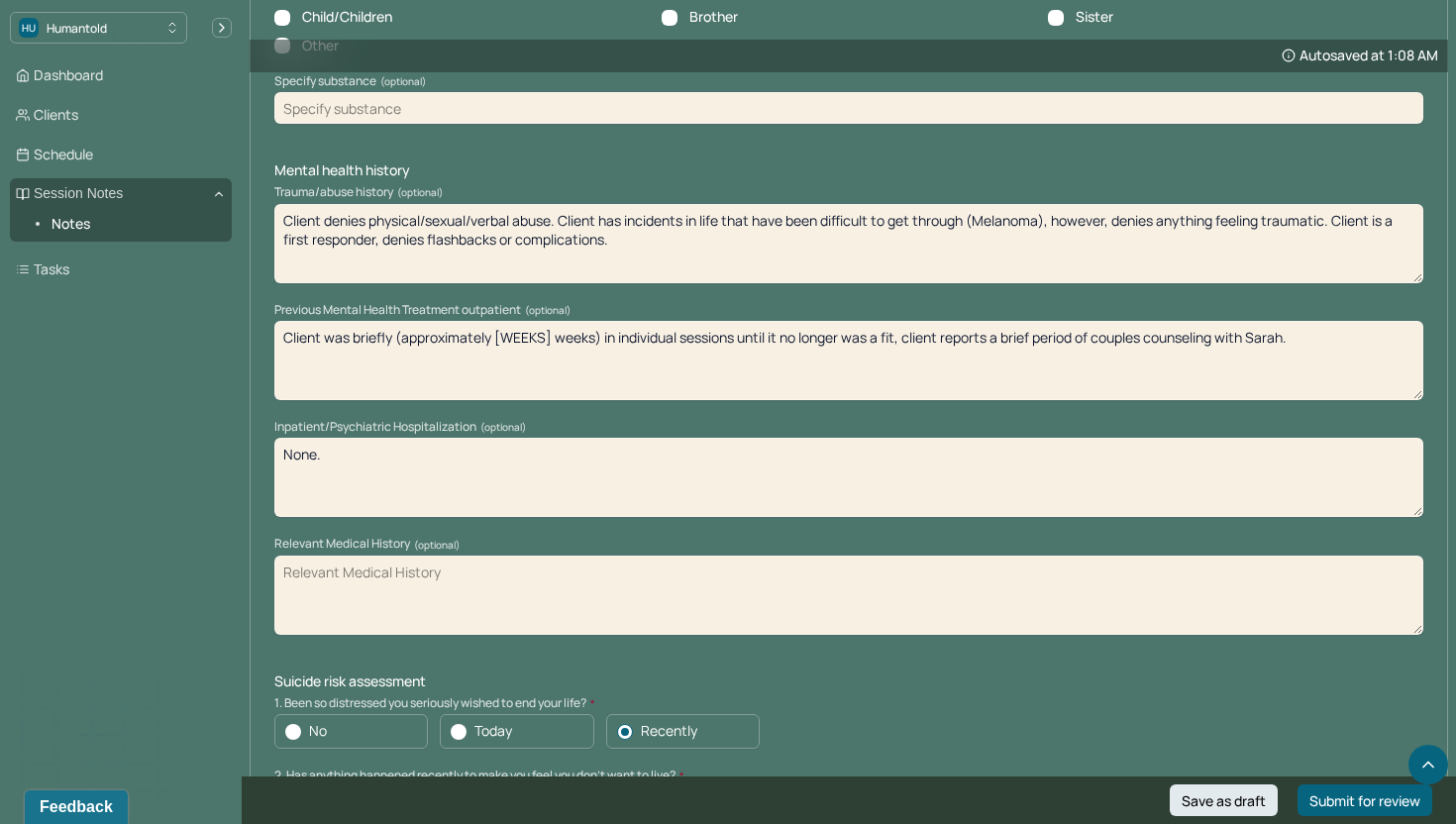 click on "Relevant Medical History (optional)" at bounding box center [849, 544] 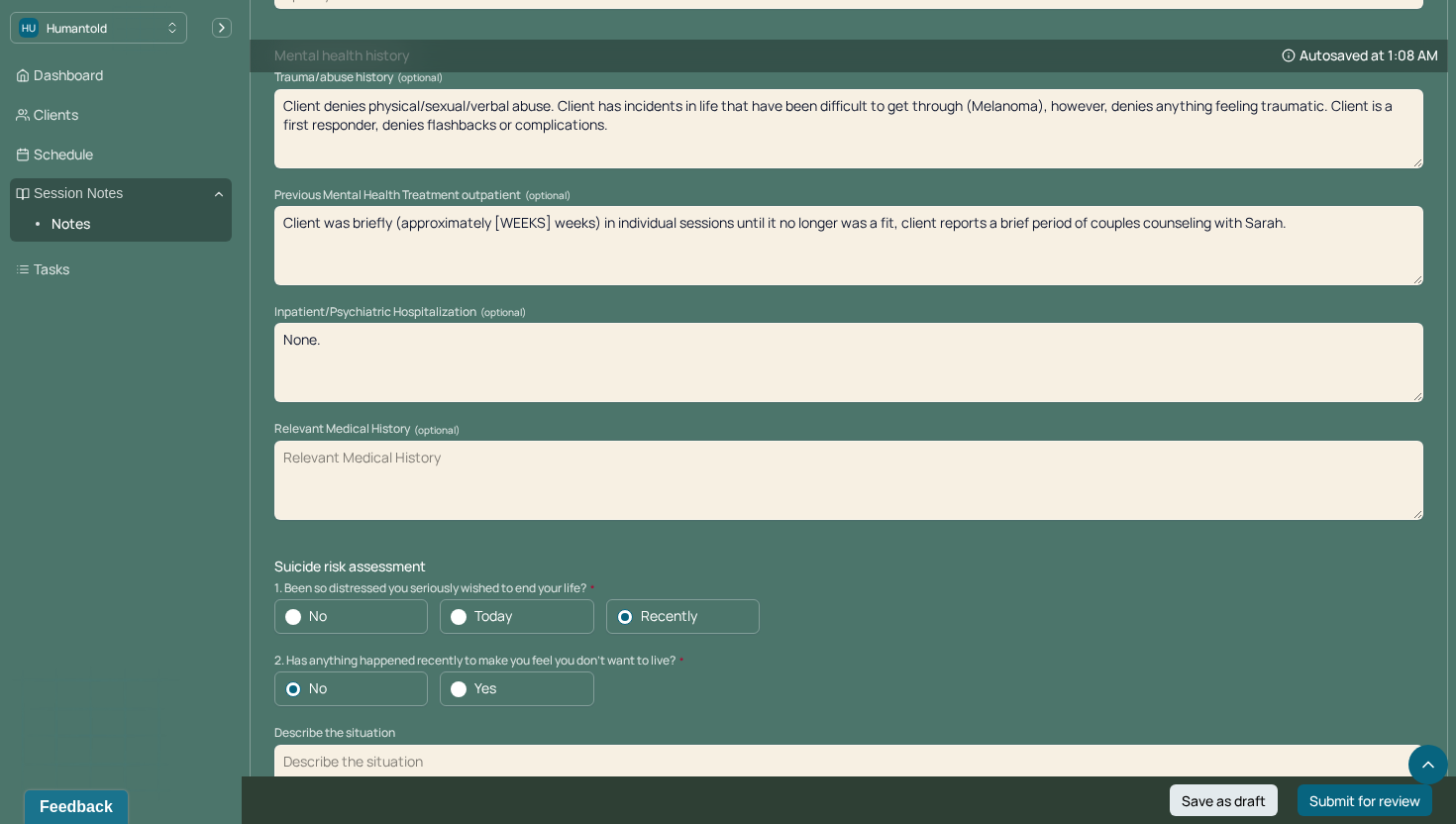 scroll, scrollTop: 4552, scrollLeft: 0, axis: vertical 